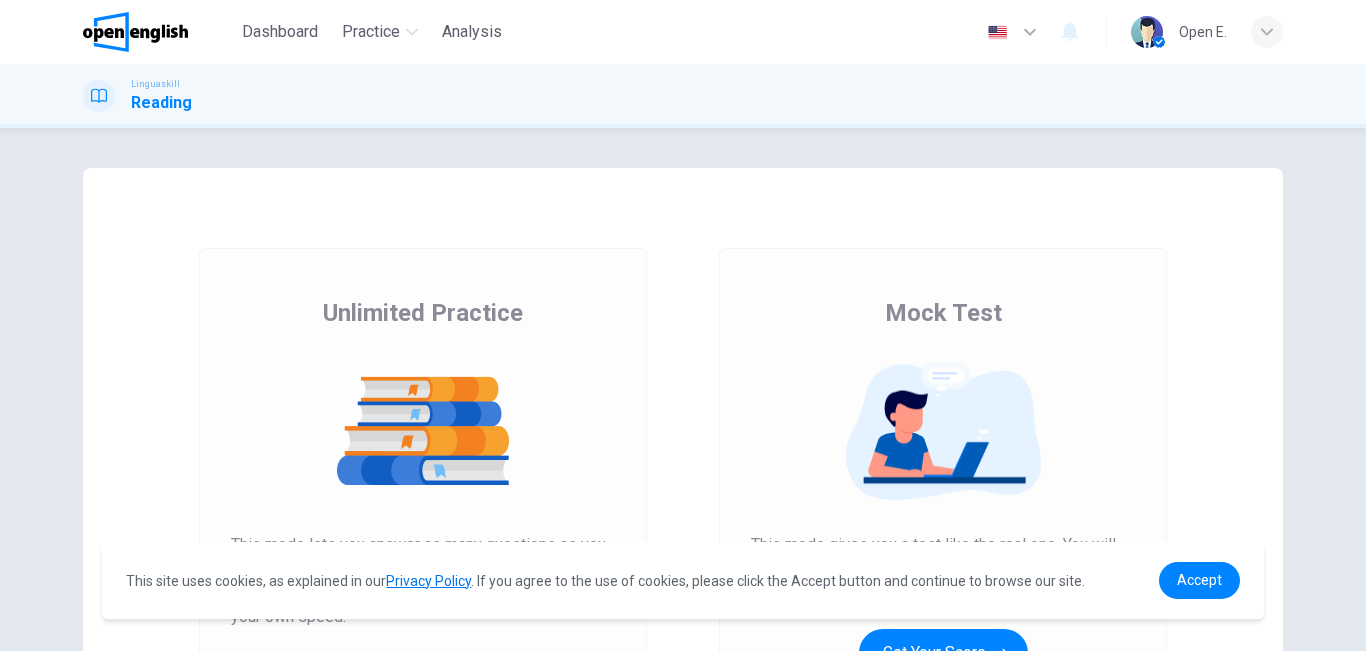 scroll, scrollTop: 0, scrollLeft: 0, axis: both 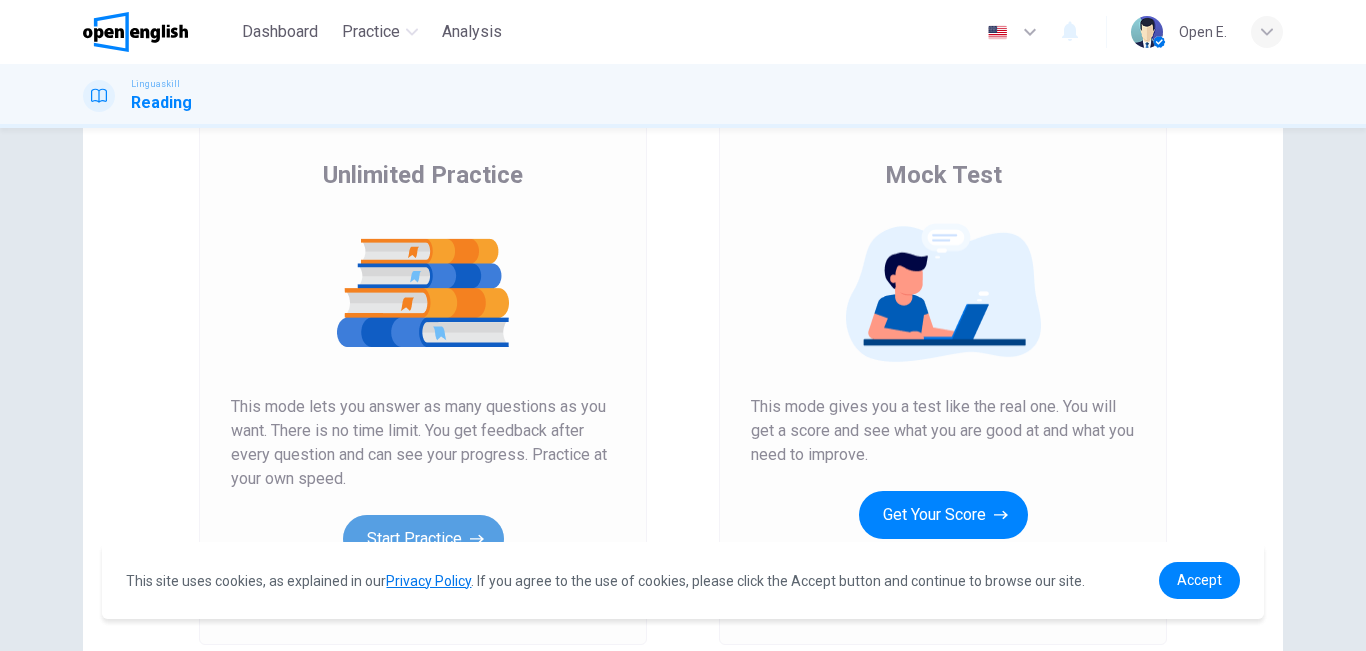click on "Start Practice" at bounding box center (423, 539) 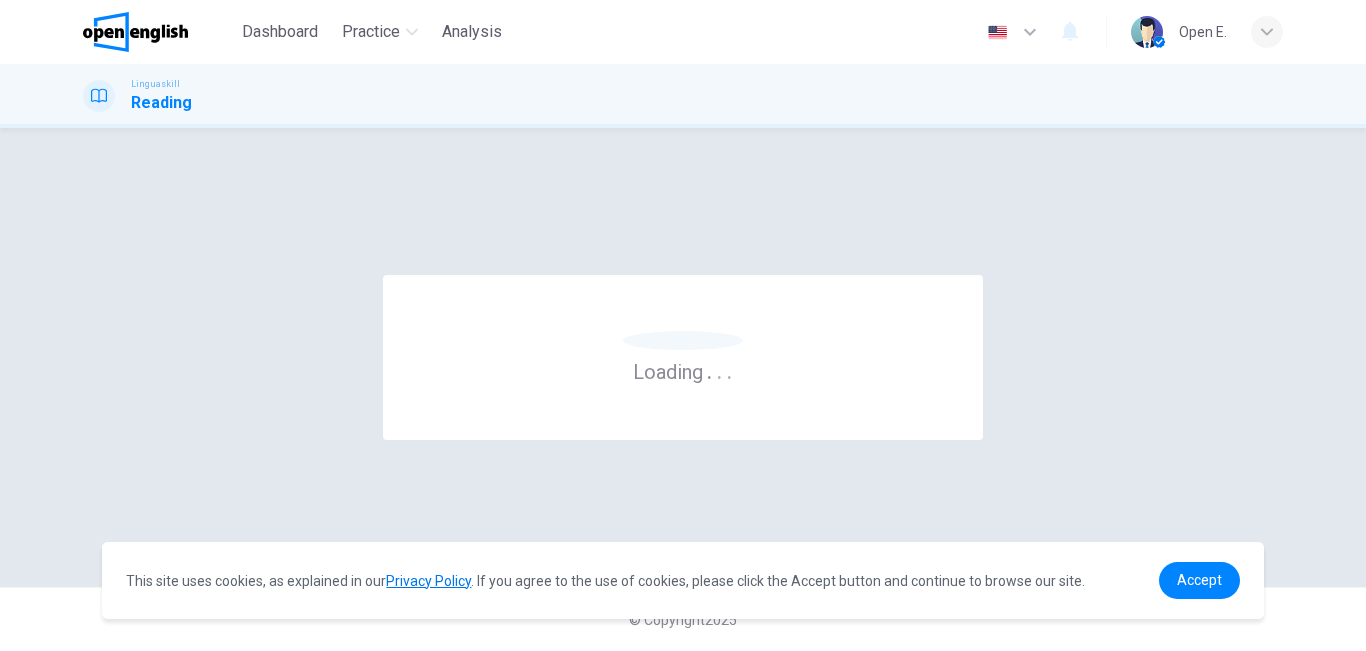 scroll, scrollTop: 0, scrollLeft: 0, axis: both 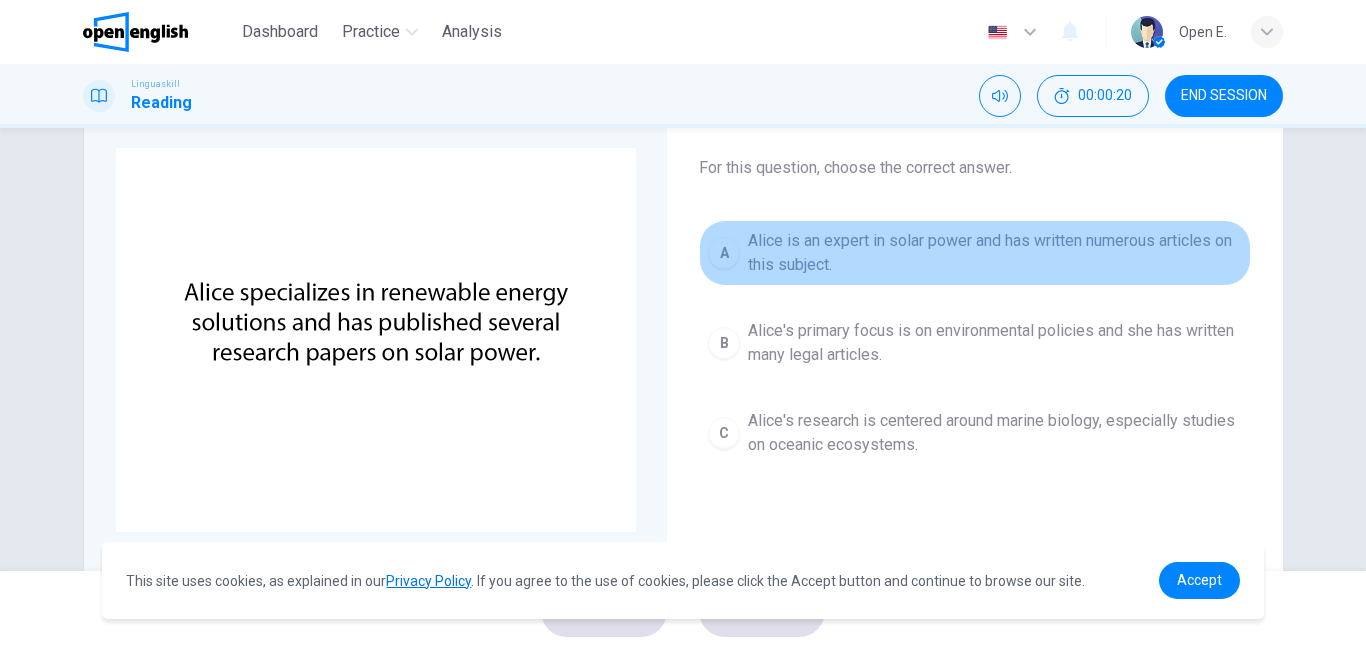 click on "A [NAME] is an expert in solar power and has written numerous articles on this subject." at bounding box center [975, 253] 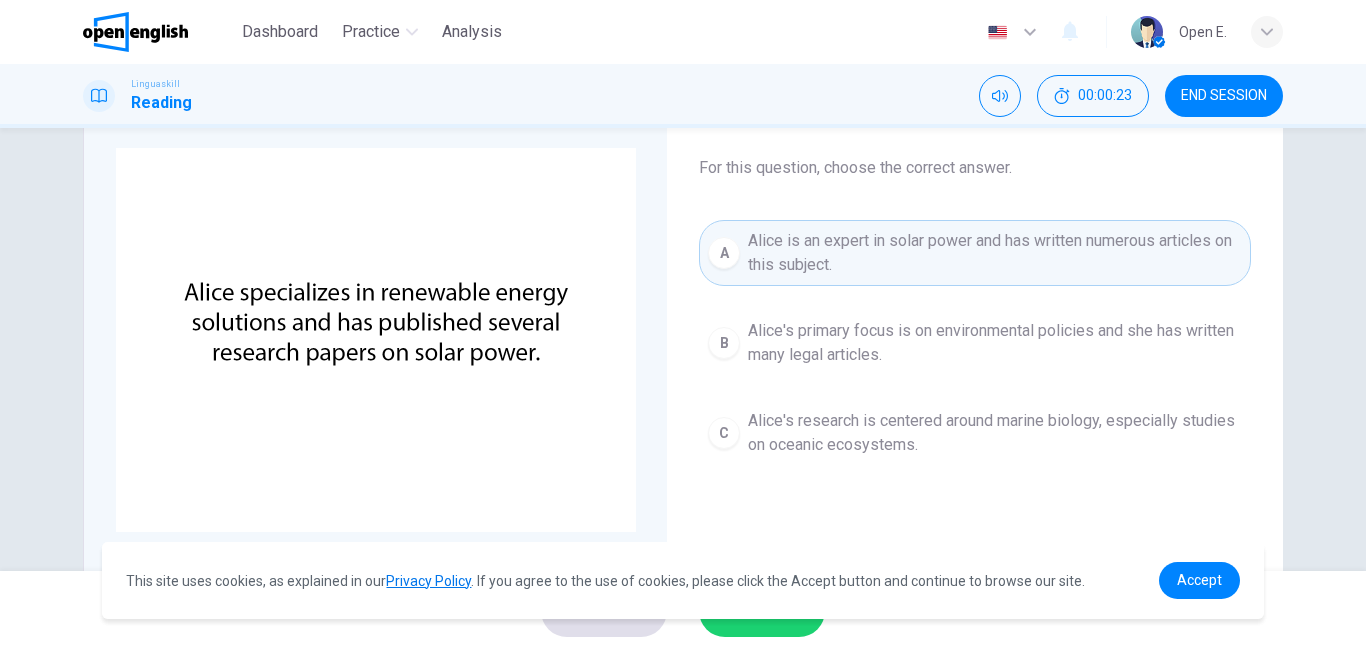 type 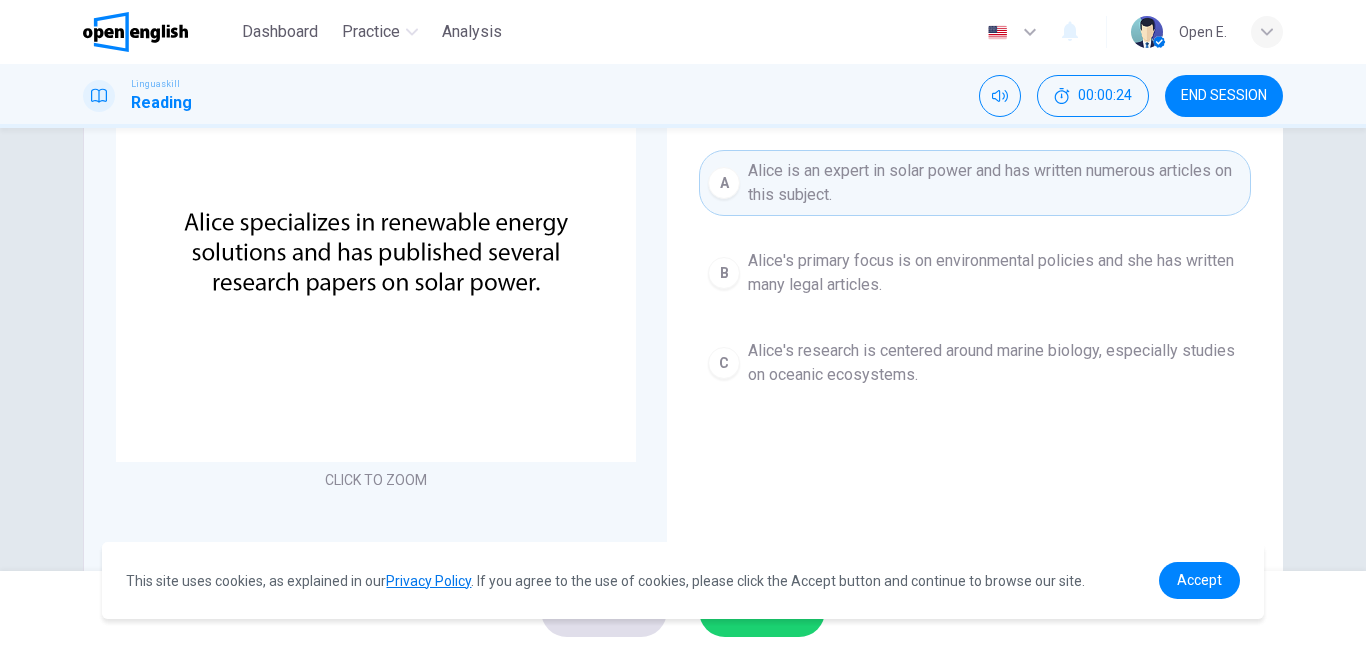 scroll, scrollTop: 332, scrollLeft: 0, axis: vertical 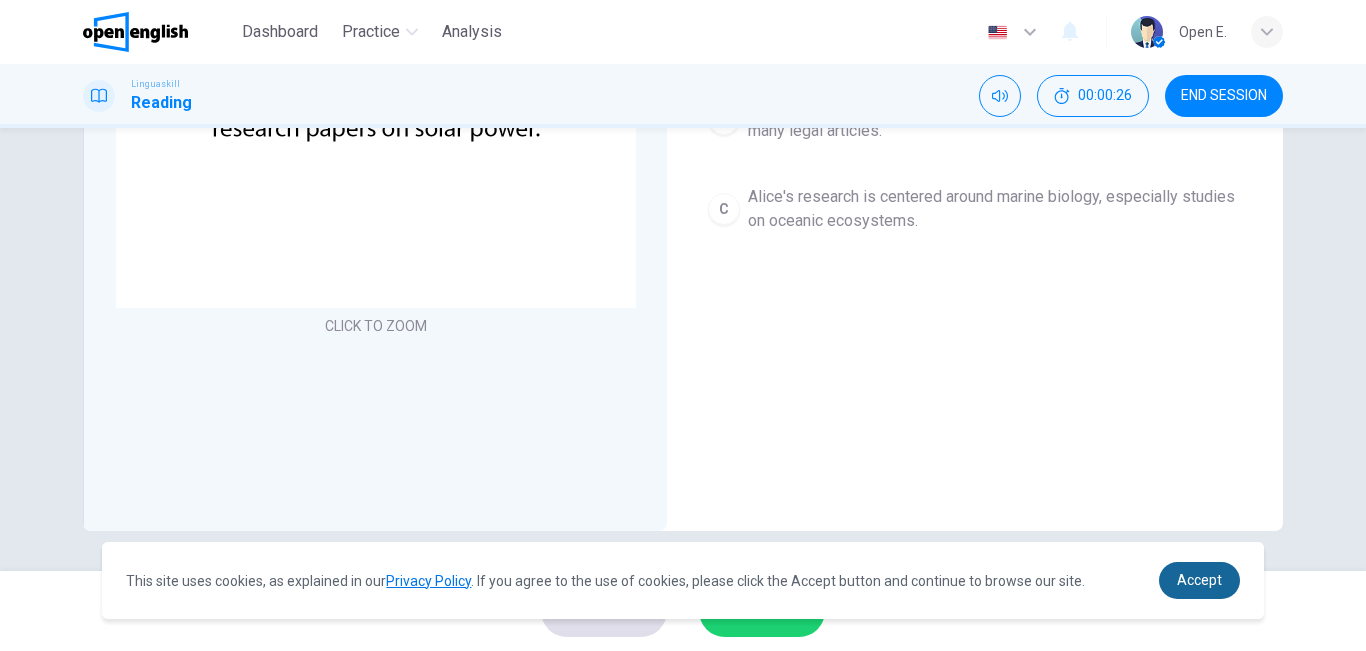 click on "Accept" at bounding box center [1199, 580] 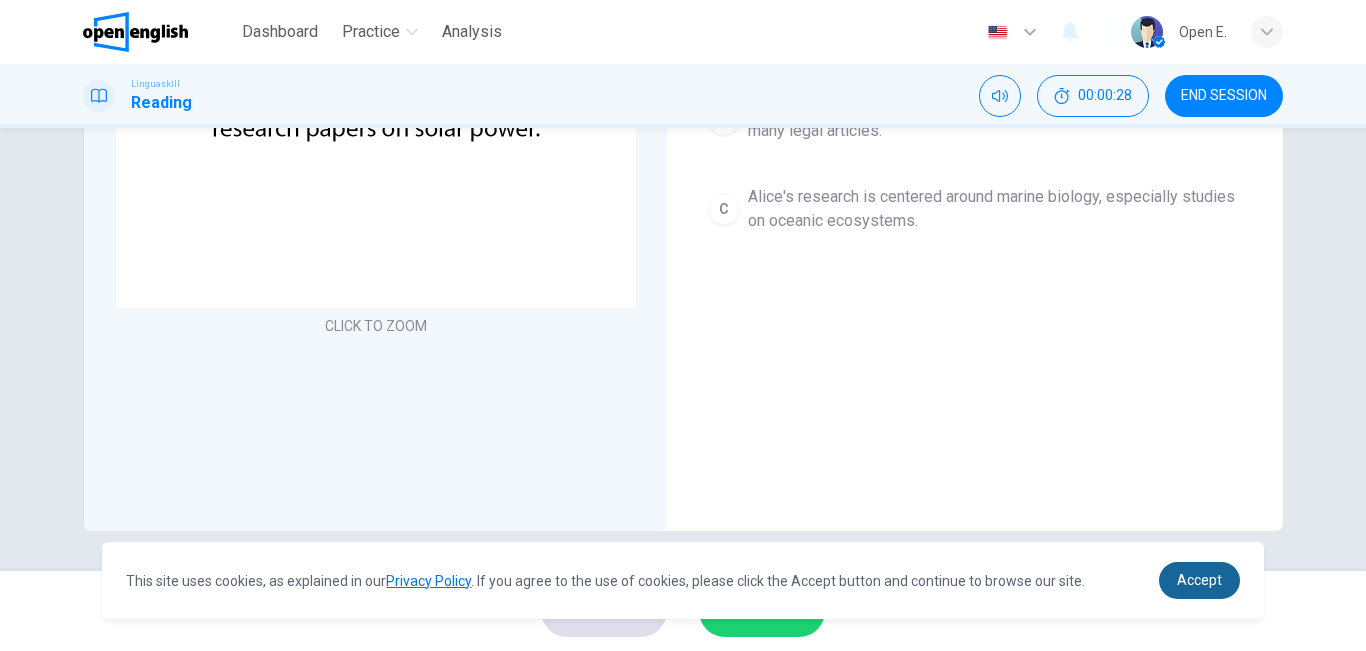 click on "Accept" at bounding box center [1199, 580] 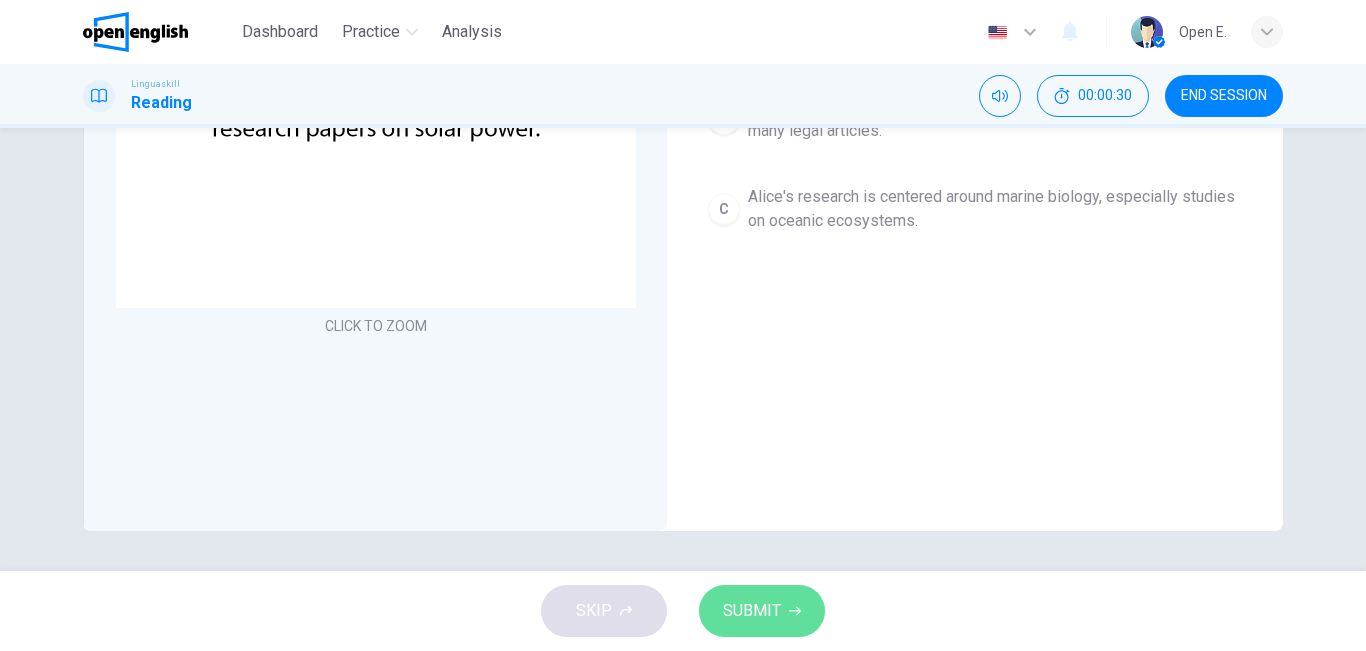 click on "SUBMIT" at bounding box center (762, 611) 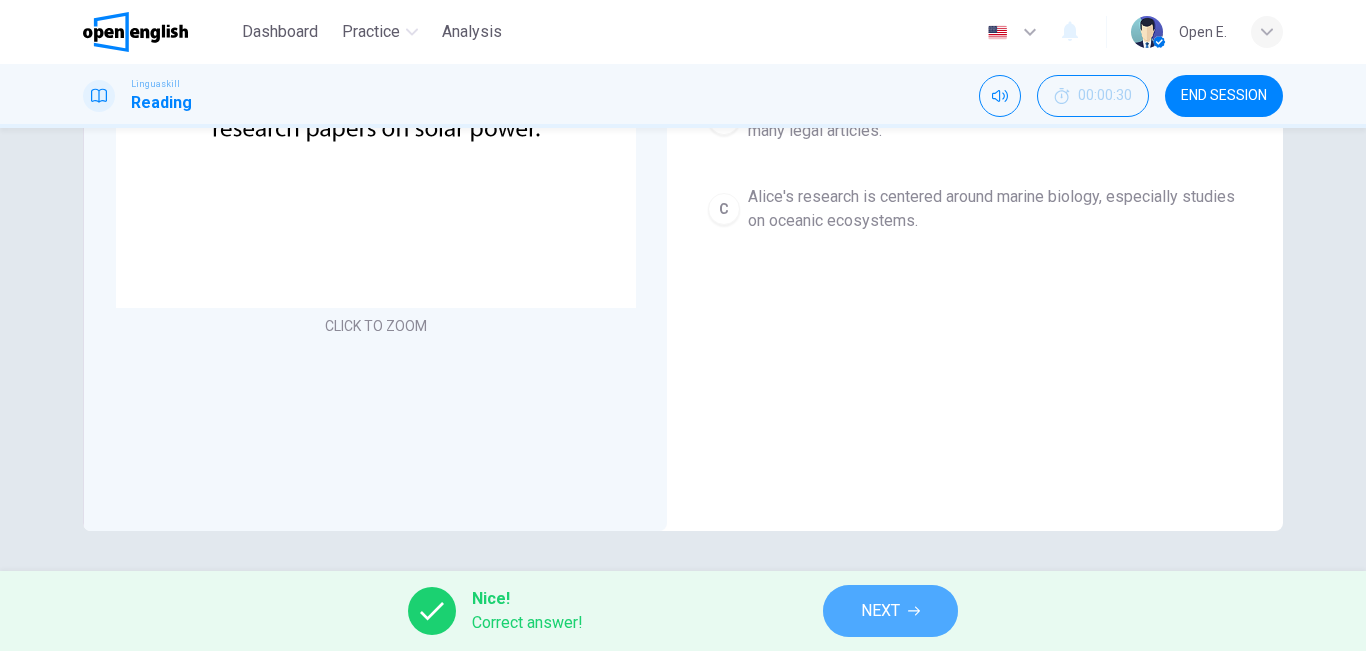 click on "NEXT" at bounding box center (880, 611) 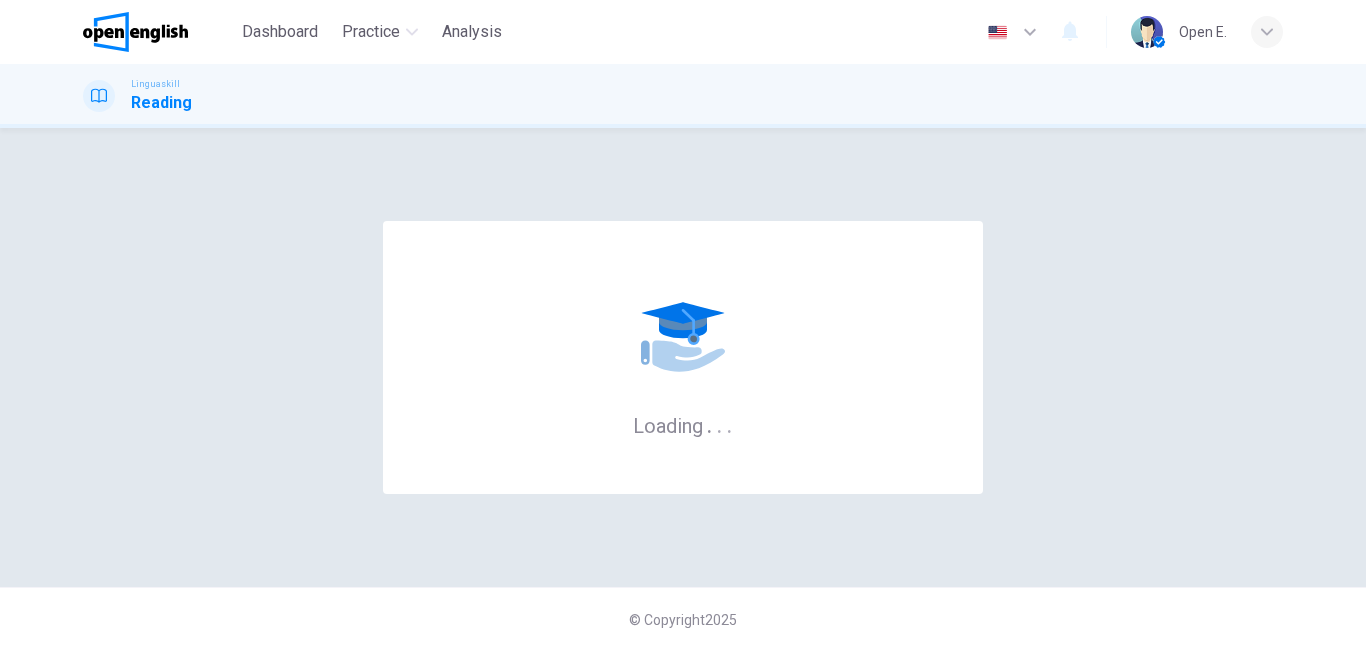 scroll, scrollTop: 0, scrollLeft: 0, axis: both 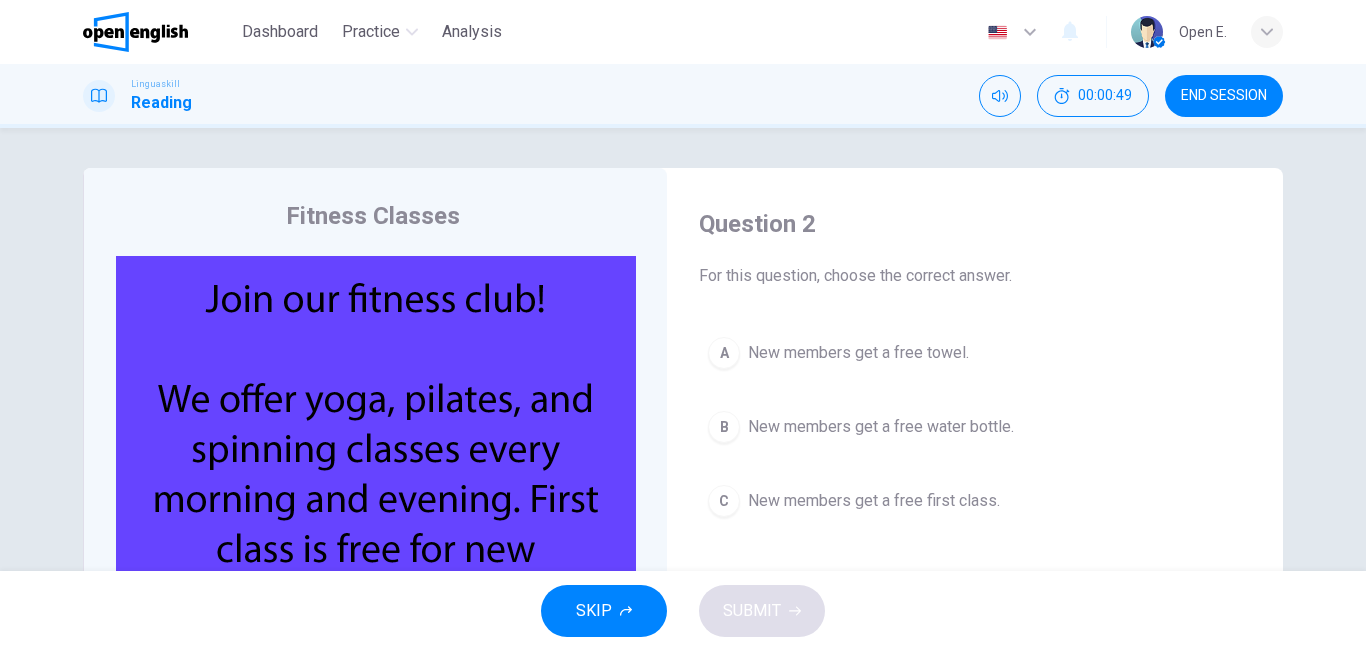 click on "Fitness Classes CLICK TO ZOOM Question 2 For this question, choose the correct answer. A New members get a free towel. B New members get a free water bottle. C New members get a free first class." at bounding box center (683, 349) 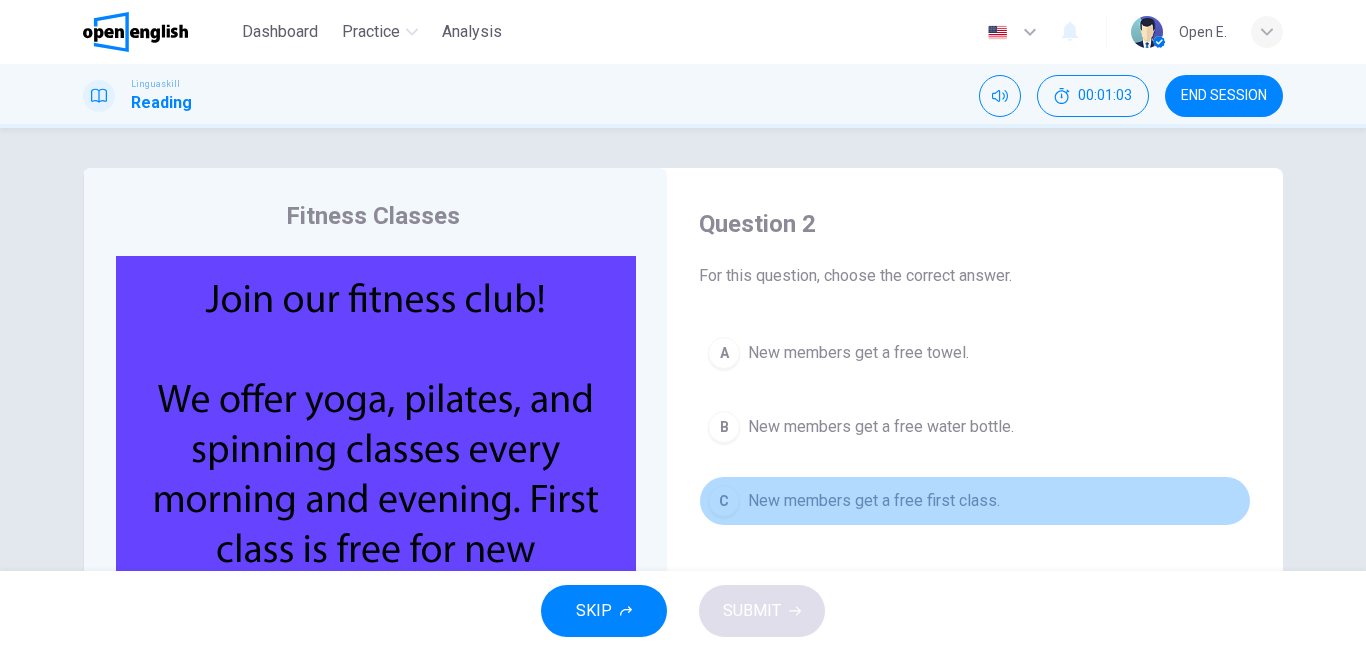 click on "New members get a free first class." at bounding box center [874, 501] 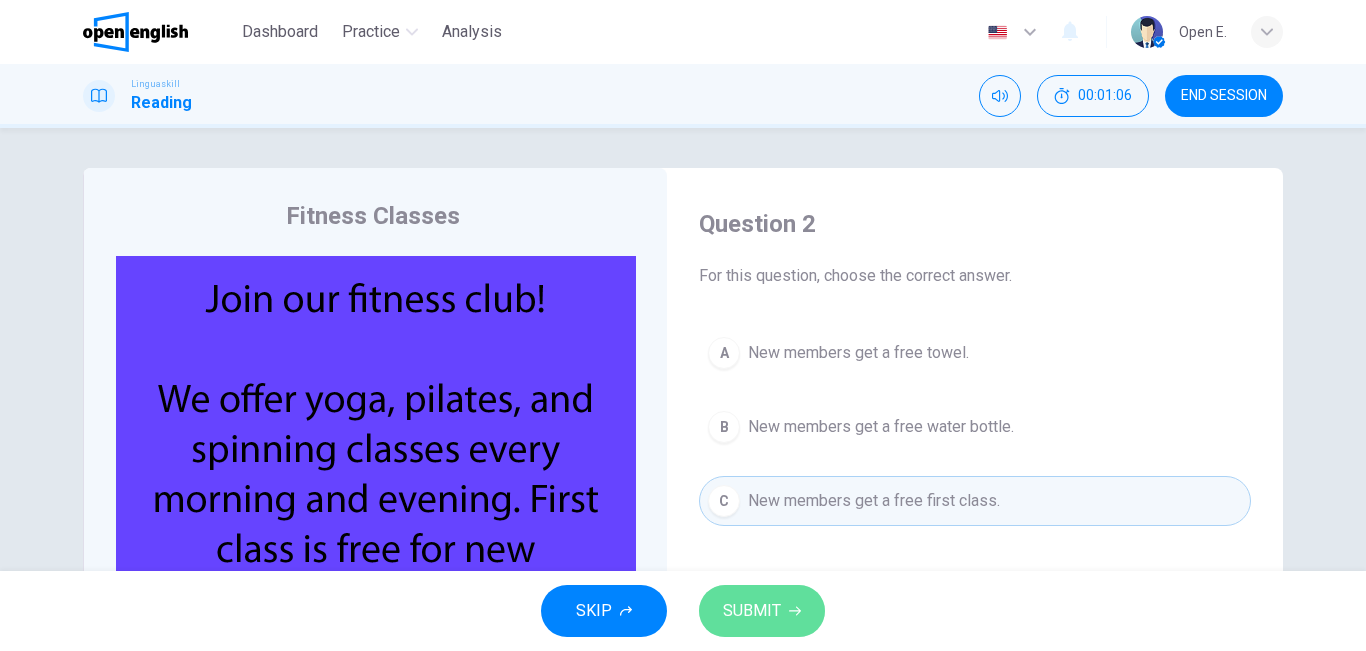 click on "SUBMIT" at bounding box center (752, 611) 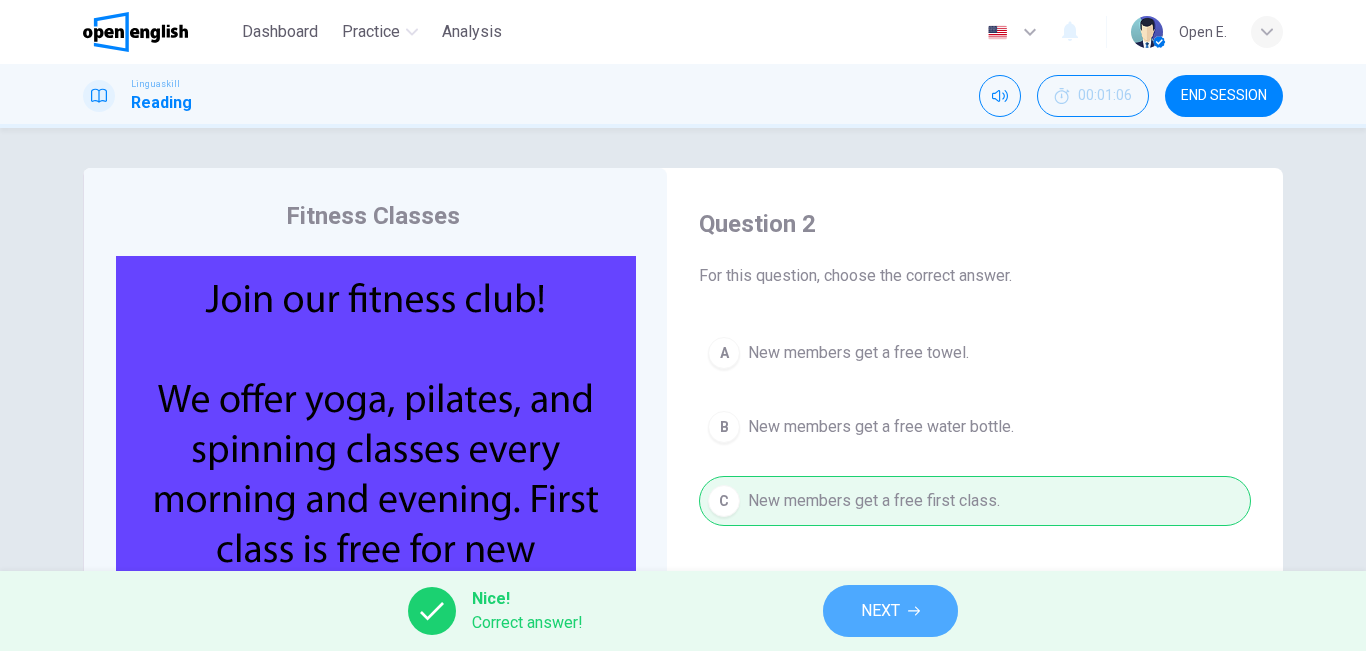 click on "NEXT" at bounding box center [880, 611] 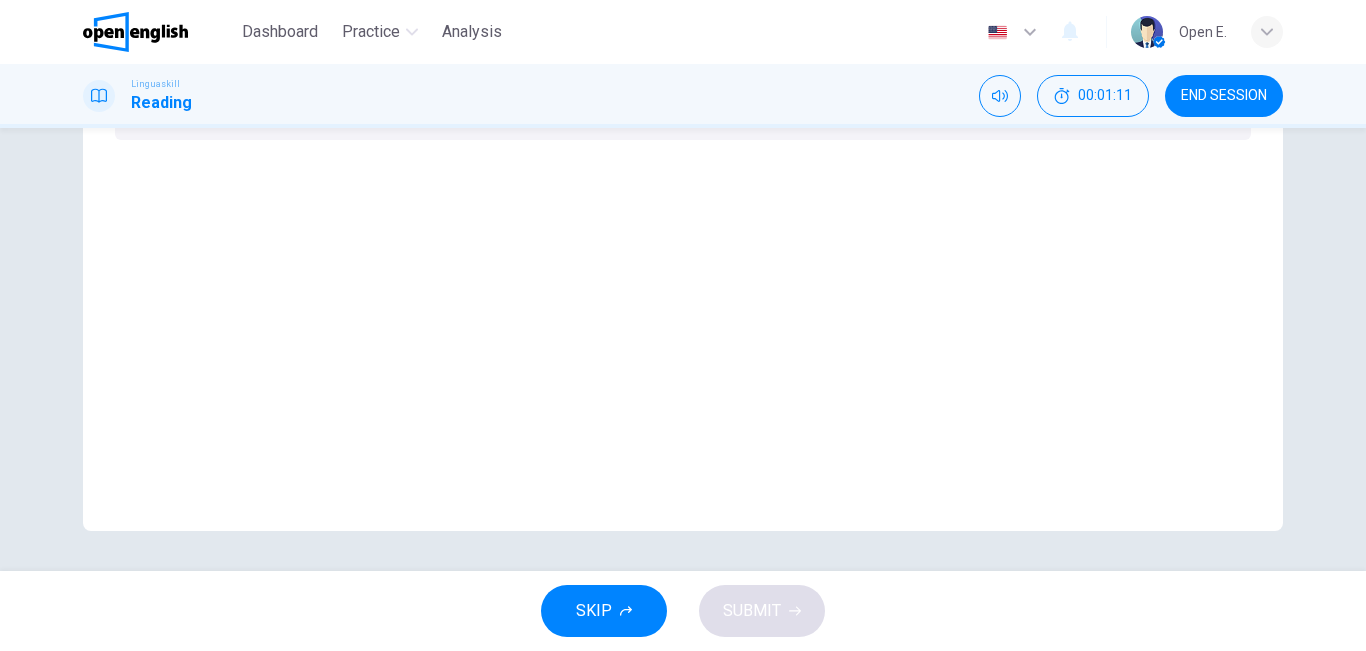 scroll, scrollTop: 0, scrollLeft: 0, axis: both 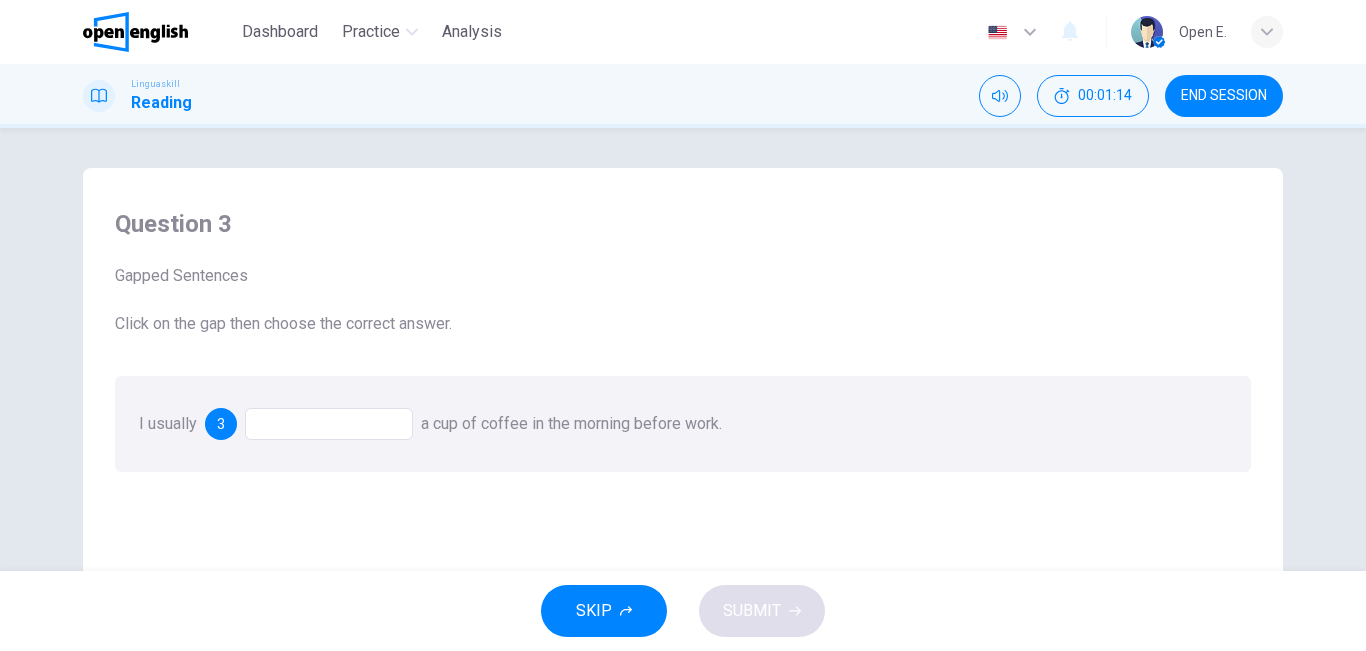 click at bounding box center (329, 424) 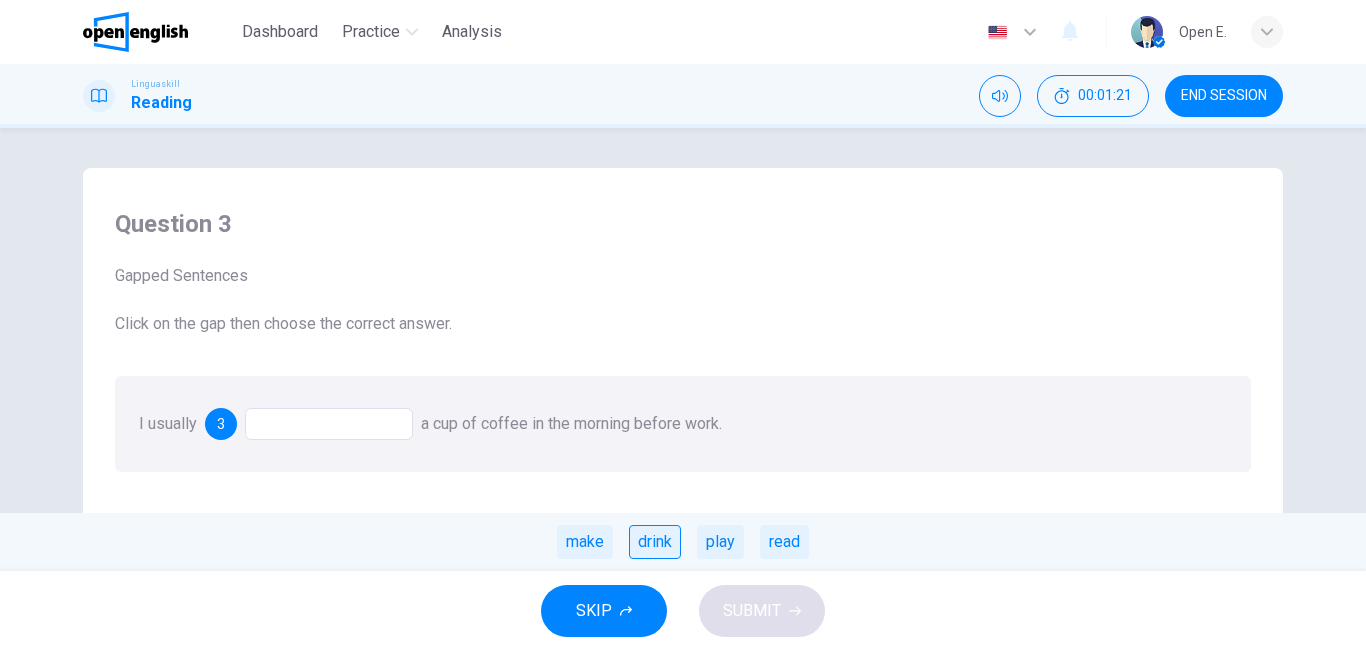 click on "drink" at bounding box center [655, 542] 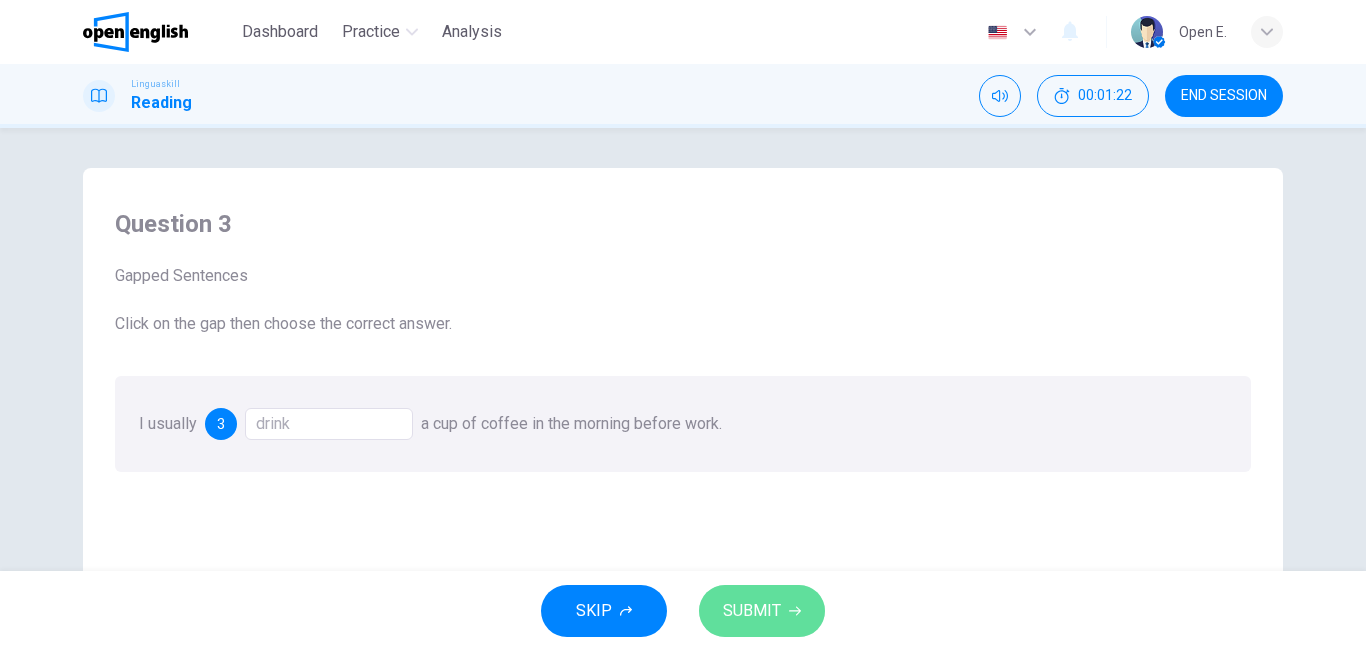 click on "SUBMIT" at bounding box center (762, 611) 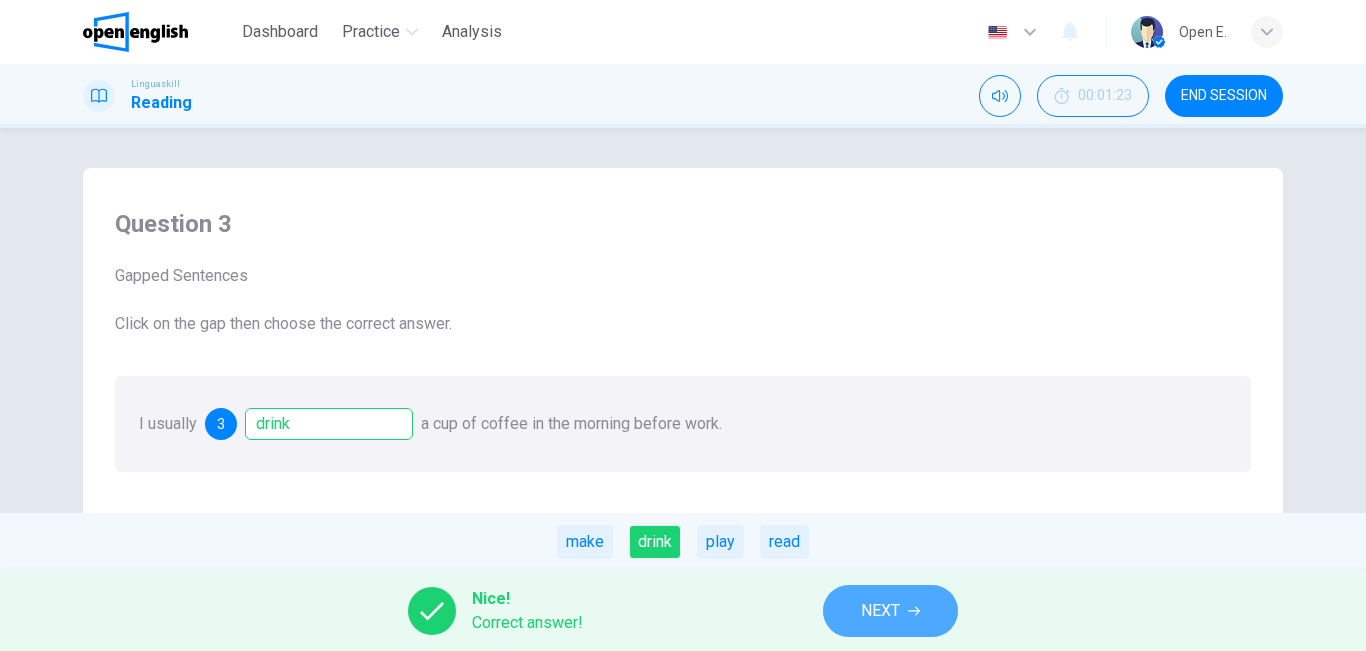 click on "NEXT" at bounding box center (890, 611) 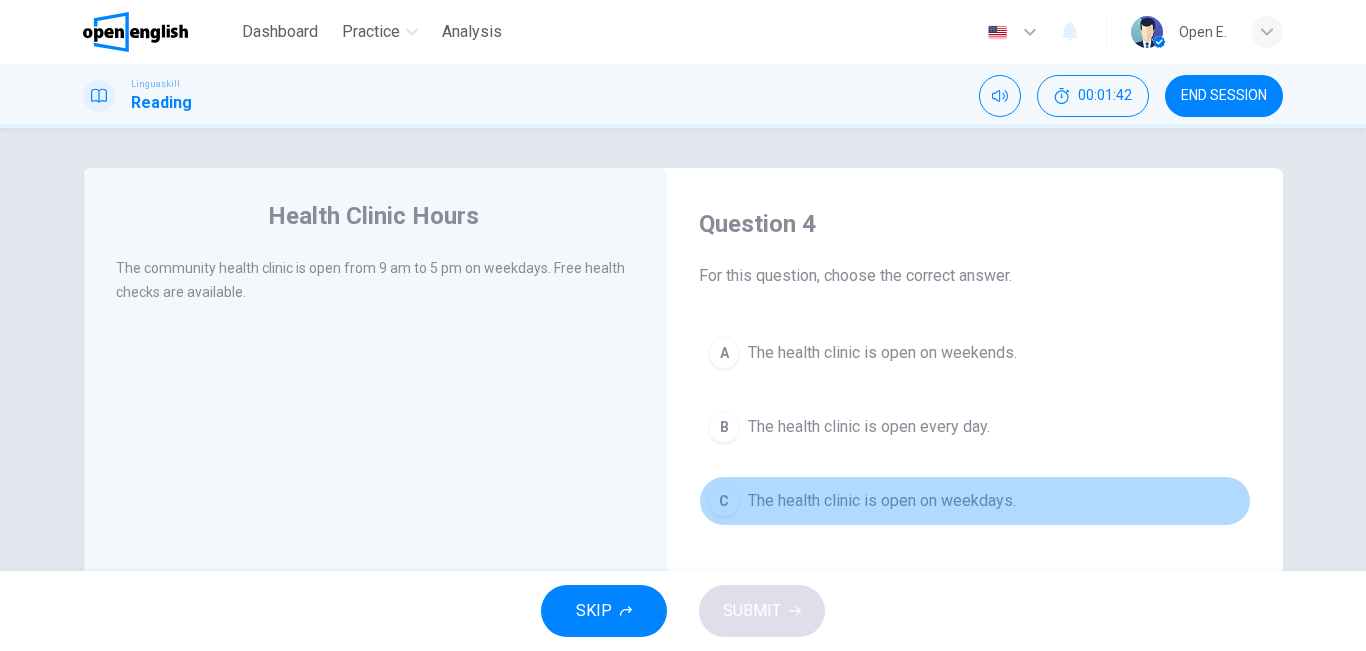 click on "The health clinic is open on weekdays." at bounding box center (882, 501) 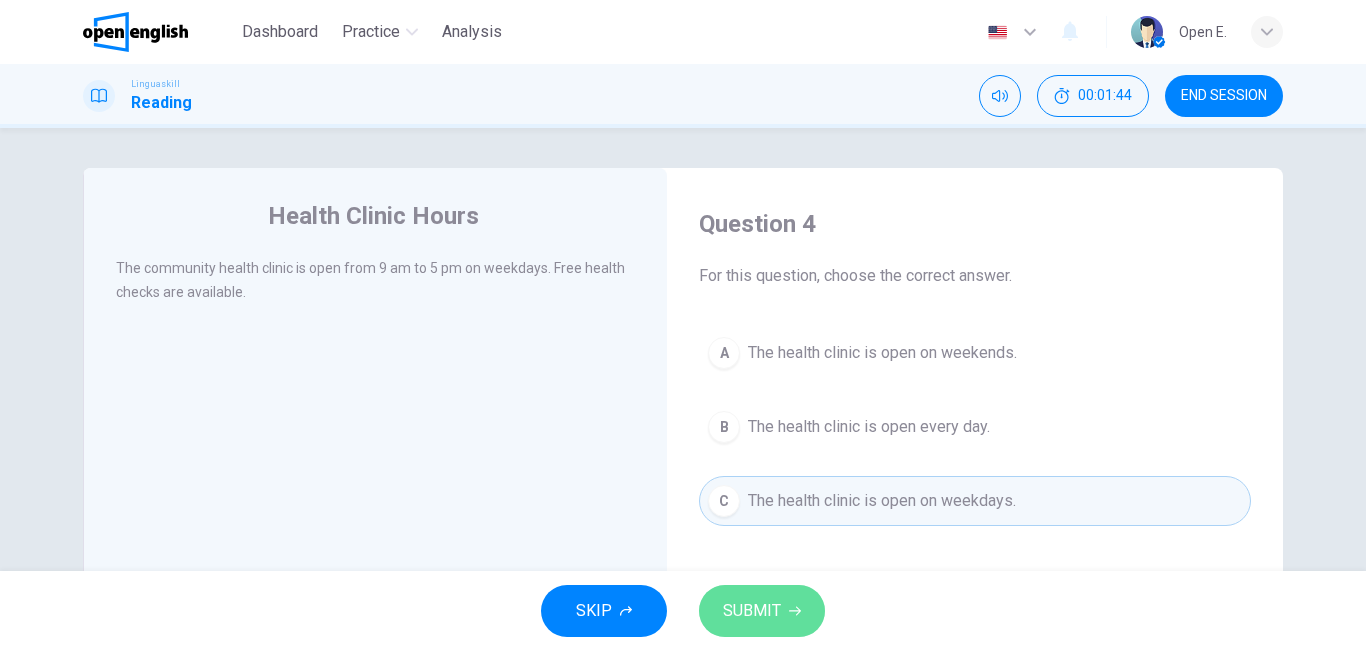 click on "SUBMIT" at bounding box center (752, 611) 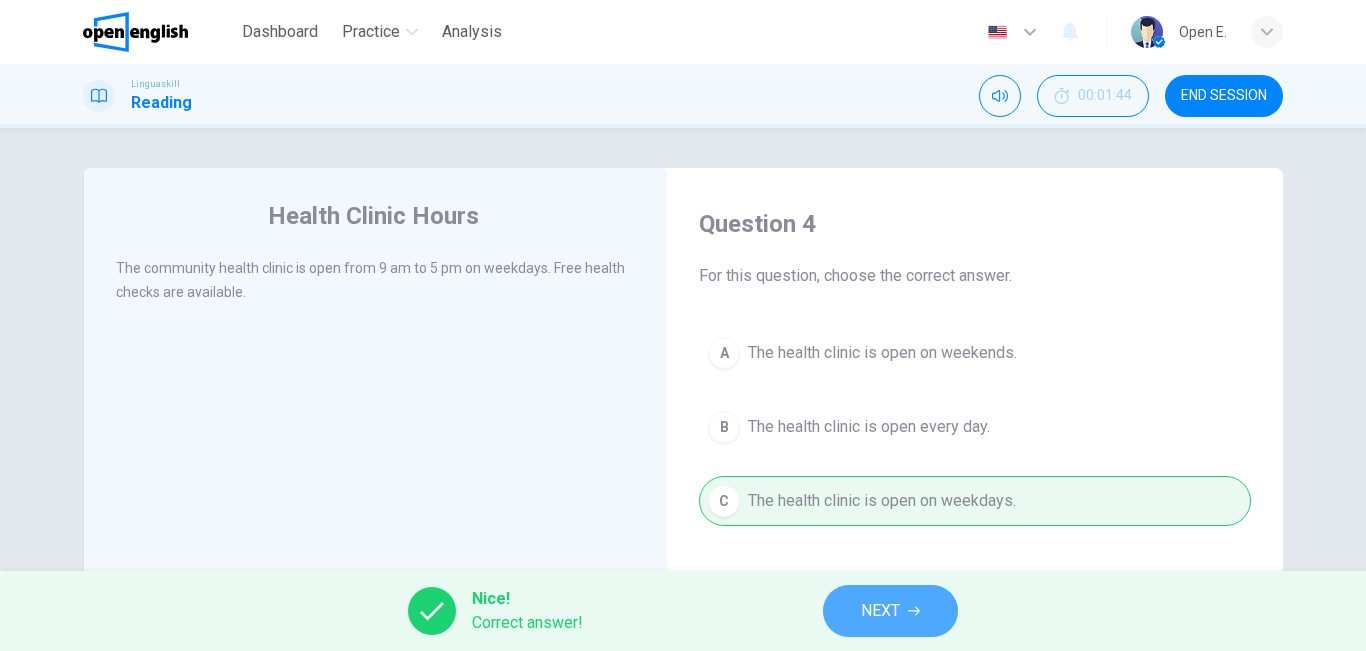 click on "NEXT" at bounding box center [880, 611] 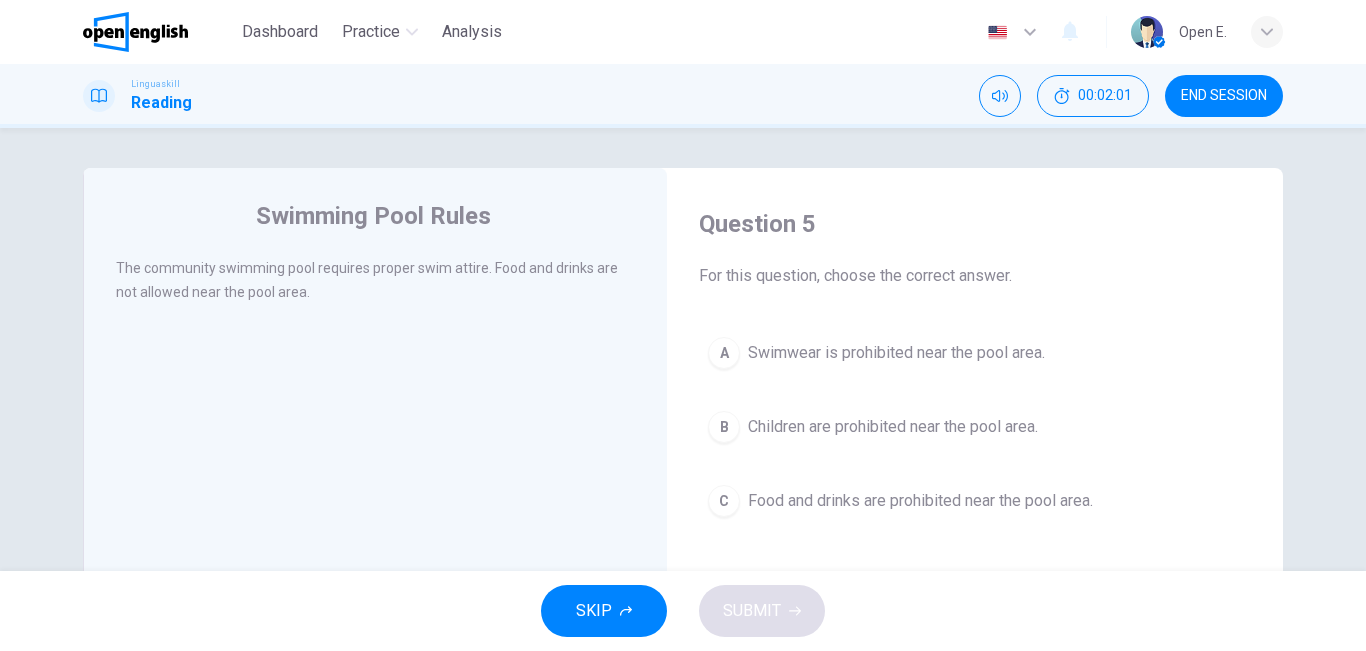 click on "Food and drinks are prohibited near the pool area." at bounding box center [920, 501] 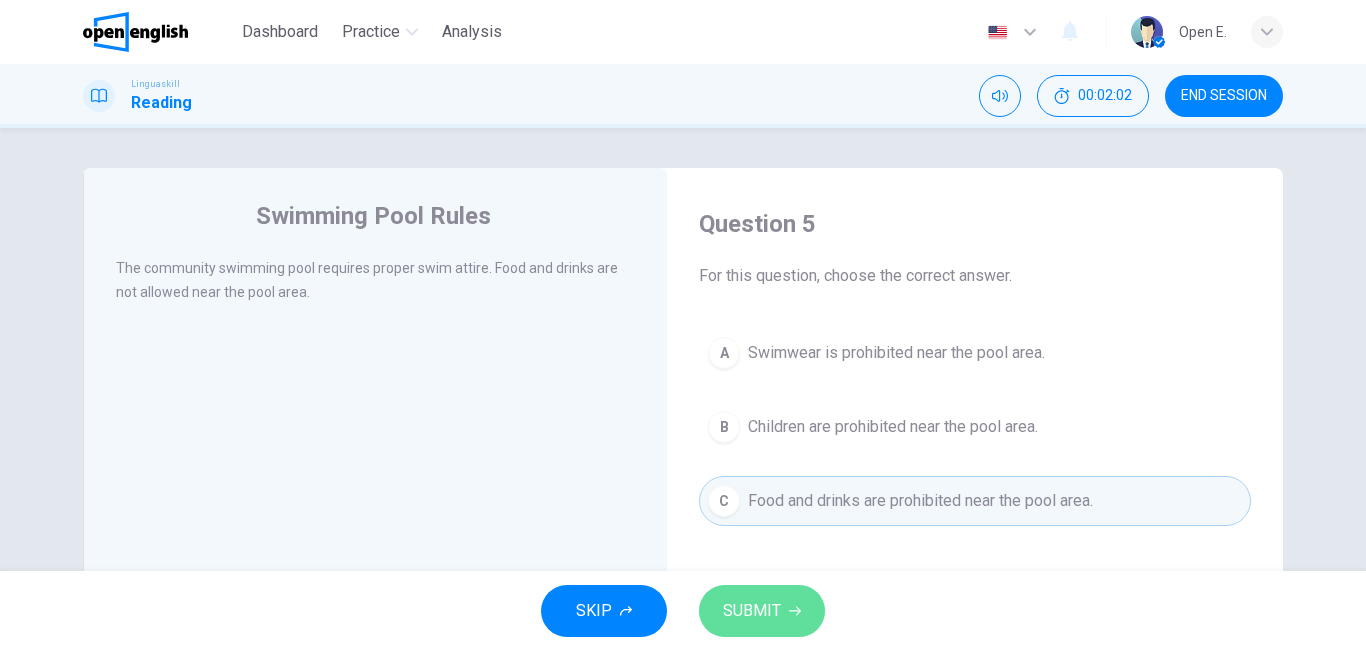 click on "SUBMIT" at bounding box center [752, 611] 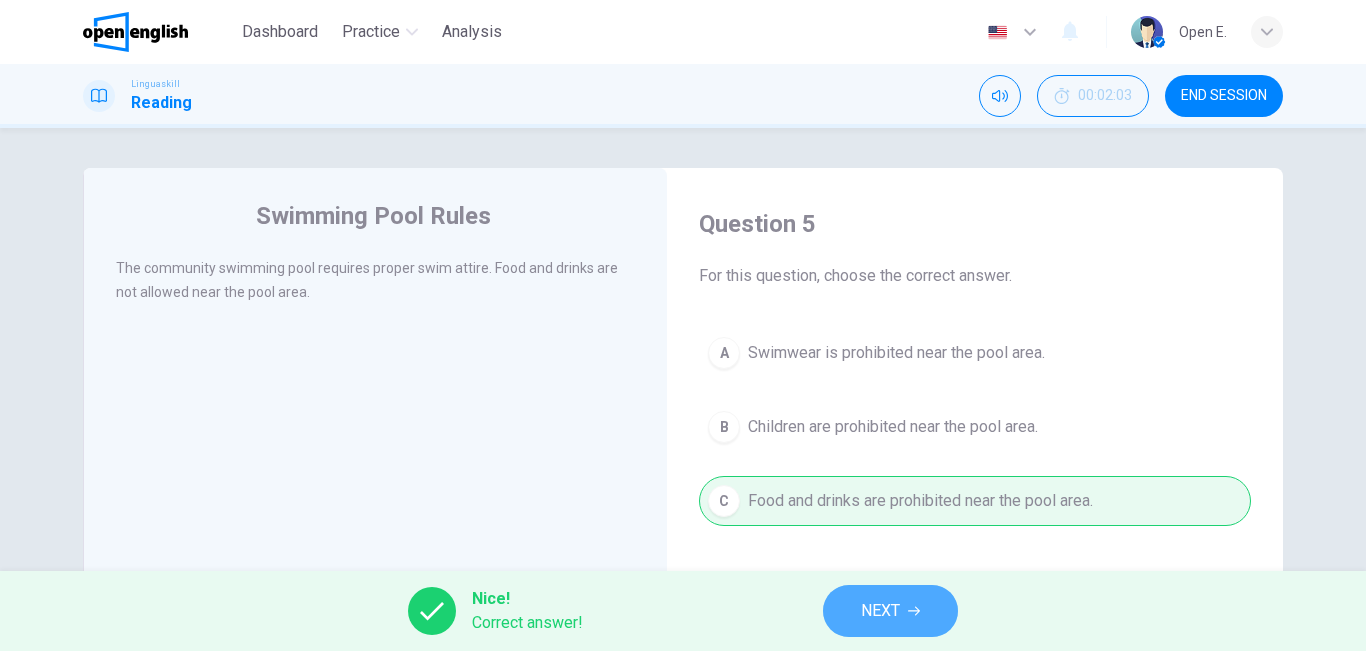 click on "NEXT" at bounding box center (880, 611) 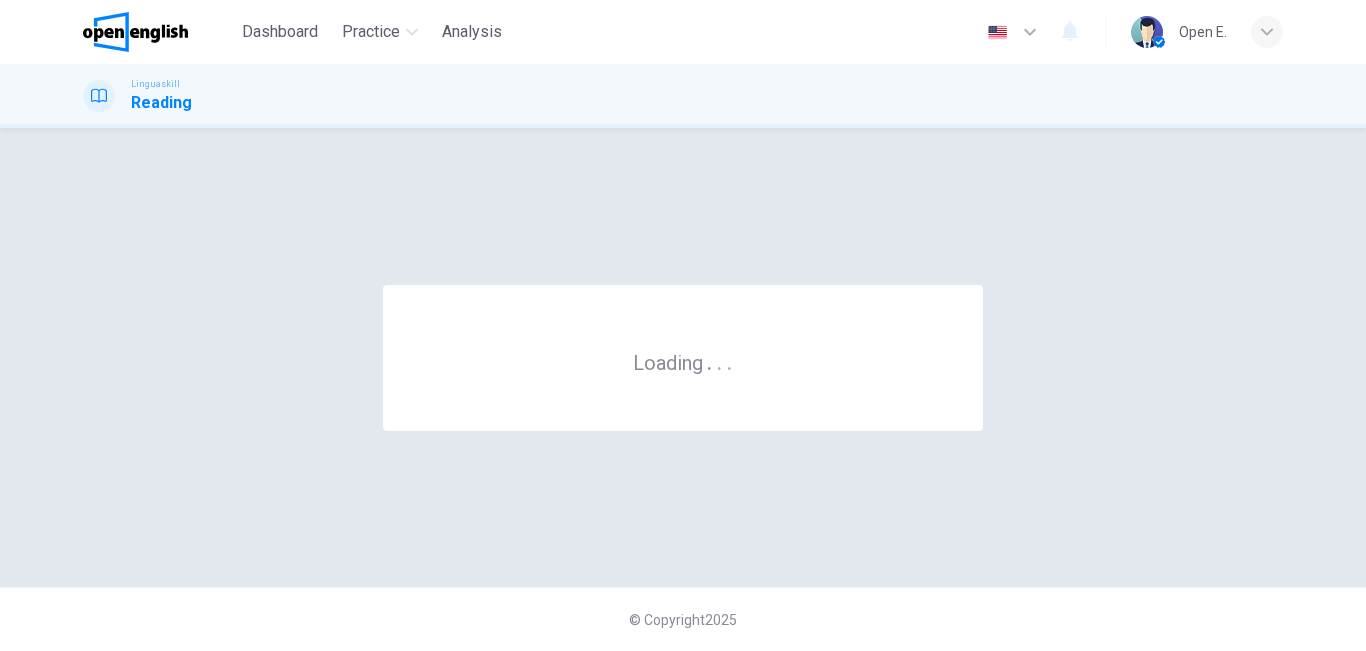 click on "© Copyright  2025" at bounding box center (683, 619) 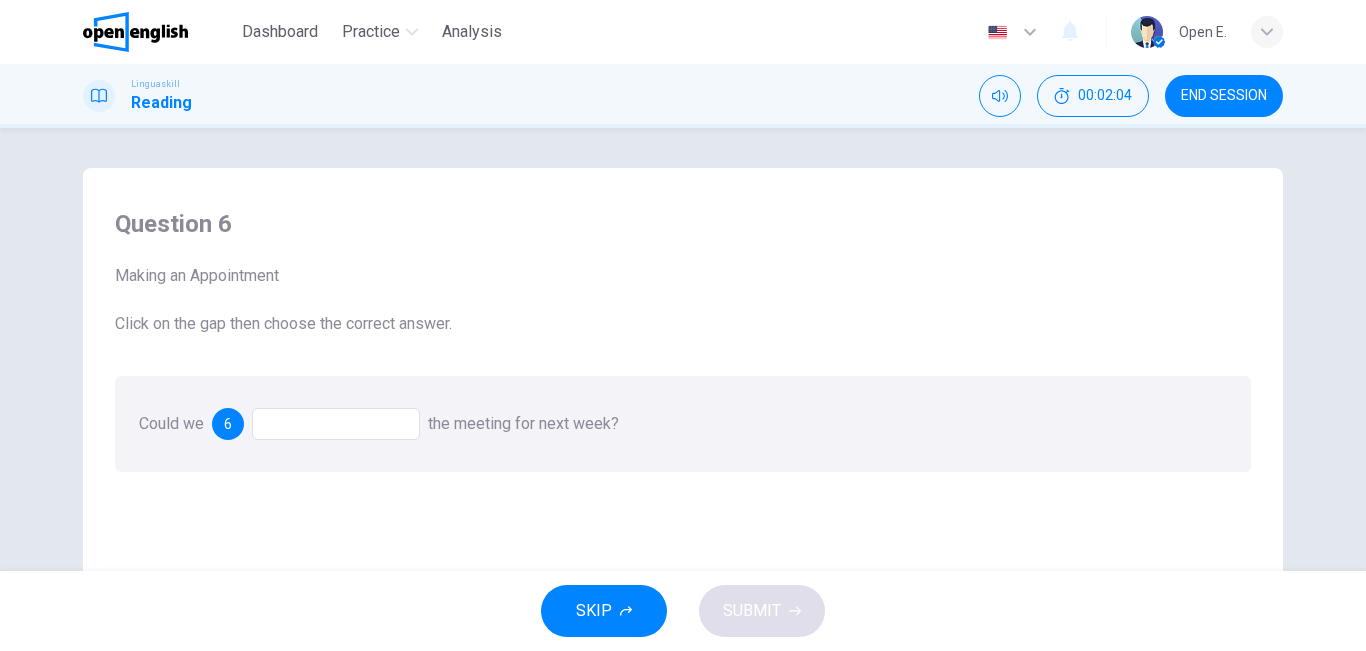 click on "Could we  6  the meeting for next week?" at bounding box center (683, 424) 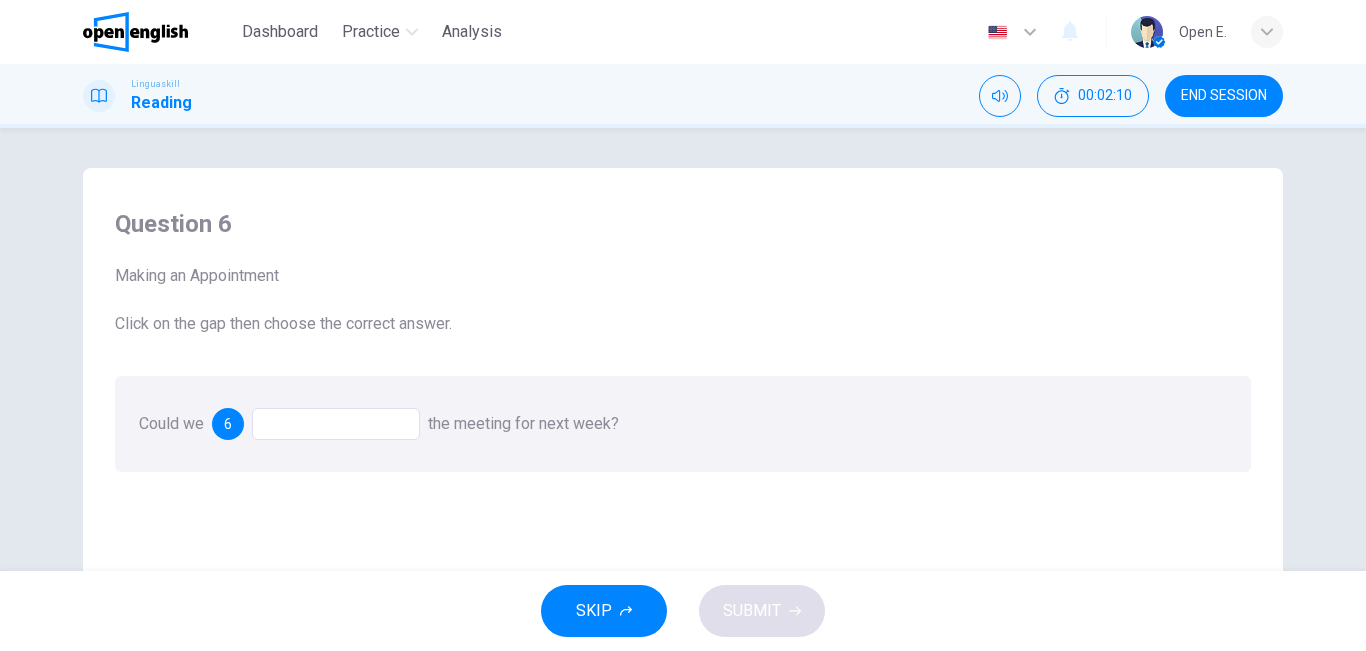 click at bounding box center [336, 424] 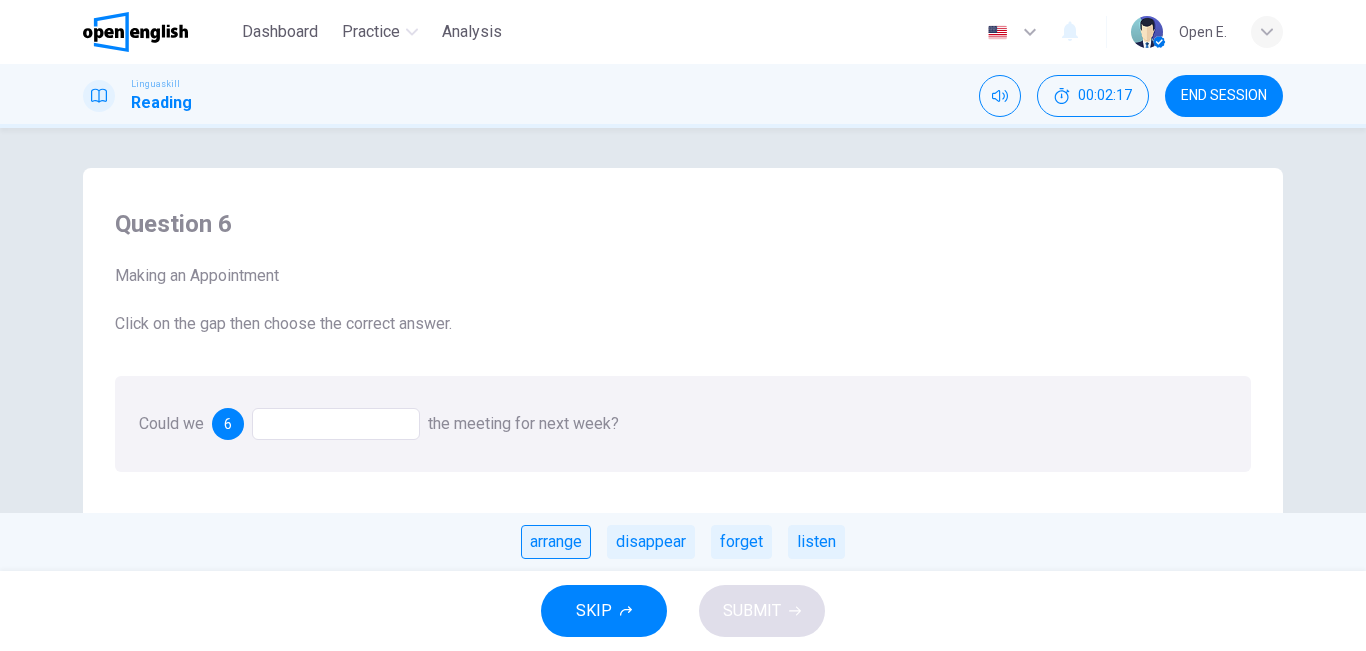 click on "arrange" at bounding box center (556, 542) 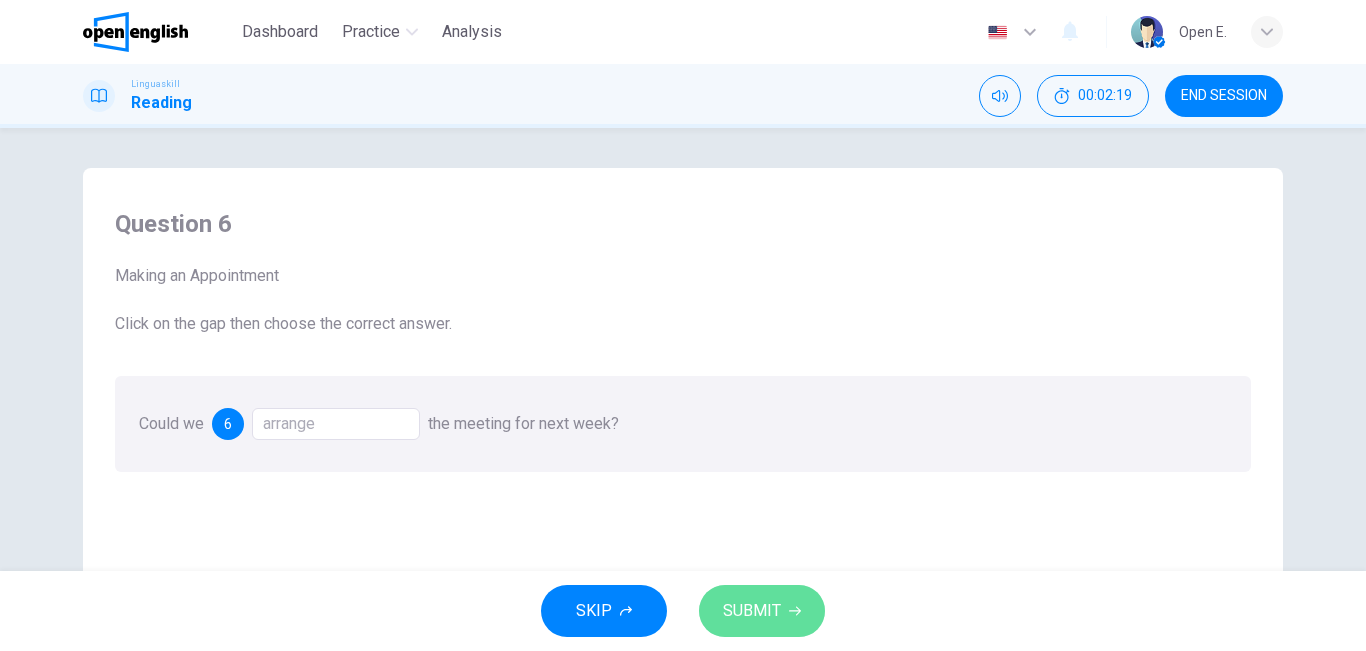 click on "SUBMIT" at bounding box center (752, 611) 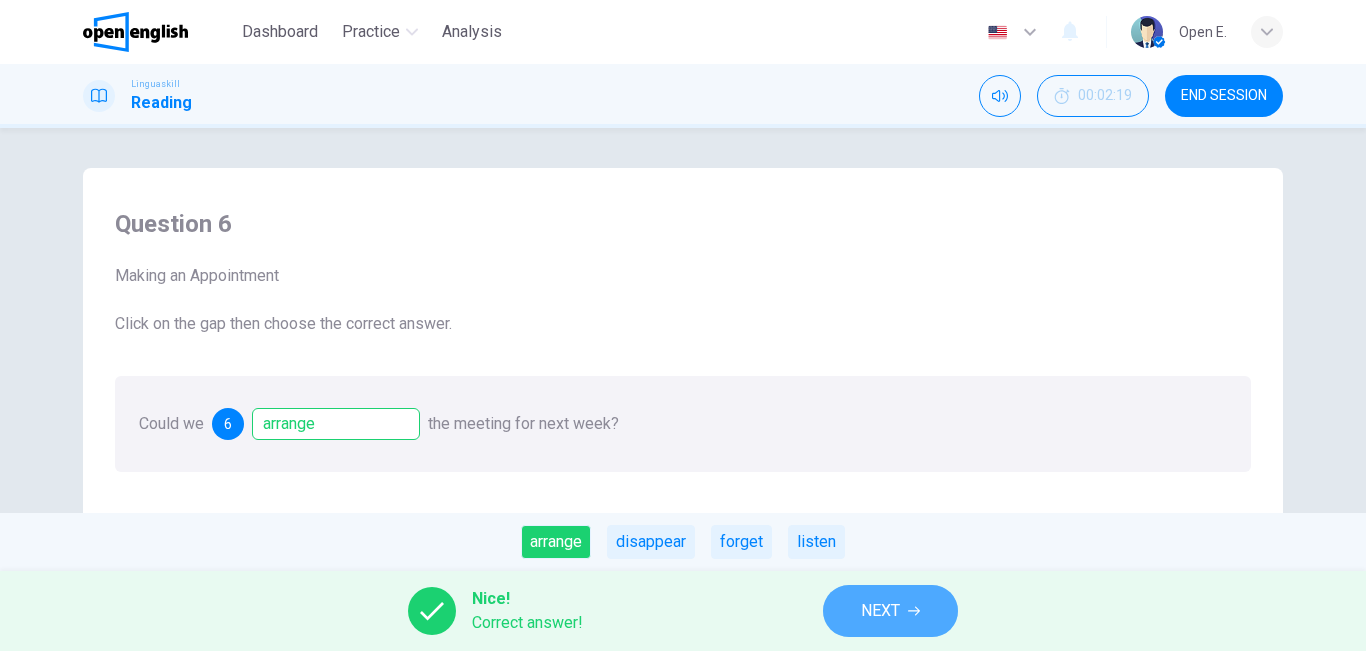click on "NEXT" at bounding box center [890, 611] 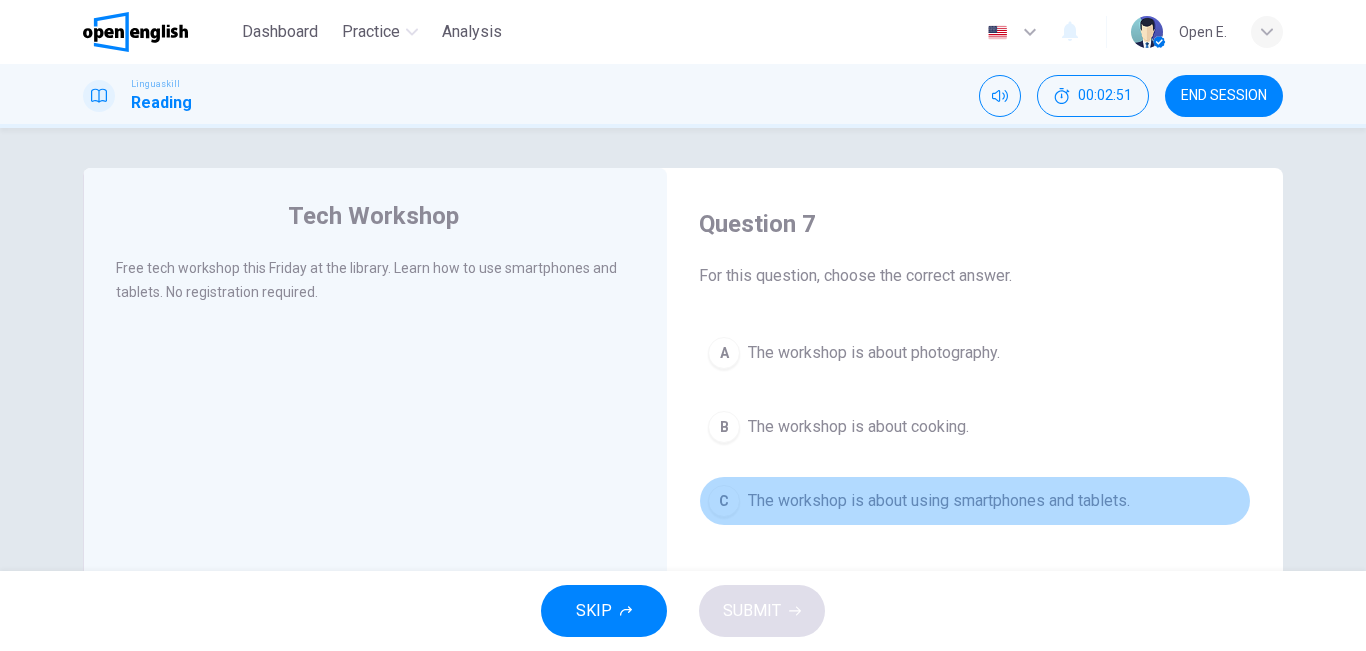 click on "C The workshop is about using smartphones and tablets." at bounding box center [975, 501] 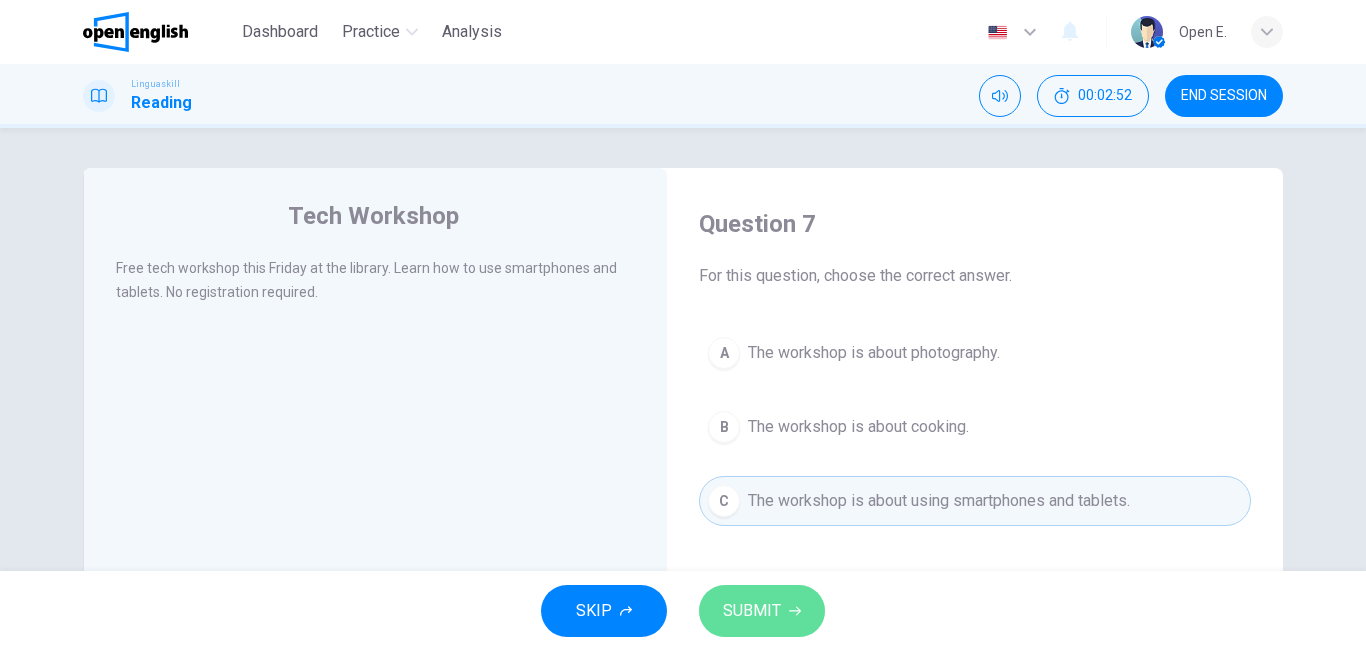 click on "SUBMIT" at bounding box center (762, 611) 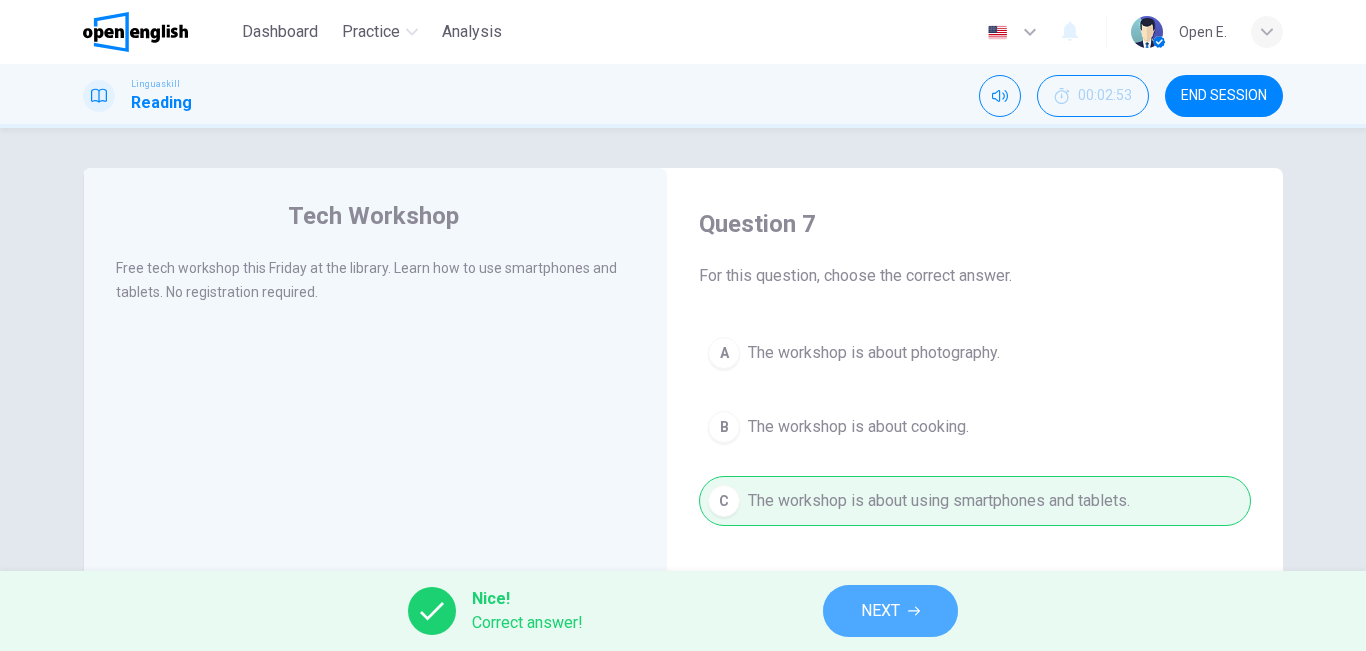 click on "NEXT" at bounding box center (890, 611) 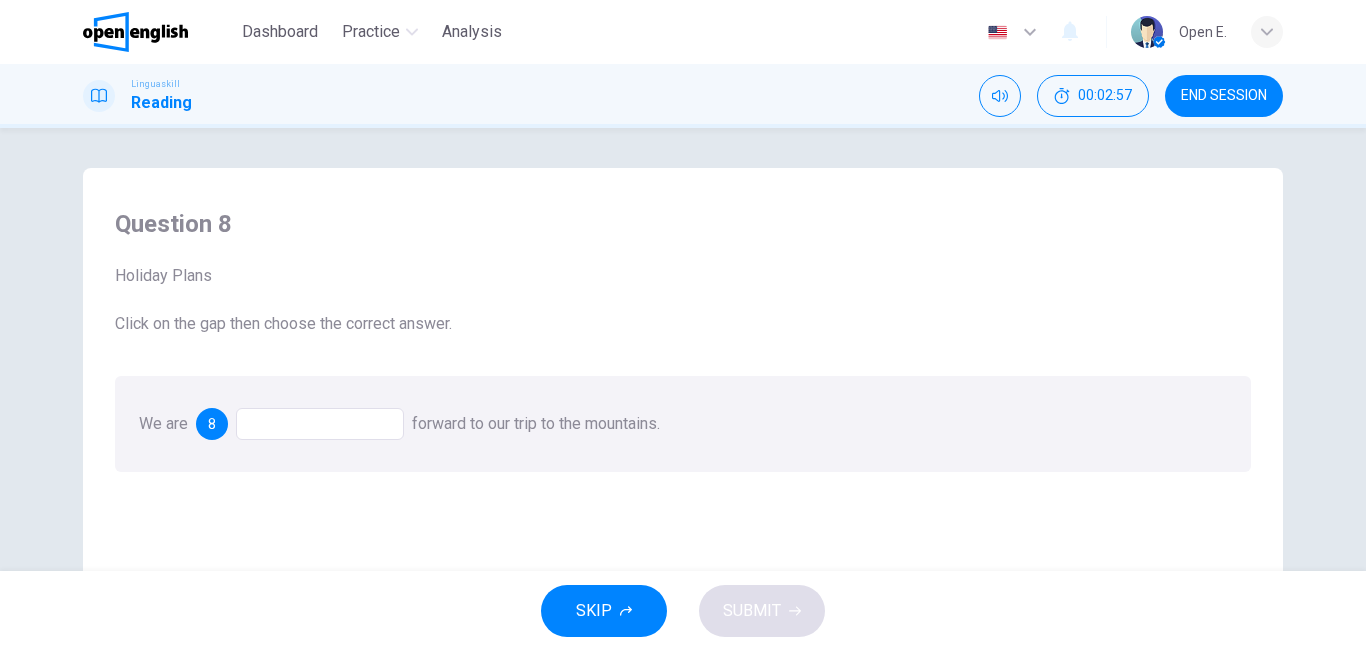 click at bounding box center (320, 424) 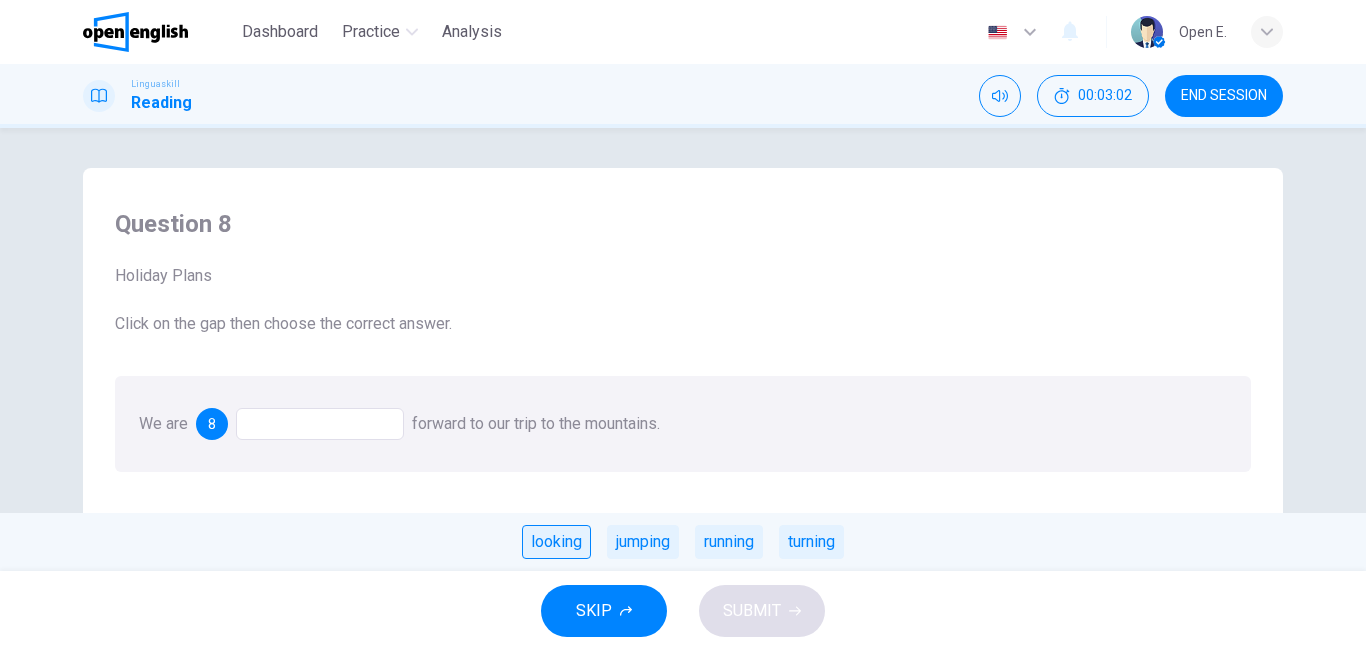 click on "looking" at bounding box center [556, 542] 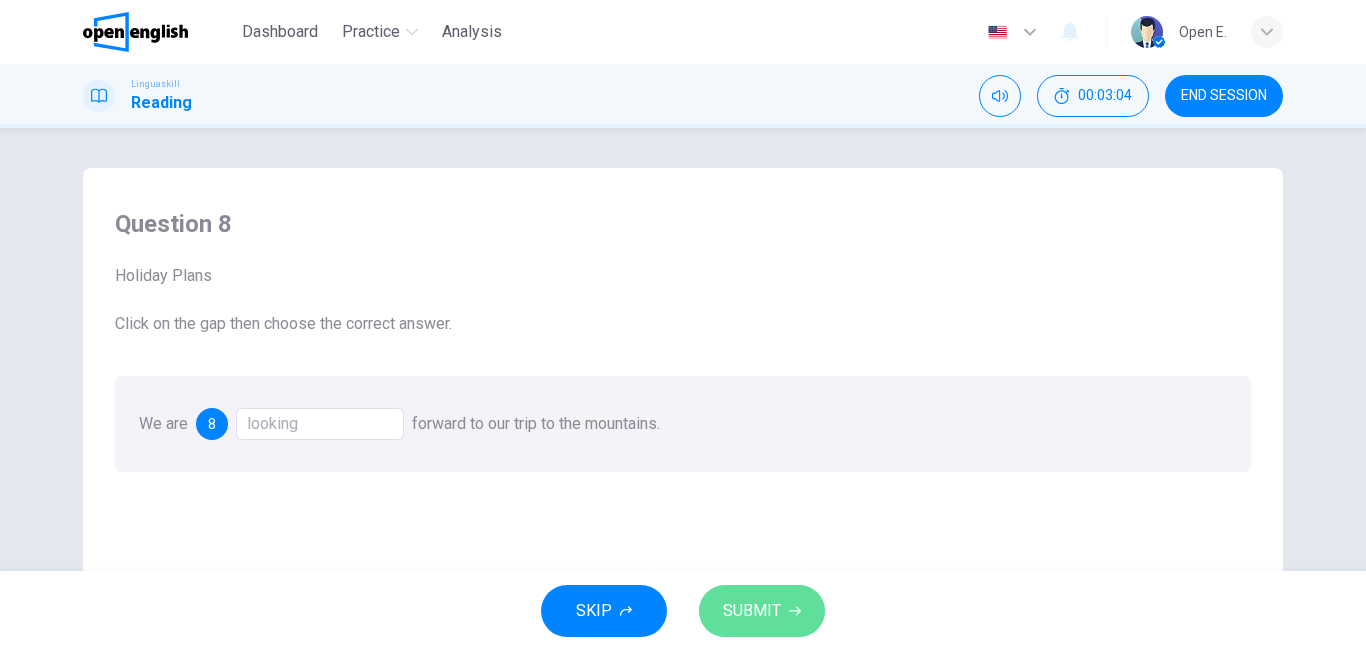 click 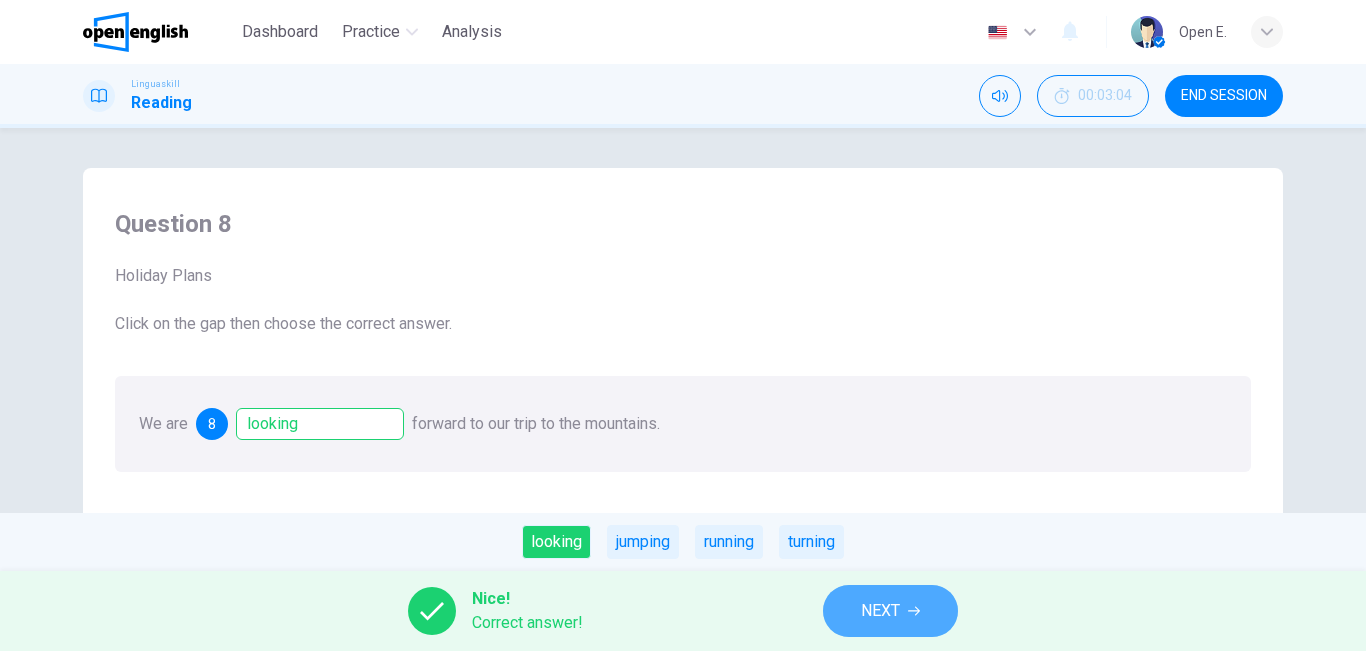 click on "NEXT" at bounding box center (890, 611) 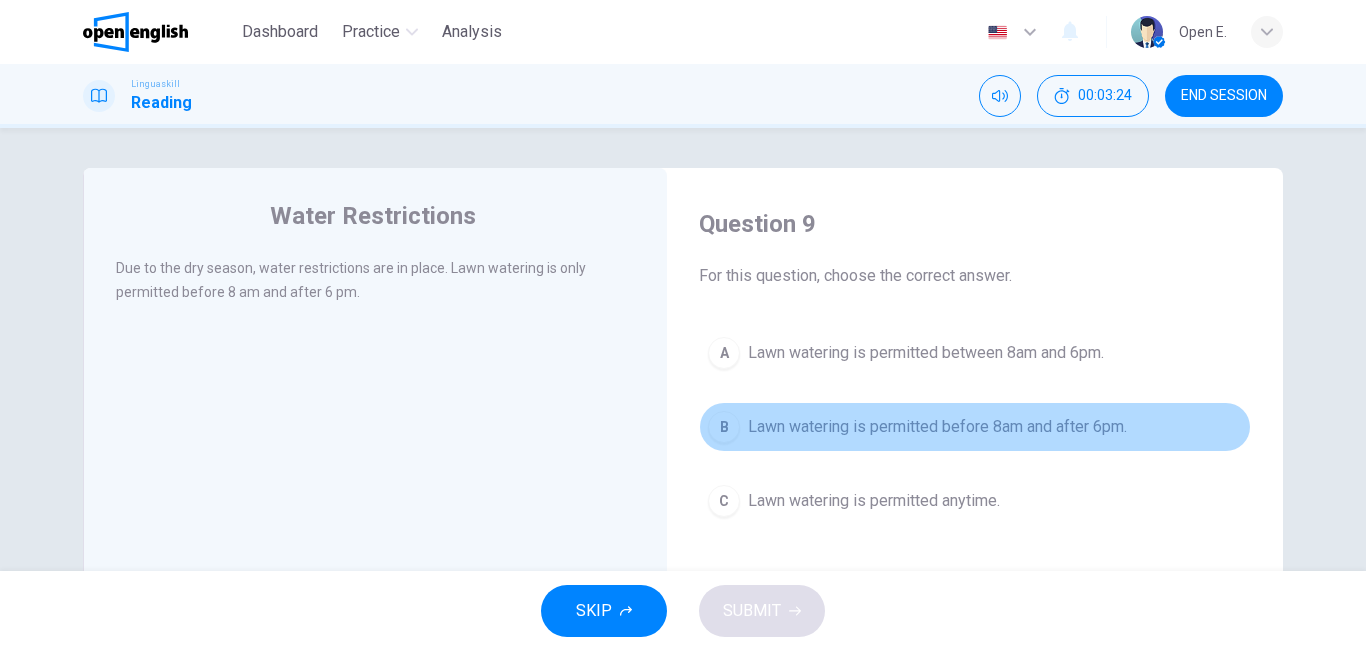 click on "Lawn watering is permitted before 8am and after 6pm." at bounding box center (937, 427) 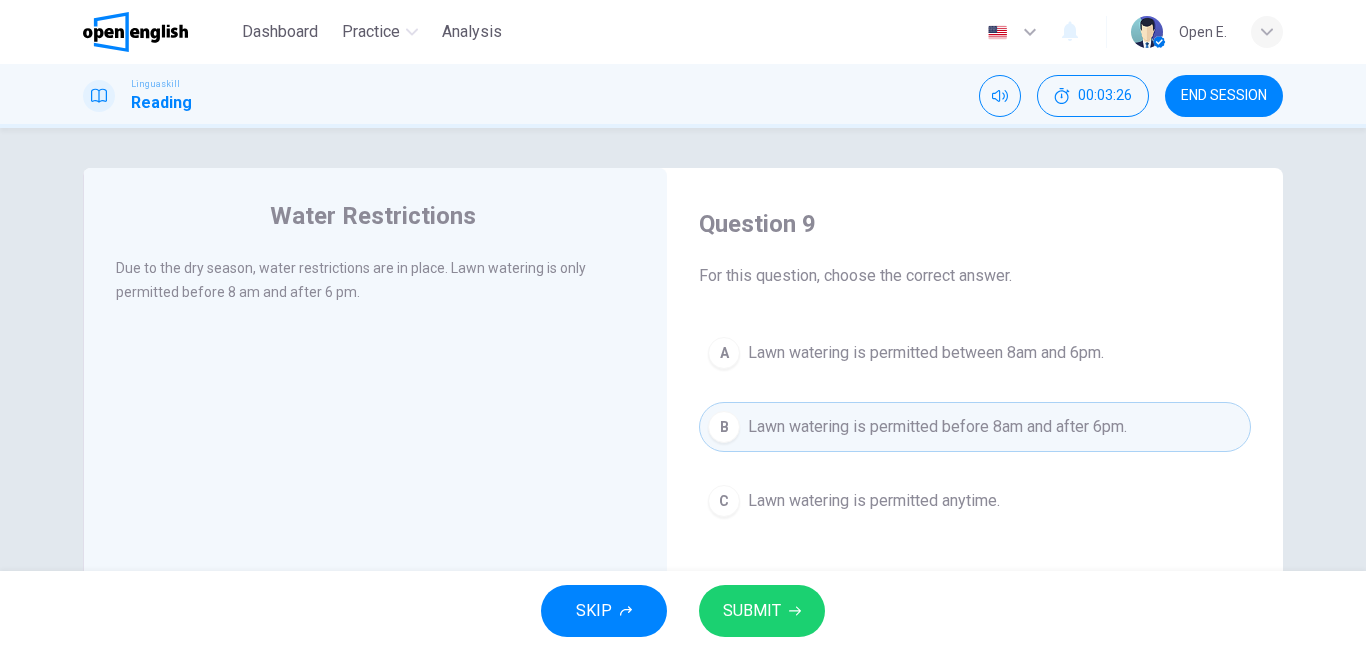 click on "SKIP SUBMIT" at bounding box center [683, 611] 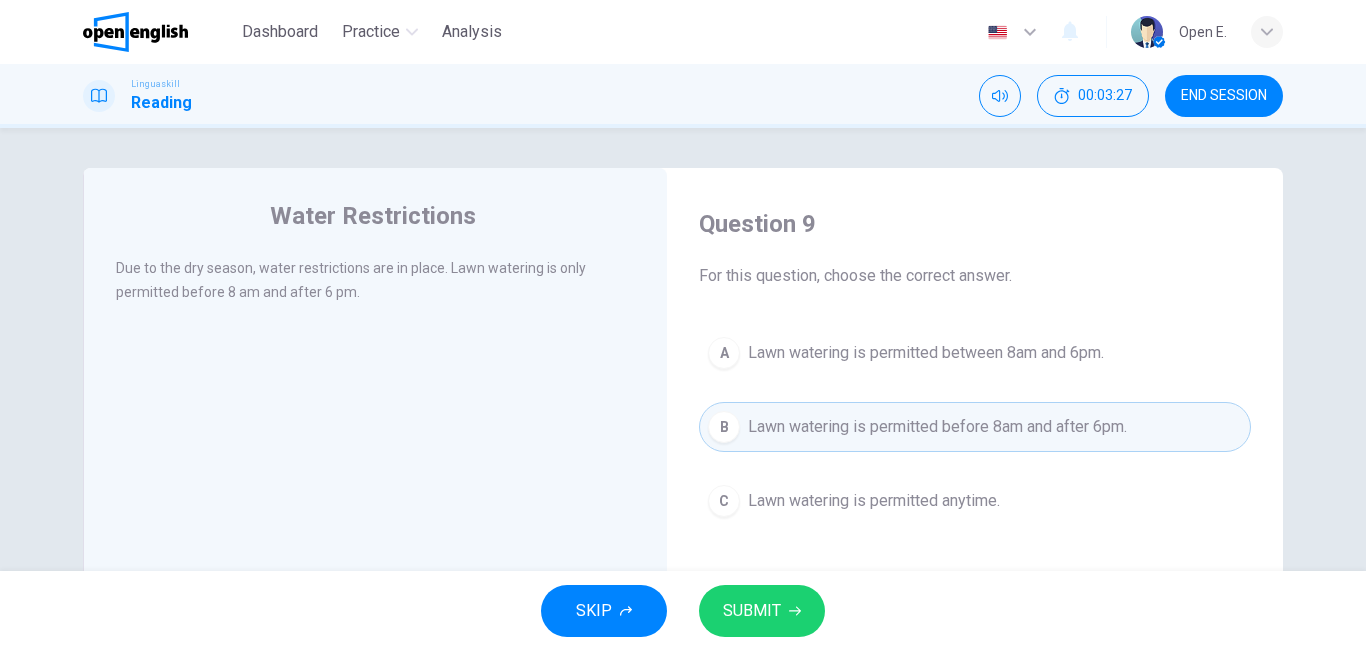 click on "SUBMIT" at bounding box center [752, 611] 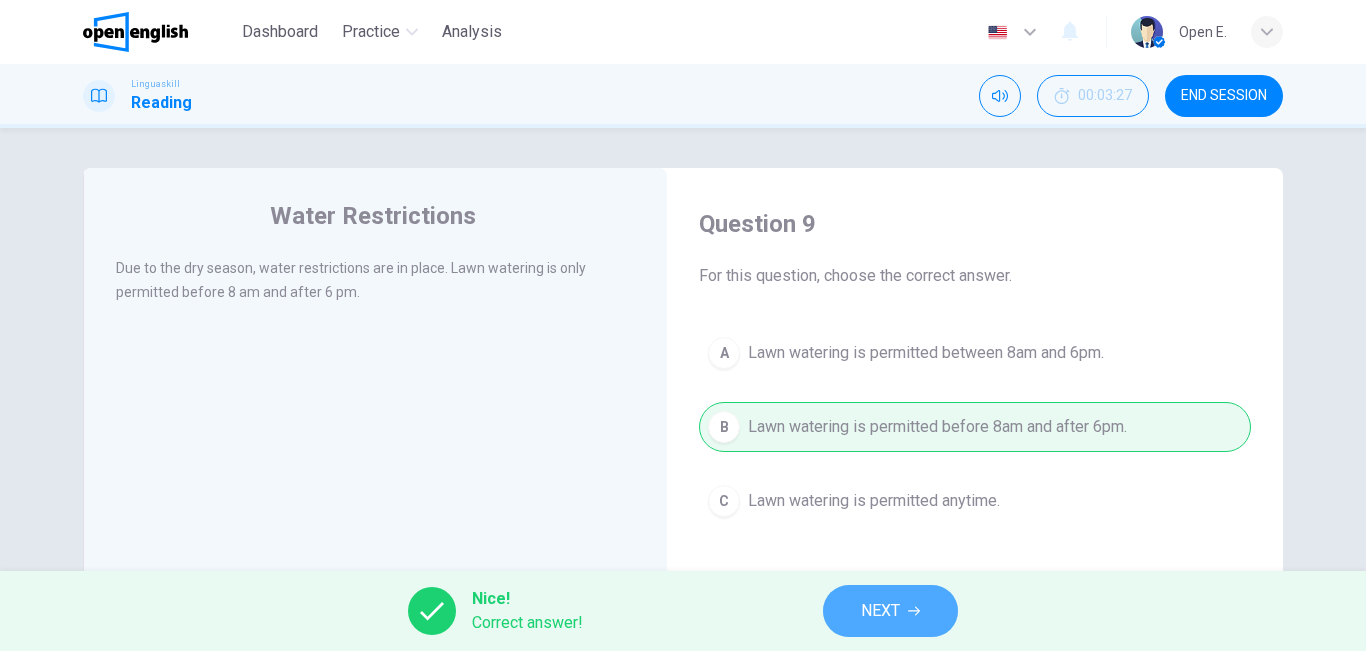 click on "NEXT" at bounding box center [890, 611] 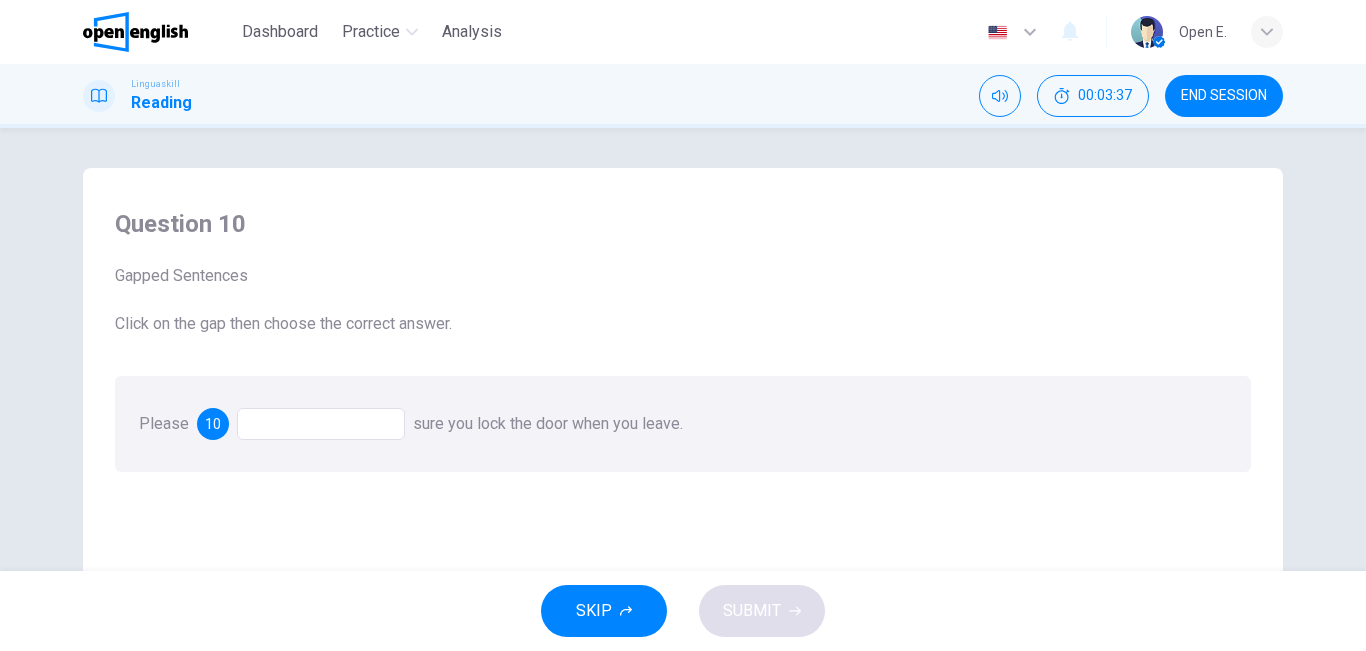 click at bounding box center (321, 424) 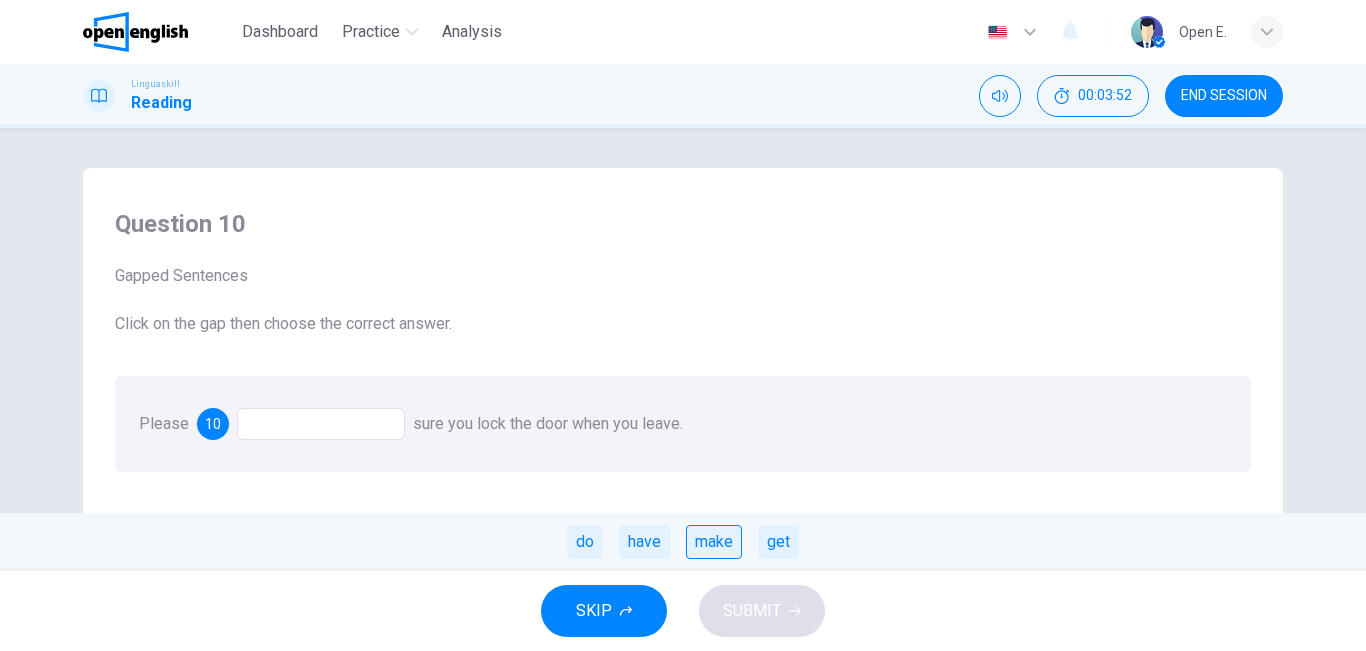click on "make" at bounding box center (714, 542) 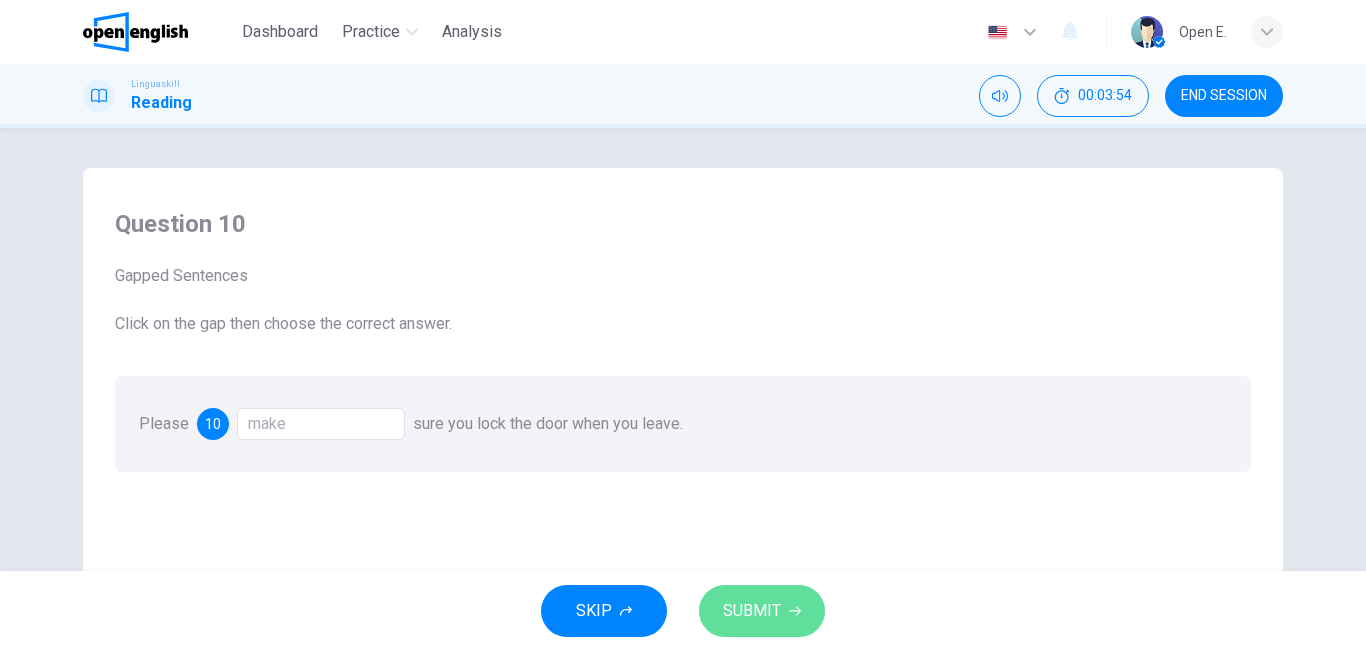click on "SUBMIT" at bounding box center [752, 611] 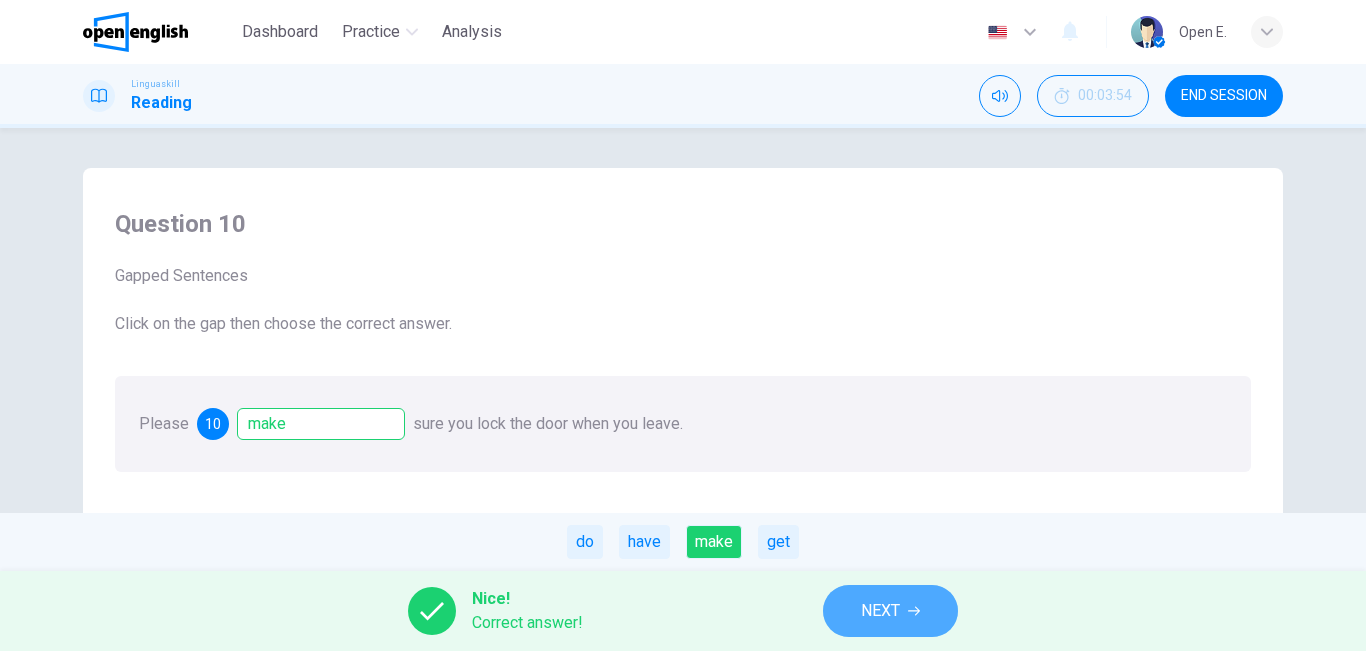 click on "NEXT" at bounding box center (890, 611) 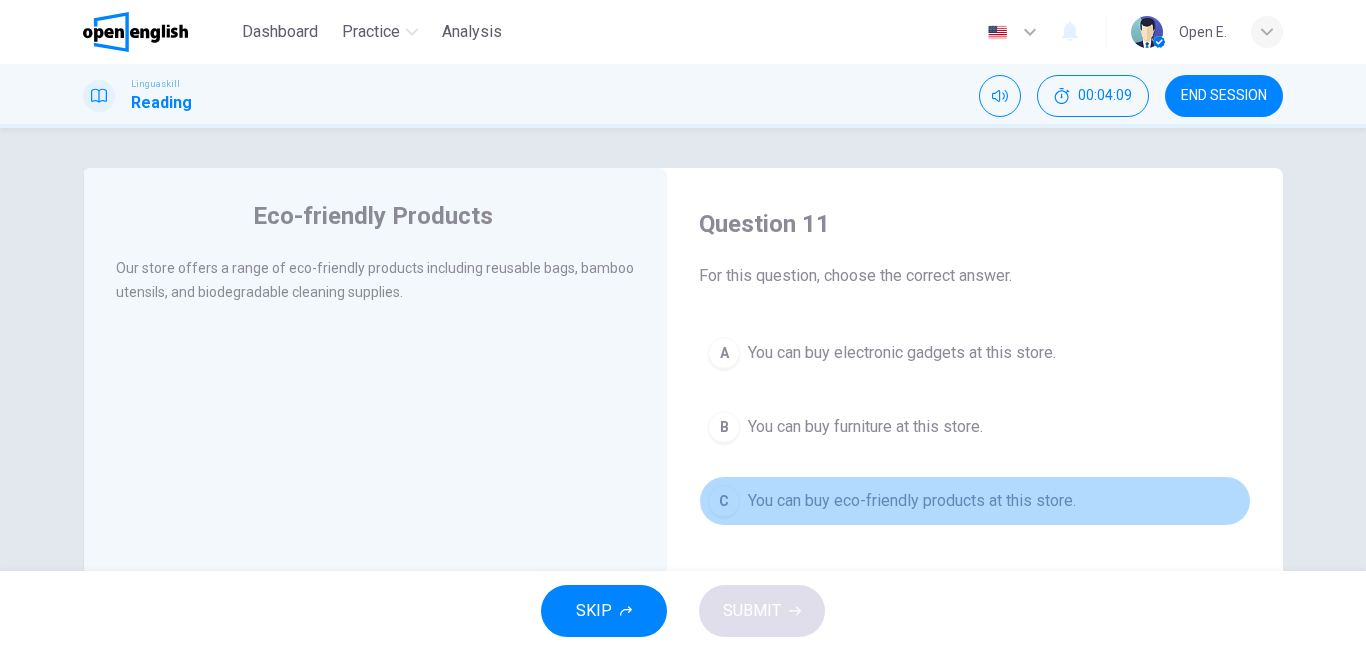 click on "You can buy eco-friendly products at this store." at bounding box center [912, 501] 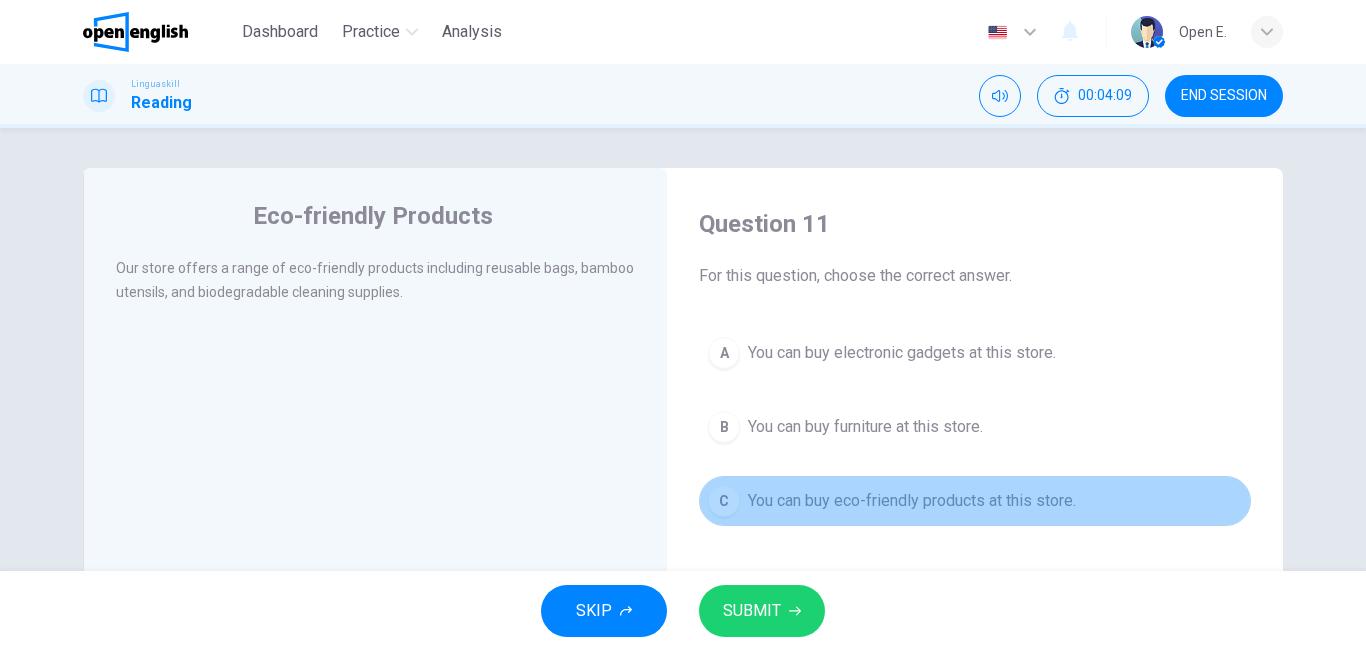 click on "You can buy eco-friendly products at this store." at bounding box center [912, 501] 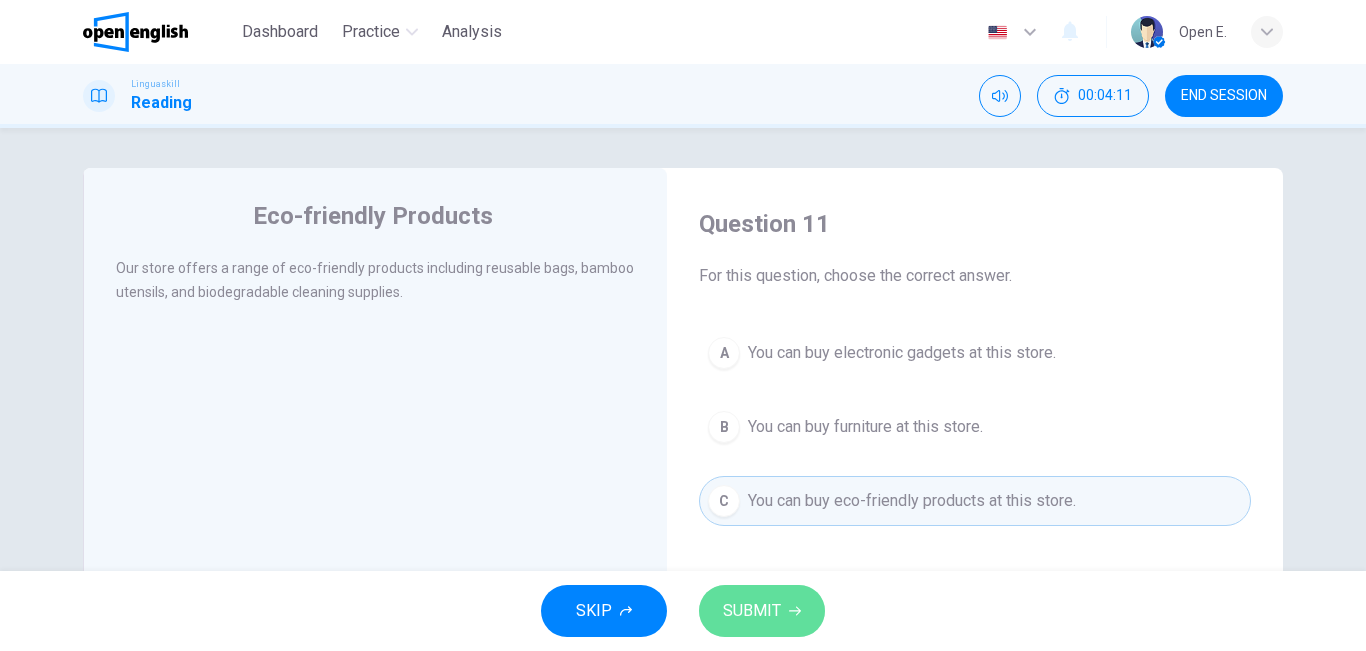 click on "SUBMIT" at bounding box center [762, 611] 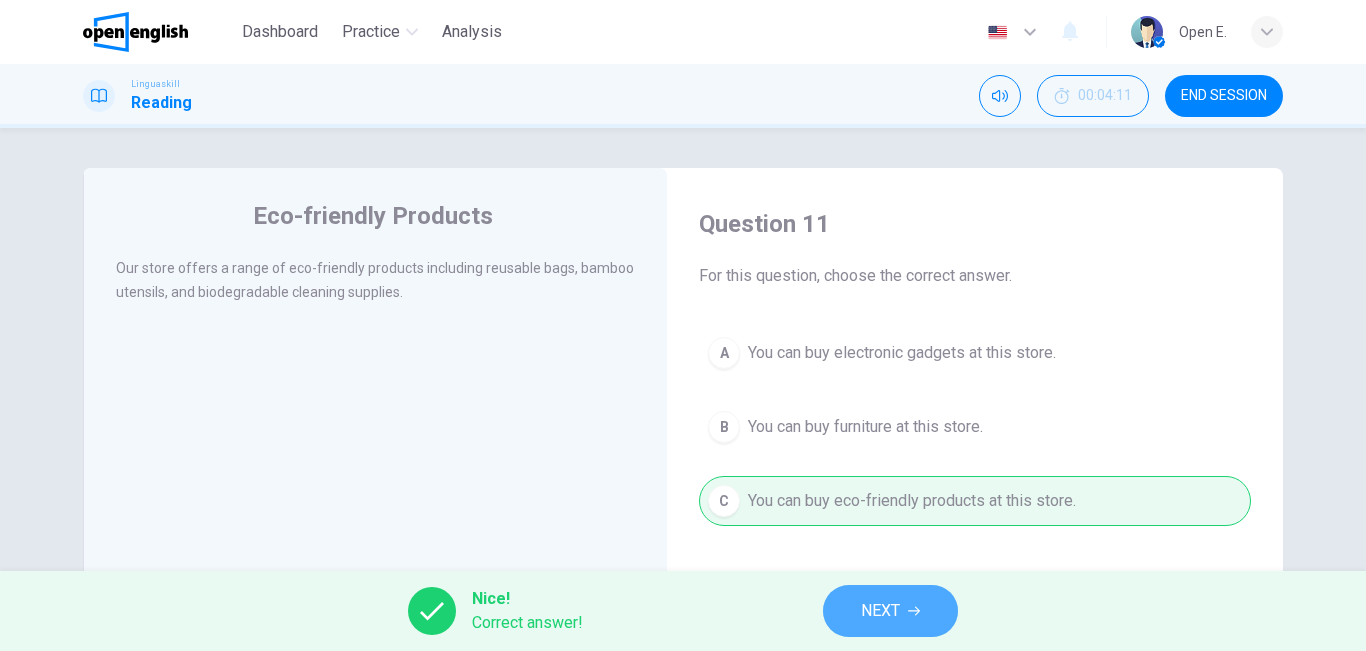 click on "NEXT" at bounding box center (890, 611) 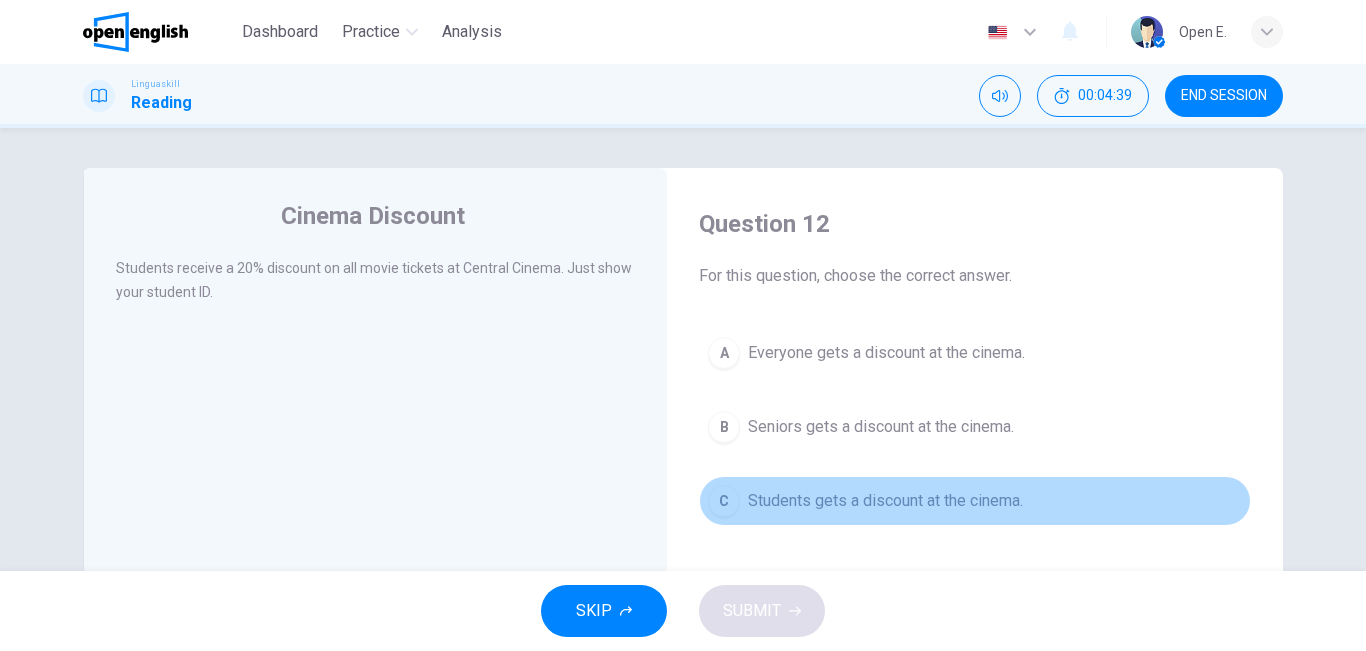 click on "Students gets a discount at the cinema." at bounding box center (885, 501) 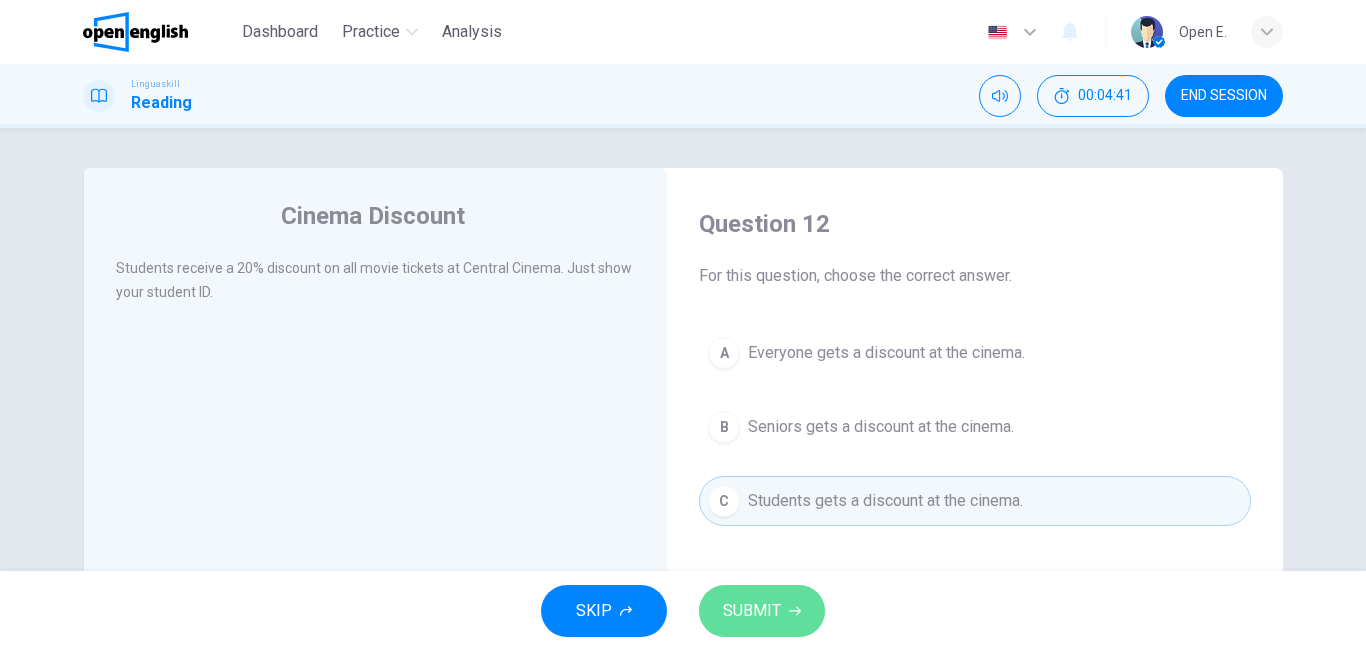 click on "SUBMIT" at bounding box center [752, 611] 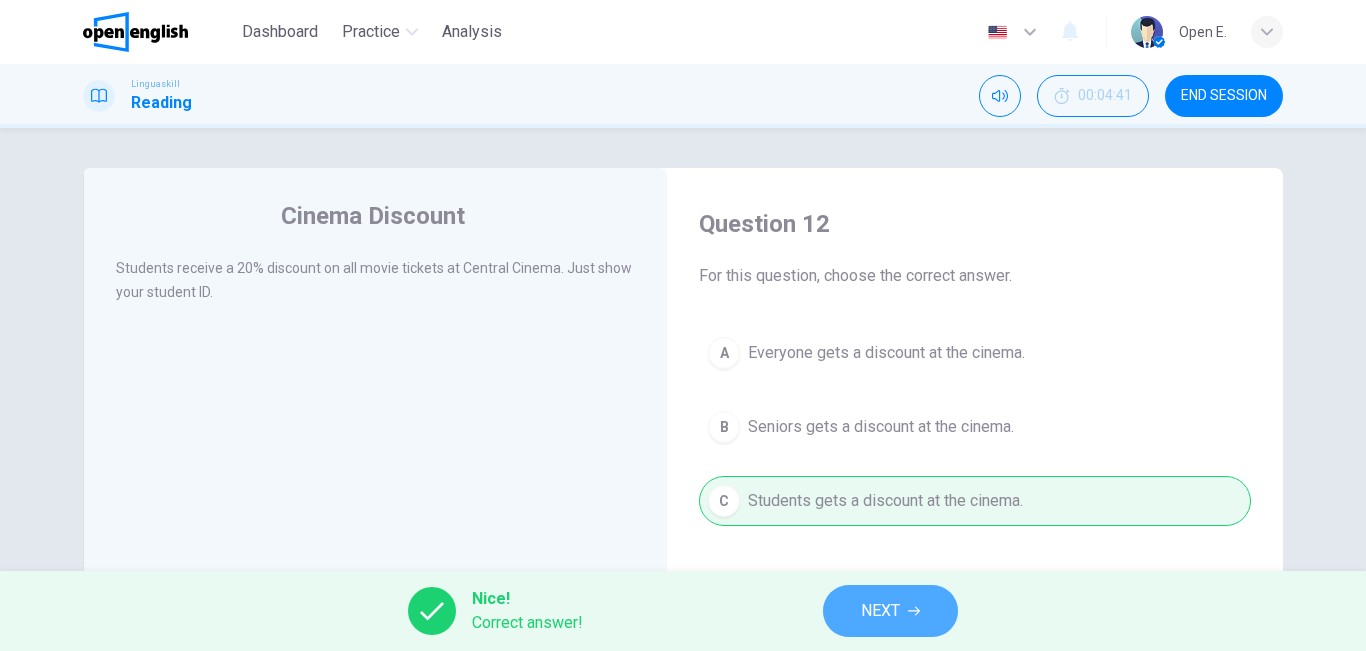 click on "NEXT" at bounding box center [880, 611] 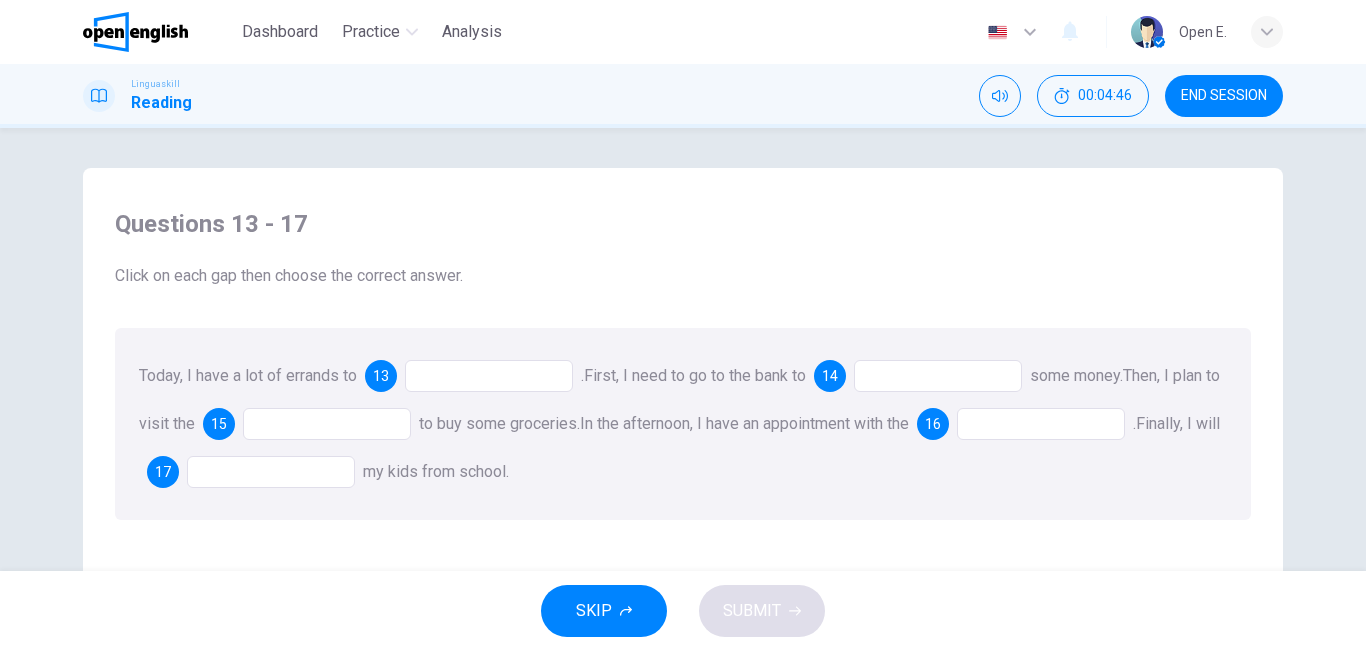 click at bounding box center [489, 376] 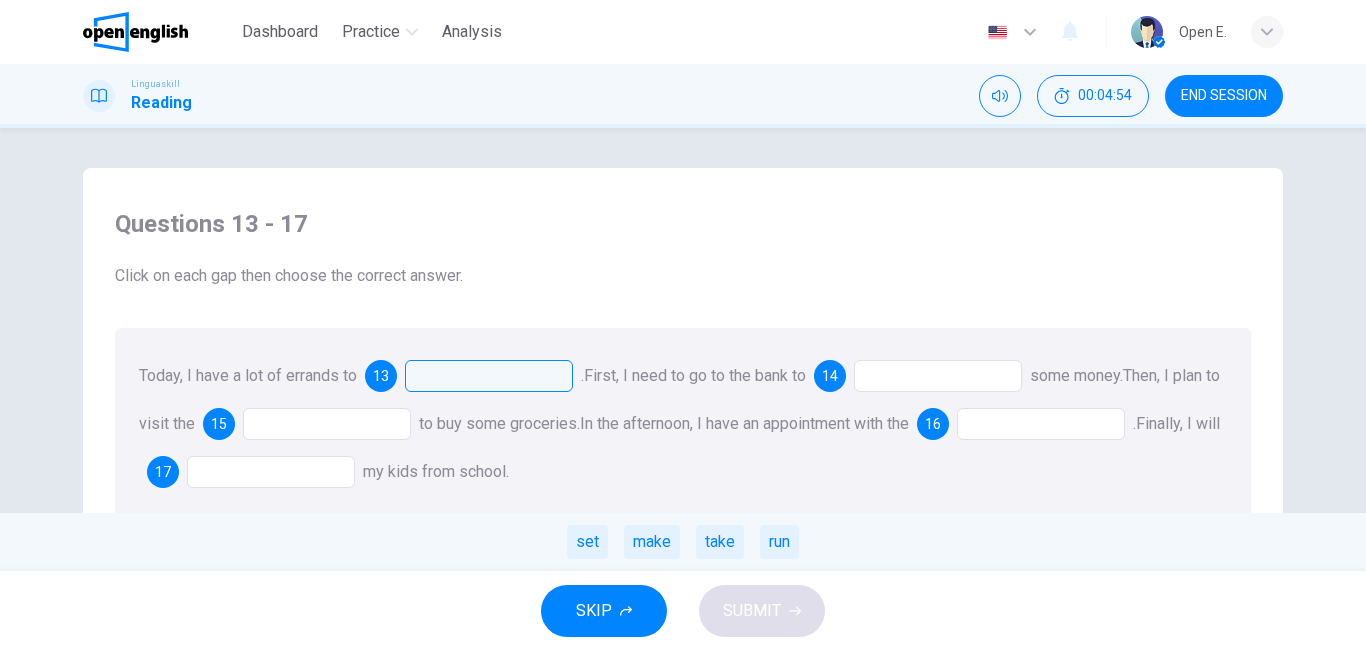 click at bounding box center (938, 376) 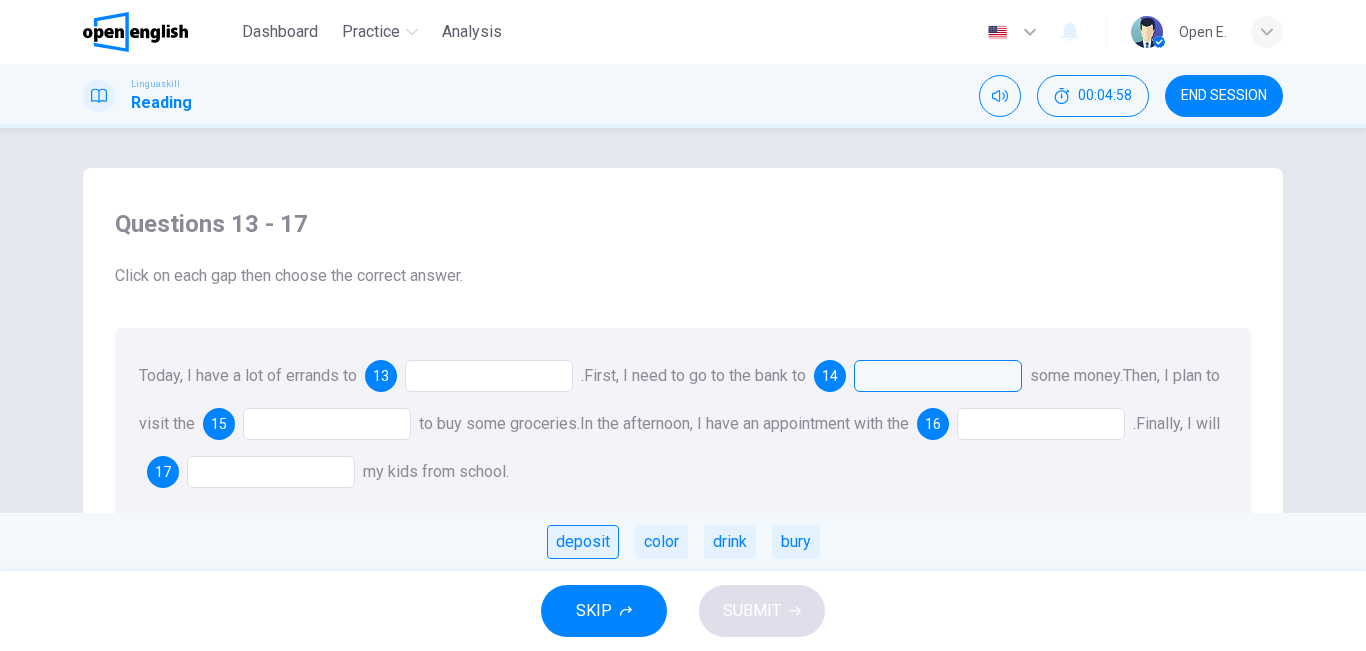 click on "deposit" at bounding box center [583, 542] 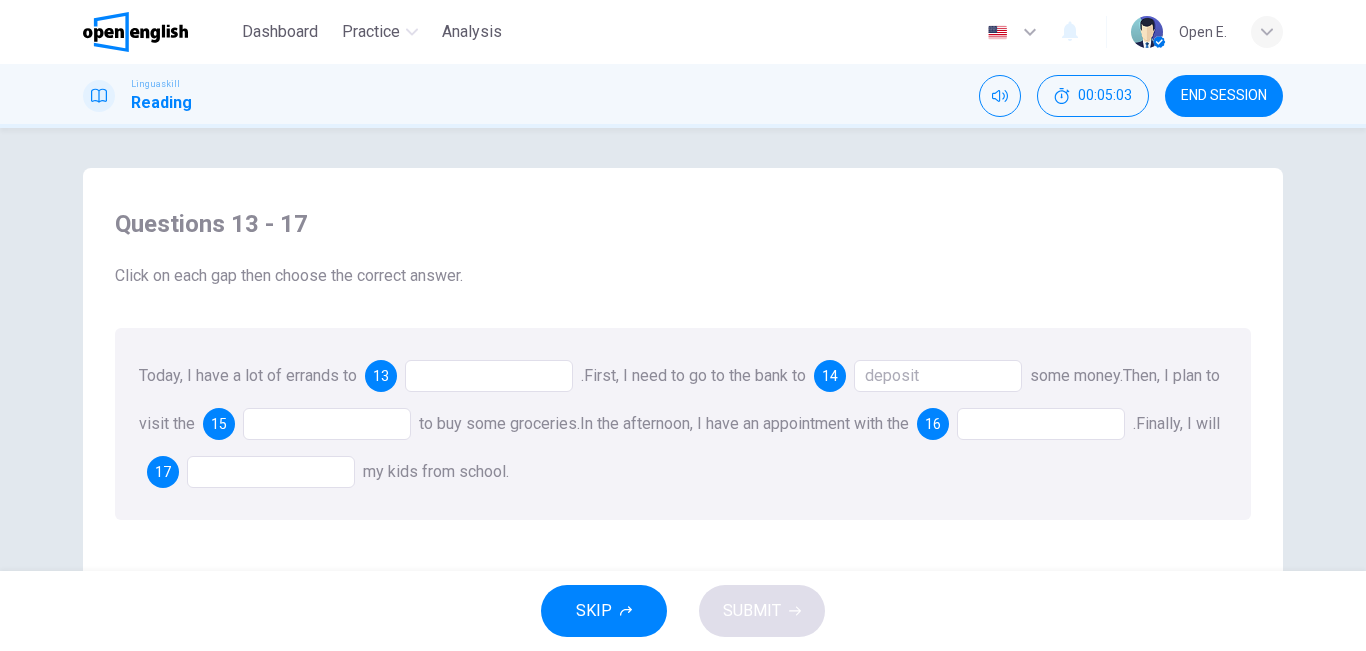 click at bounding box center (327, 424) 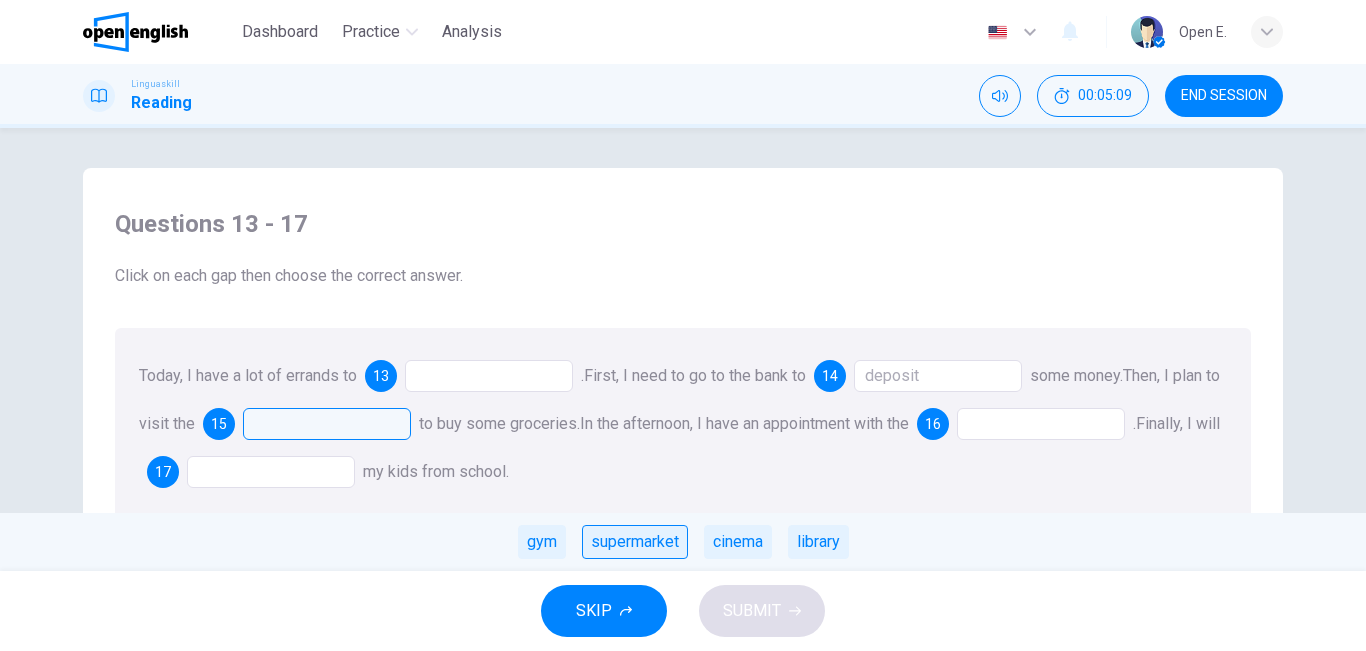 click on "supermarket" at bounding box center (635, 542) 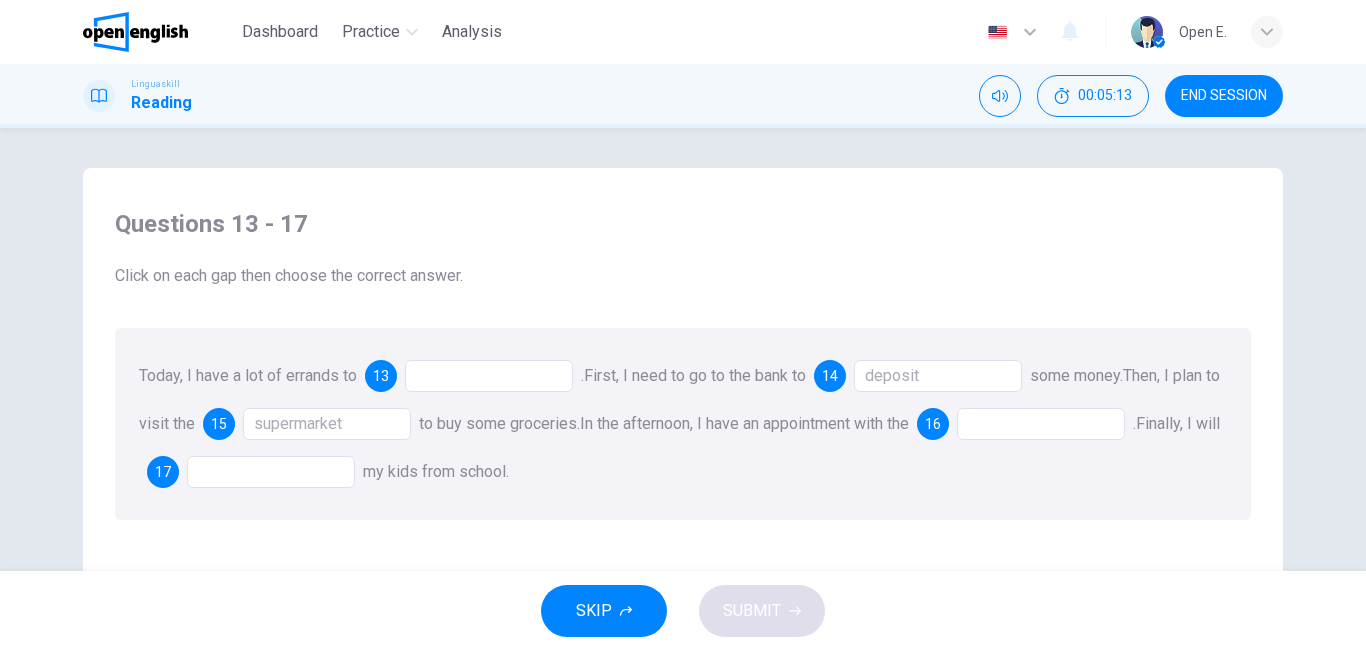 click at bounding box center [1041, 424] 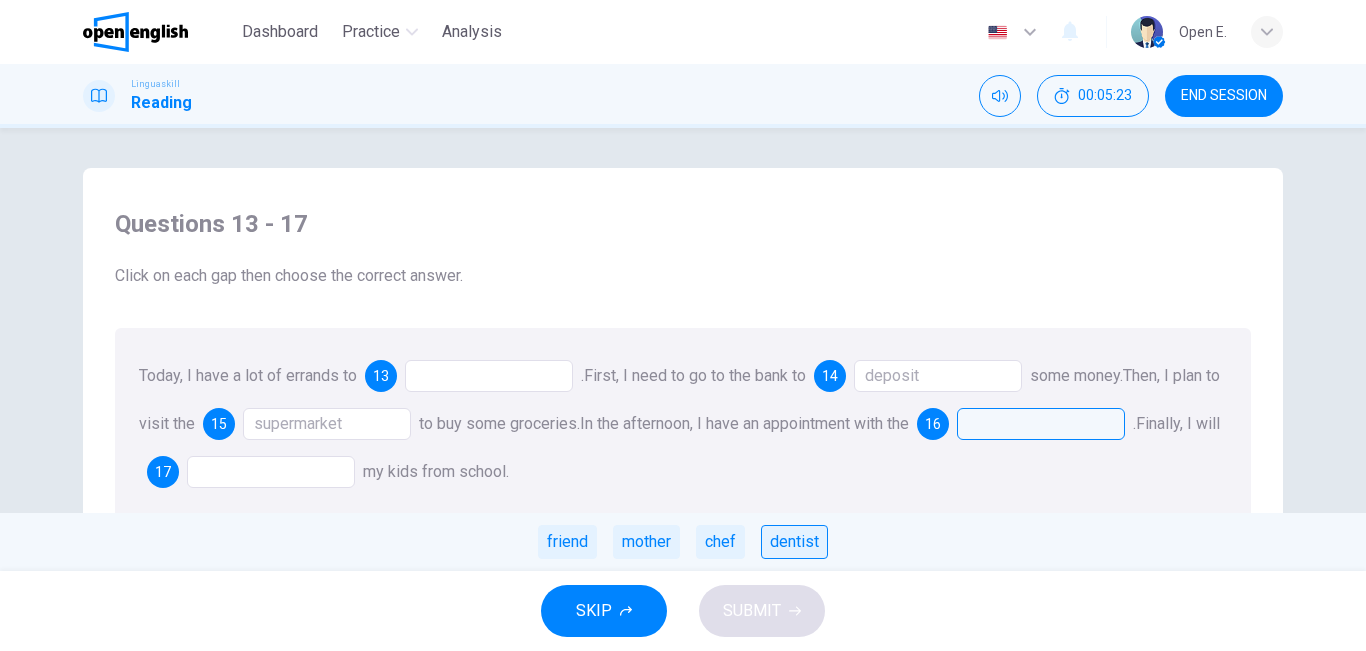 click on "dentist" at bounding box center [794, 542] 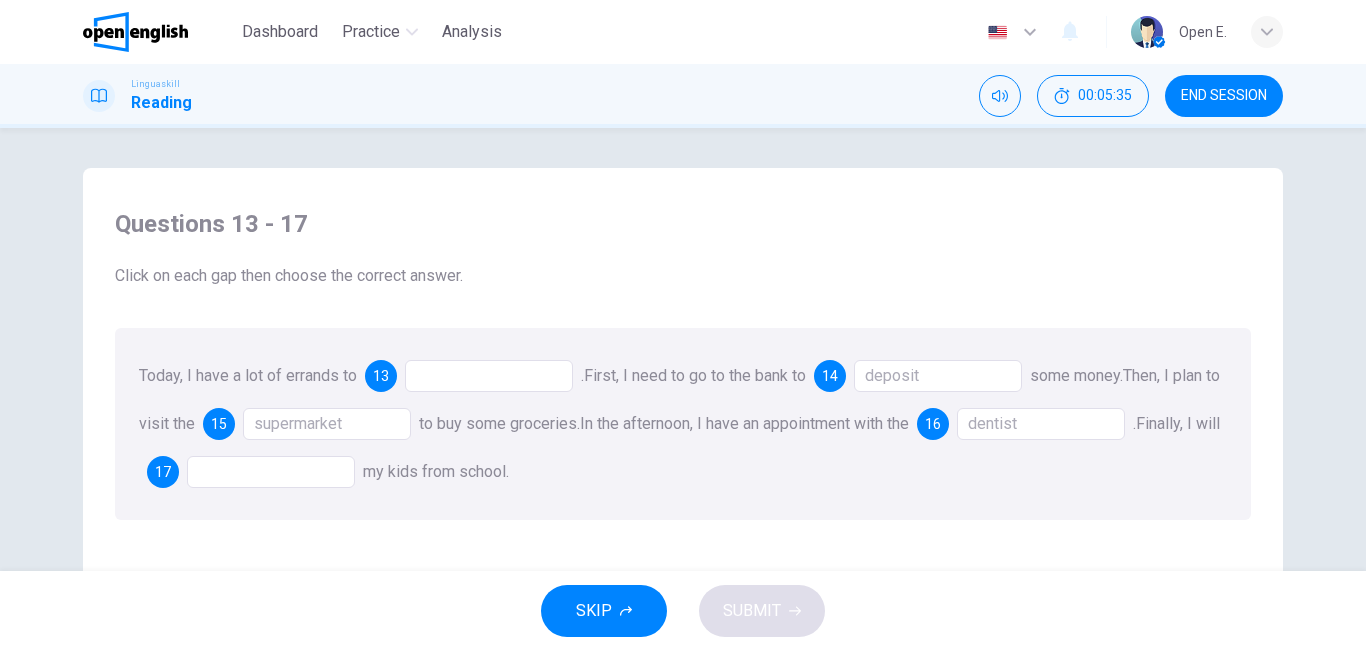 click at bounding box center [271, 472] 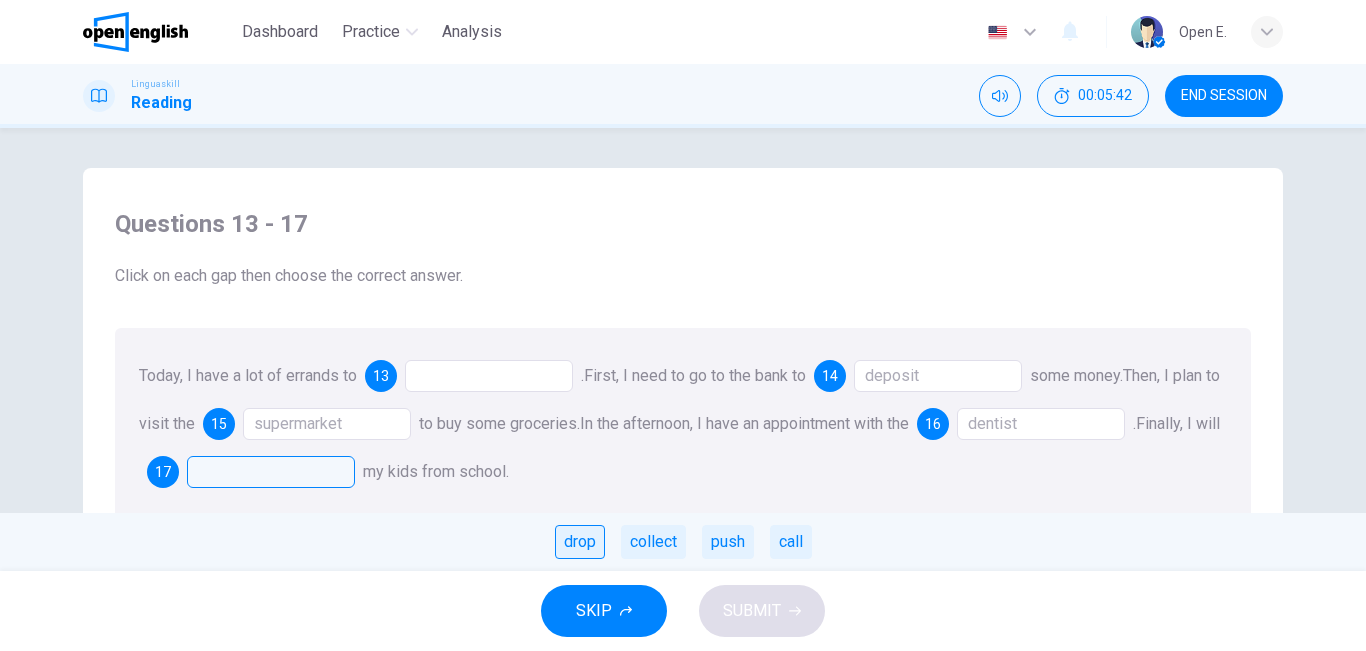 click on "drop" at bounding box center (580, 542) 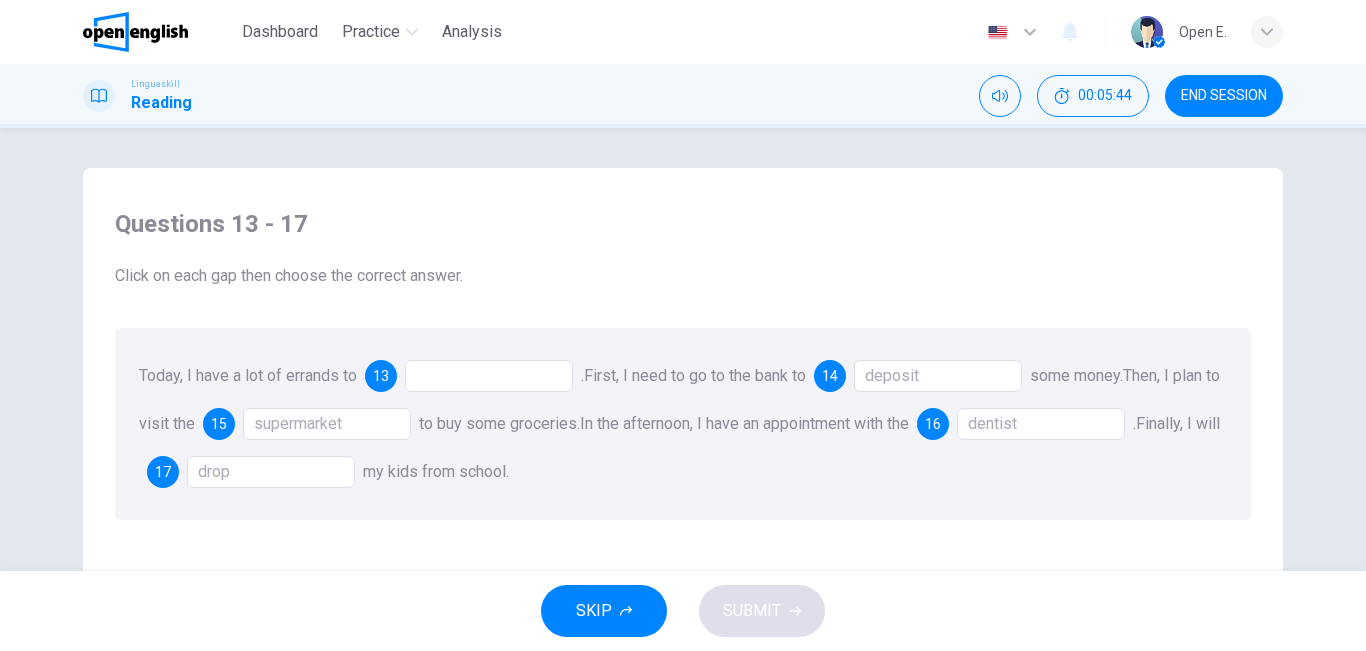 click at bounding box center (489, 376) 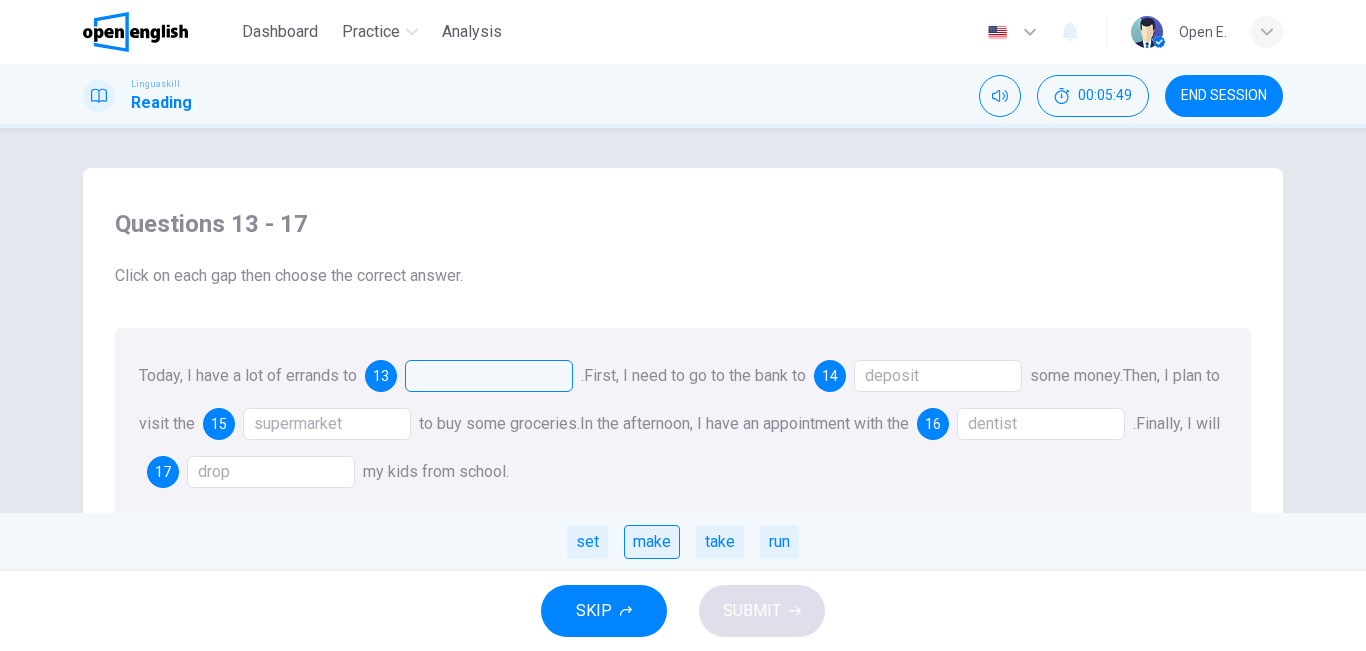 click on "make" at bounding box center (652, 542) 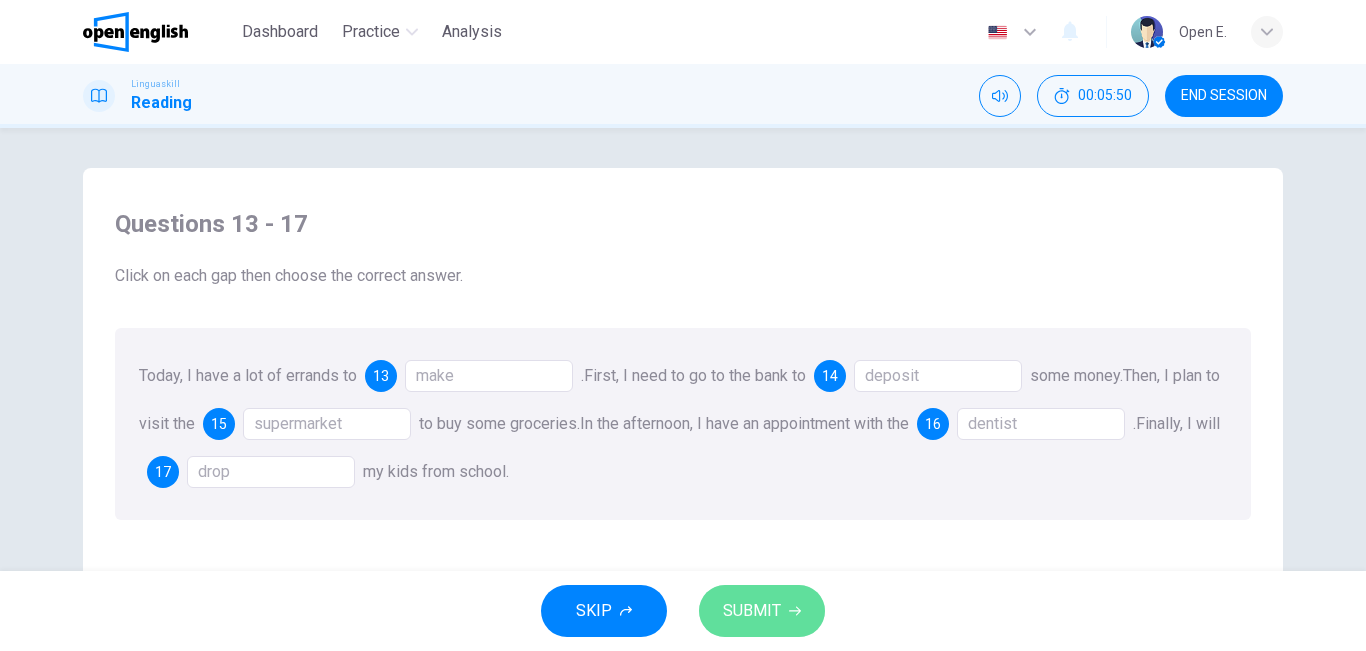 click on "SUBMIT" at bounding box center [752, 611] 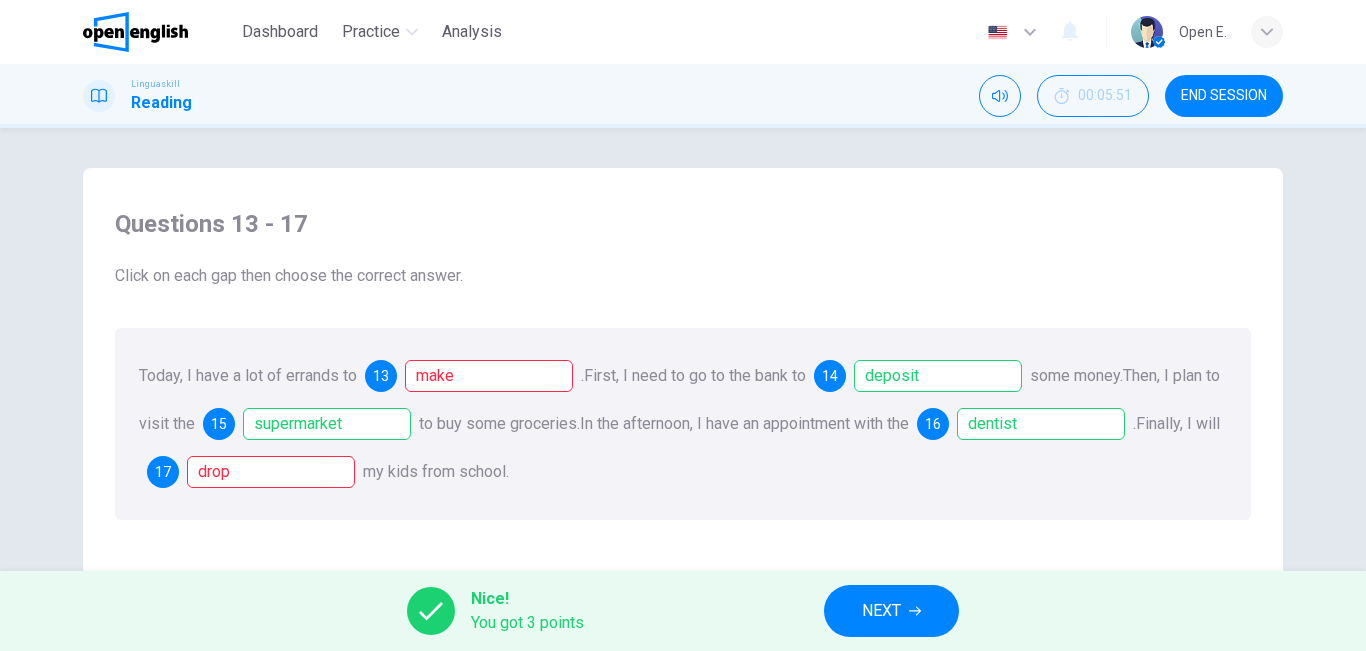 click on "Today, I have a lot of errands to  13 make . First, I need to go to the bank to  14 deposit  some money. Then, I plan to visit the  15 supermarket  to buy some groceries. In the afternoon, I have an appointment with the  16 dentist . Finally, I will  17 drop  my kids from school." at bounding box center (683, 424) 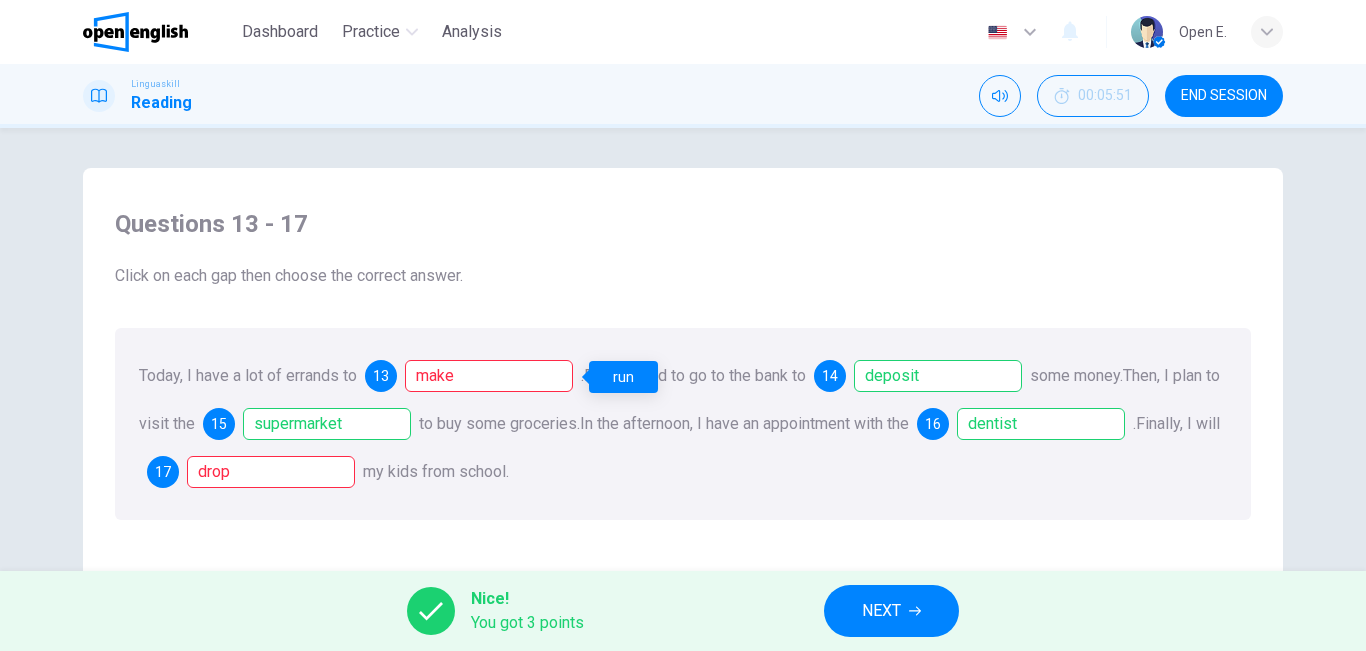 click on "make" at bounding box center (489, 376) 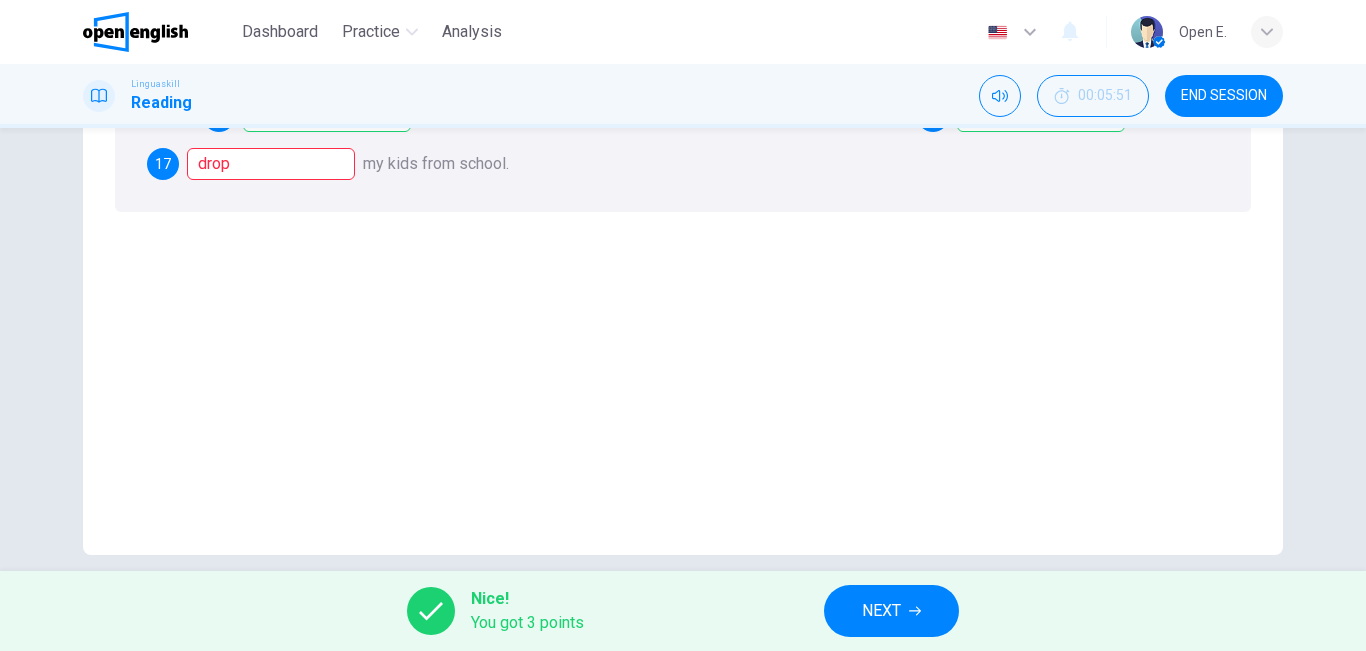 scroll, scrollTop: 332, scrollLeft: 0, axis: vertical 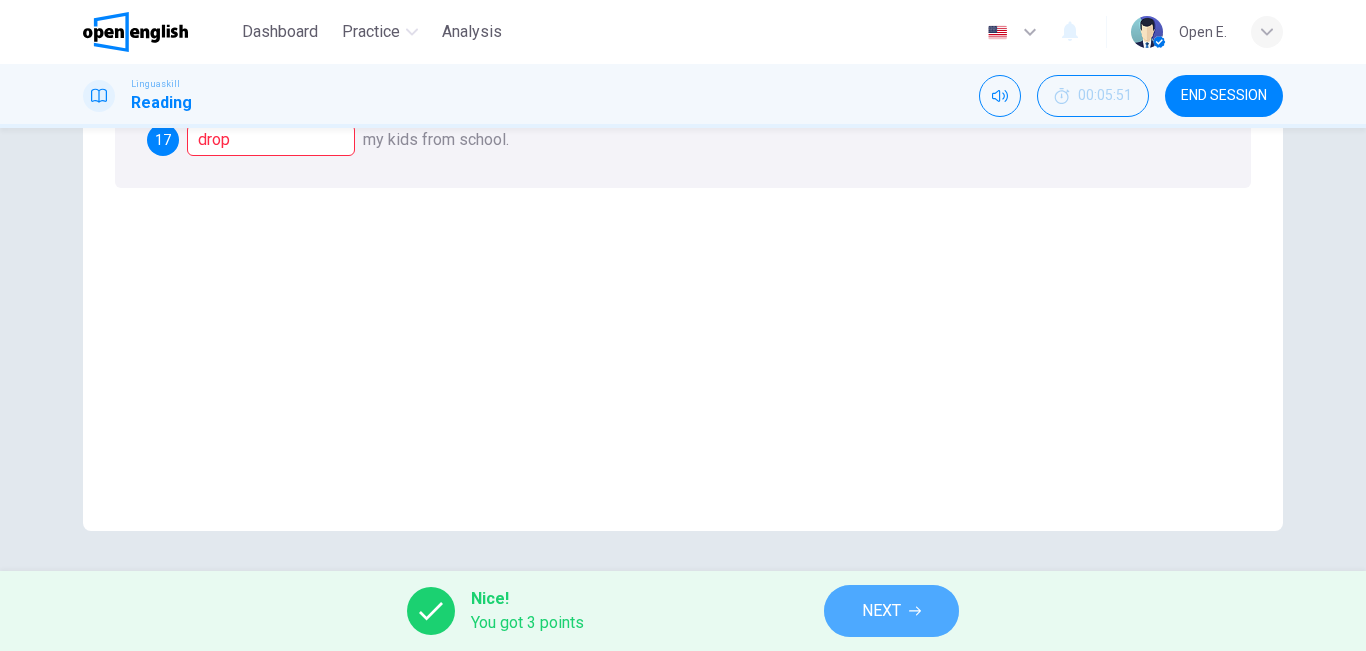 click on "NEXT" at bounding box center [881, 611] 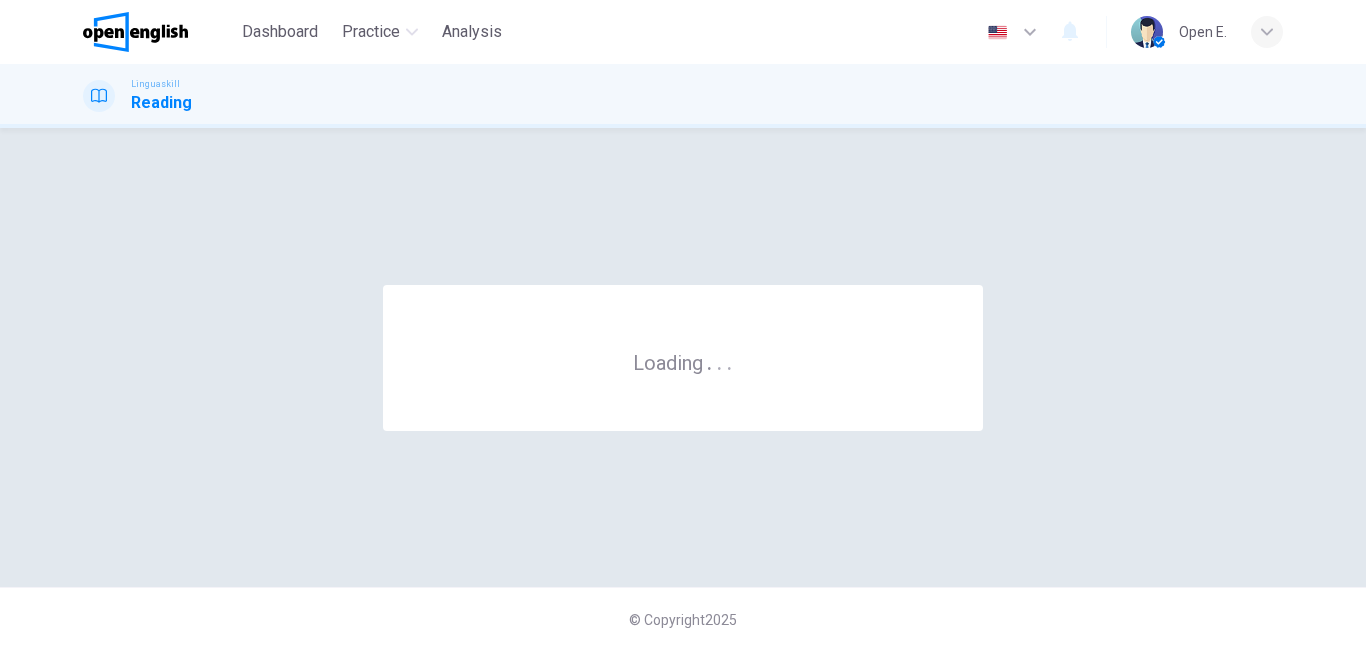 scroll, scrollTop: 0, scrollLeft: 0, axis: both 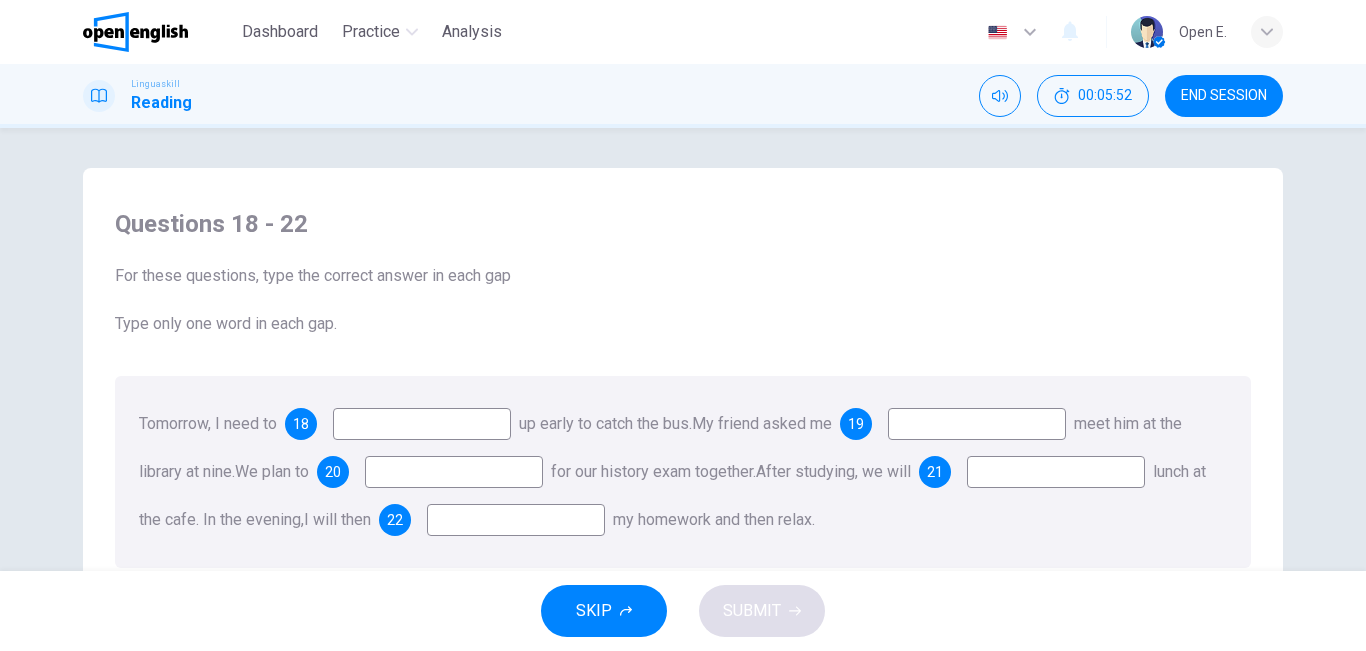 click at bounding box center (422, 424) 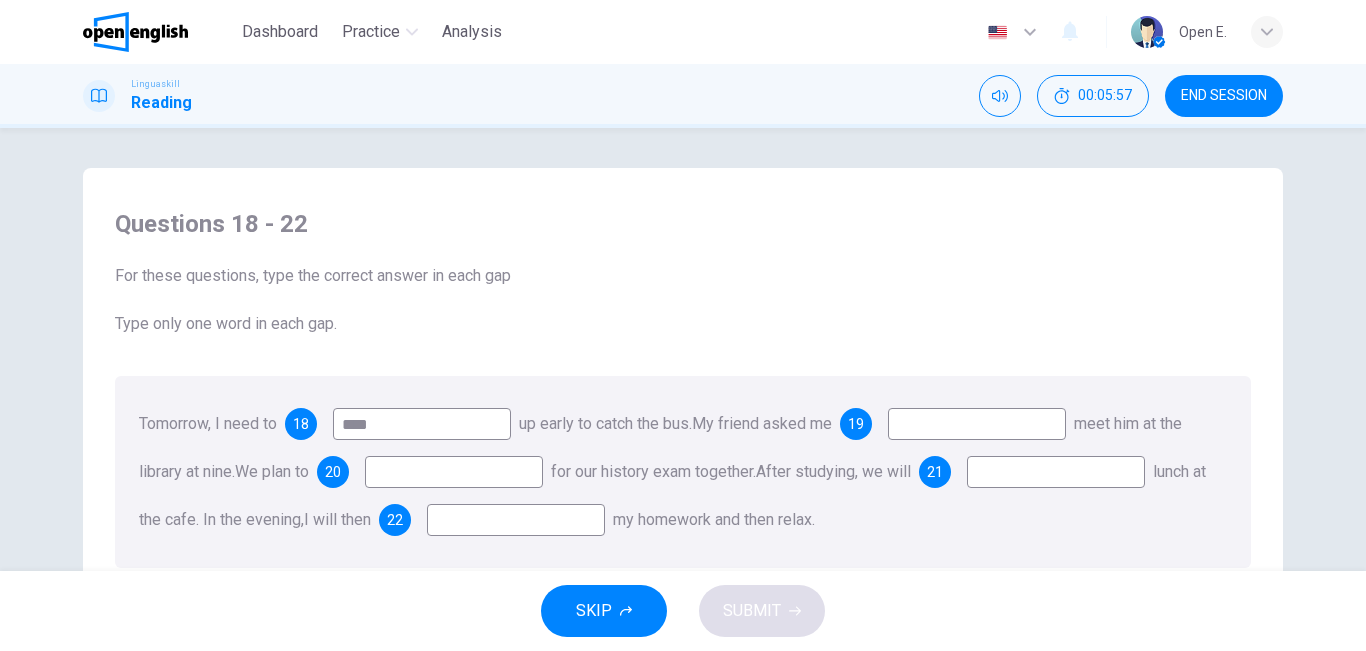 type on "****" 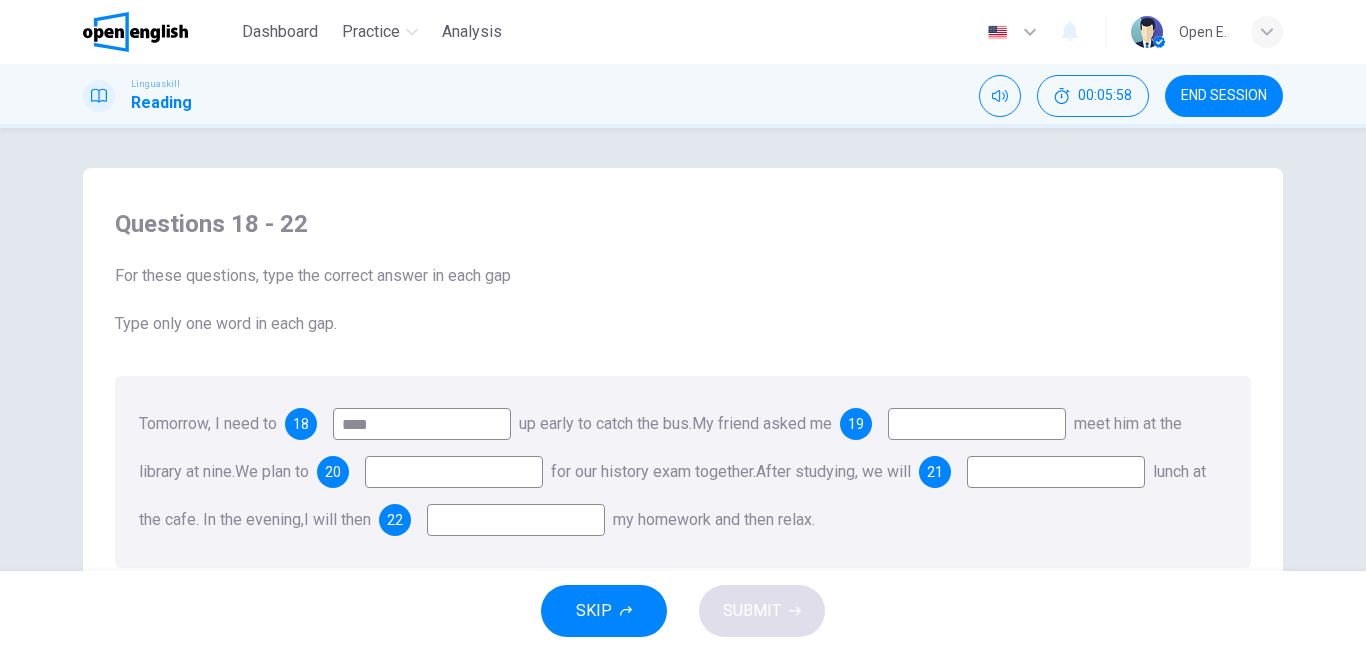 click at bounding box center (977, 424) 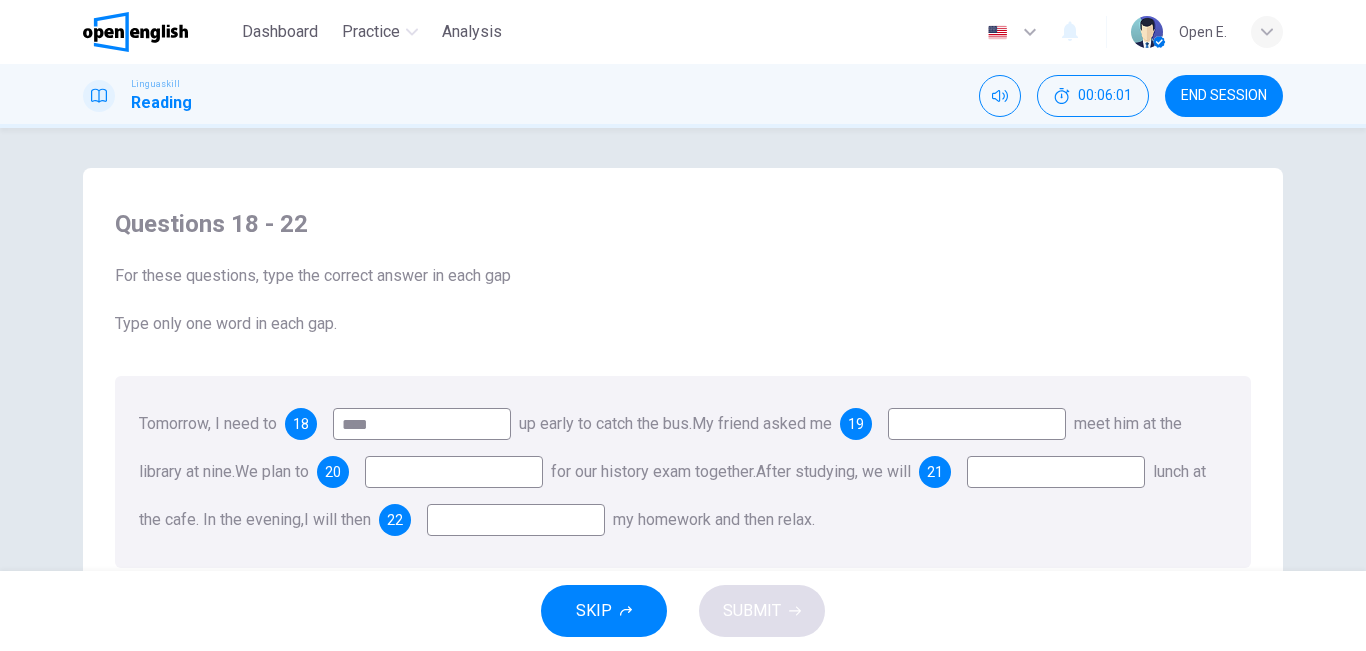 click at bounding box center [977, 424] 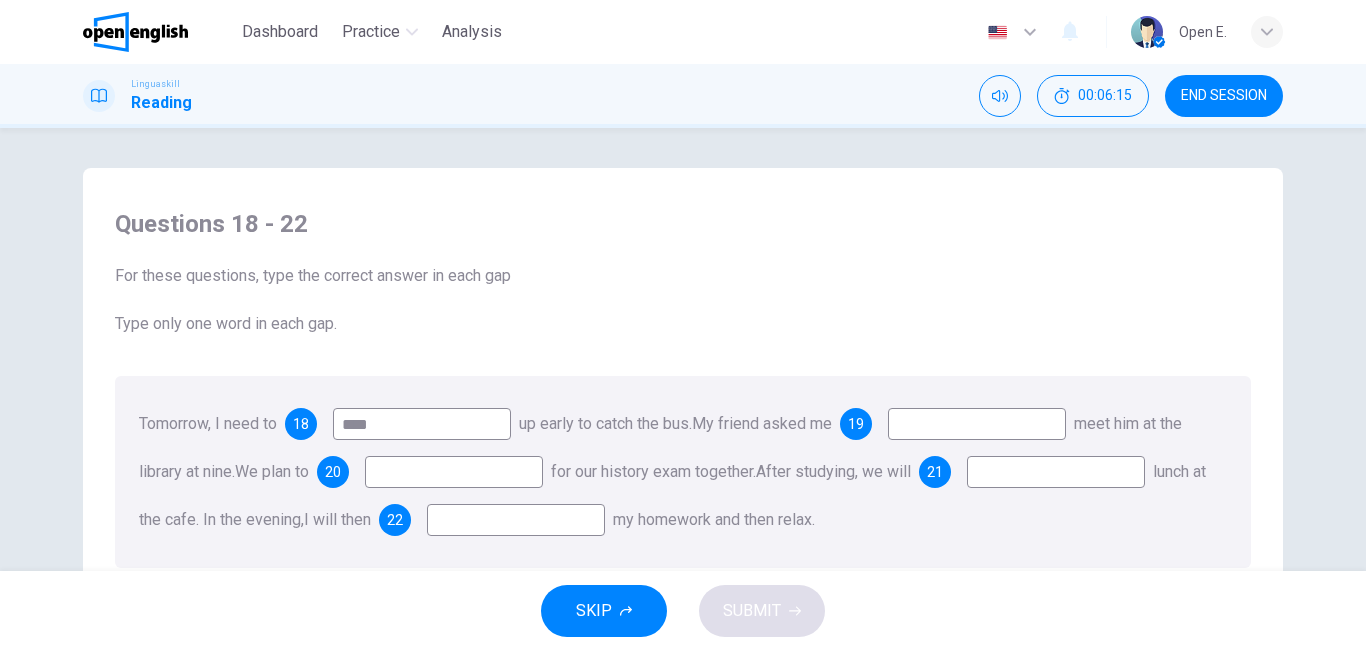 drag, startPoint x: 1353, startPoint y: 262, endPoint x: 1365, endPoint y: 364, distance: 102.70345 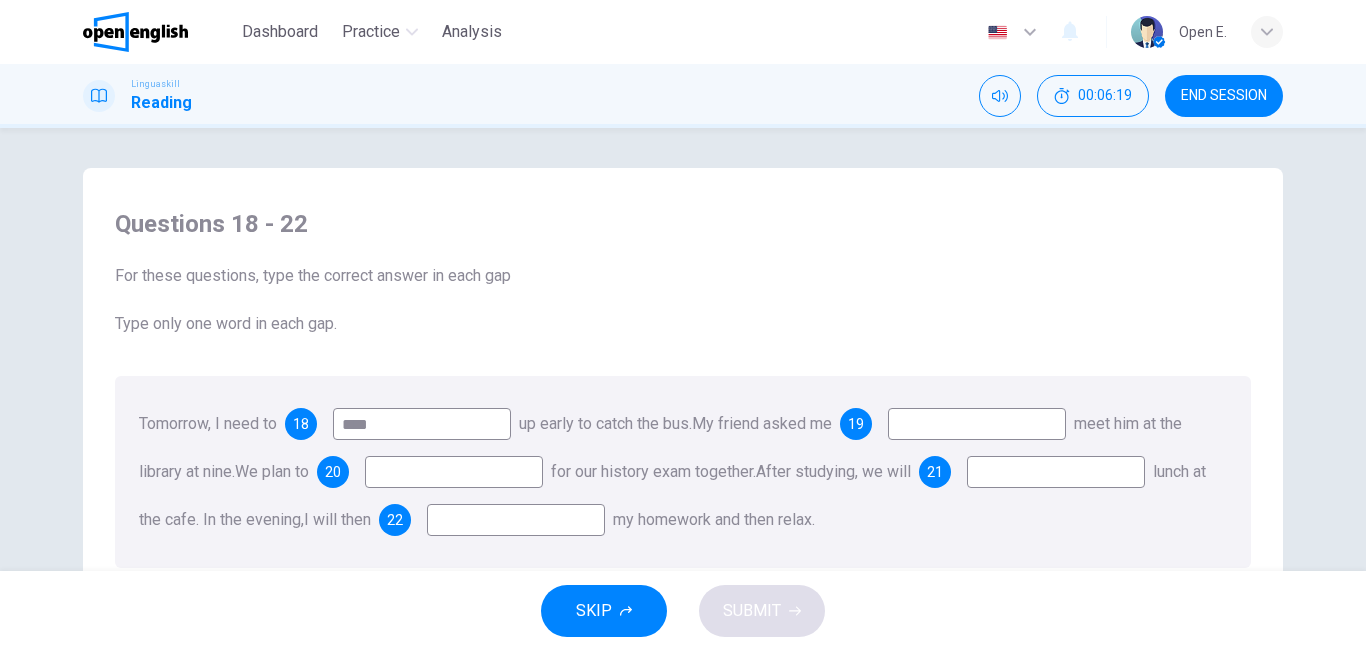drag, startPoint x: 1355, startPoint y: 164, endPoint x: 741, endPoint y: 488, distance: 694.242 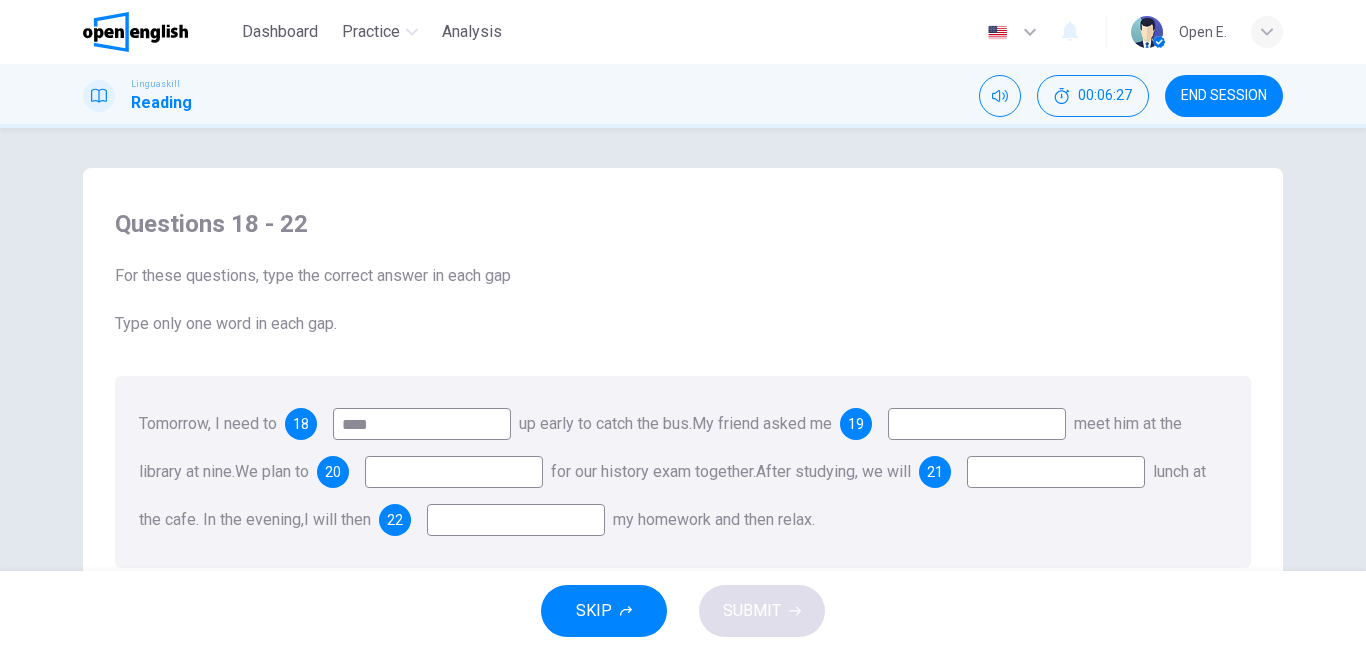 click at bounding box center [454, 472] 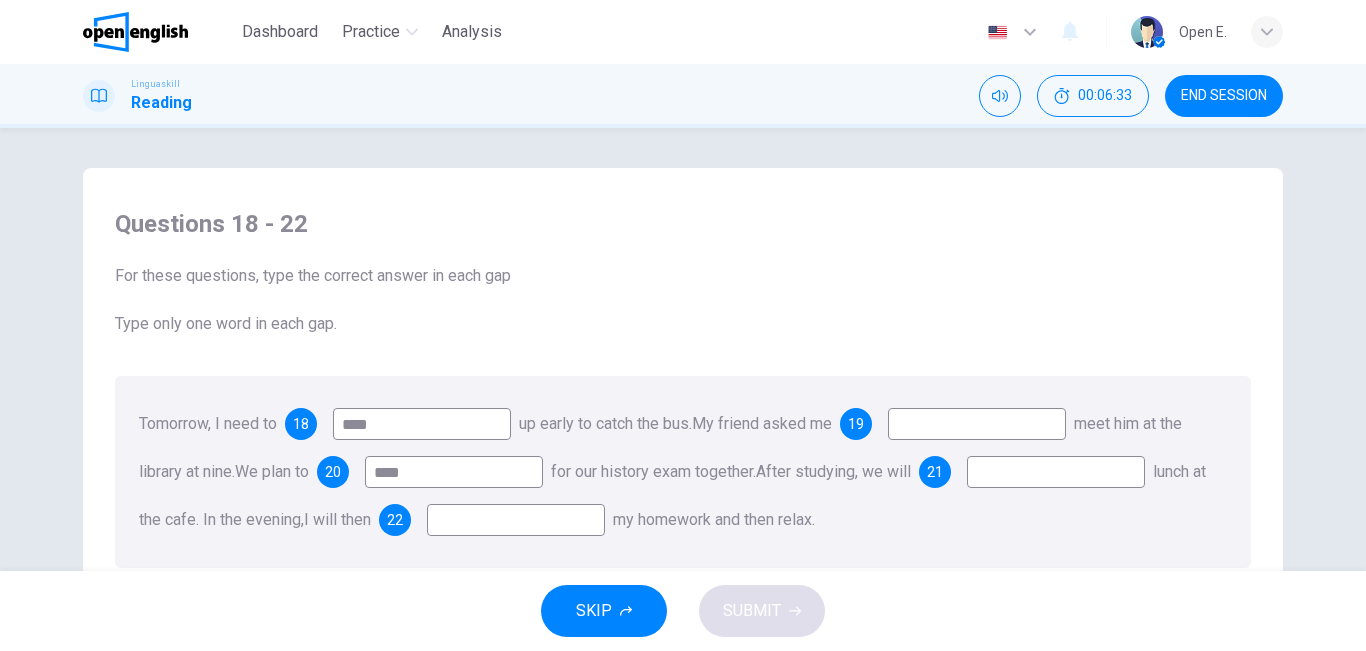 type on "****" 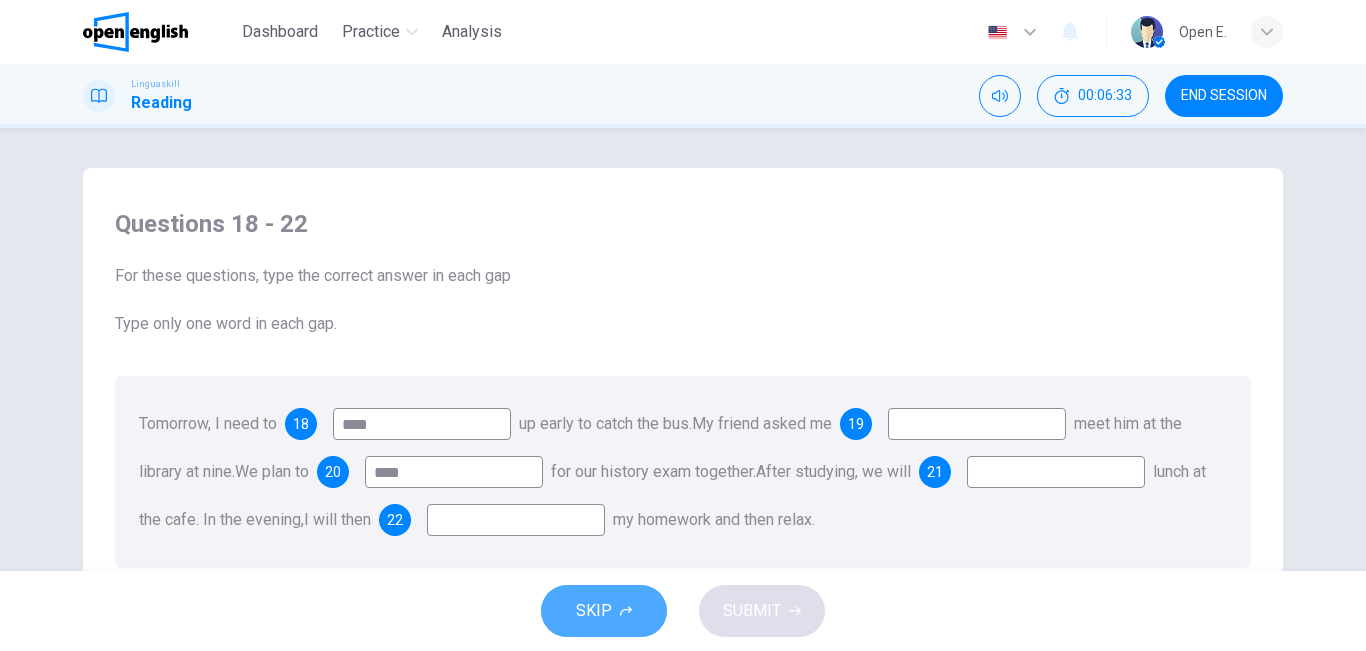 click 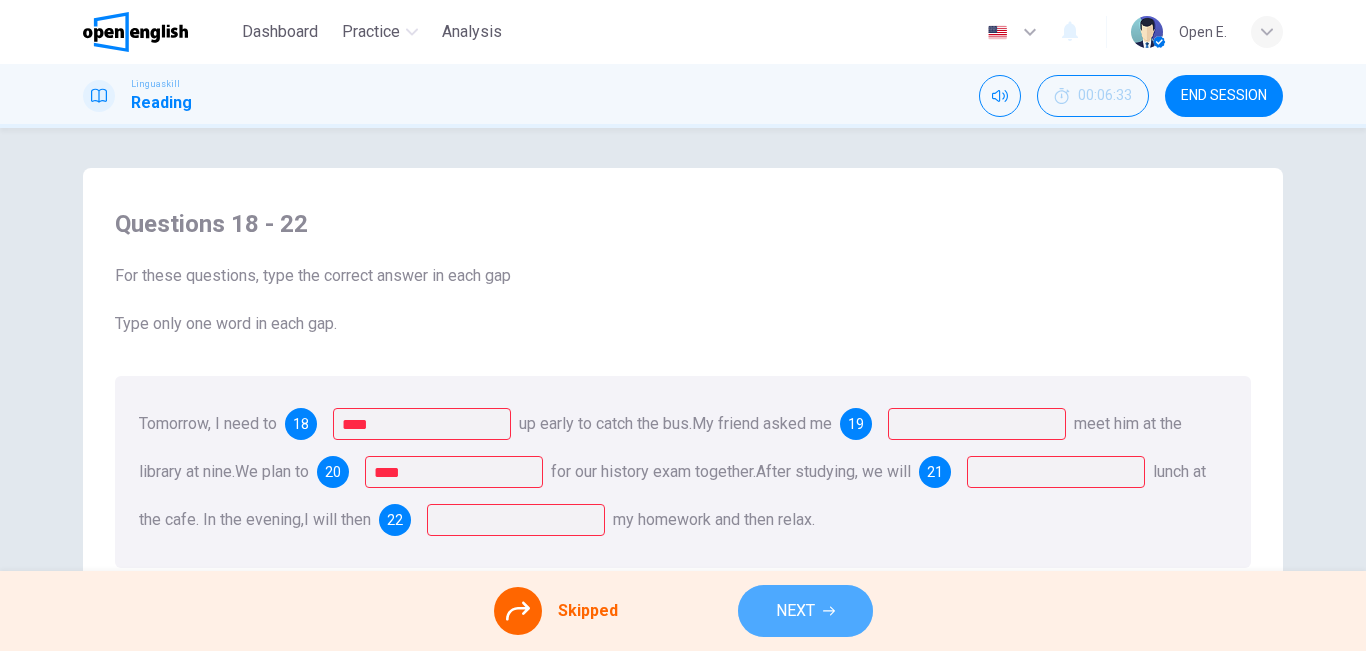 click on "NEXT" at bounding box center [795, 611] 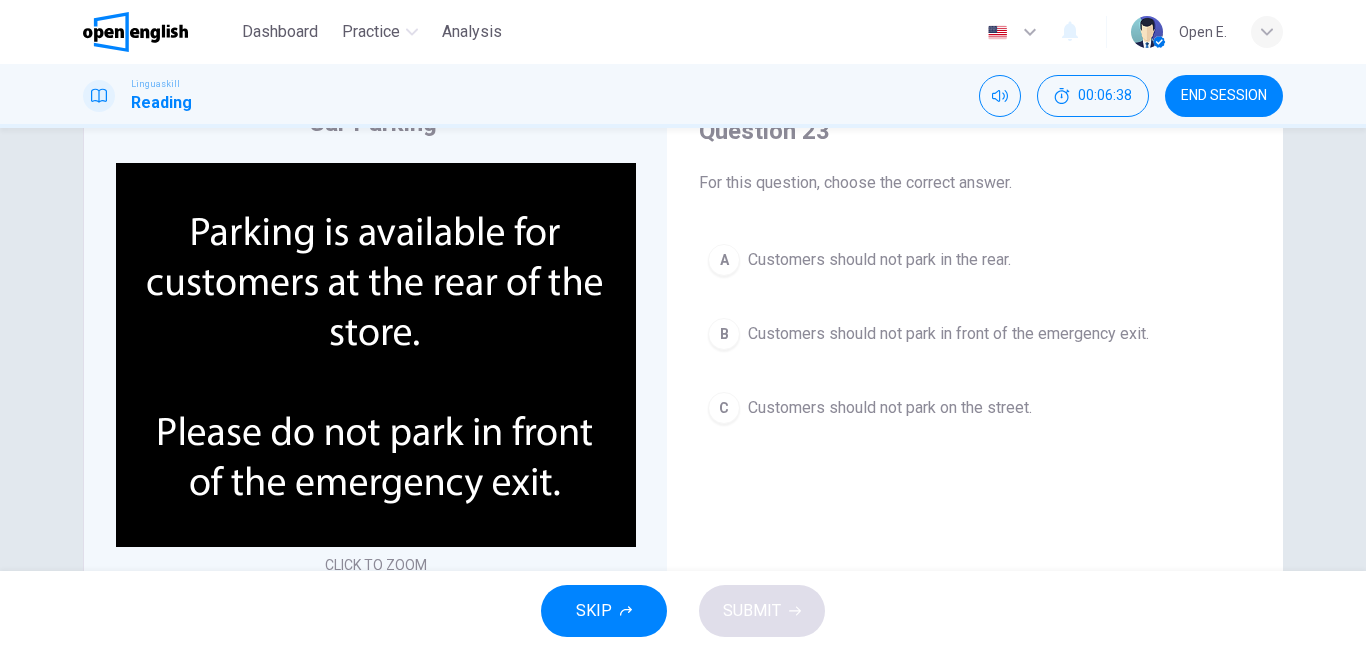 scroll, scrollTop: 41, scrollLeft: 0, axis: vertical 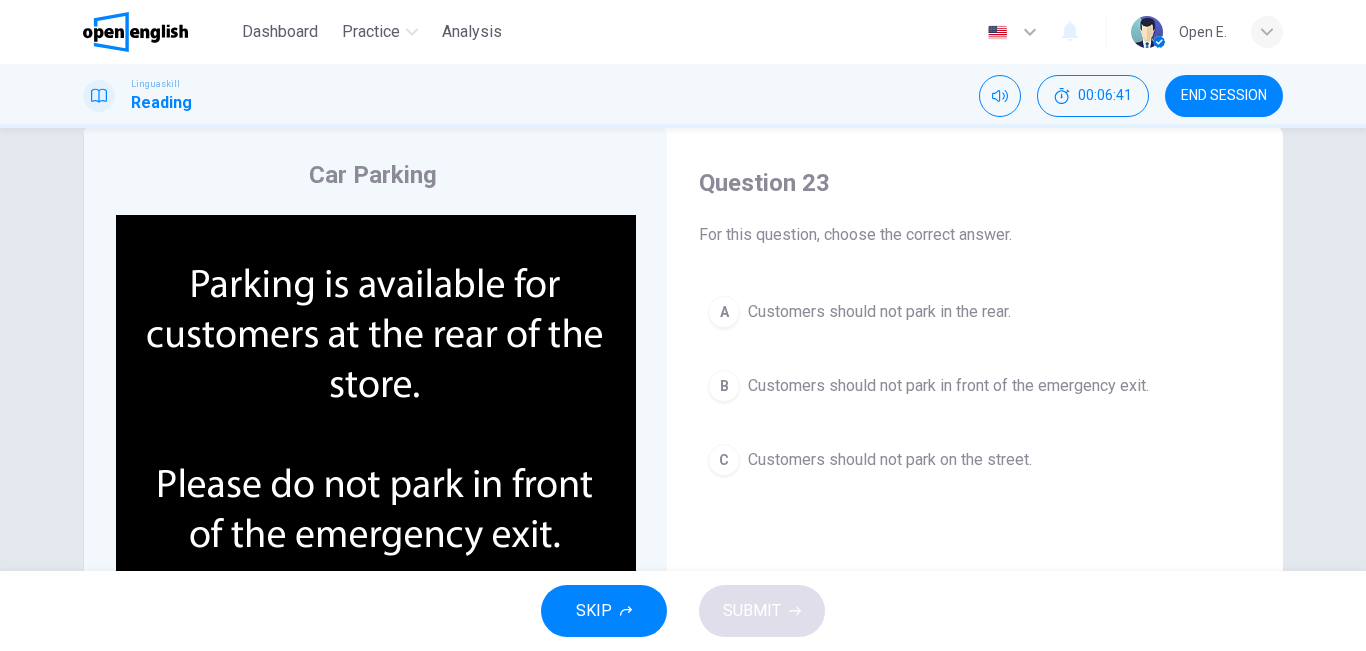 drag, startPoint x: 1355, startPoint y: 202, endPoint x: 1363, endPoint y: 242, distance: 40.792156 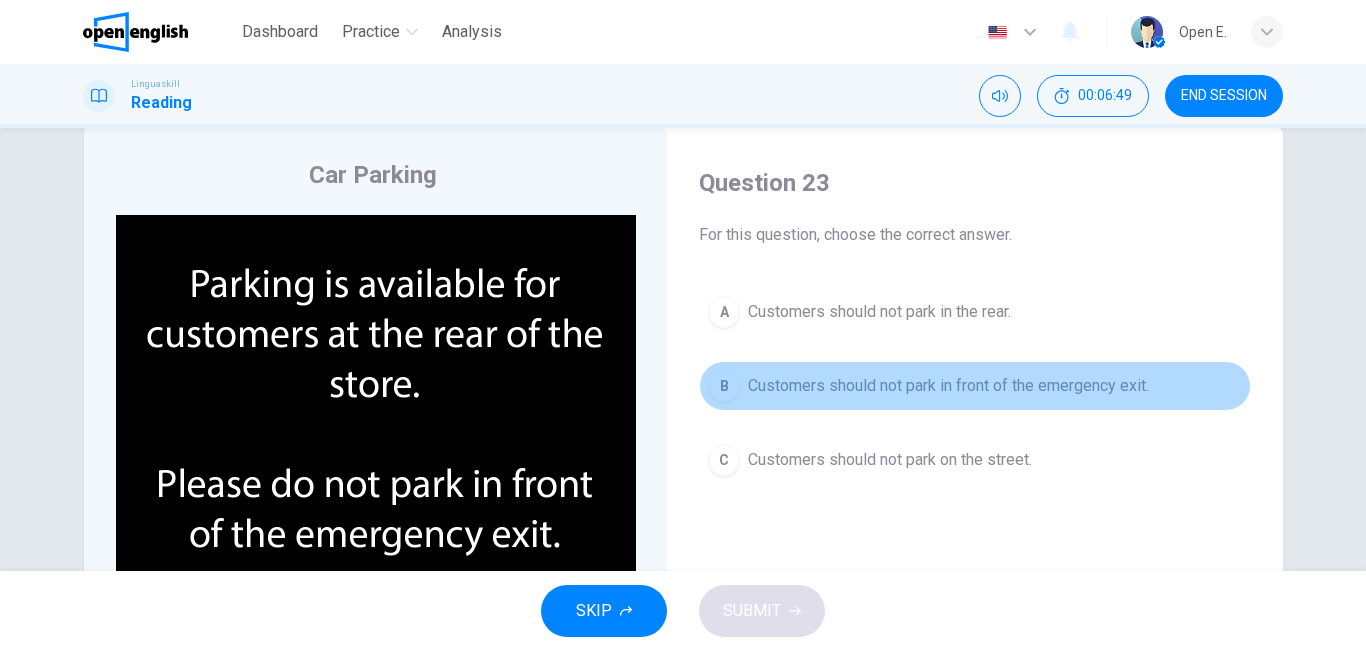 click on "Customers should not park in front of the emergency exit." at bounding box center [948, 386] 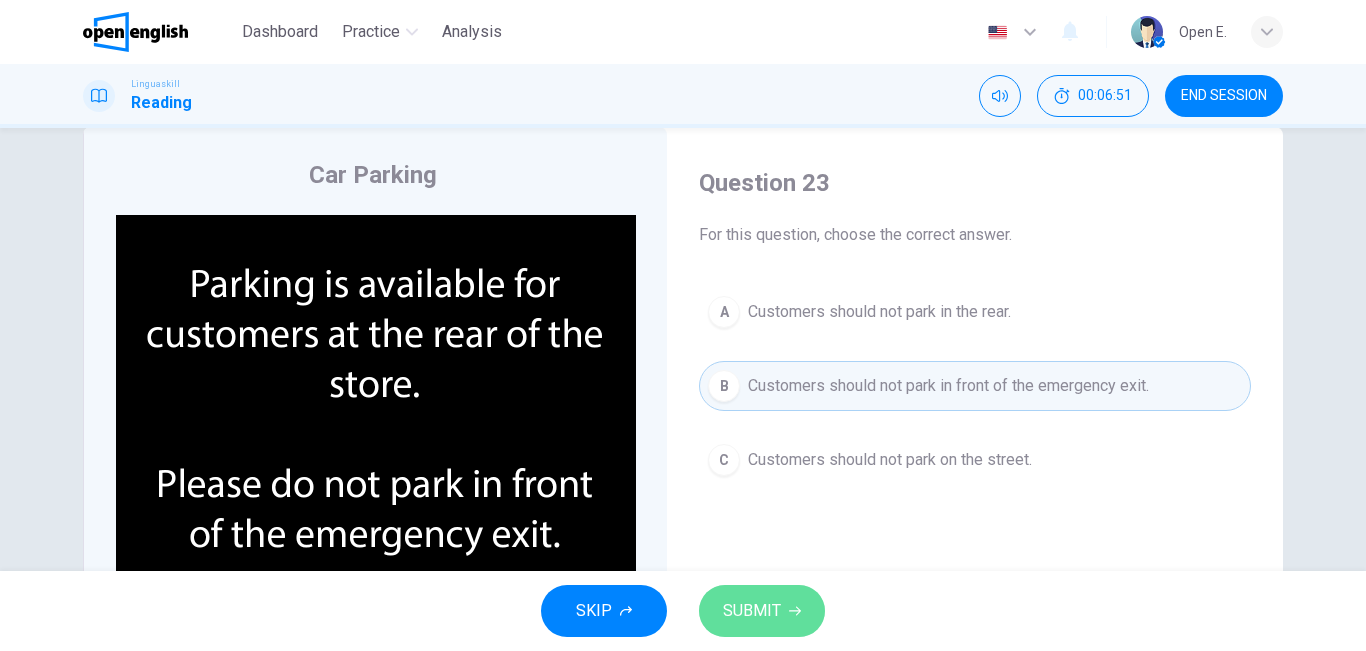 click on "SUBMIT" at bounding box center (752, 611) 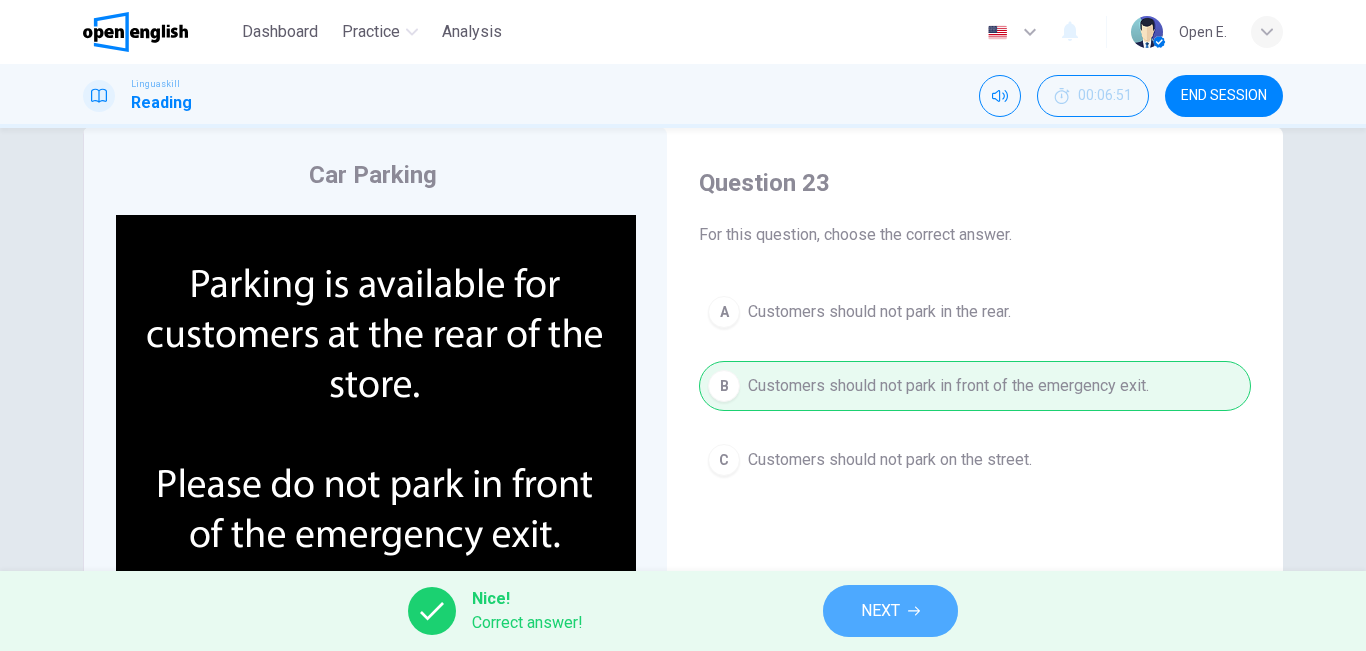 click on "NEXT" at bounding box center (890, 611) 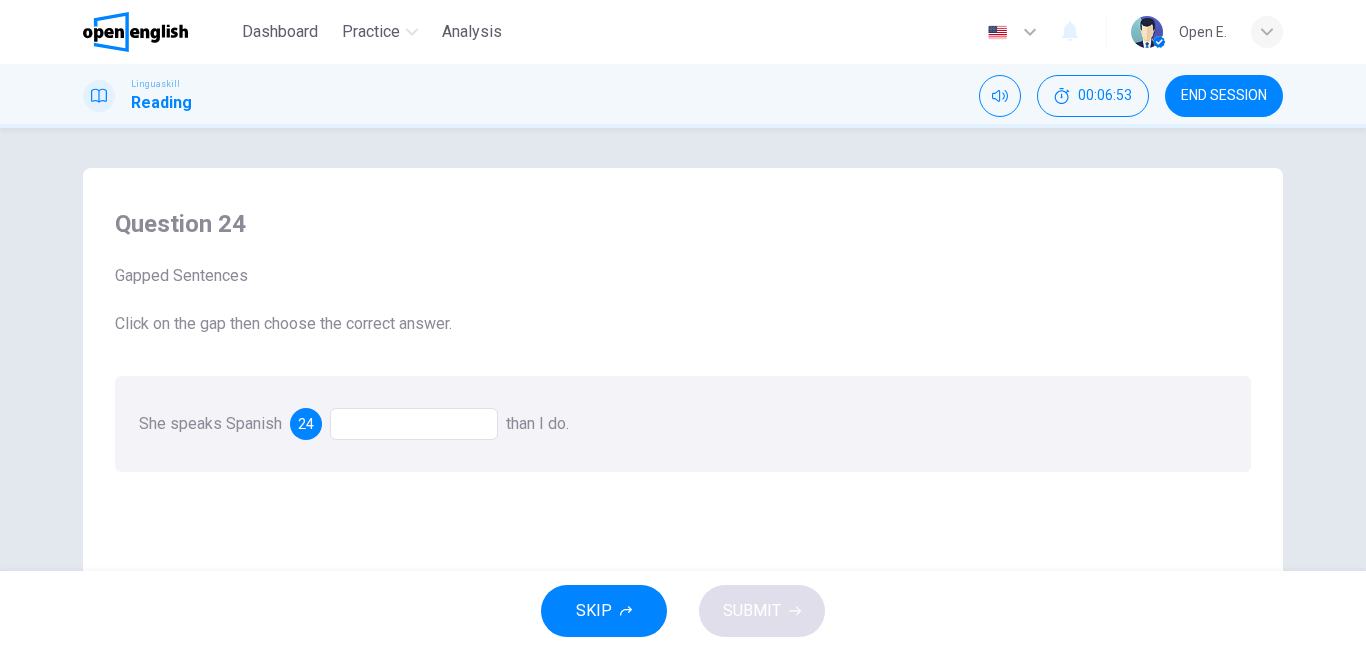 click at bounding box center (414, 424) 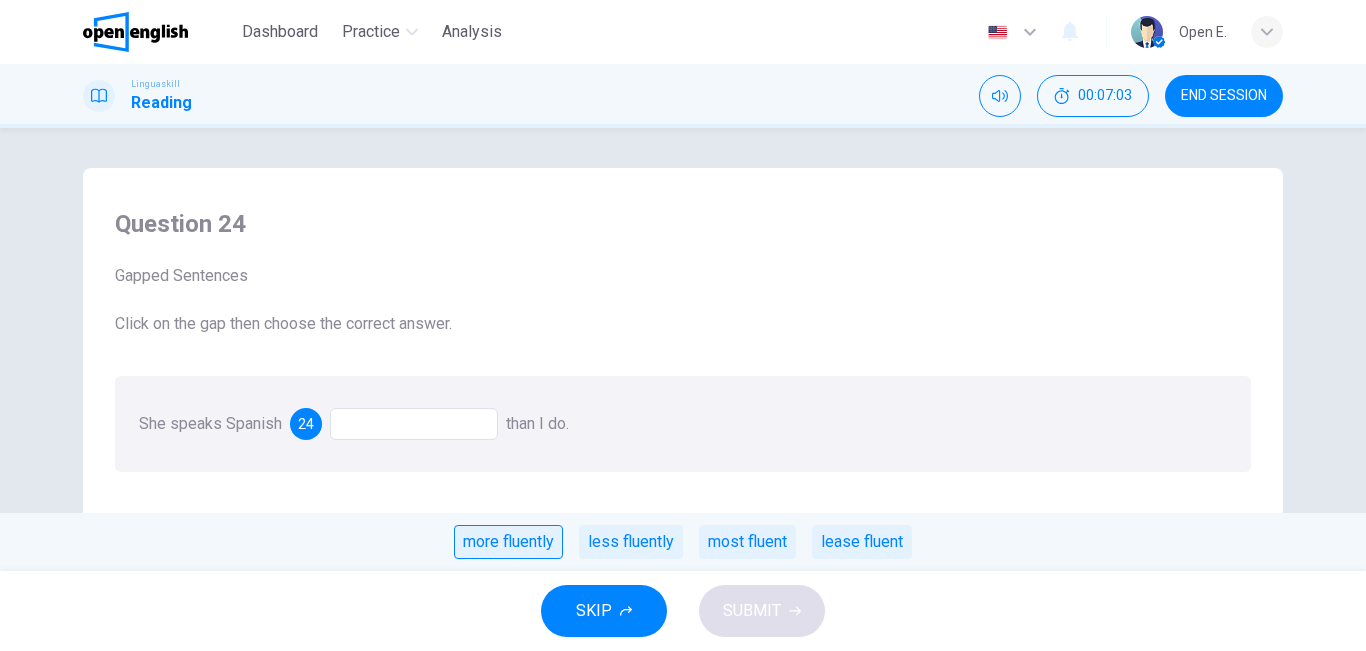 click on "more fluently" at bounding box center (508, 542) 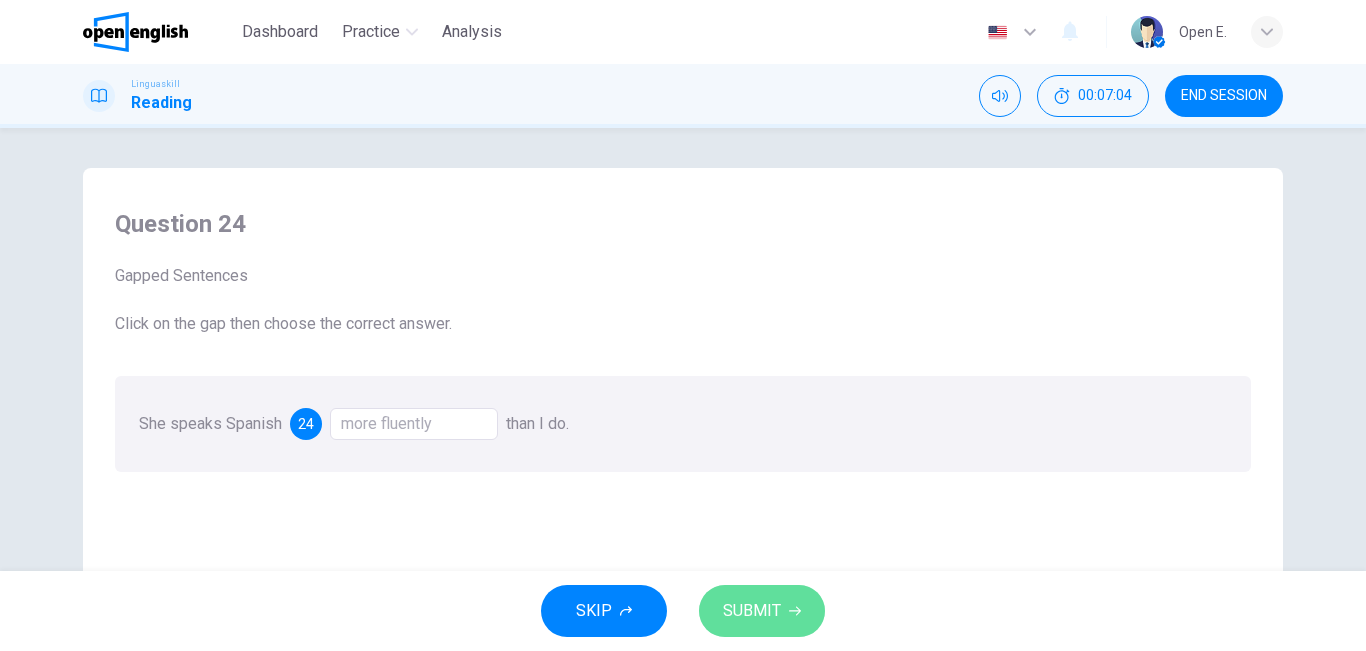 click on "SUBMIT" at bounding box center [762, 611] 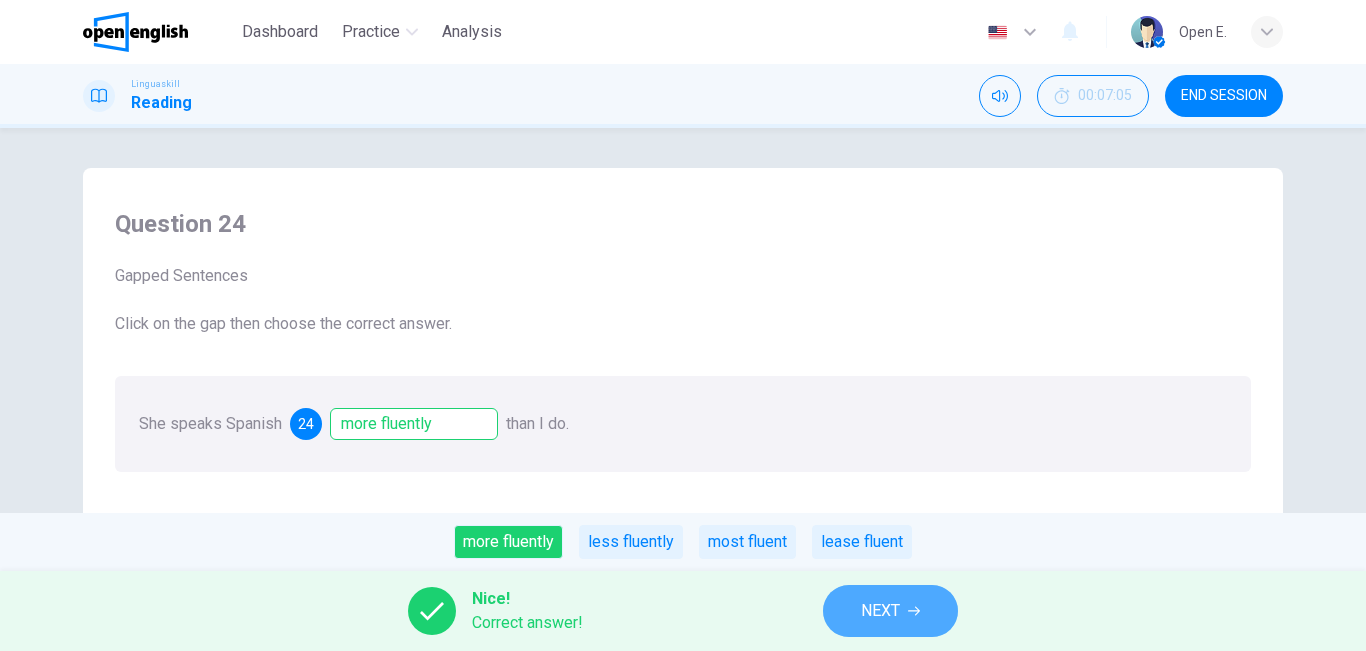 click on "NEXT" at bounding box center [890, 611] 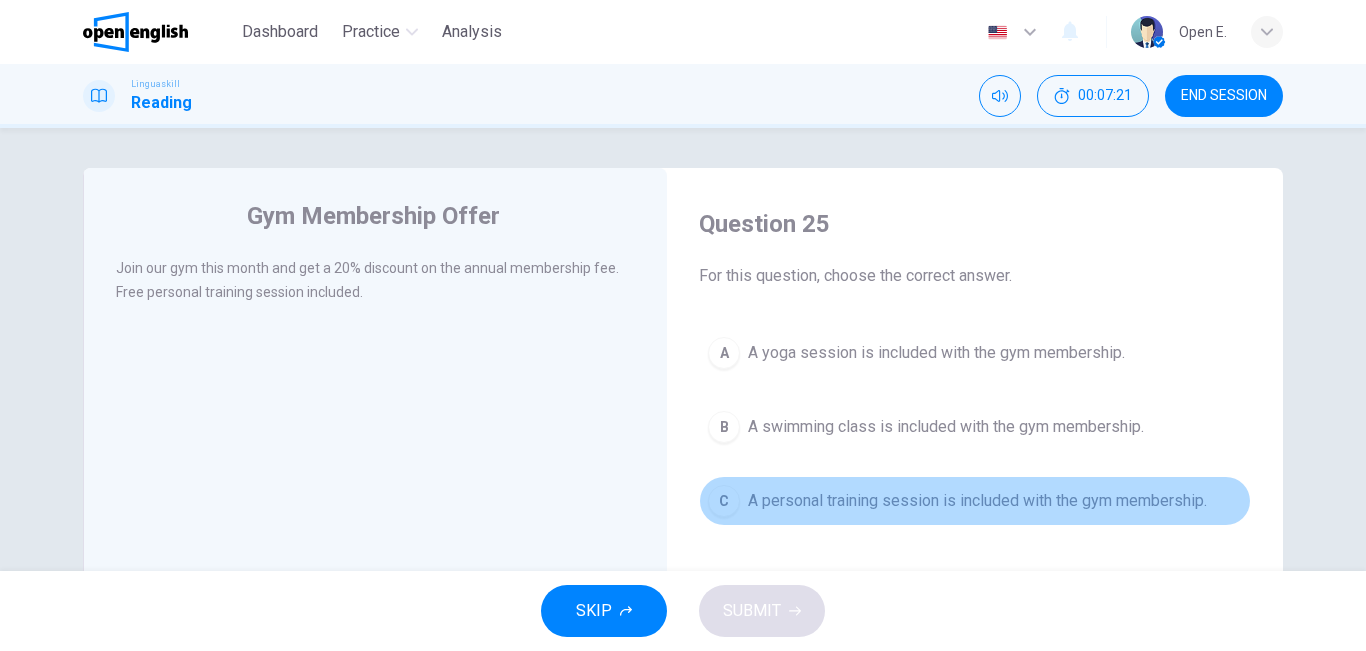 click on "A personal training session is included with the gym membership." at bounding box center [977, 501] 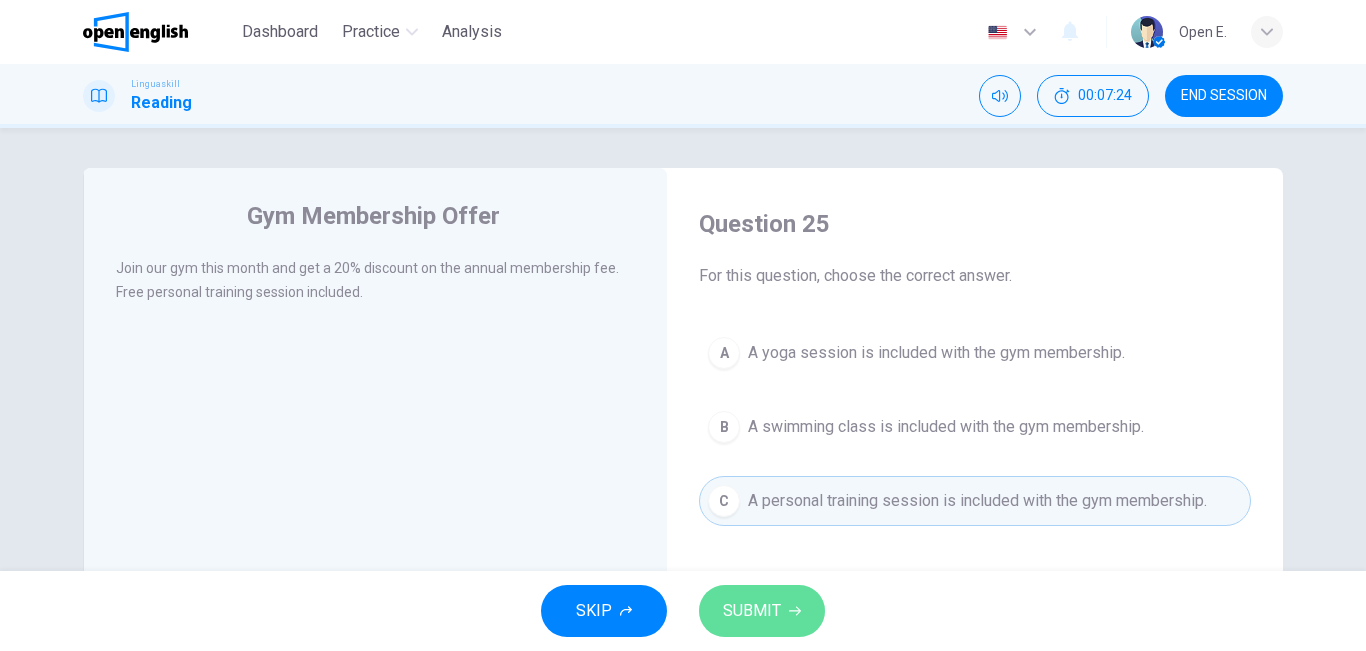 click on "SUBMIT" at bounding box center (752, 611) 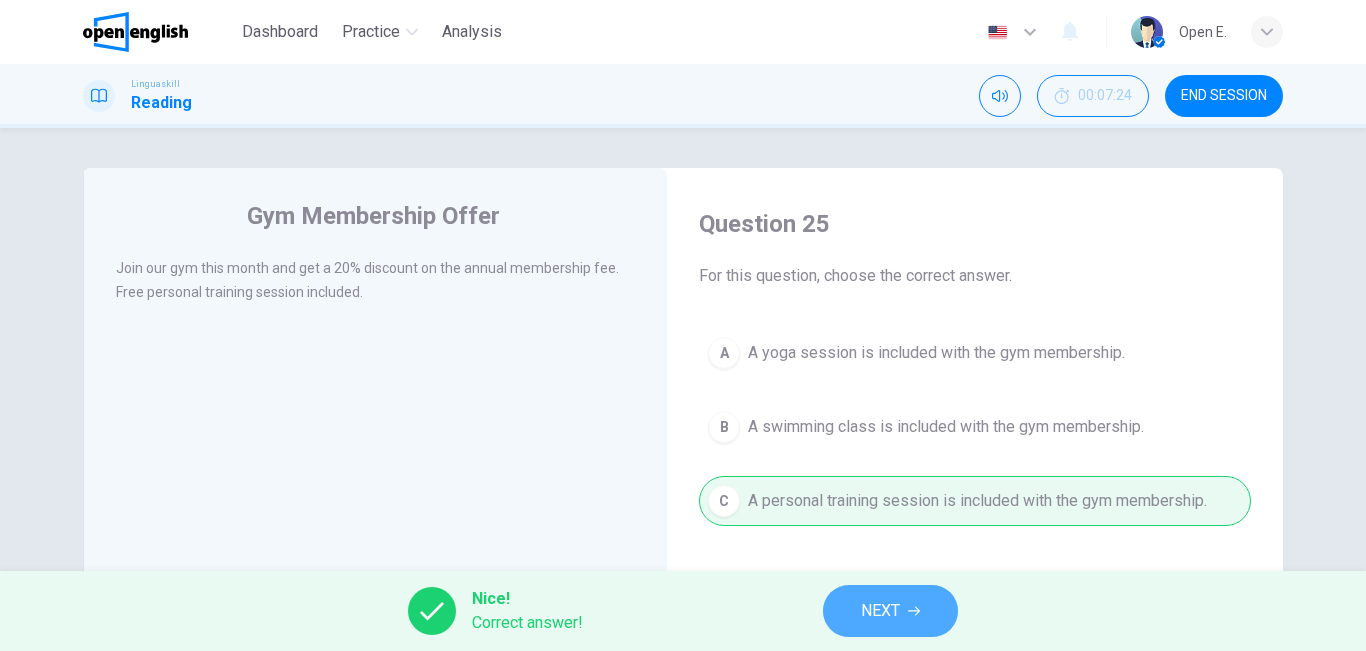 click on "NEXT" at bounding box center (890, 611) 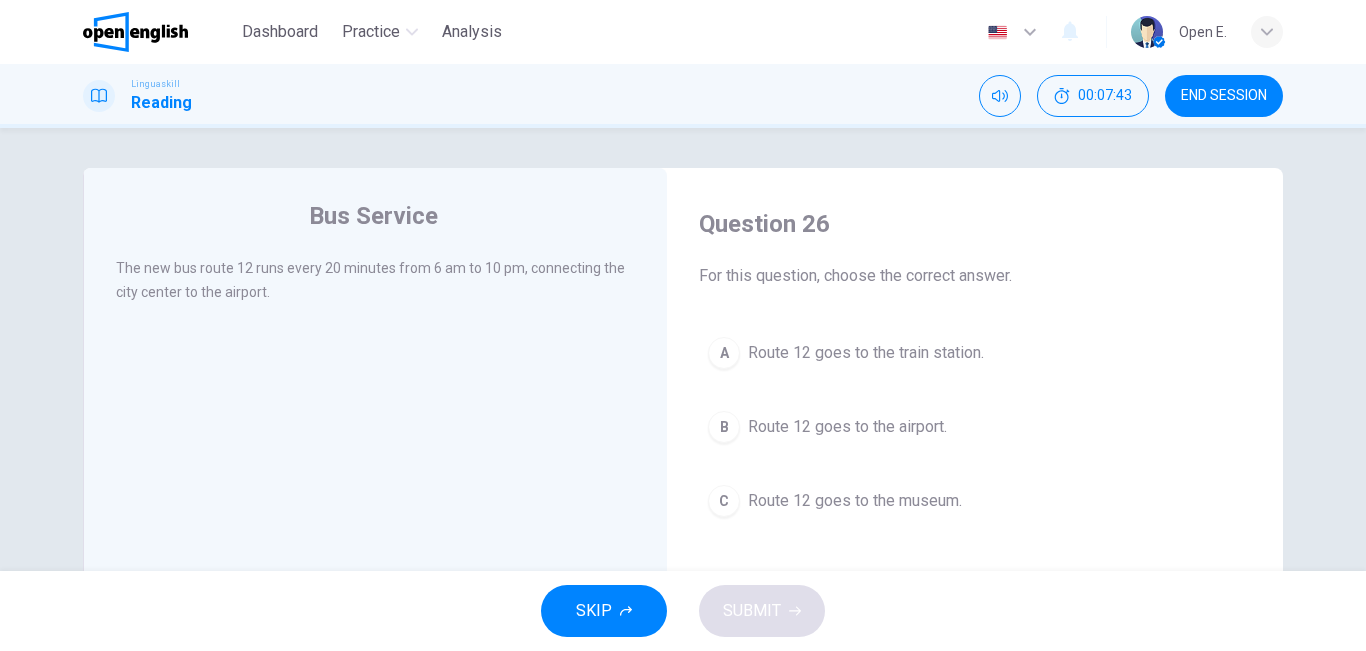 click on "Route 12 goes to the airport." at bounding box center (847, 427) 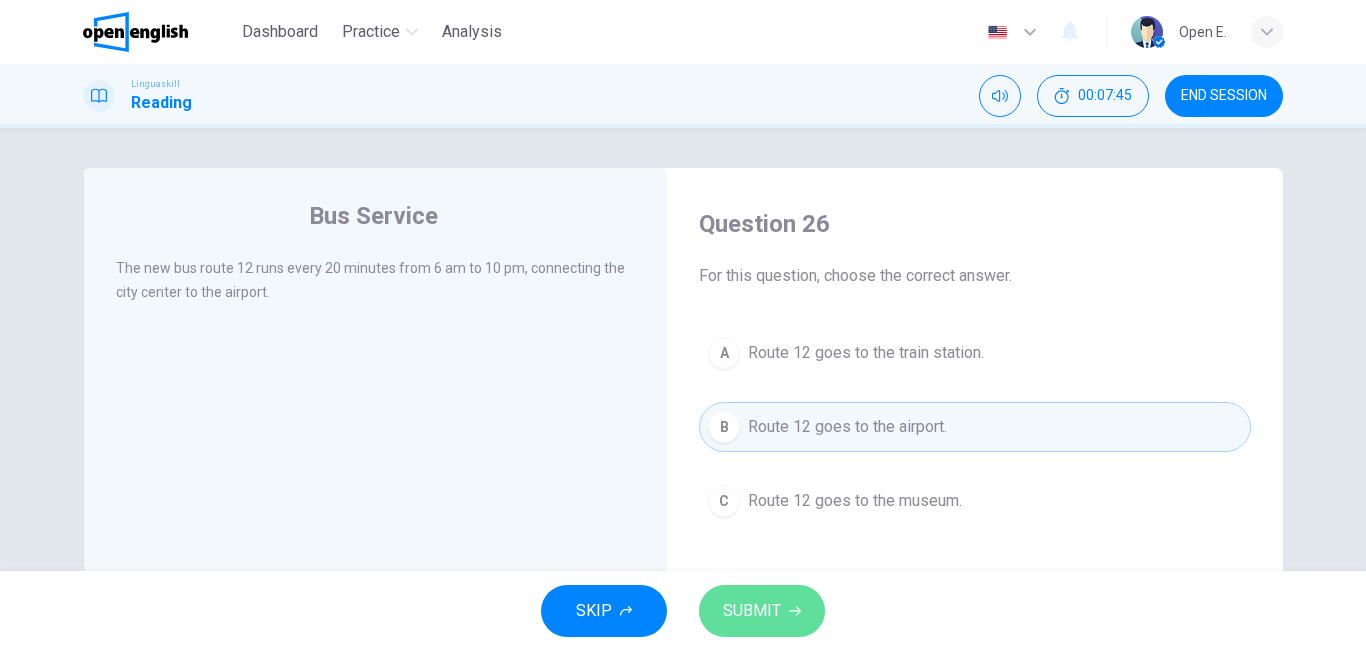 click on "SUBMIT" at bounding box center [752, 611] 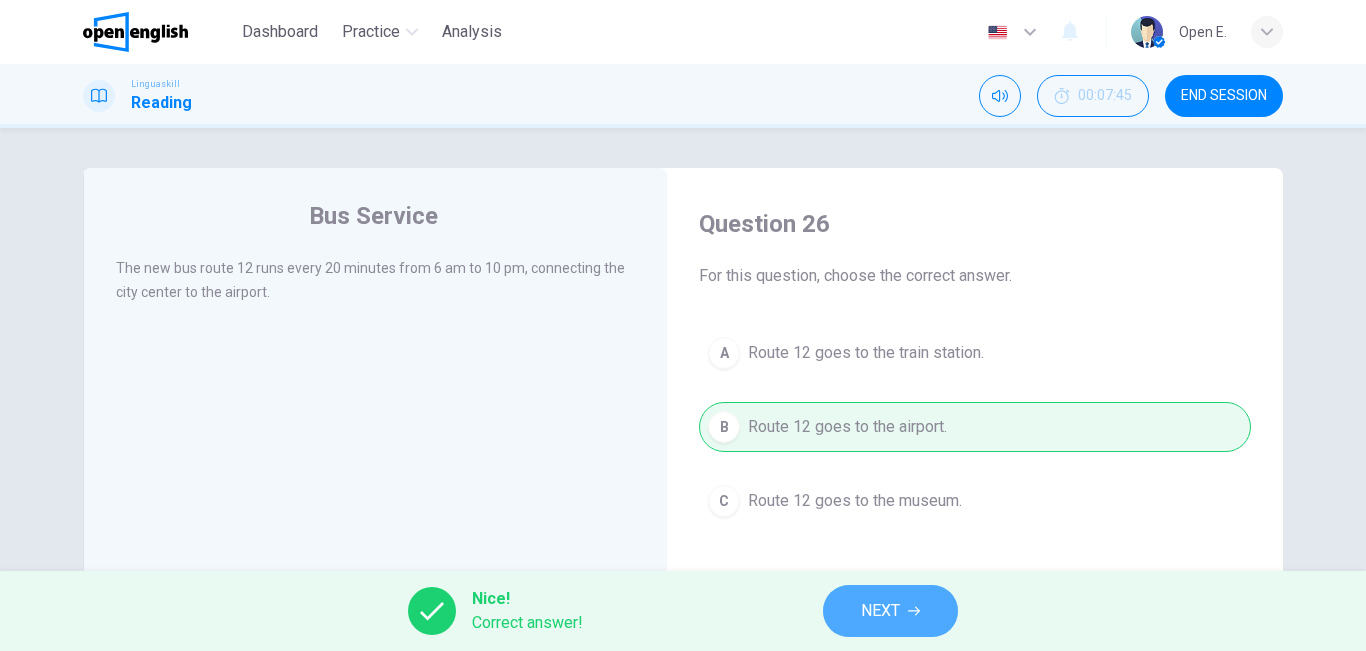 click on "NEXT" at bounding box center (880, 611) 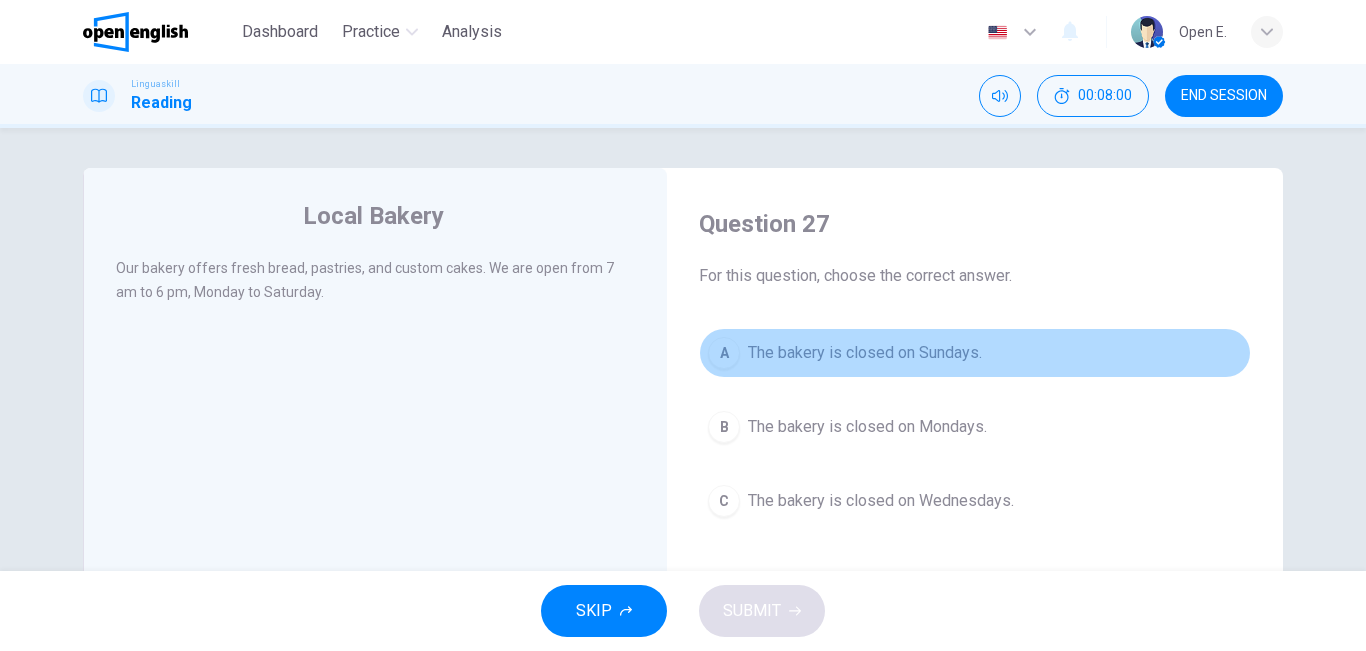 click on "The bakery is closed on Sundays." at bounding box center (865, 353) 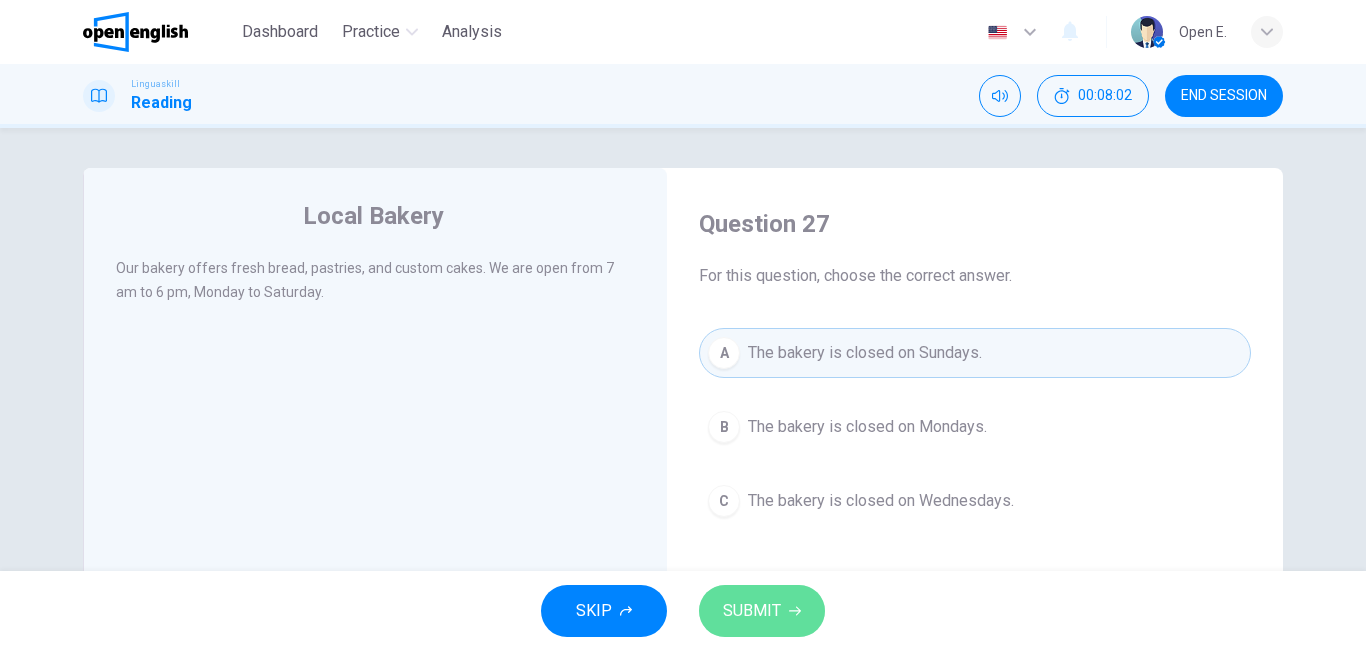 click on "SUBMIT" at bounding box center (752, 611) 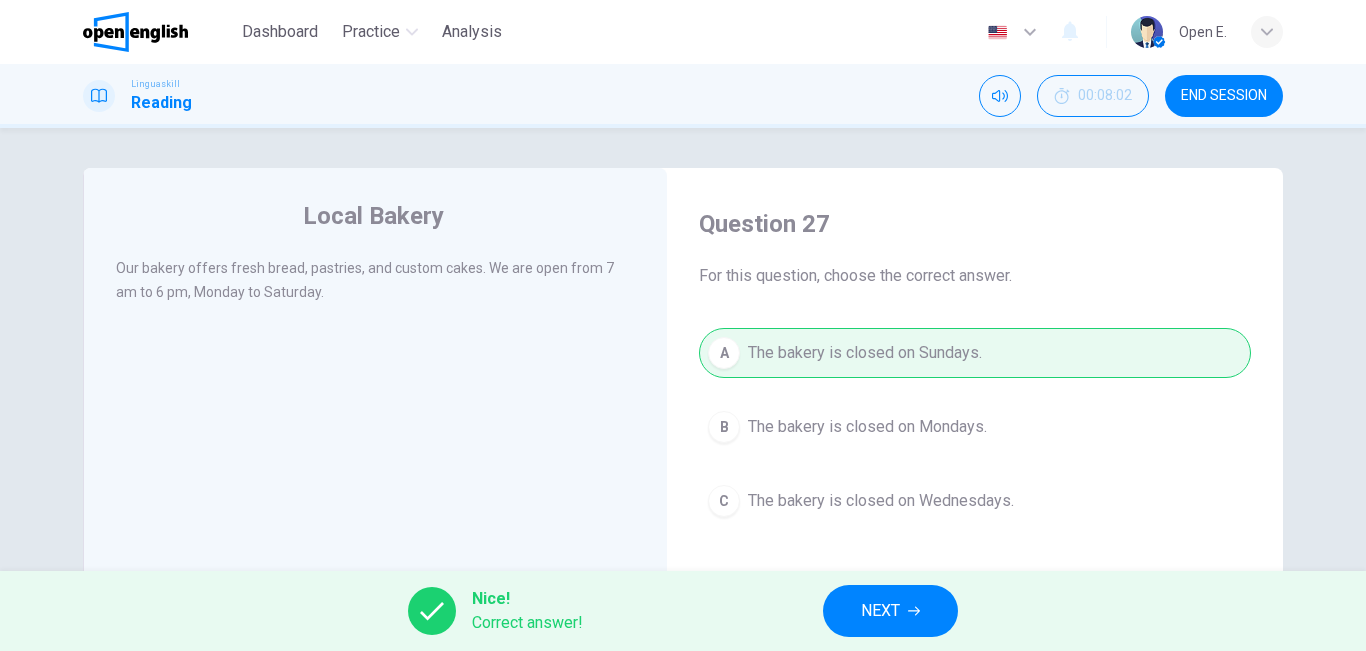 click on "NEXT" at bounding box center (890, 611) 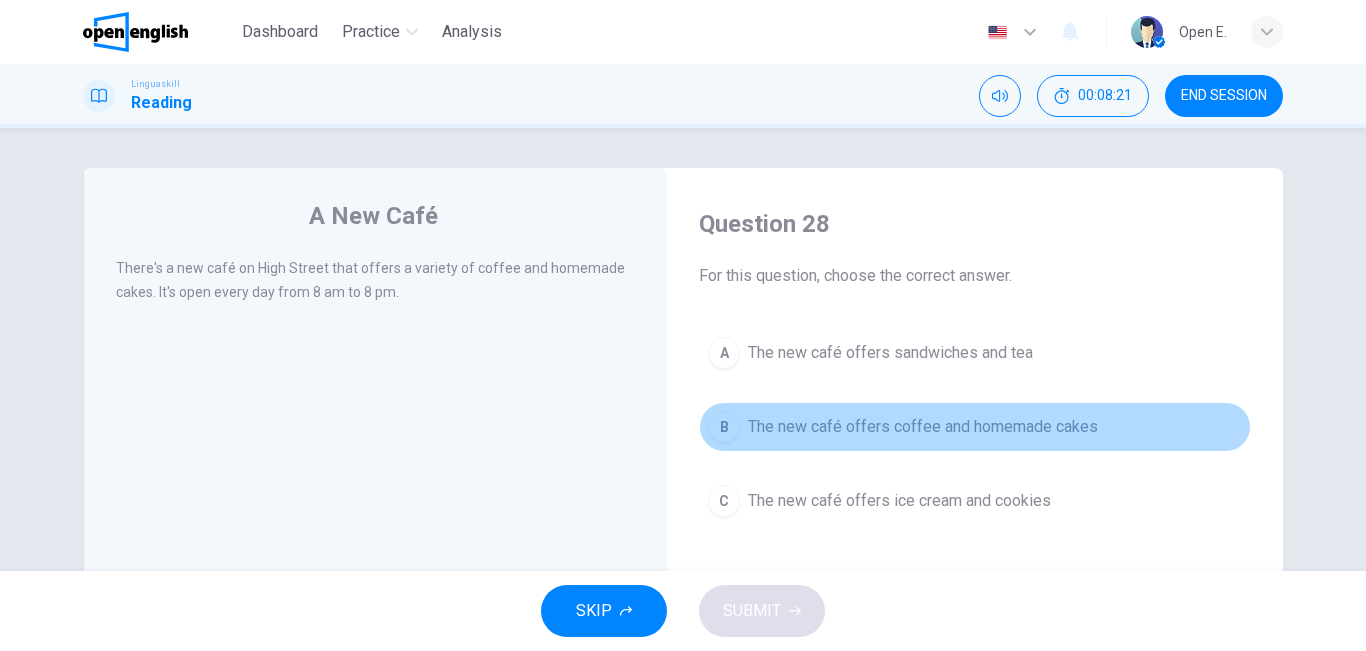 click on "B The new café offers coffee and homemade cakes" at bounding box center [975, 427] 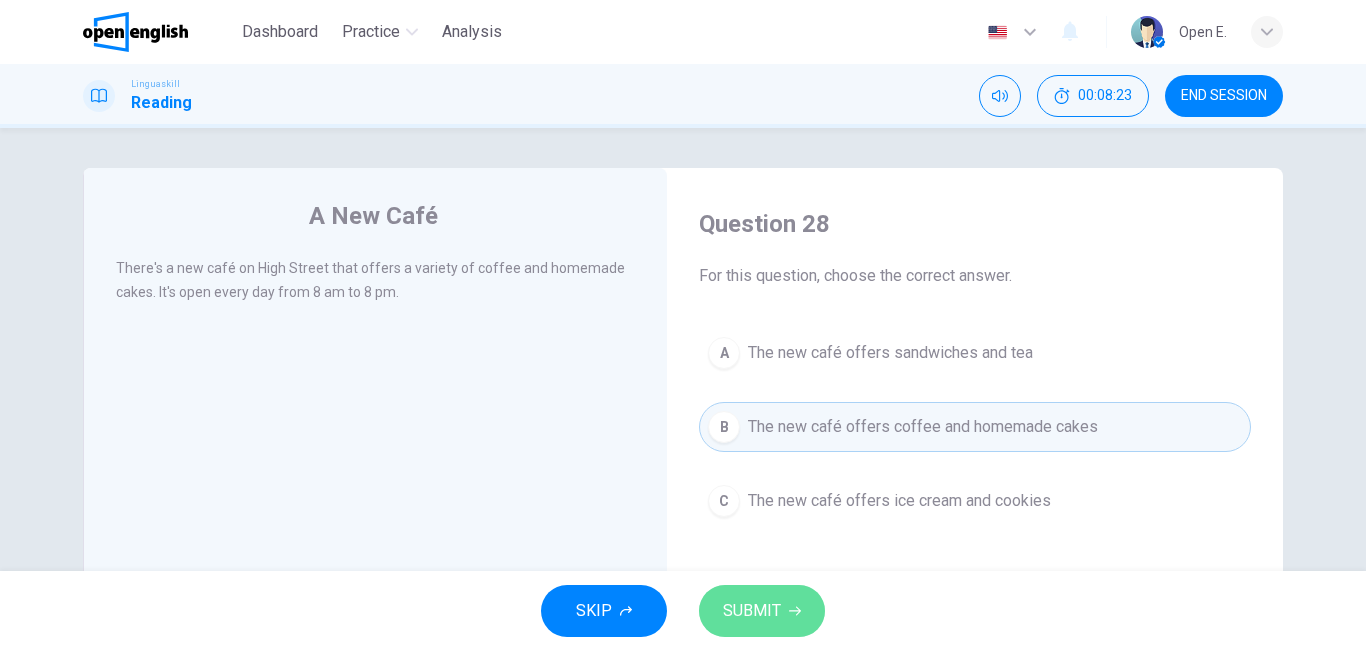 click on "SUBMIT" at bounding box center (762, 611) 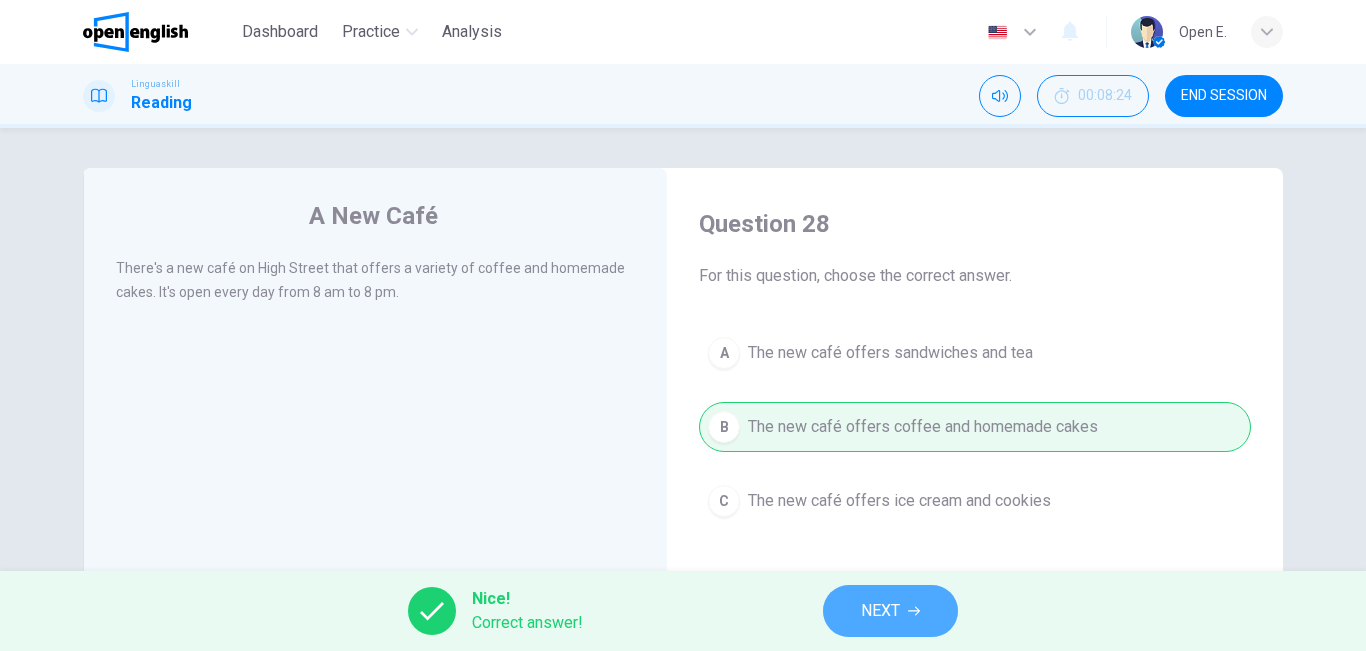 click on "NEXT" at bounding box center (880, 611) 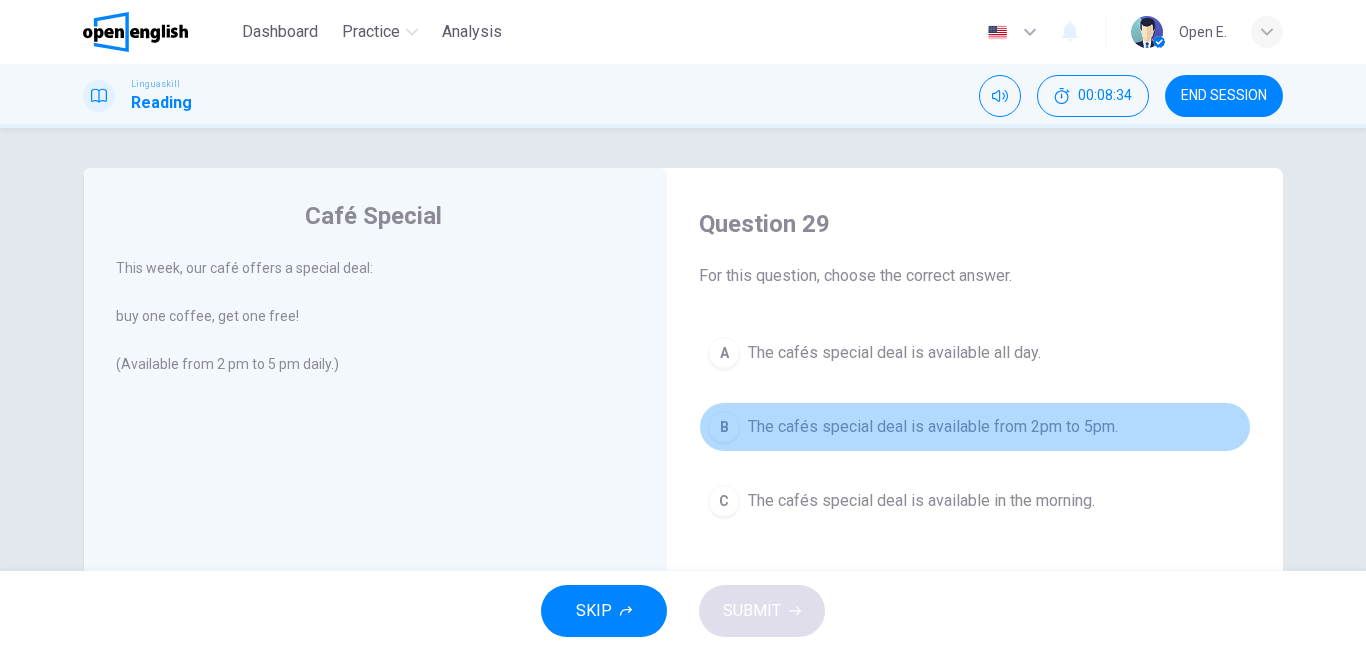 click on "B The cafés special deal is available from 2pm to 5pm." at bounding box center [975, 427] 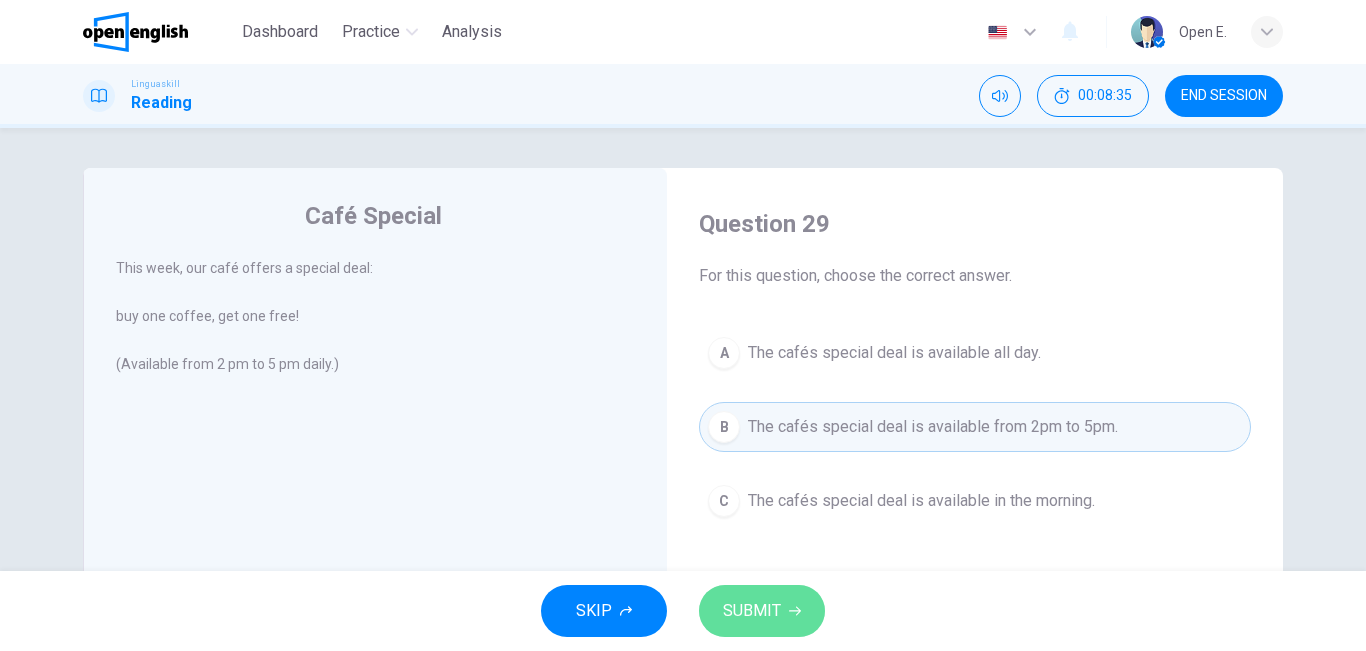 click on "SUBMIT" at bounding box center (762, 611) 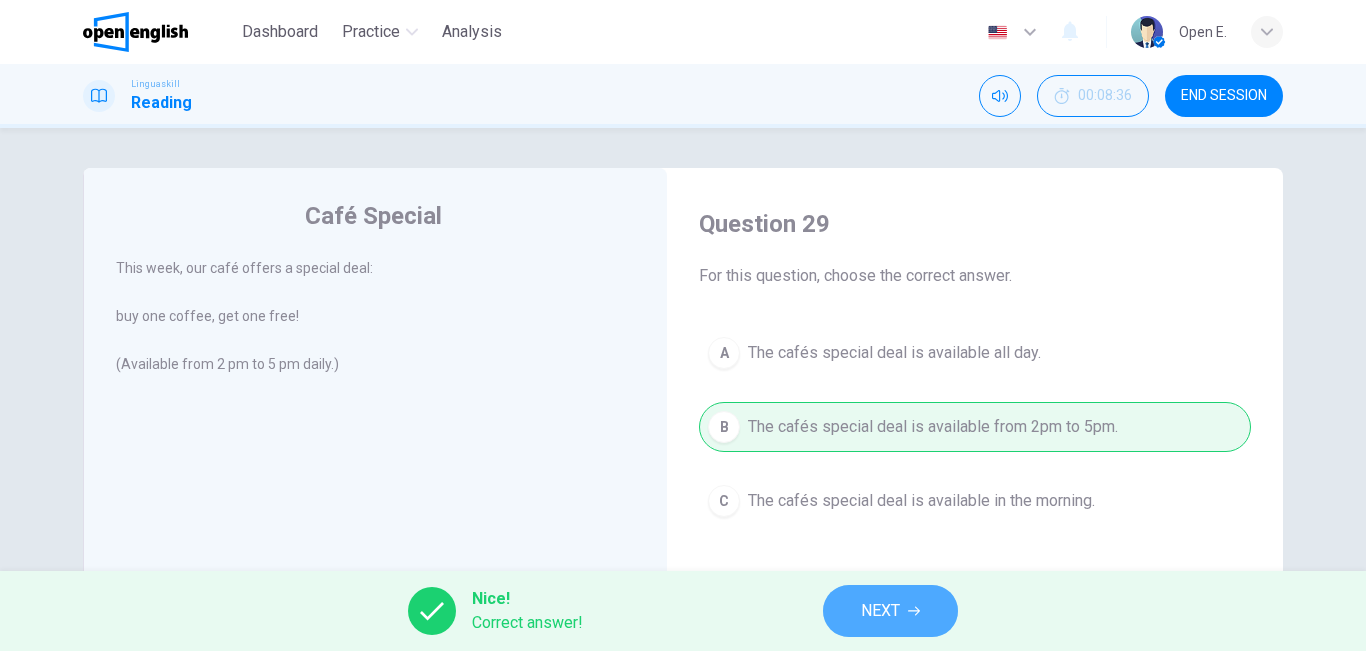 click on "NEXT" at bounding box center [890, 611] 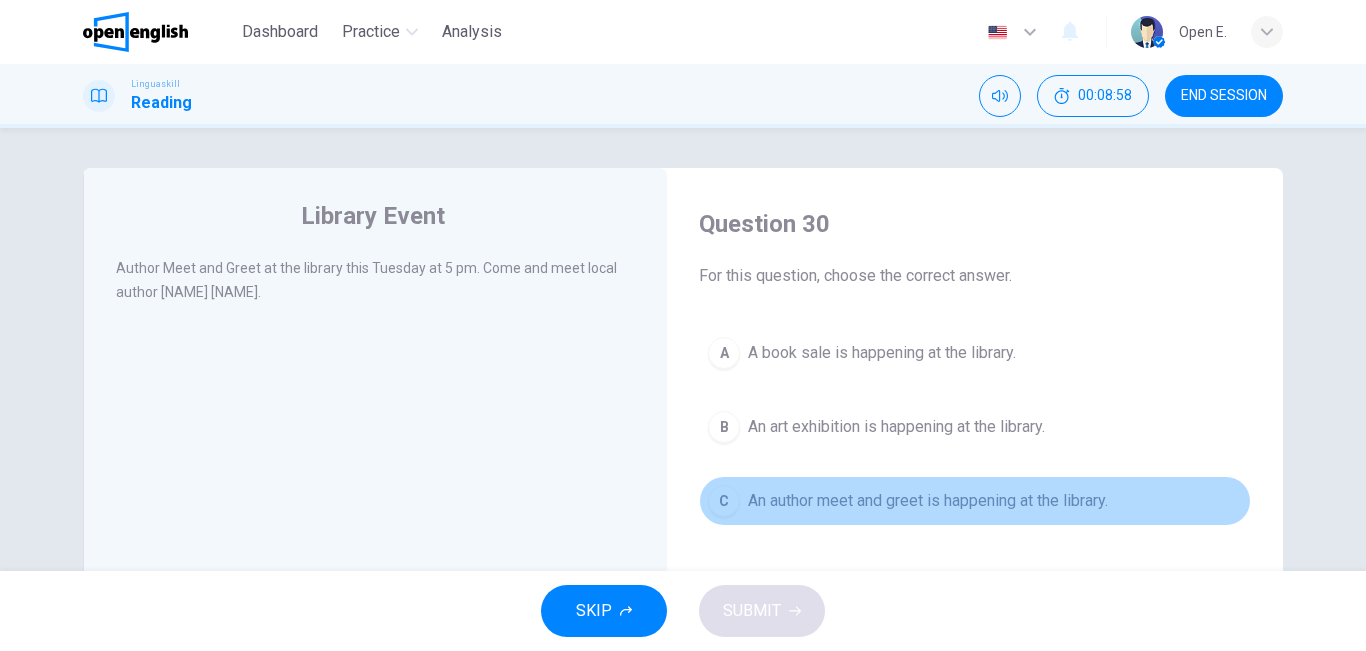 click on "An author meet and greet is happening at the library." at bounding box center (928, 501) 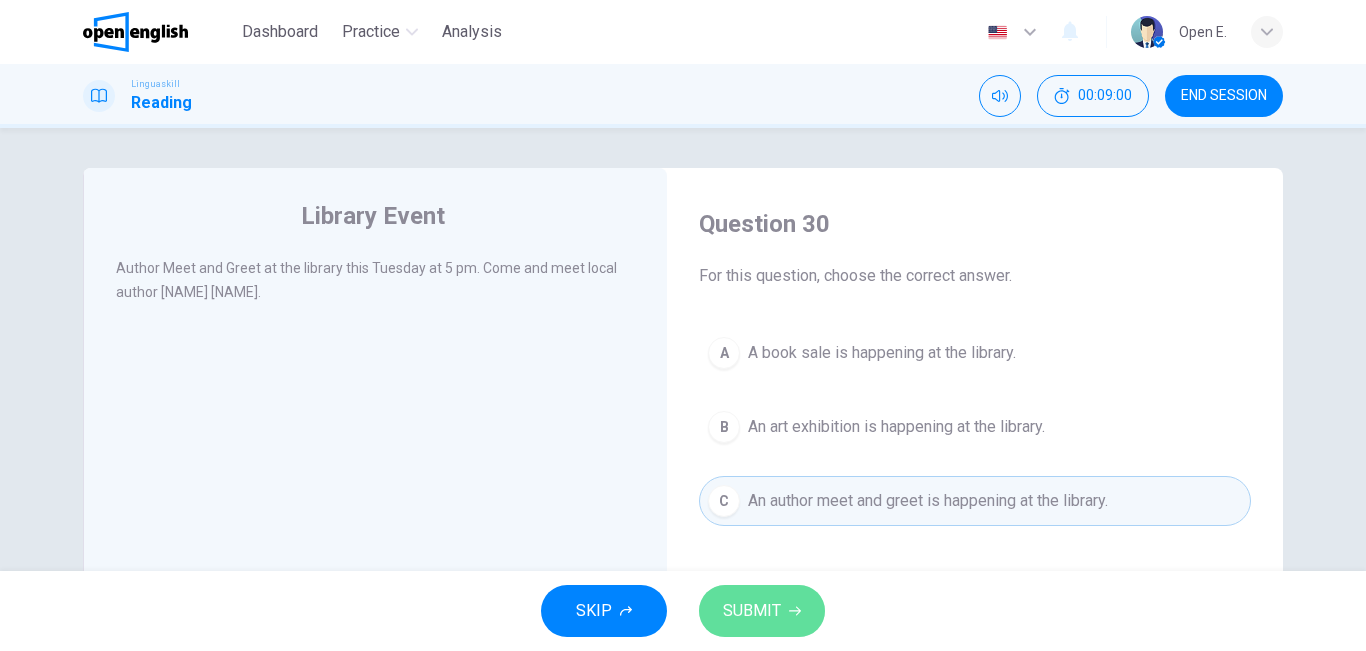 click on "SUBMIT" at bounding box center (752, 611) 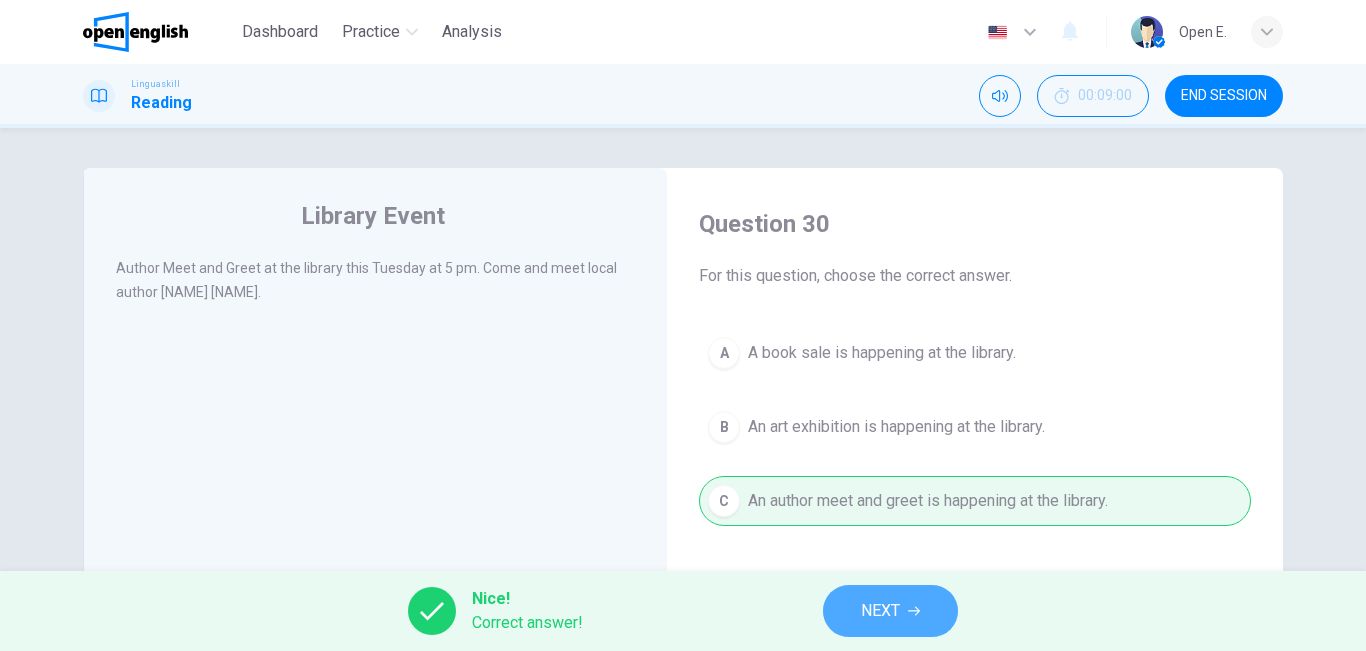click on "NEXT" at bounding box center (890, 611) 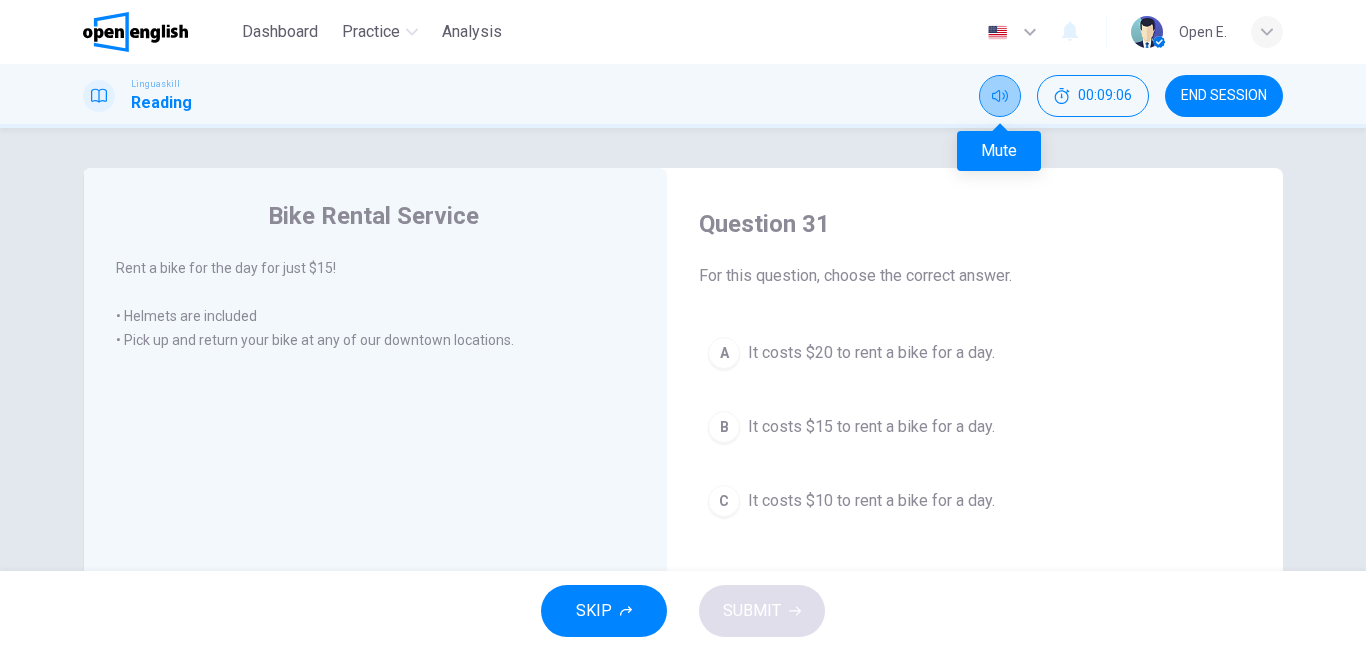 click at bounding box center [1000, 96] 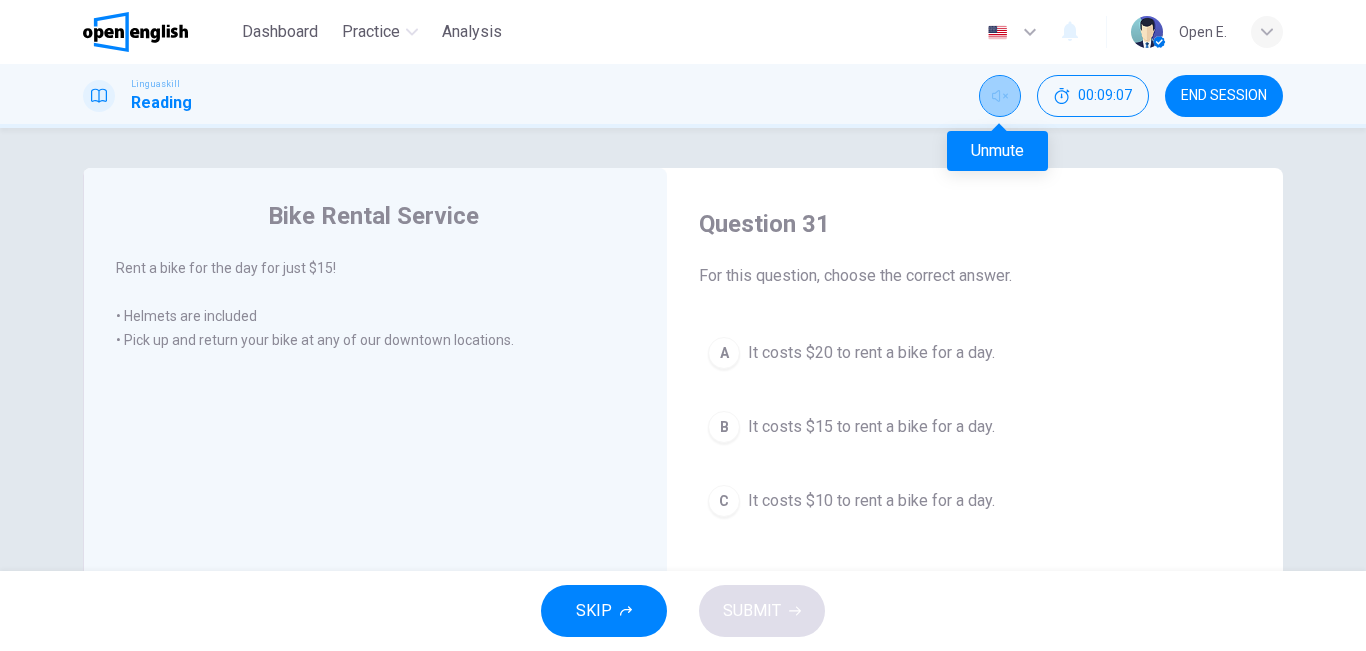 click at bounding box center (1000, 96) 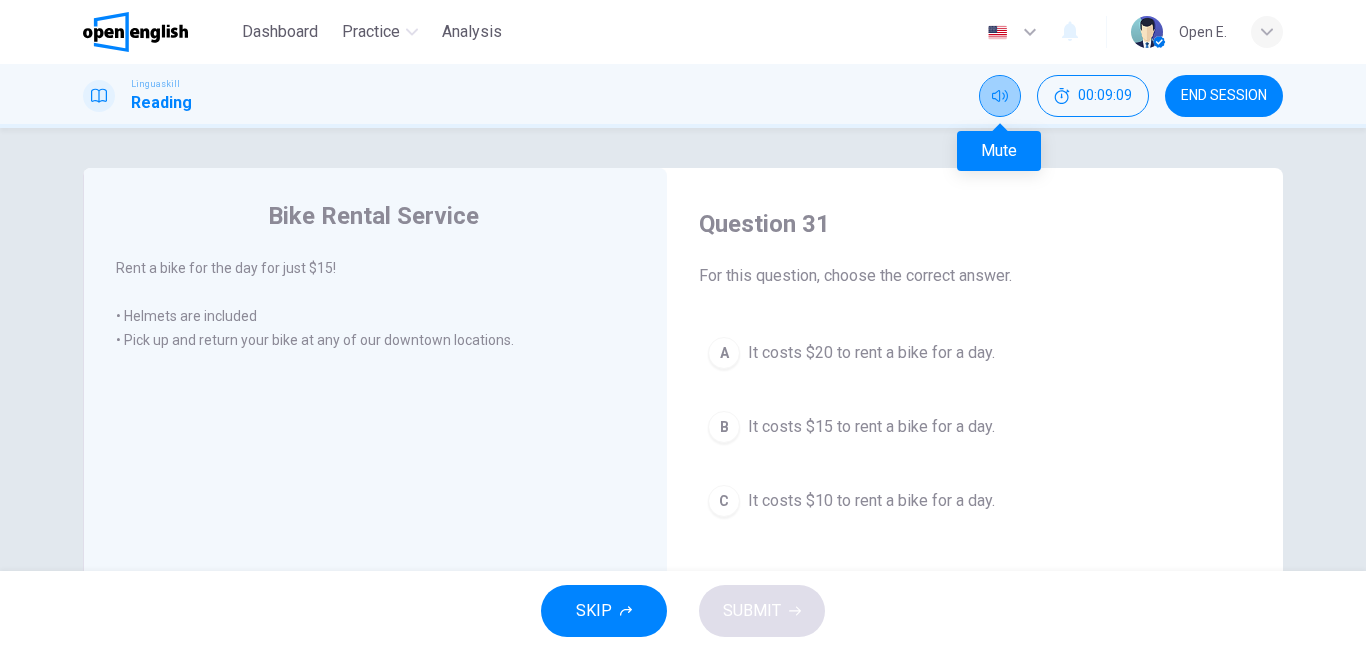 click at bounding box center [1000, 96] 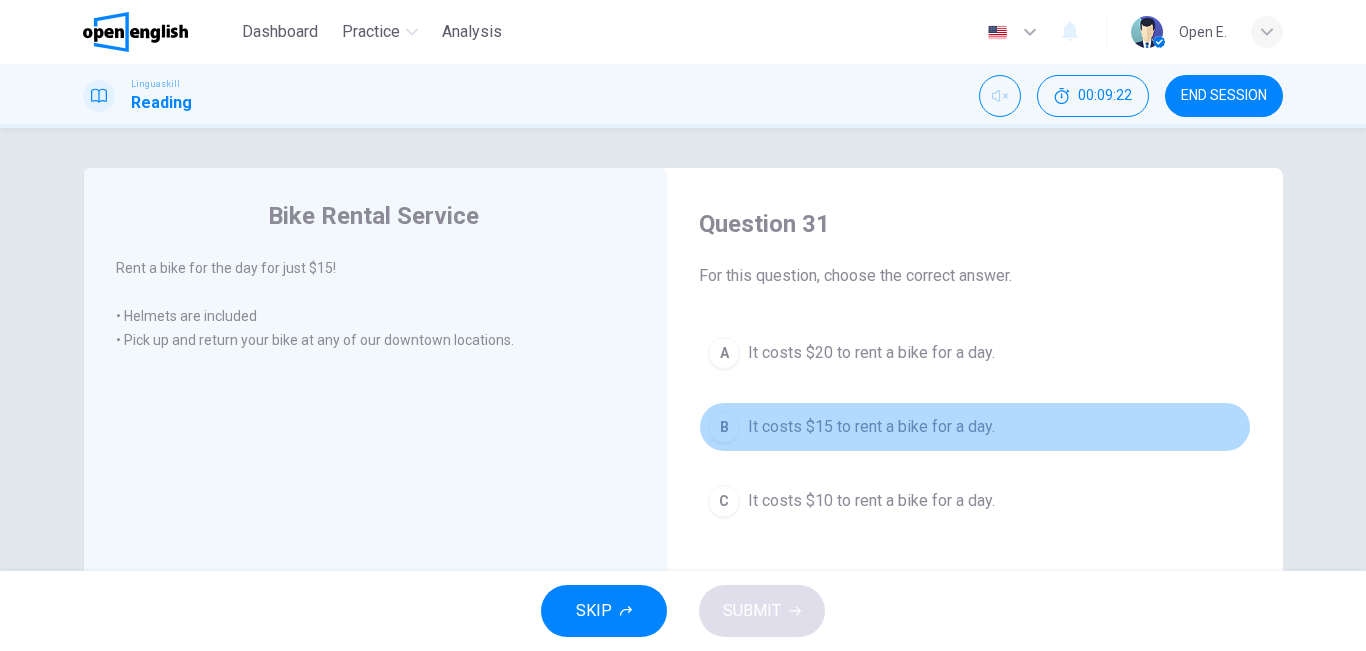 click on "B It costs $15 to rent a bike for a day." at bounding box center [975, 427] 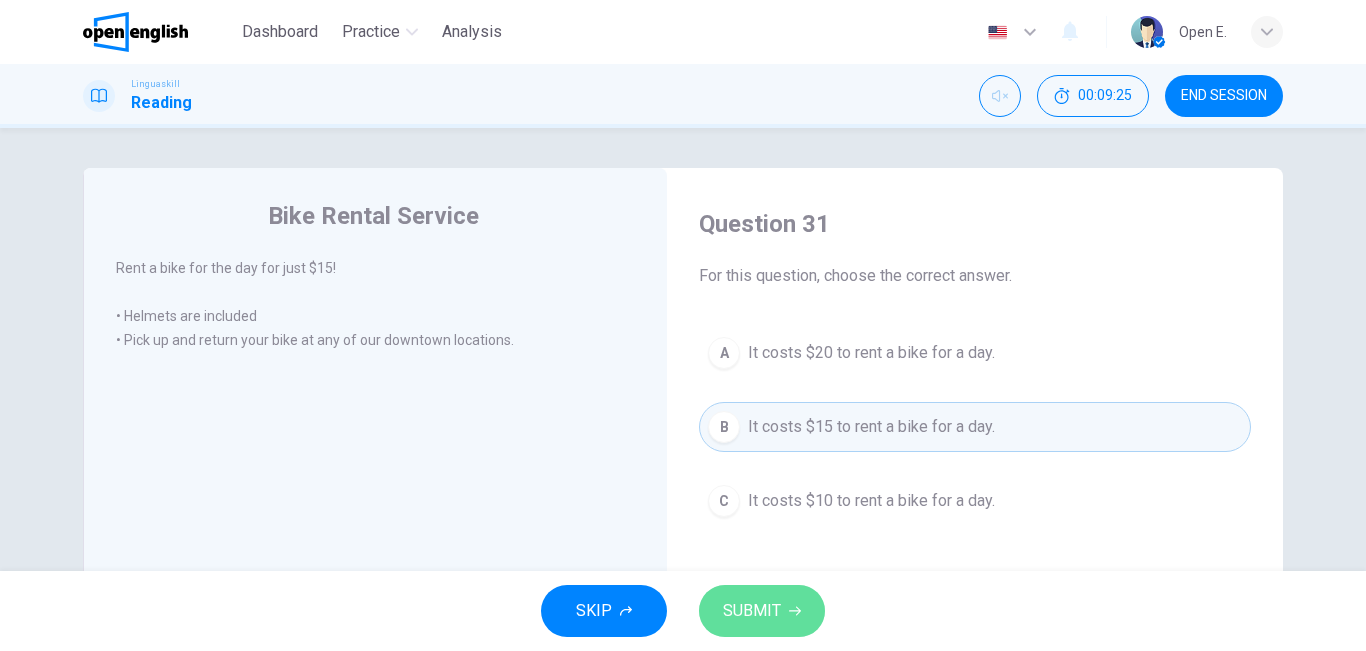 click on "SUBMIT" at bounding box center [762, 611] 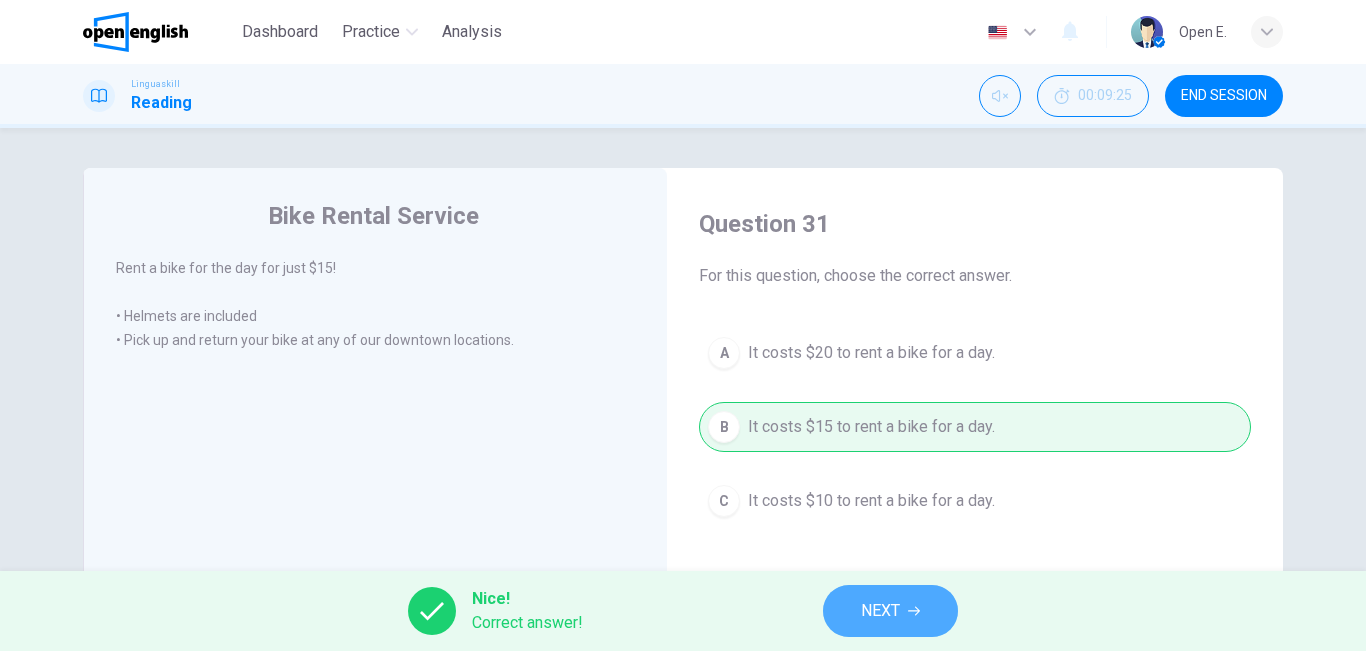 click on "NEXT" at bounding box center [890, 611] 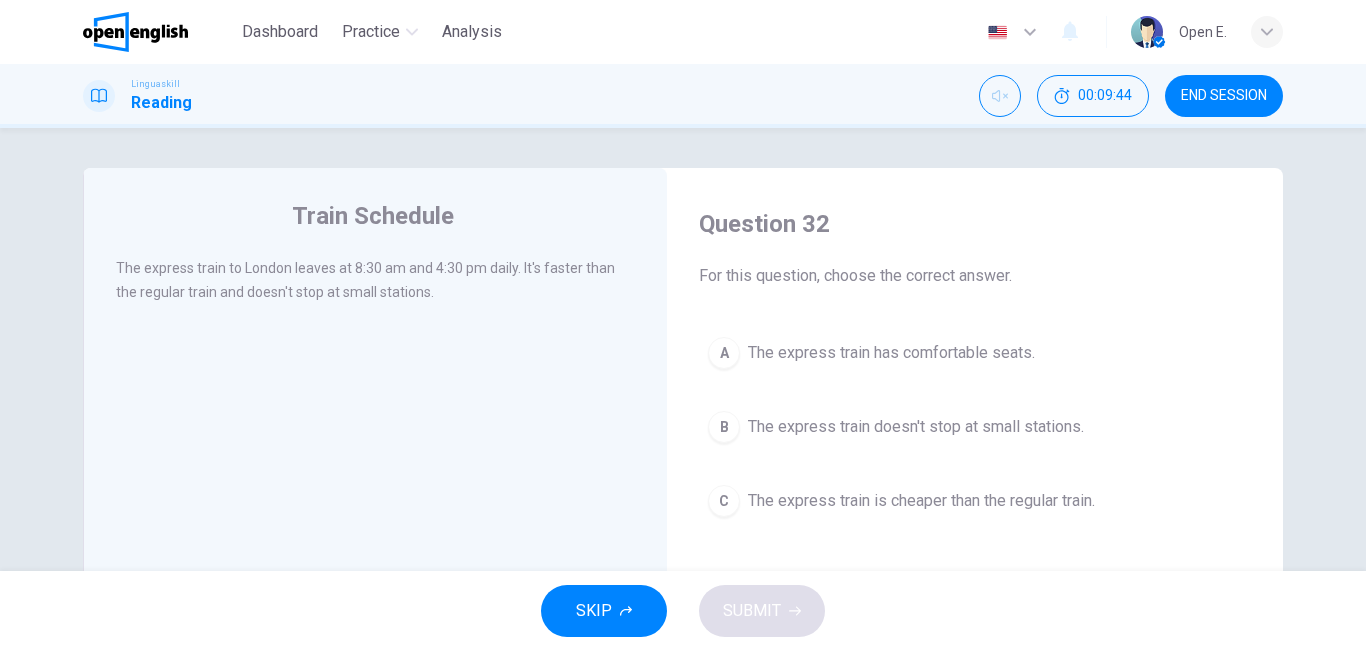 click on "The express train doesn't stop at small stations." at bounding box center (916, 427) 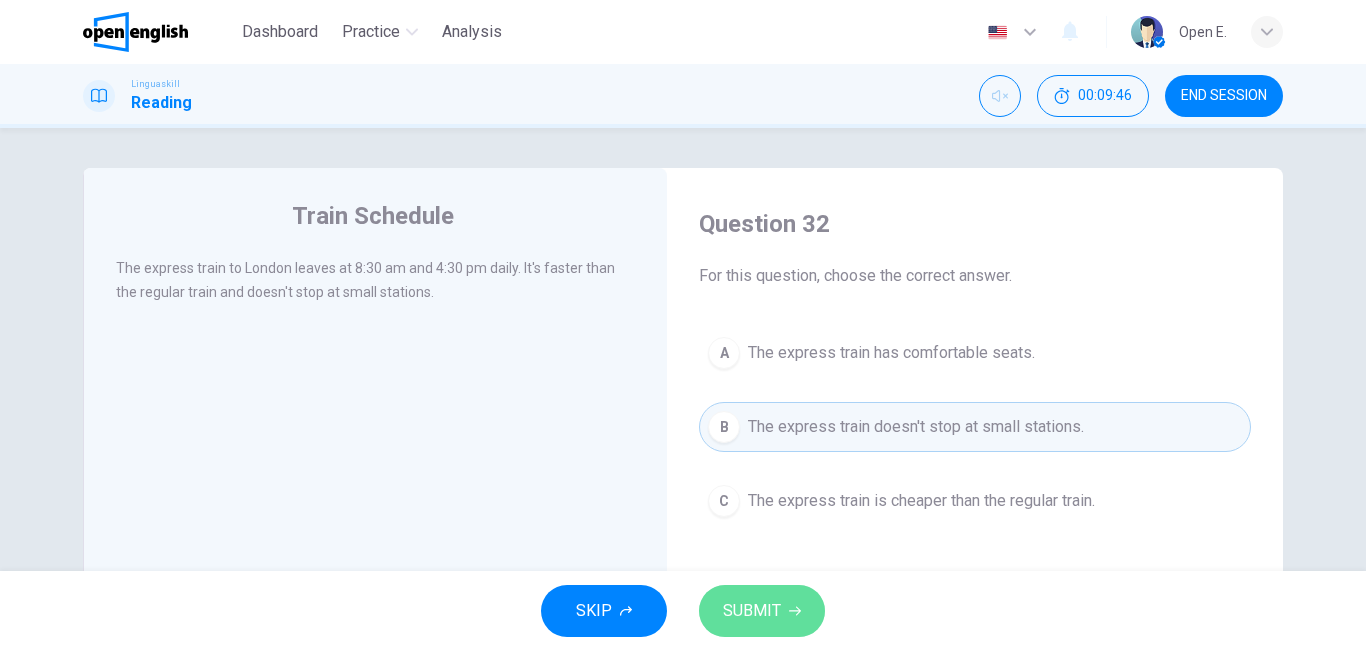 click on "SUBMIT" at bounding box center [752, 611] 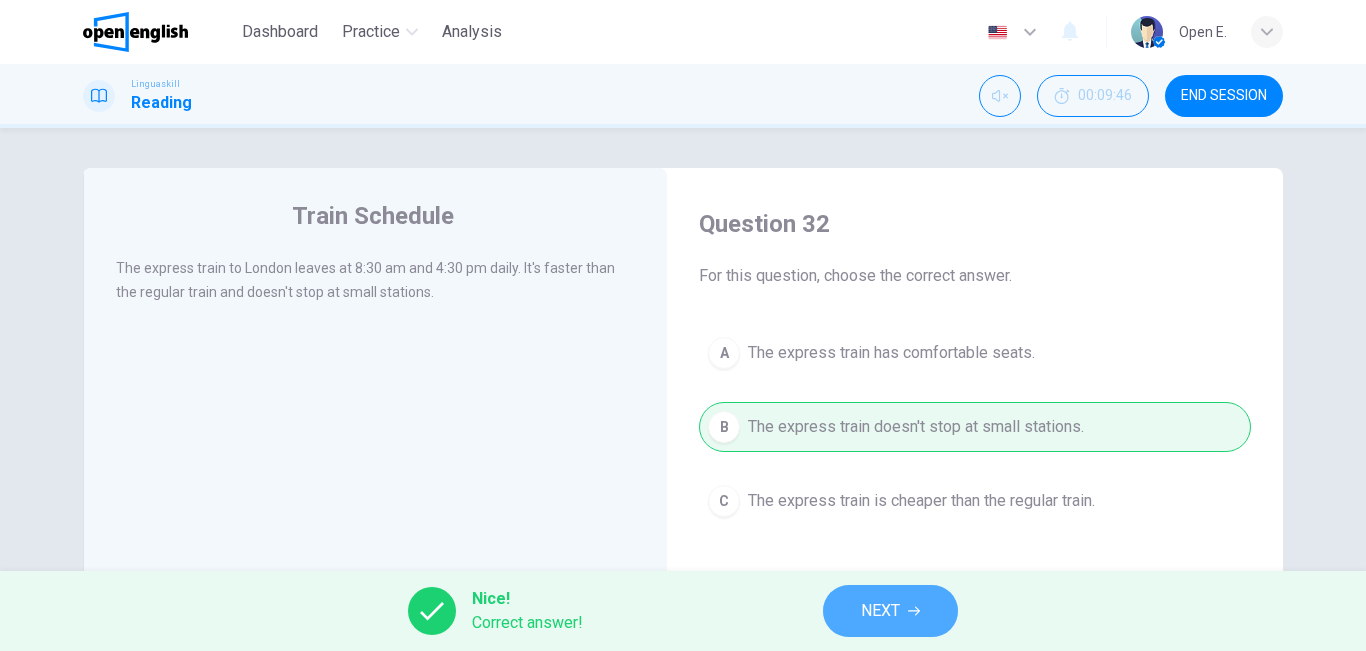 click 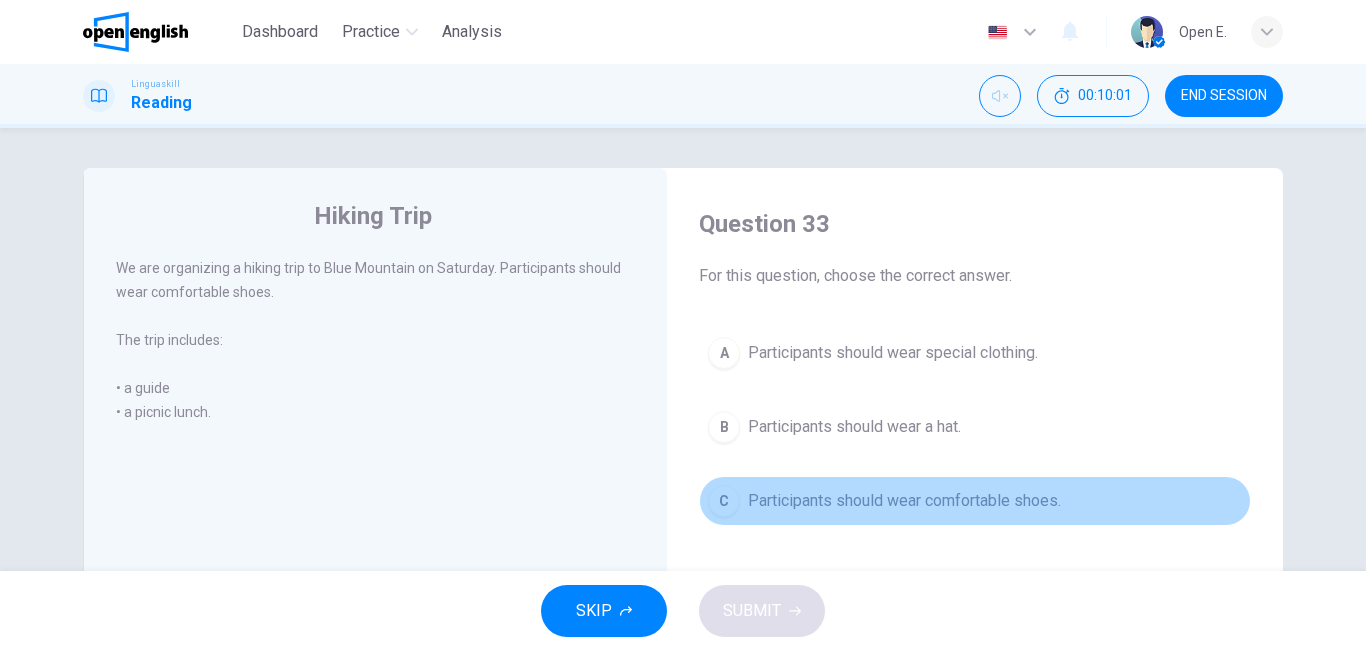 click on "C Participants should wear comfortable shoes." at bounding box center [975, 501] 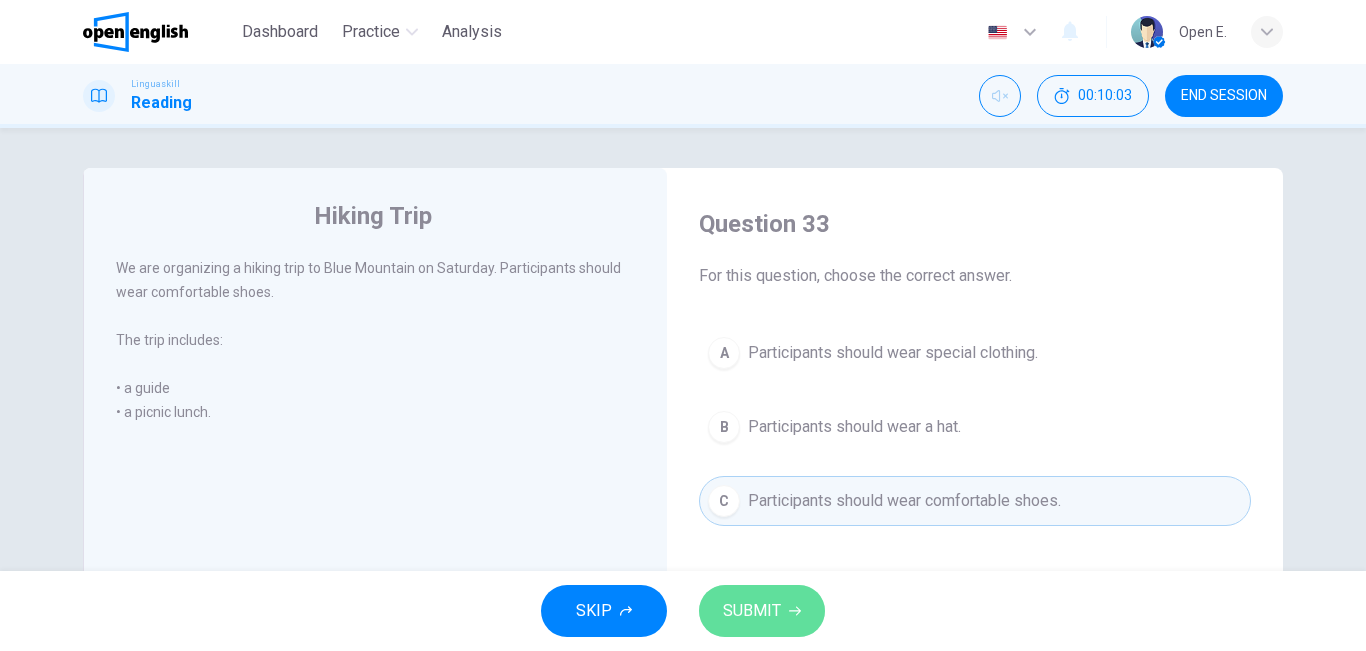 click on "SUBMIT" at bounding box center (752, 611) 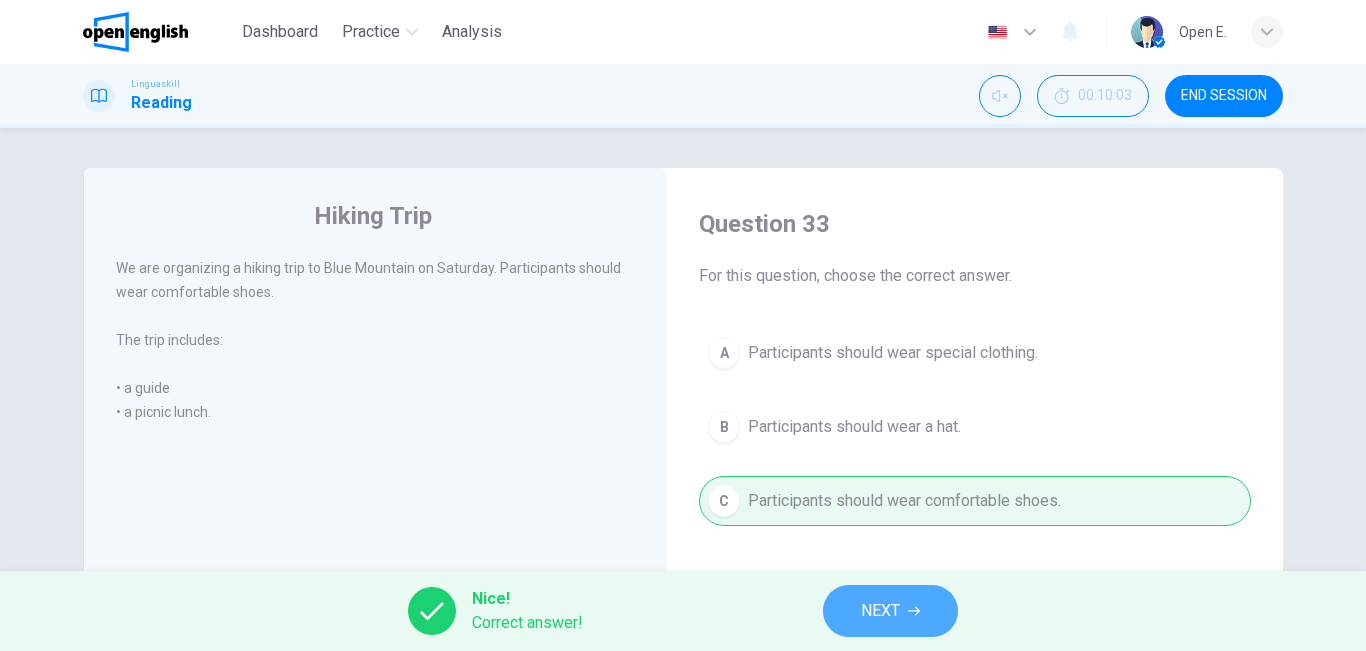 click on "NEXT" at bounding box center [890, 611] 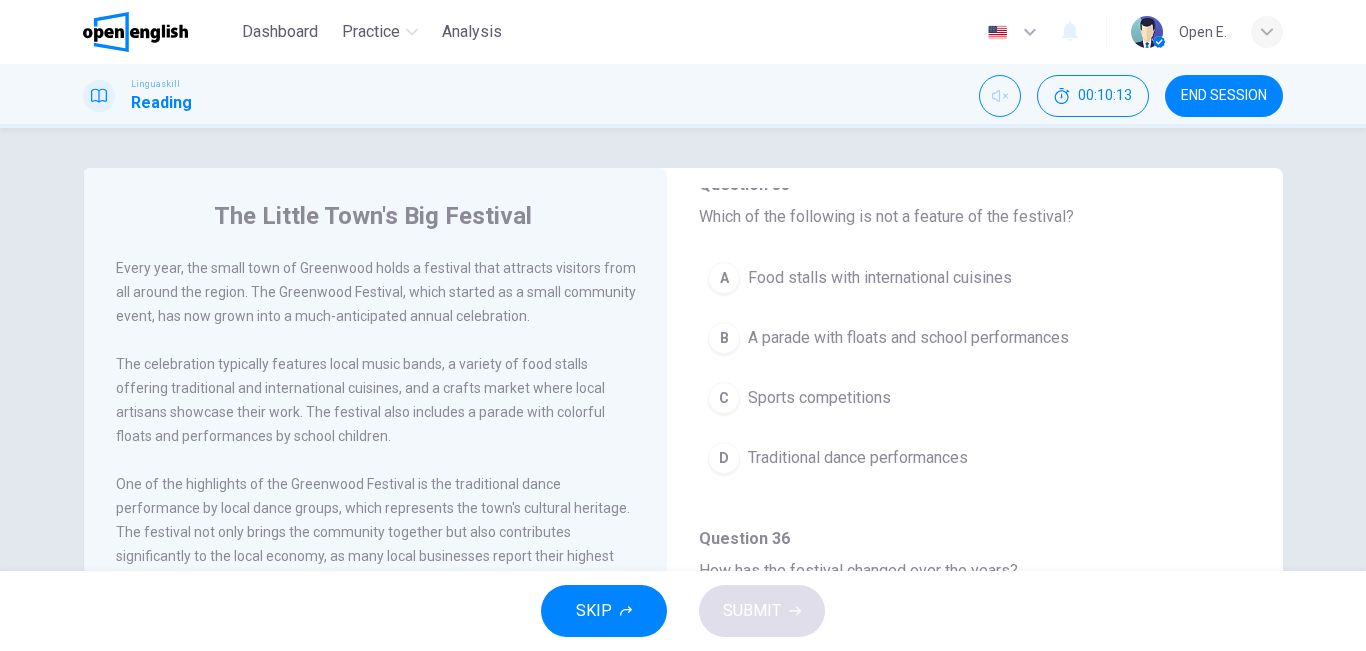 scroll, scrollTop: 0, scrollLeft: 0, axis: both 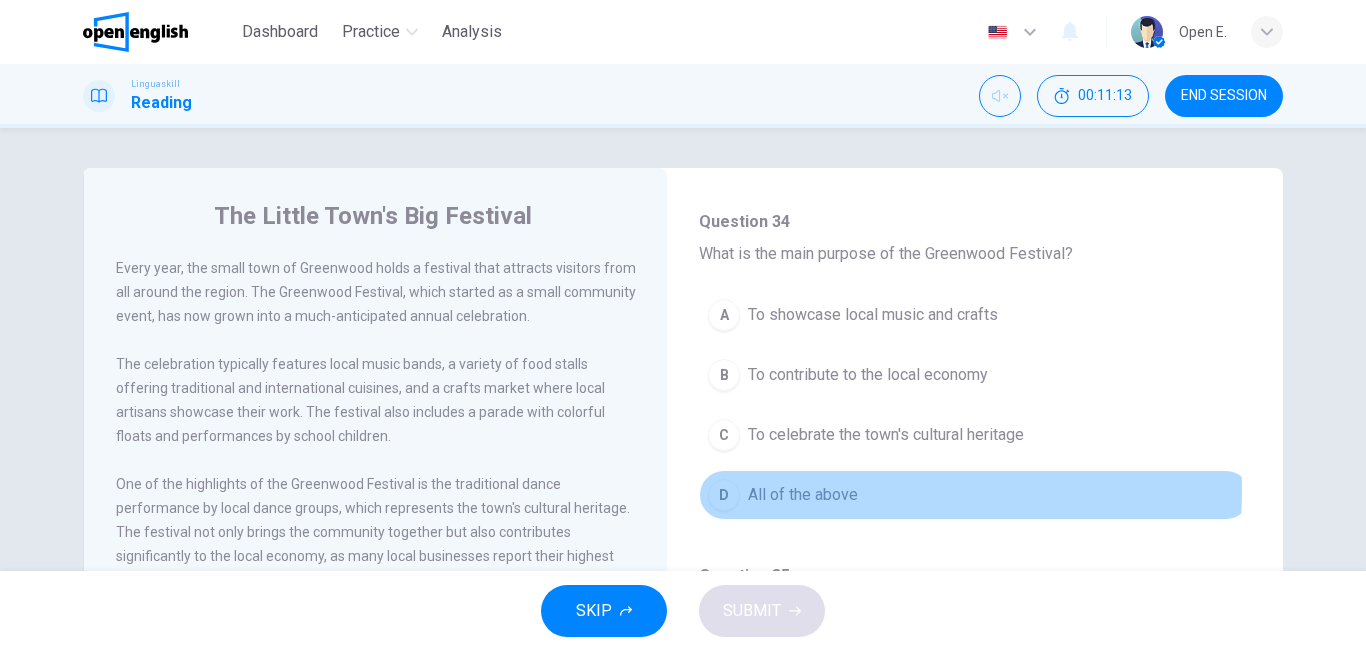 click on "All of the above" at bounding box center (803, 495) 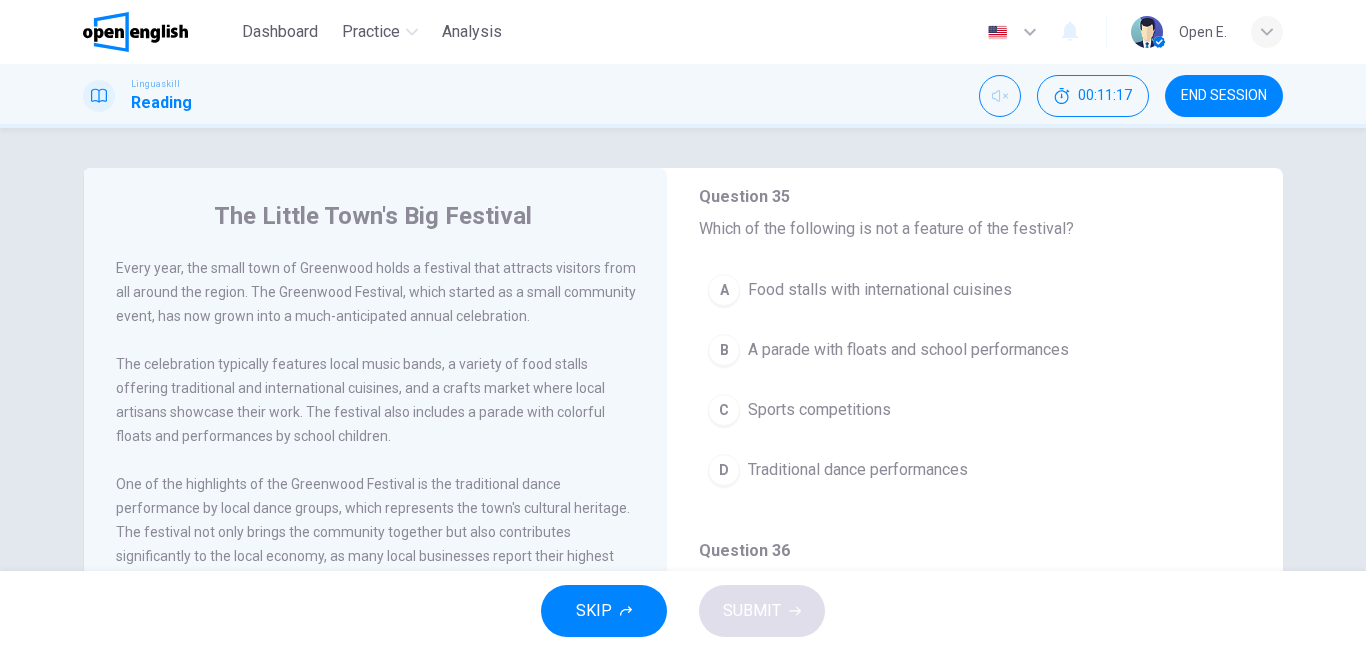 scroll, scrollTop: 485, scrollLeft: 0, axis: vertical 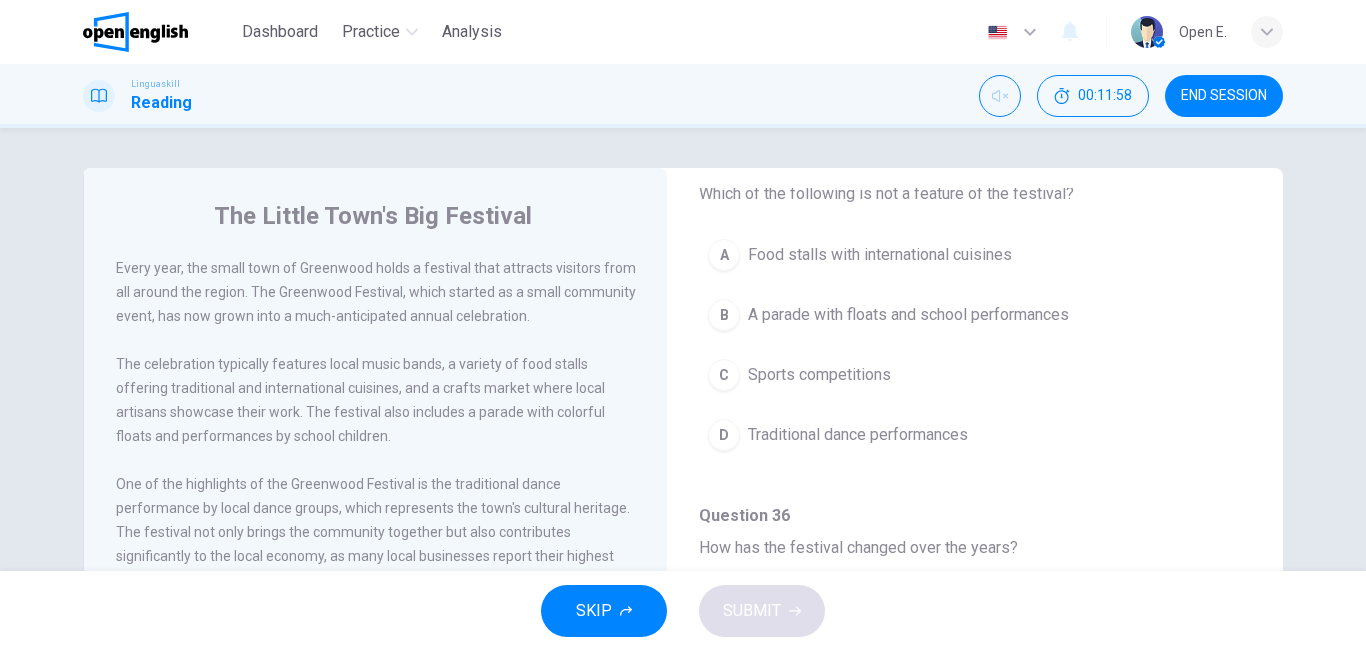 drag, startPoint x: 625, startPoint y: 546, endPoint x: 1121, endPoint y: 270, distance: 567.61957 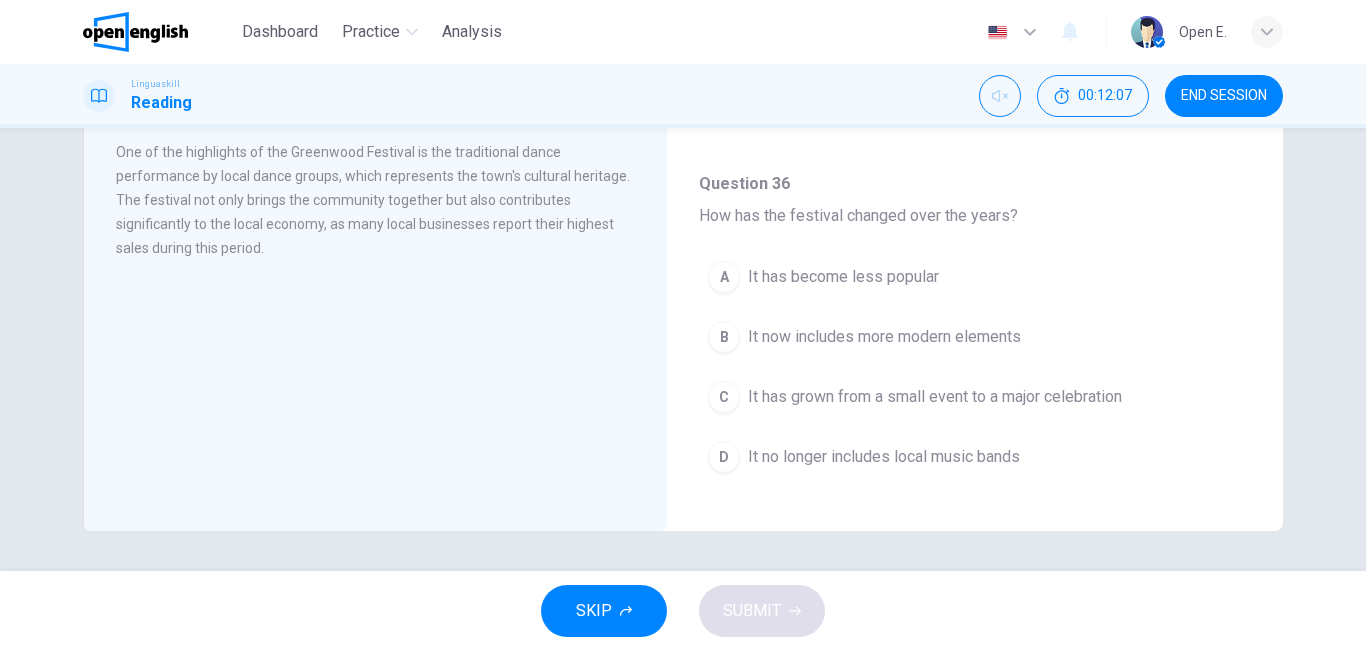 scroll, scrollTop: 330, scrollLeft: 0, axis: vertical 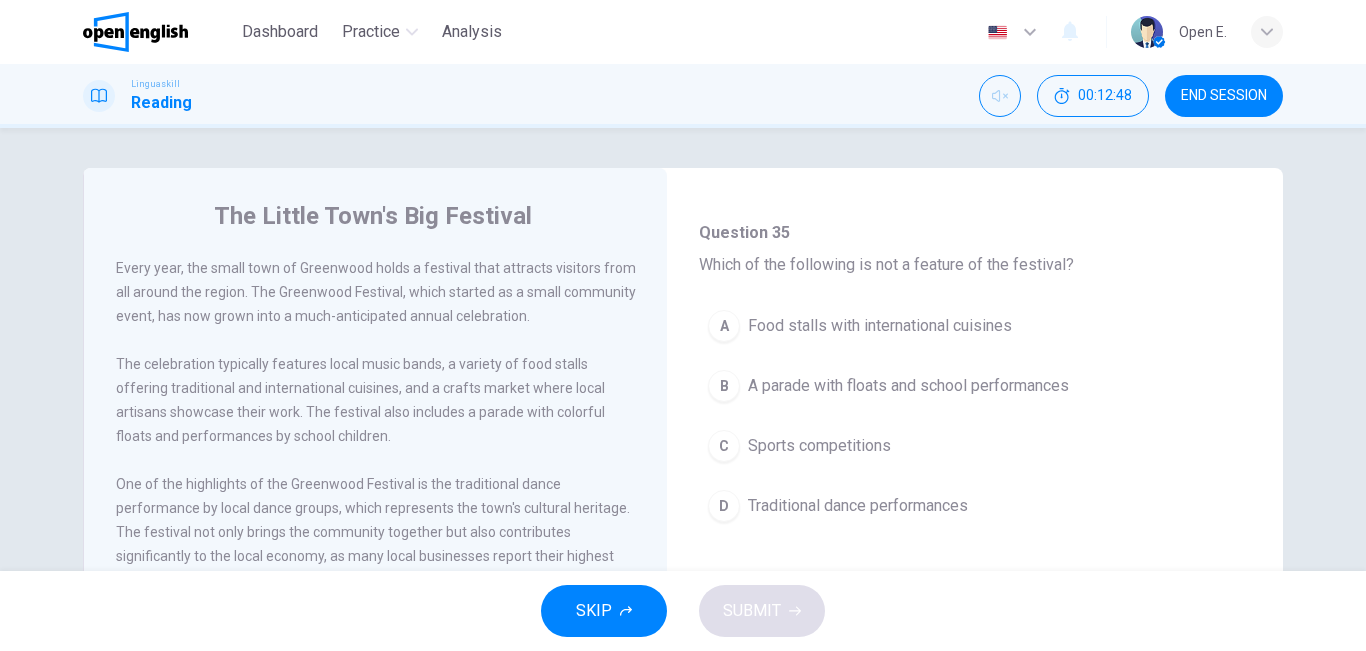 click on "A Food stalls with international cuisines B A parade with floats and school performances C Sports competitions D Traditional dance performances" at bounding box center [975, 426] 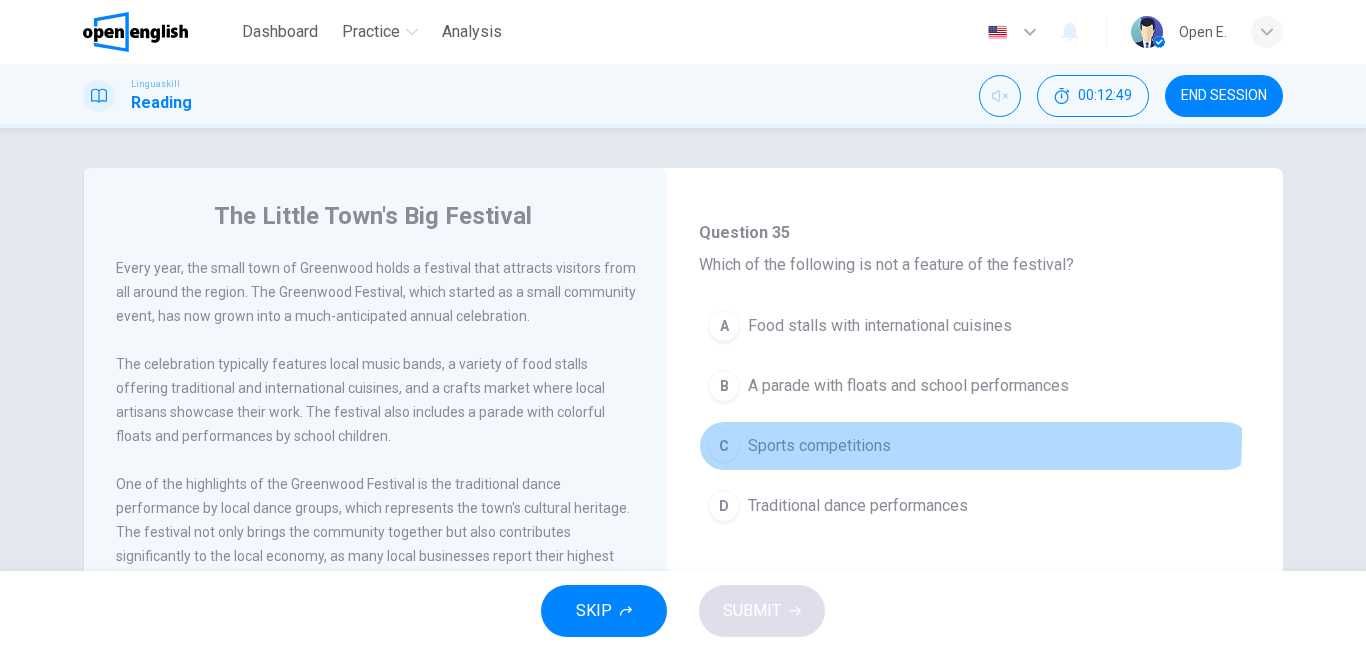 click on "Sports competitions" at bounding box center (819, 446) 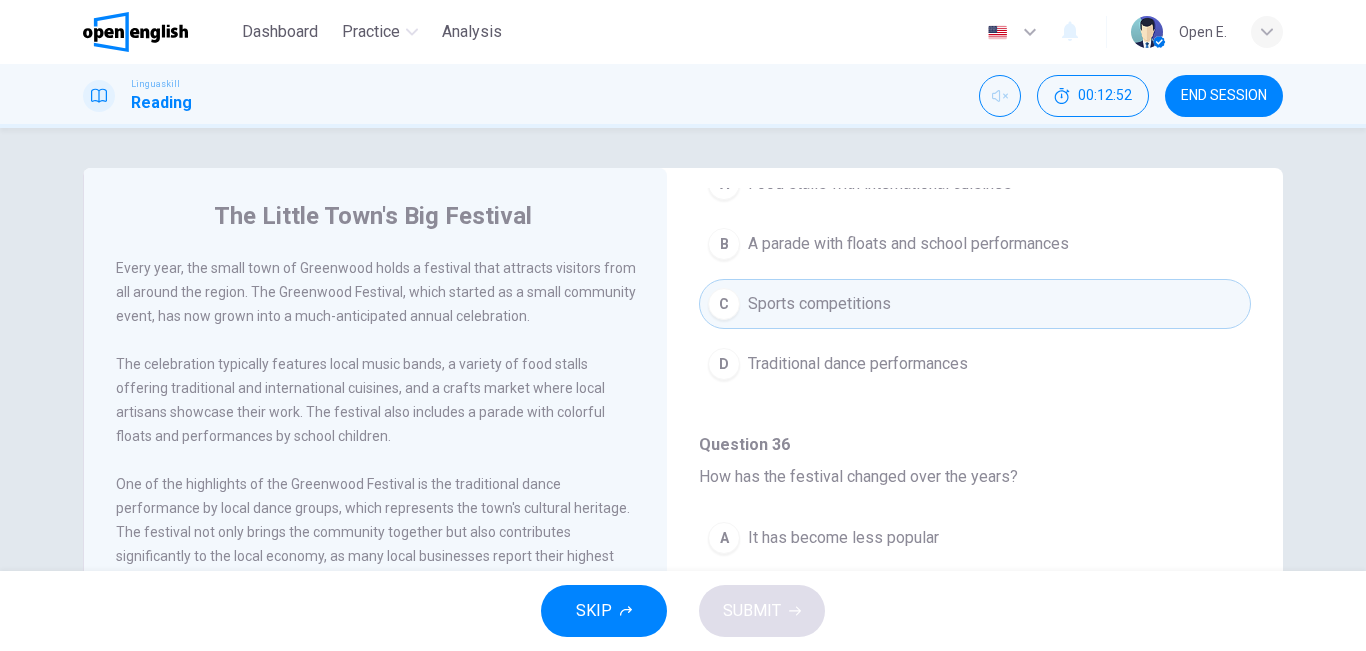 scroll, scrollTop: 639, scrollLeft: 0, axis: vertical 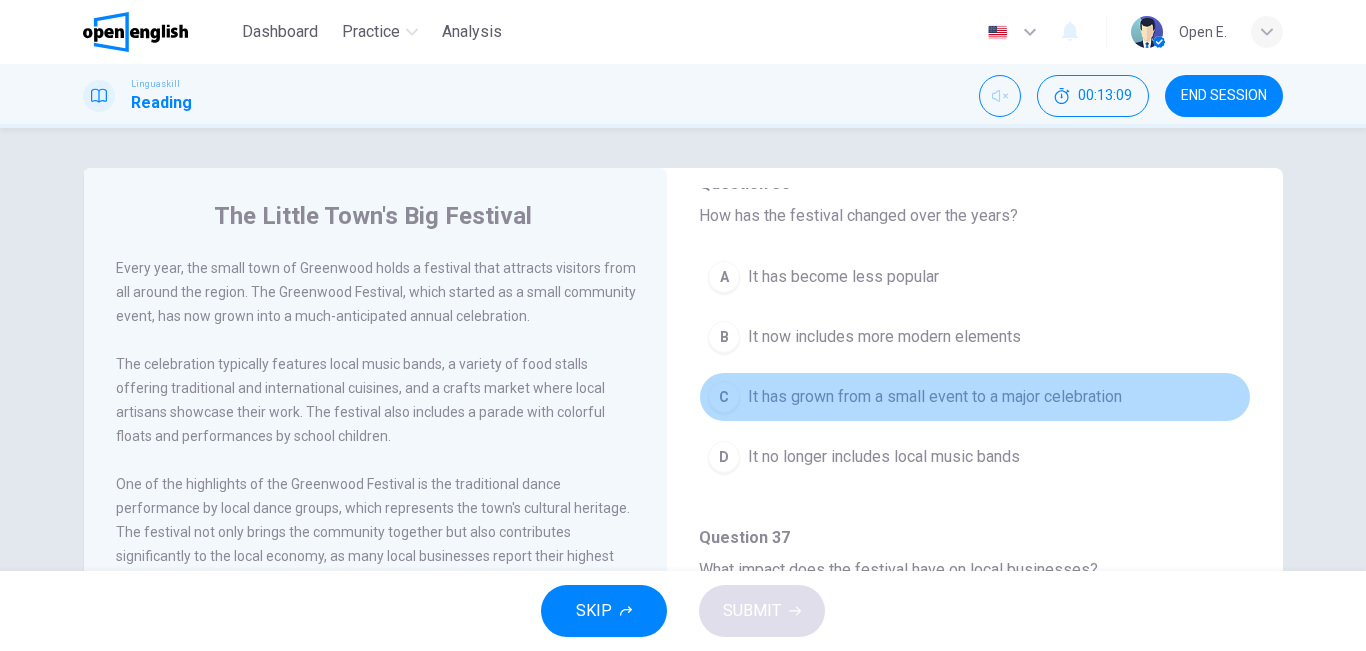 click on "It has grown from a small event to a major celebration" at bounding box center [935, 397] 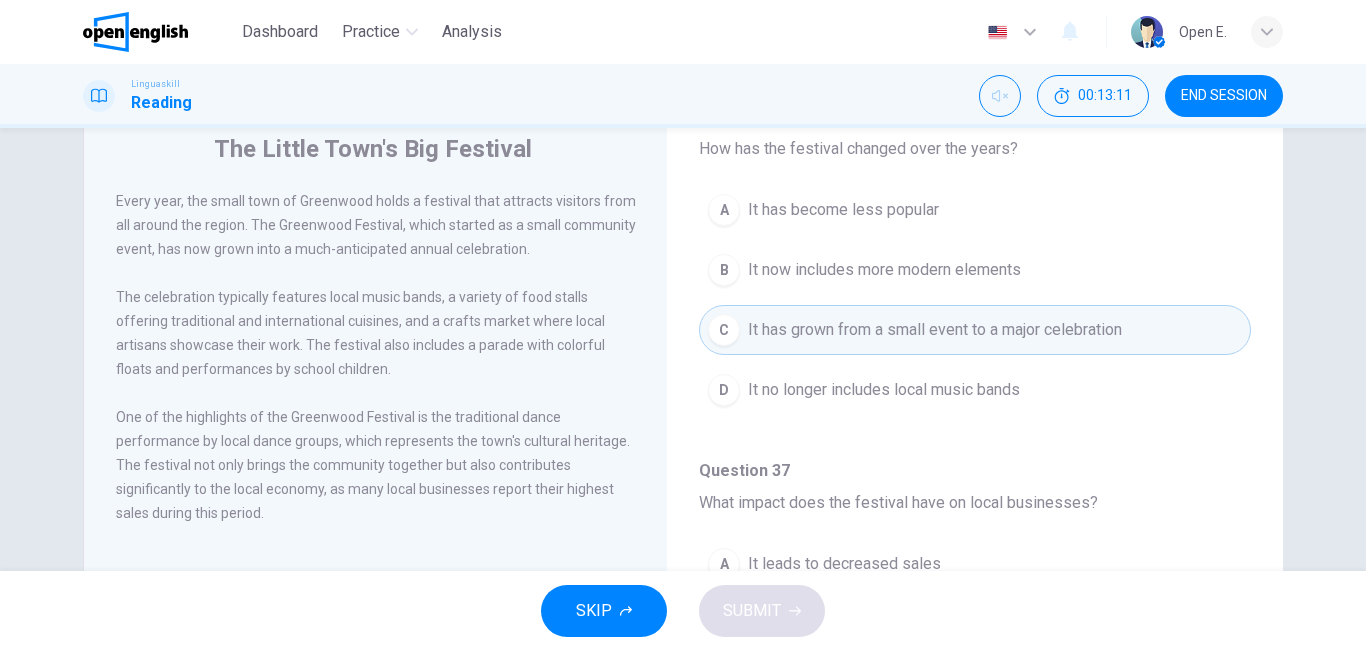 scroll, scrollTop: 332, scrollLeft: 0, axis: vertical 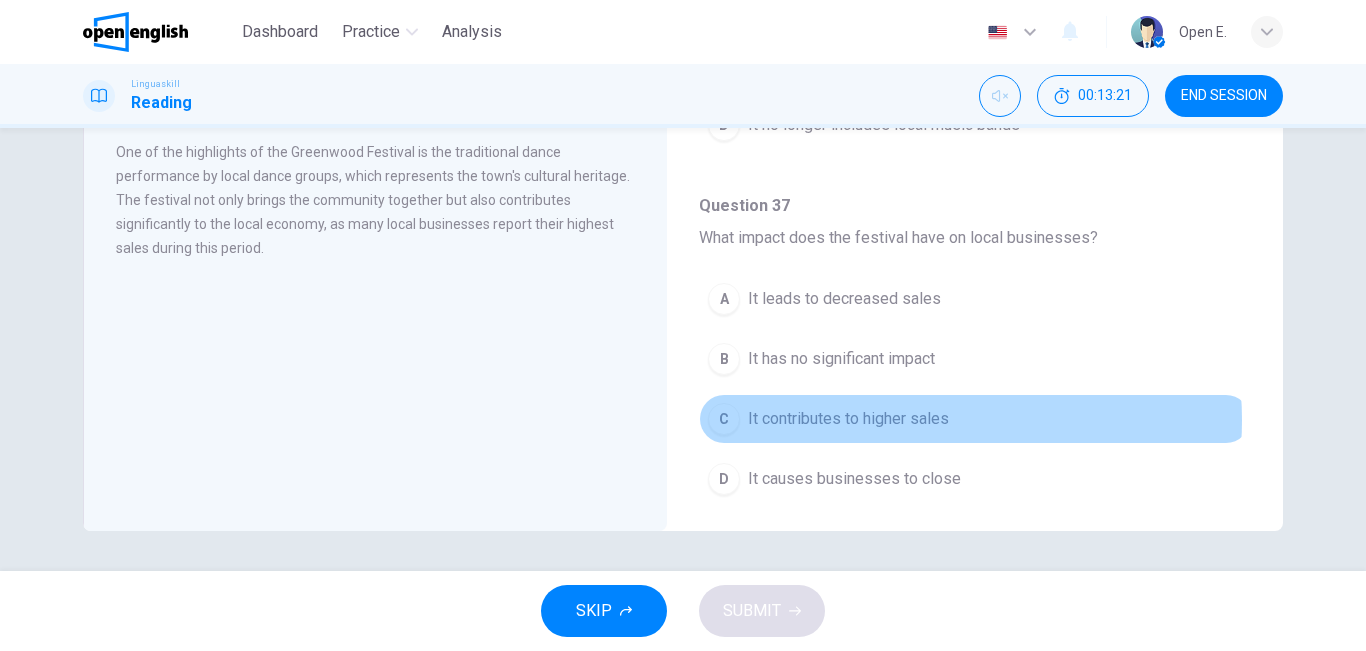 click on "It contributes to higher sales" at bounding box center (848, 419) 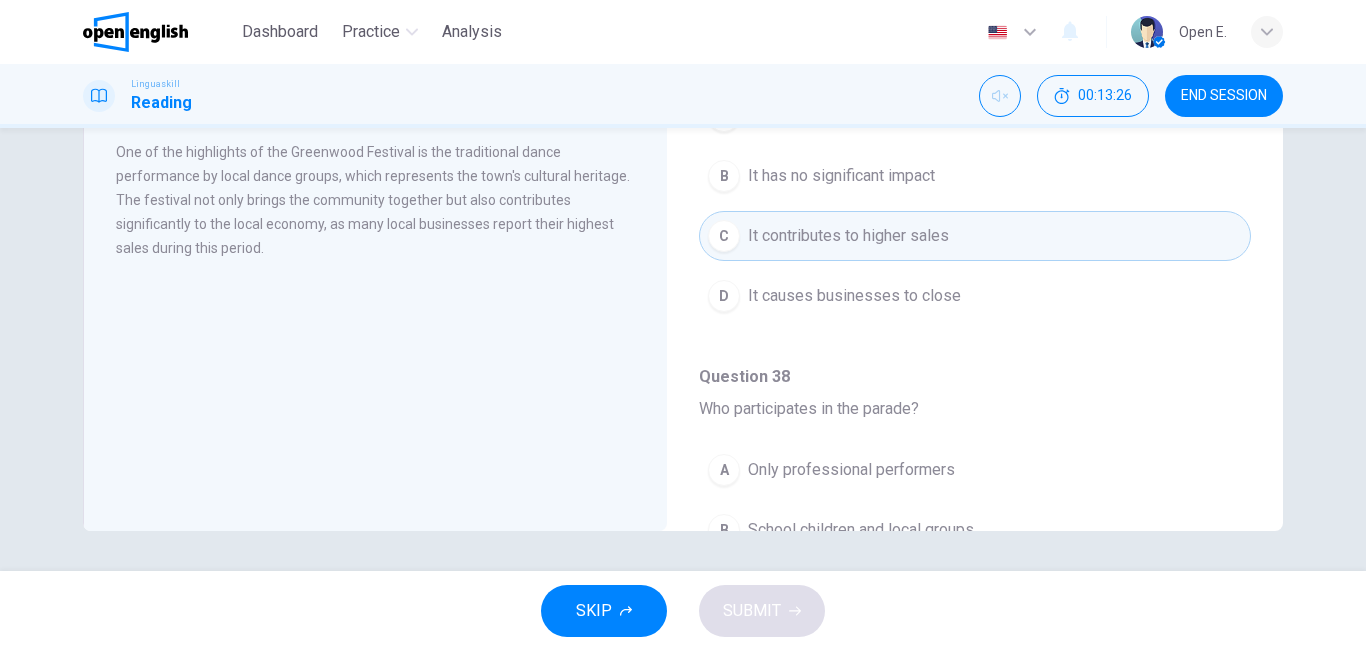 scroll, scrollTop: 1251, scrollLeft: 0, axis: vertical 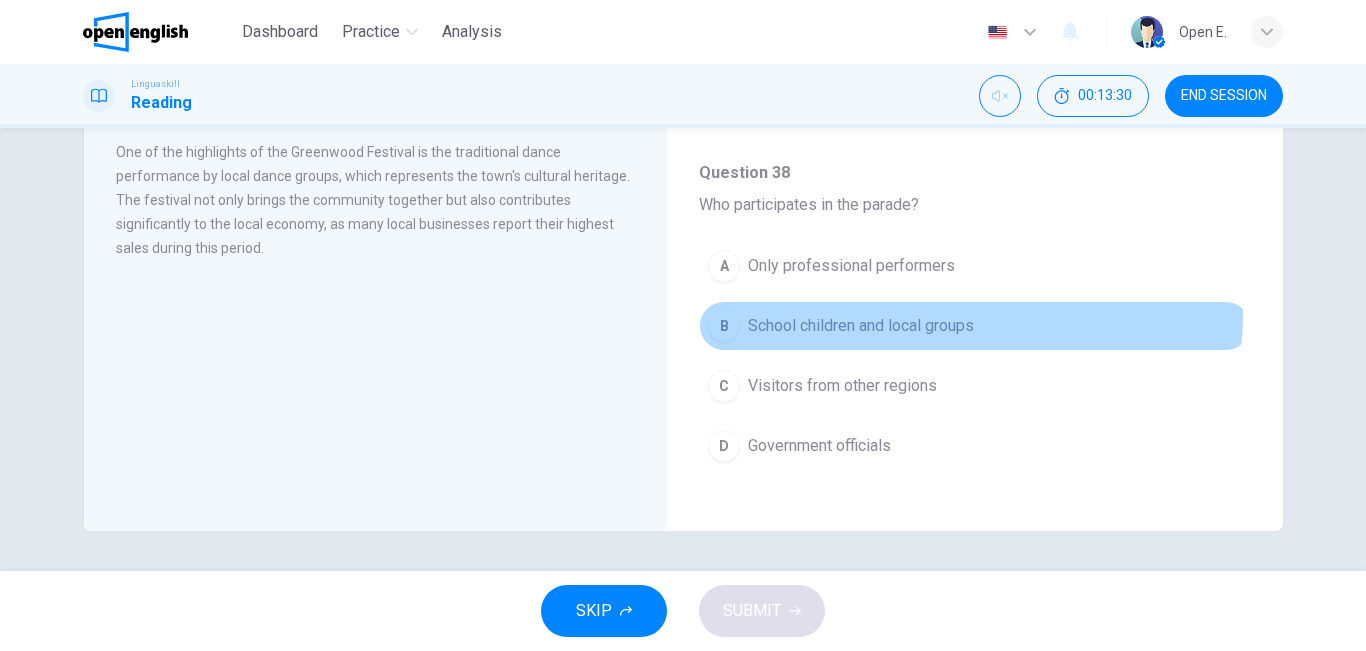 click on "School children and local groups" at bounding box center (861, 326) 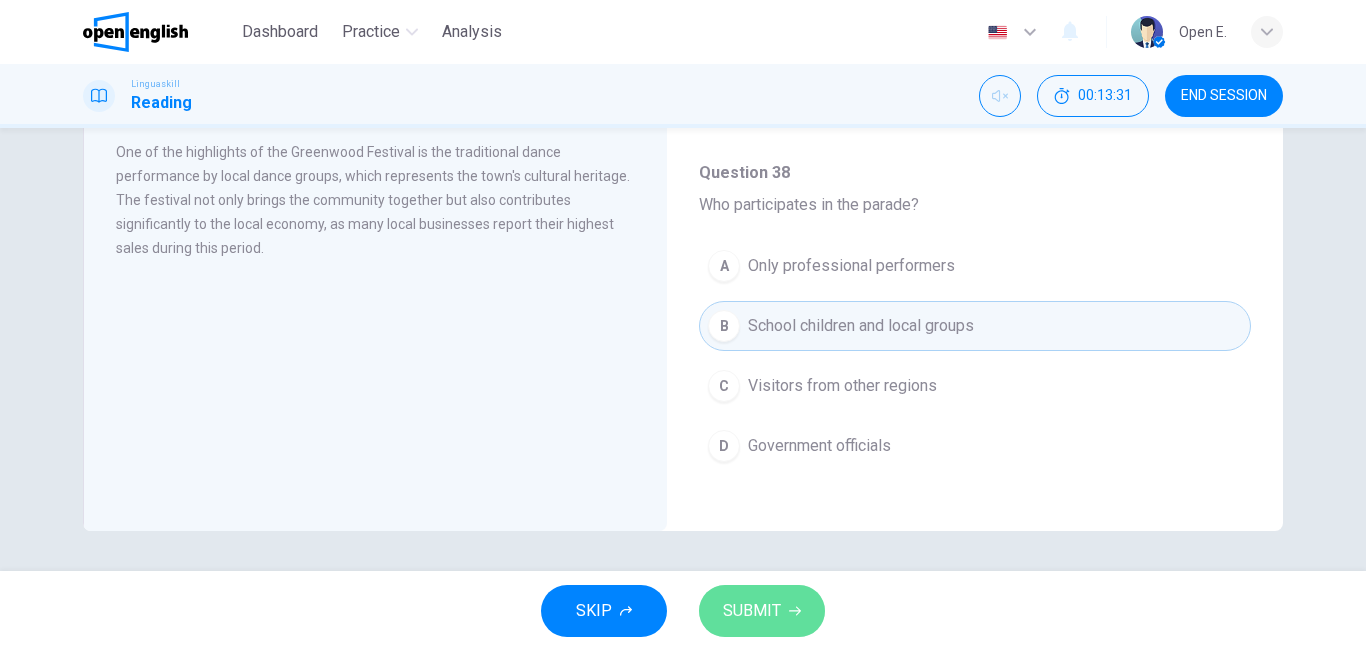 click on "SUBMIT" at bounding box center (752, 611) 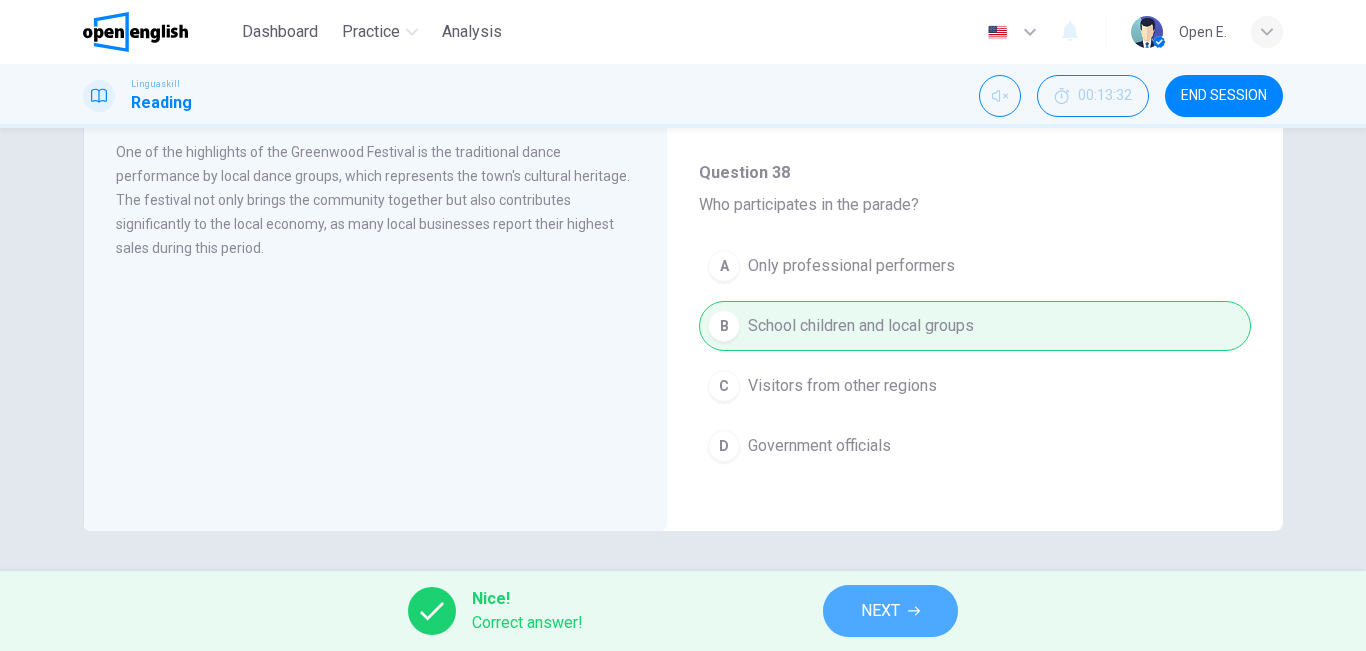 click 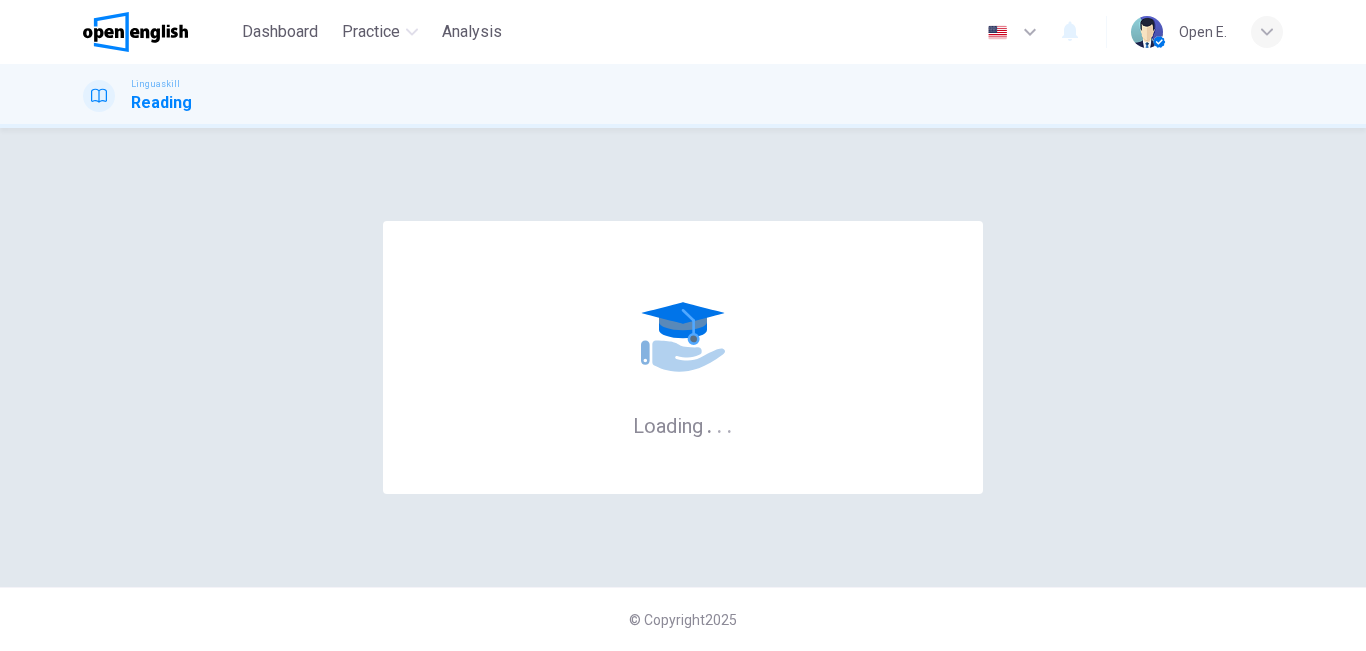 scroll, scrollTop: 0, scrollLeft: 0, axis: both 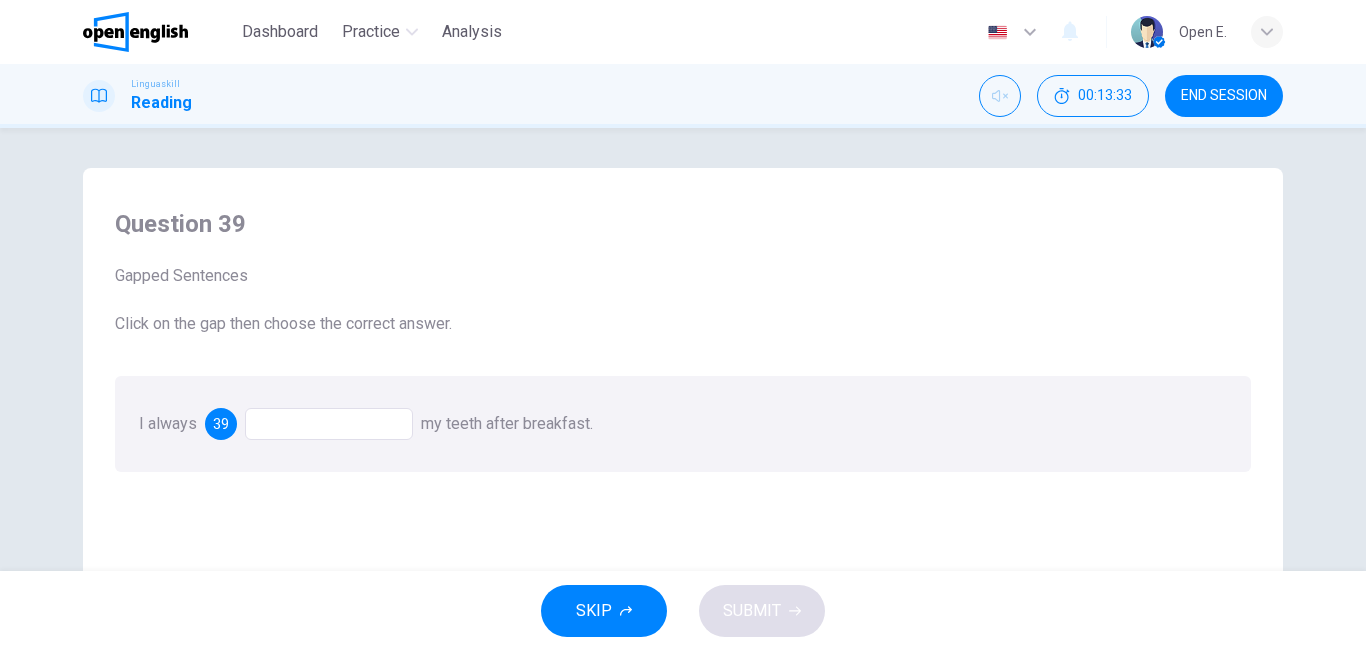 click at bounding box center (329, 424) 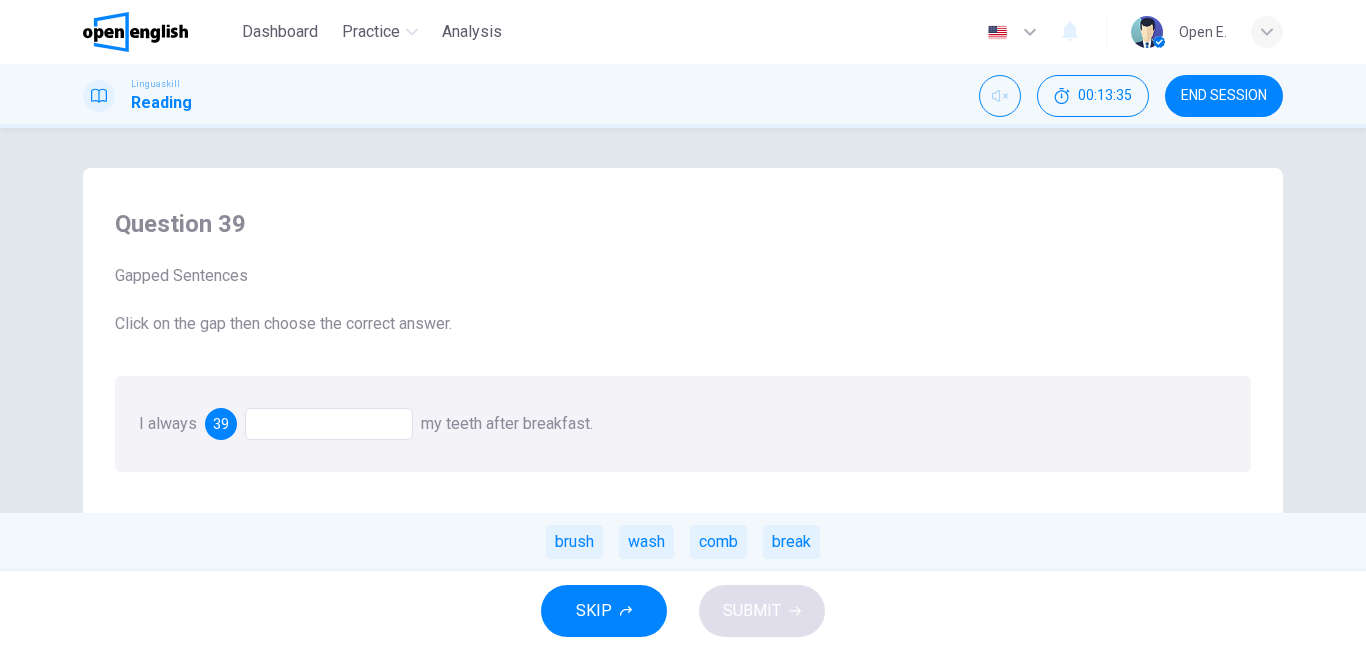 drag, startPoint x: 579, startPoint y: 512, endPoint x: 583, endPoint y: 580, distance: 68.117546 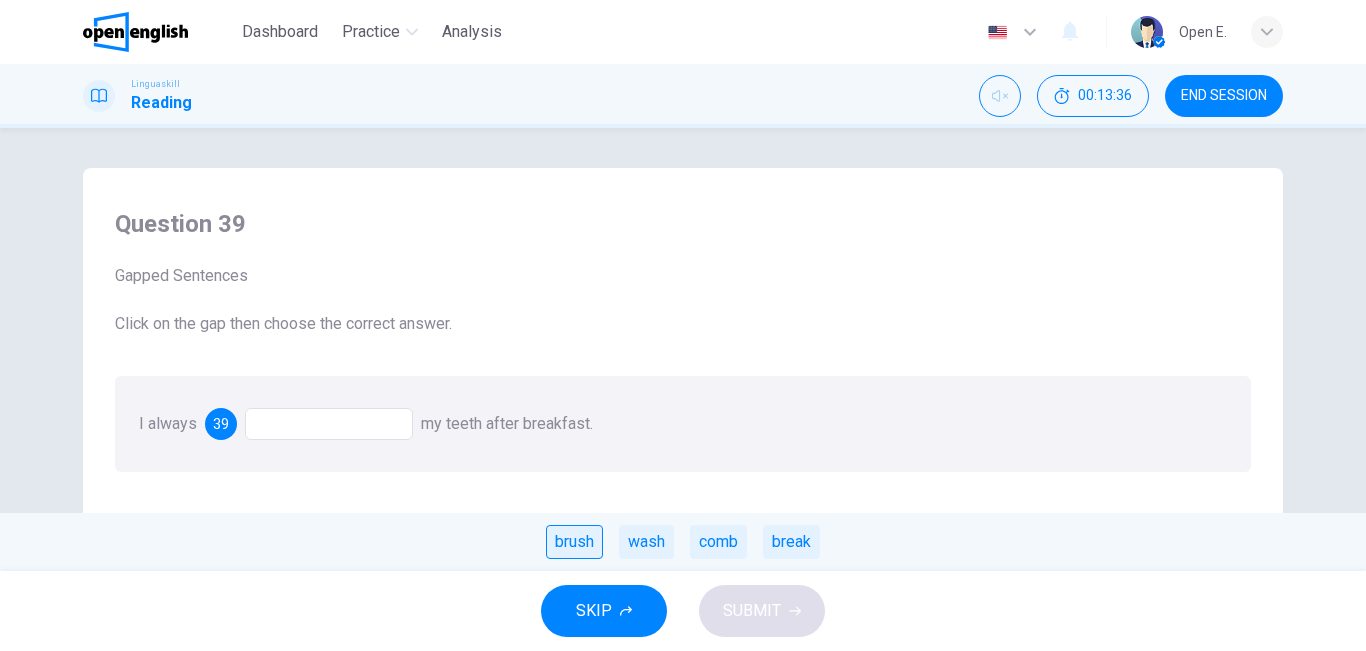 click on "brush" at bounding box center (574, 542) 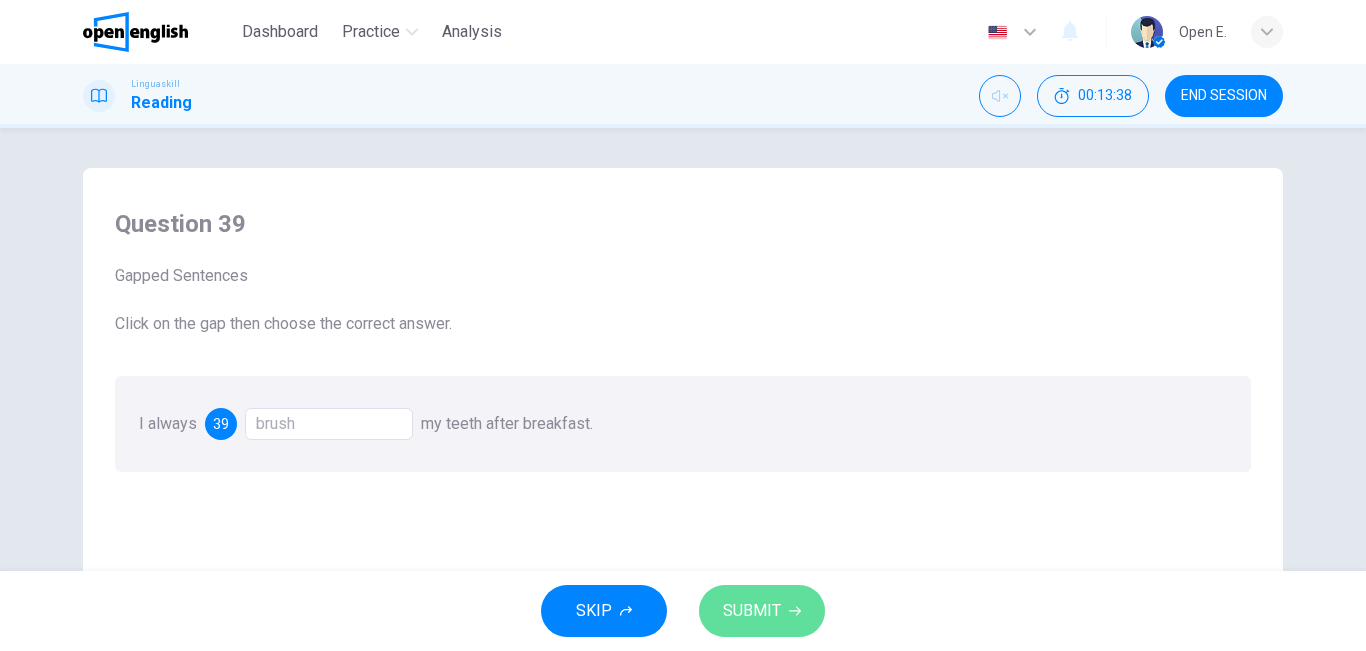 click on "SUBMIT" at bounding box center [762, 611] 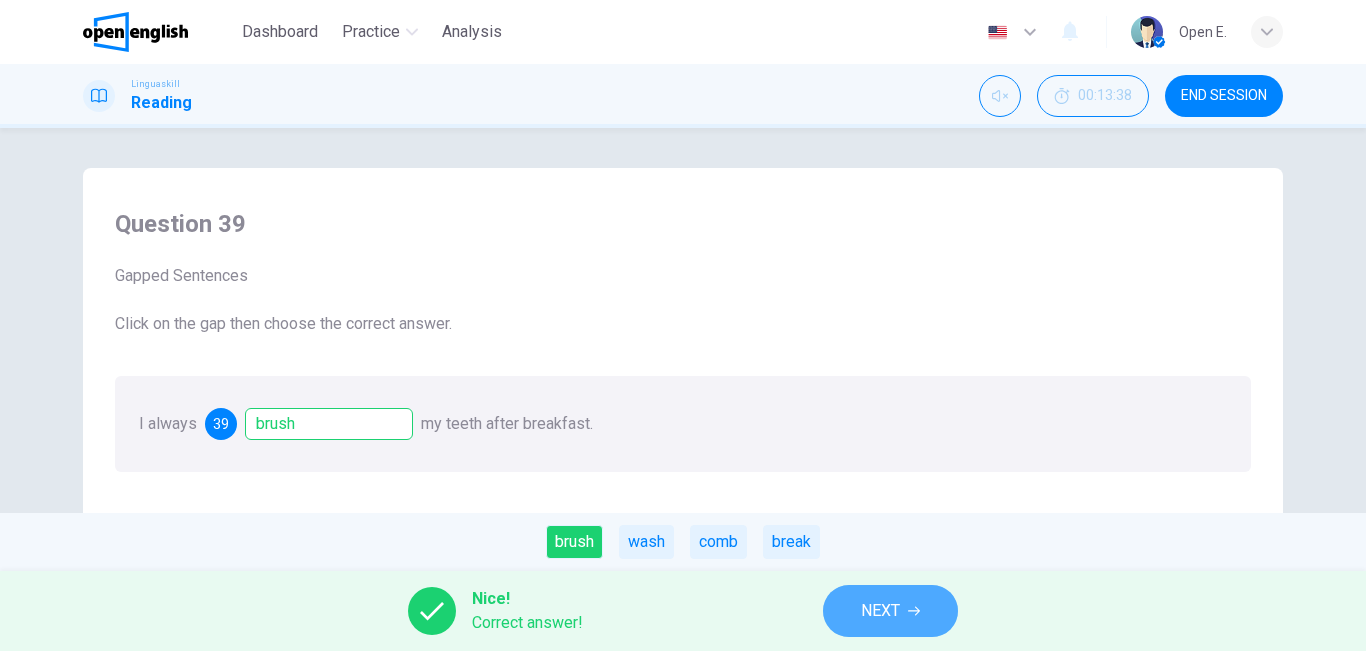 click on "NEXT" at bounding box center [880, 611] 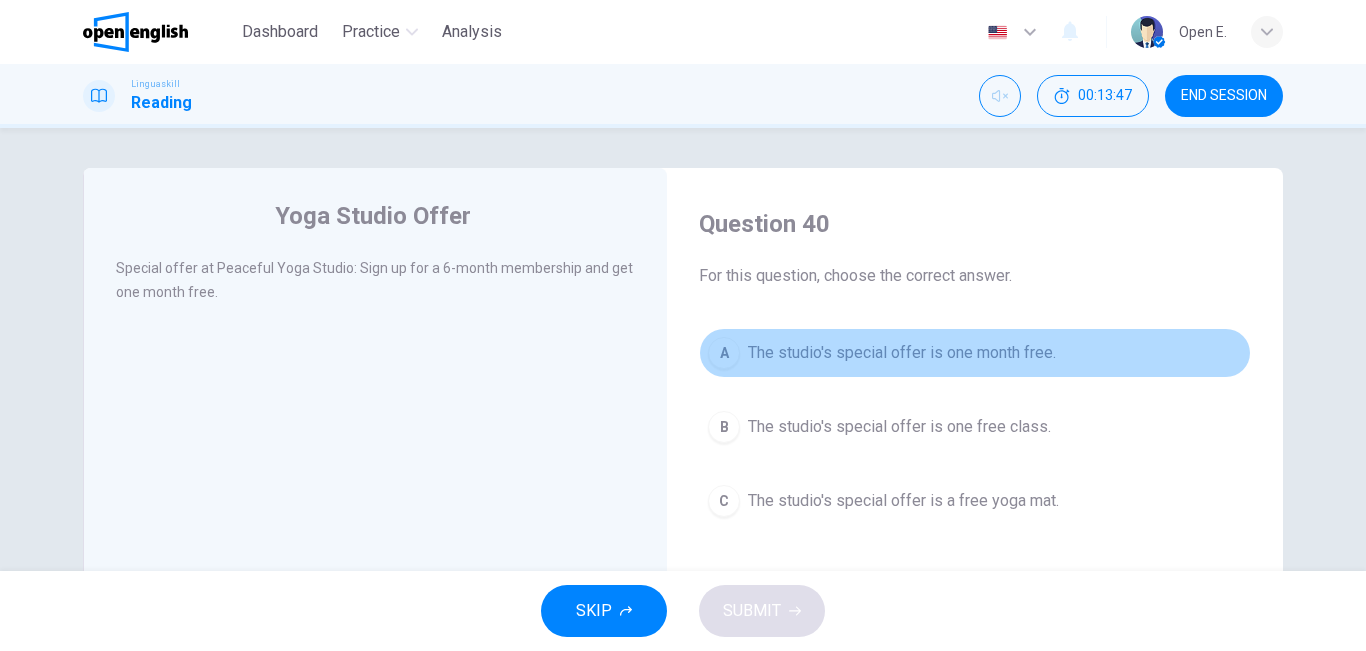 click on "A The studio's special offer is one month free." at bounding box center (975, 353) 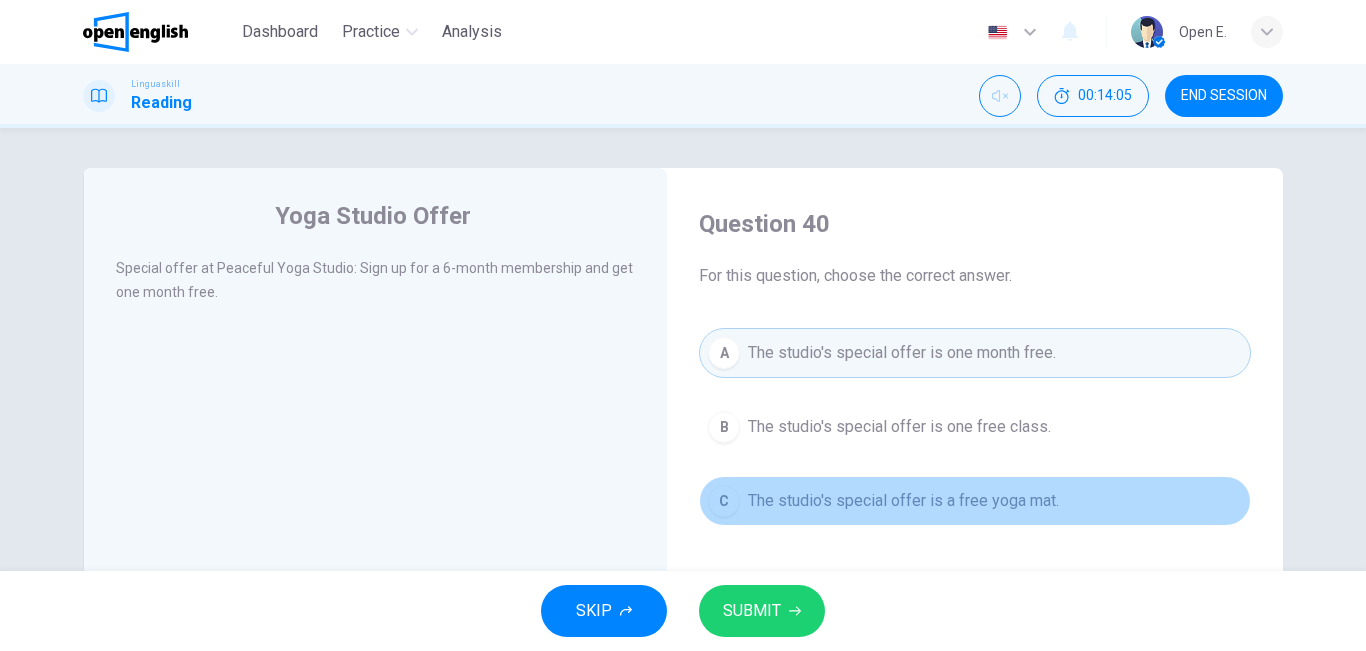 click on "The studio's special offer is a free yoga mat." at bounding box center (903, 501) 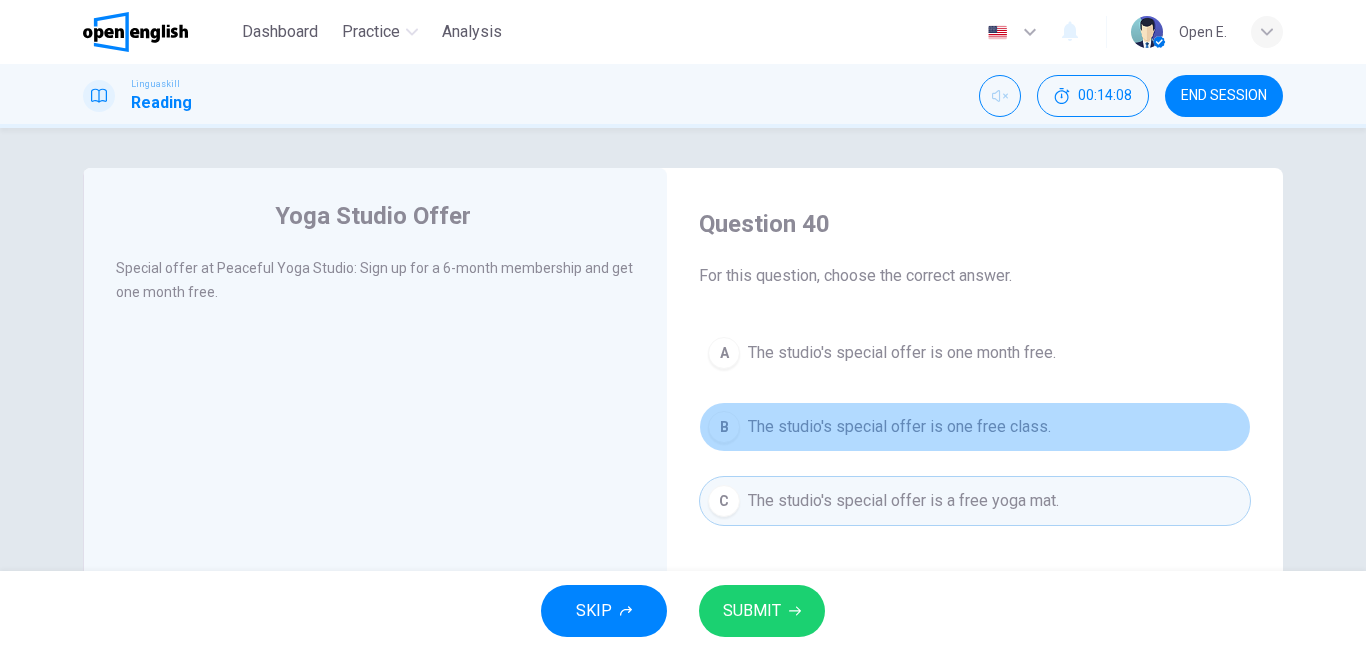 click on "B The studio's special offer is one free class." at bounding box center [975, 427] 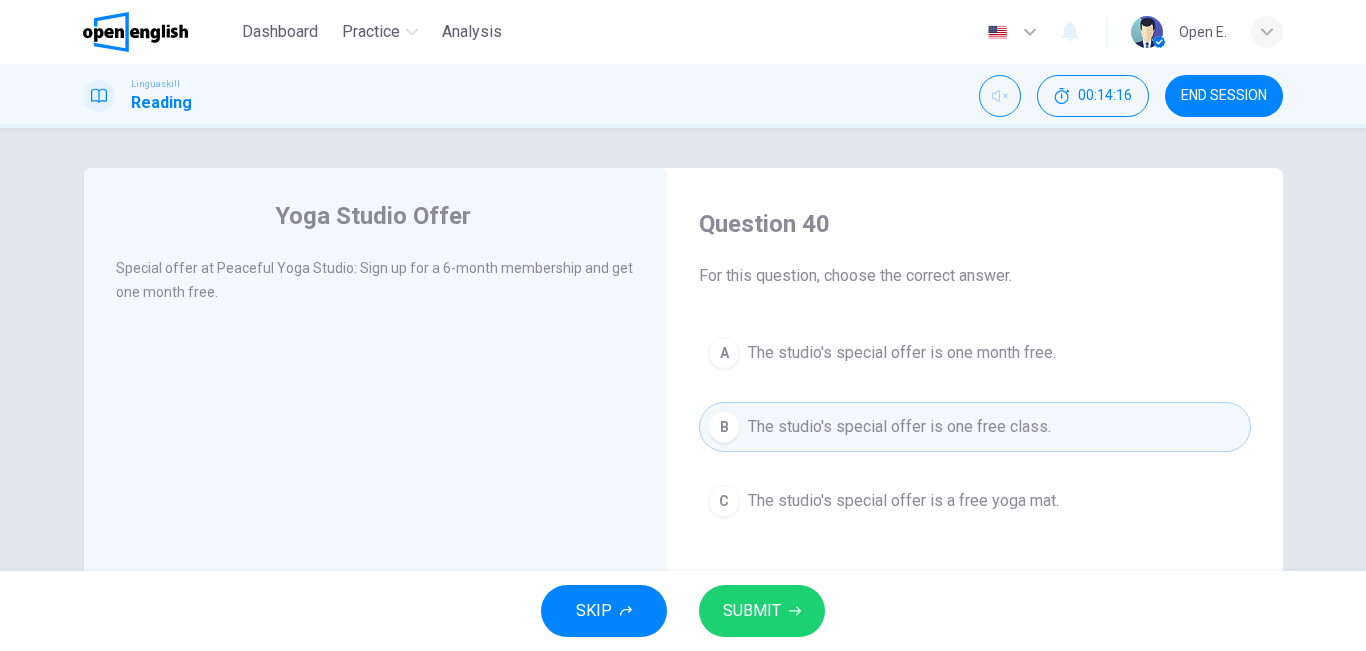 click on "The studio's special offer is one month free." at bounding box center [902, 353] 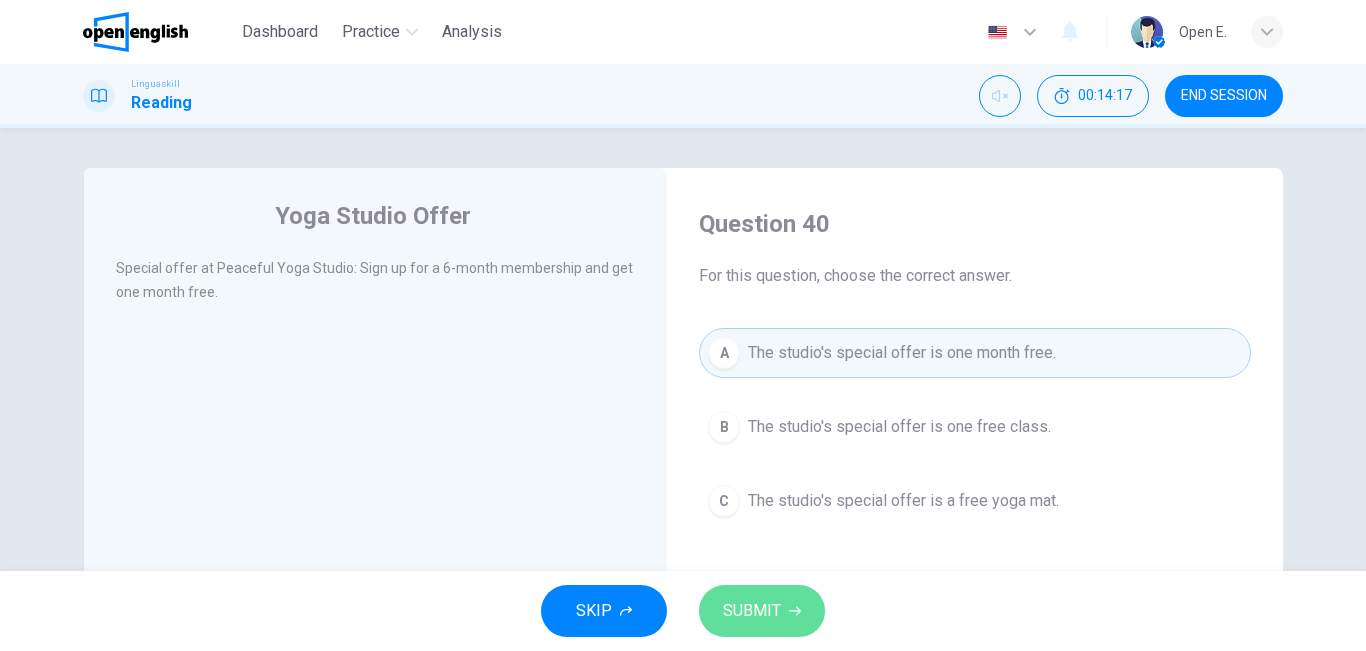 click on "SUBMIT" at bounding box center [752, 611] 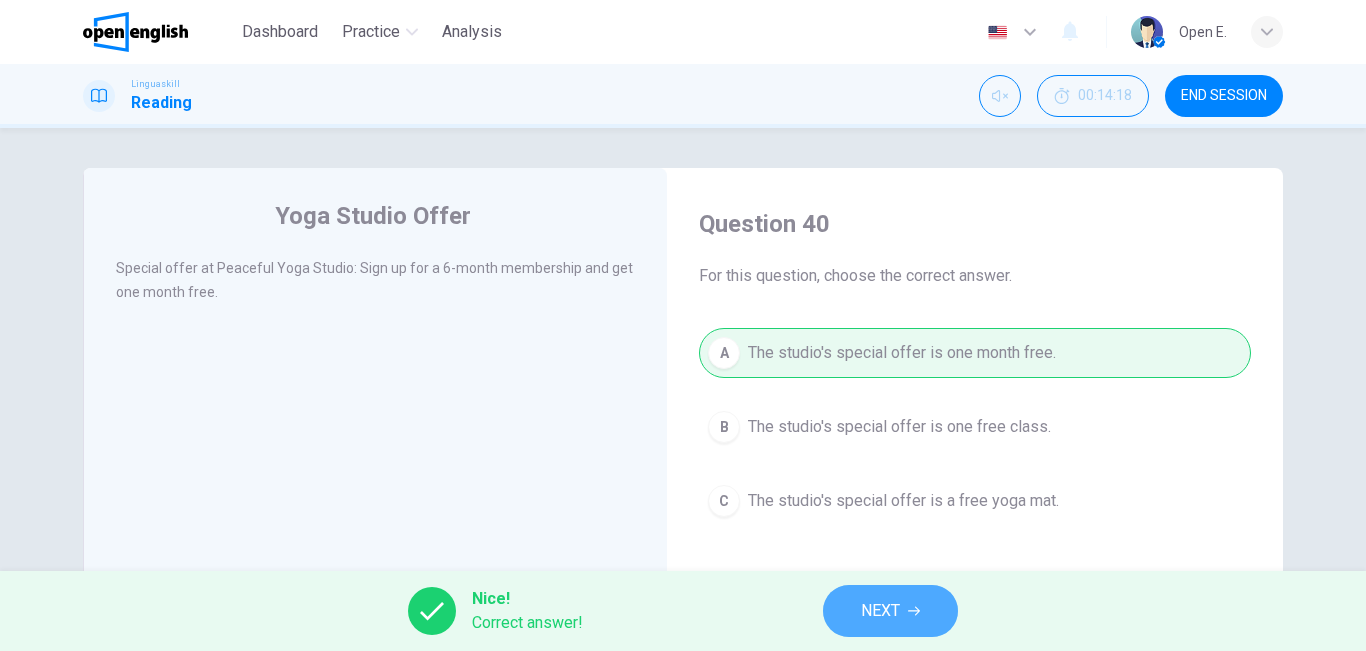 click on "NEXT" at bounding box center [880, 611] 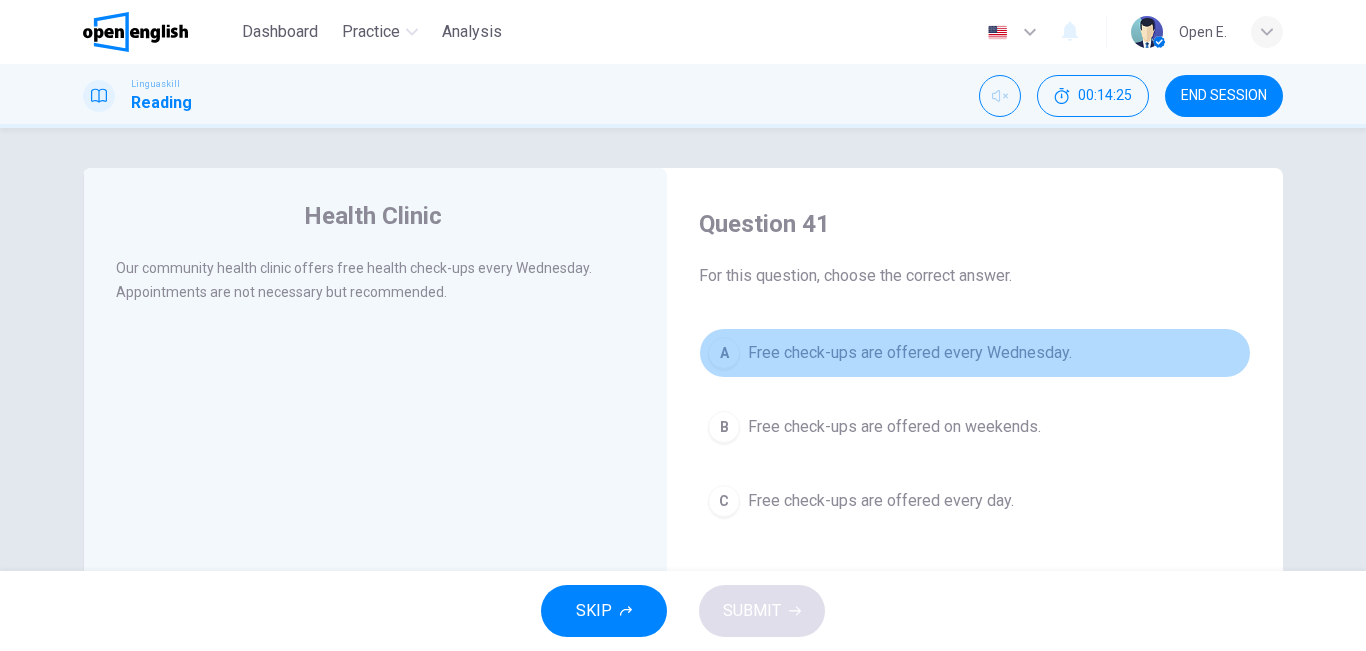 click on "Free check-ups are offered every Wednesday." at bounding box center (910, 353) 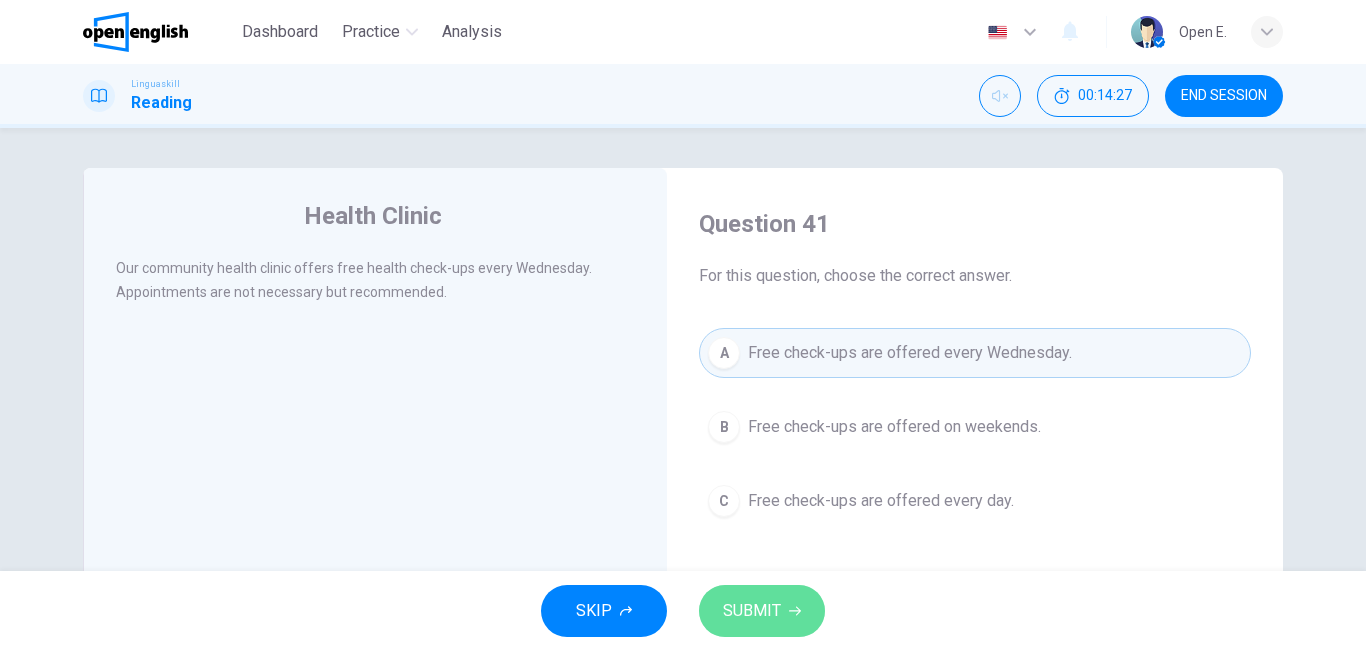 click on "SUBMIT" at bounding box center (752, 611) 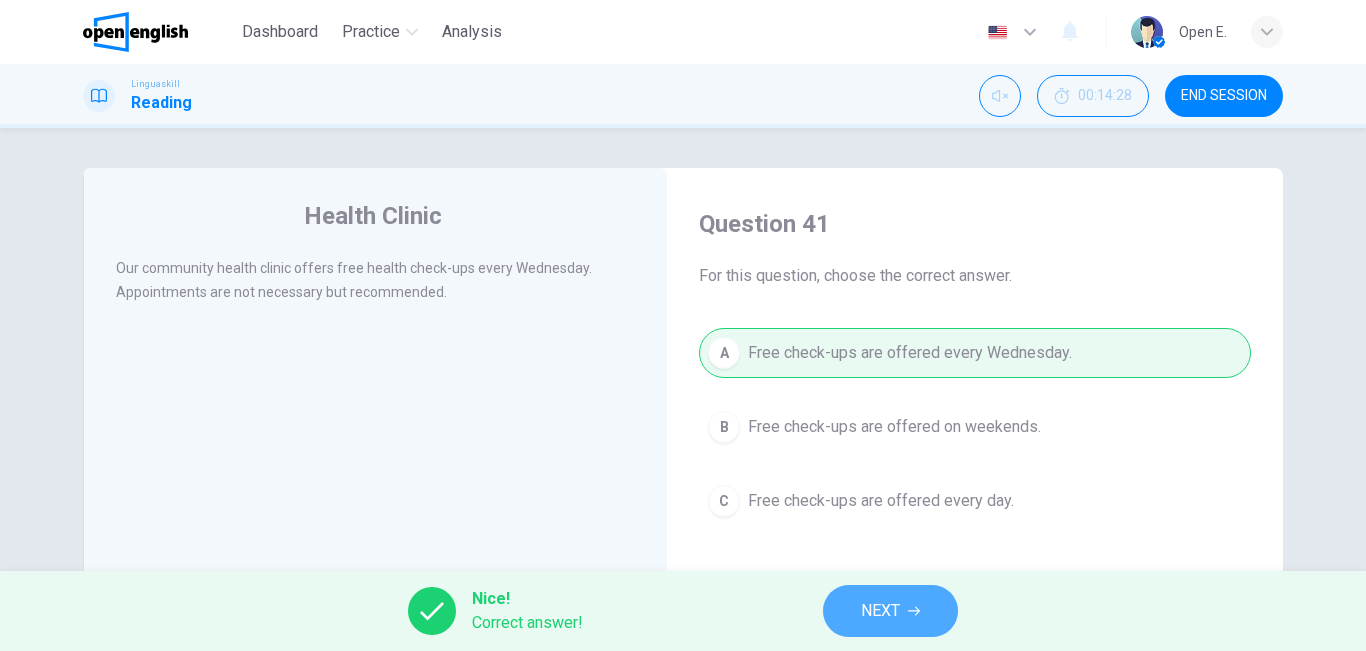 click on "NEXT" at bounding box center (890, 611) 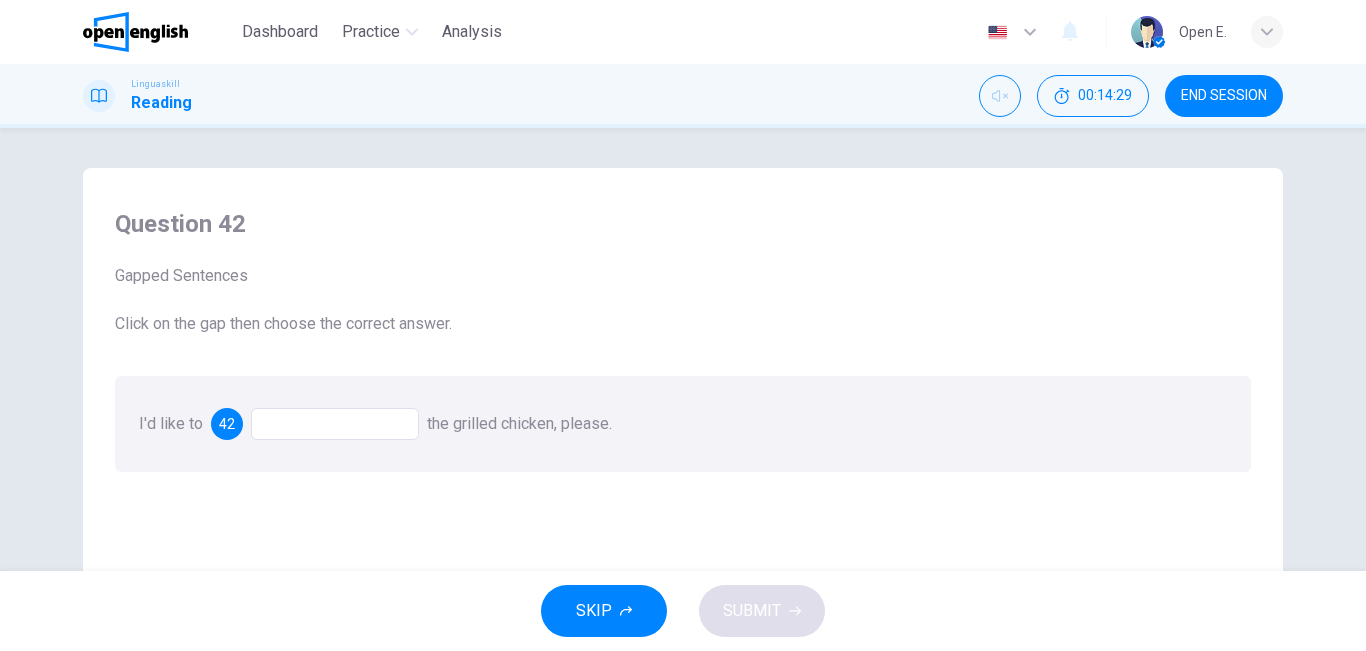 click at bounding box center (335, 424) 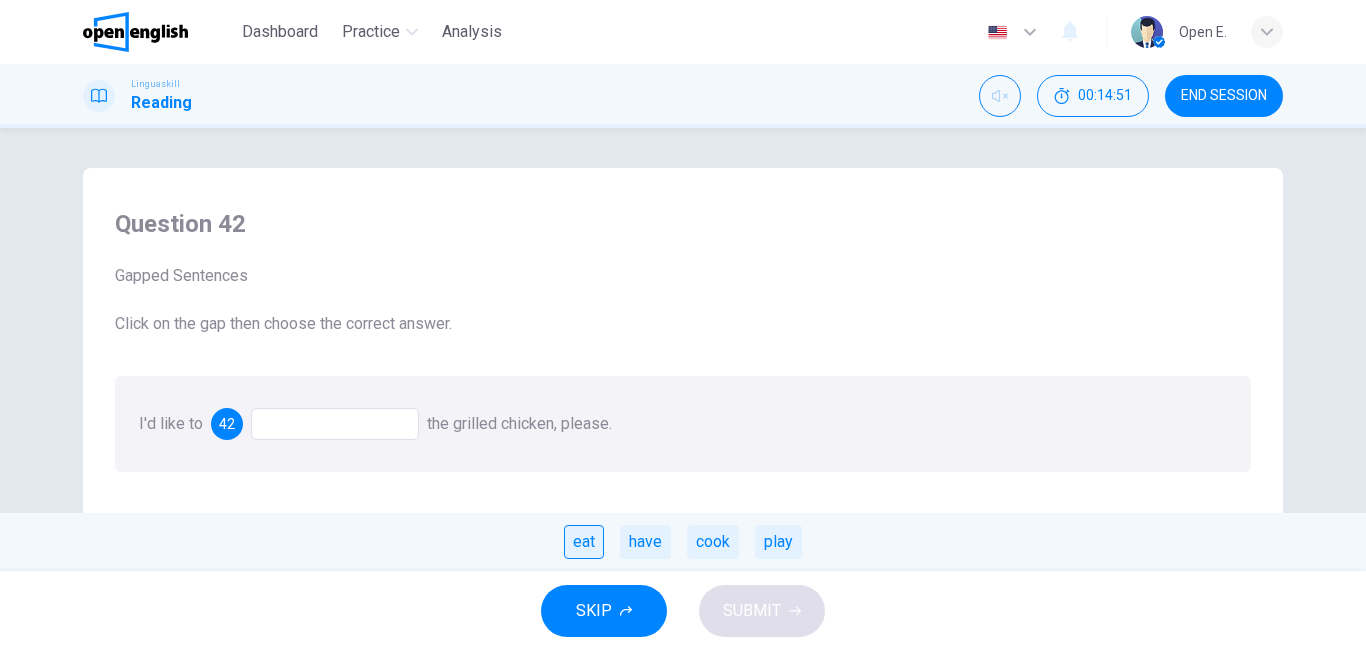 click on "eat" at bounding box center (584, 542) 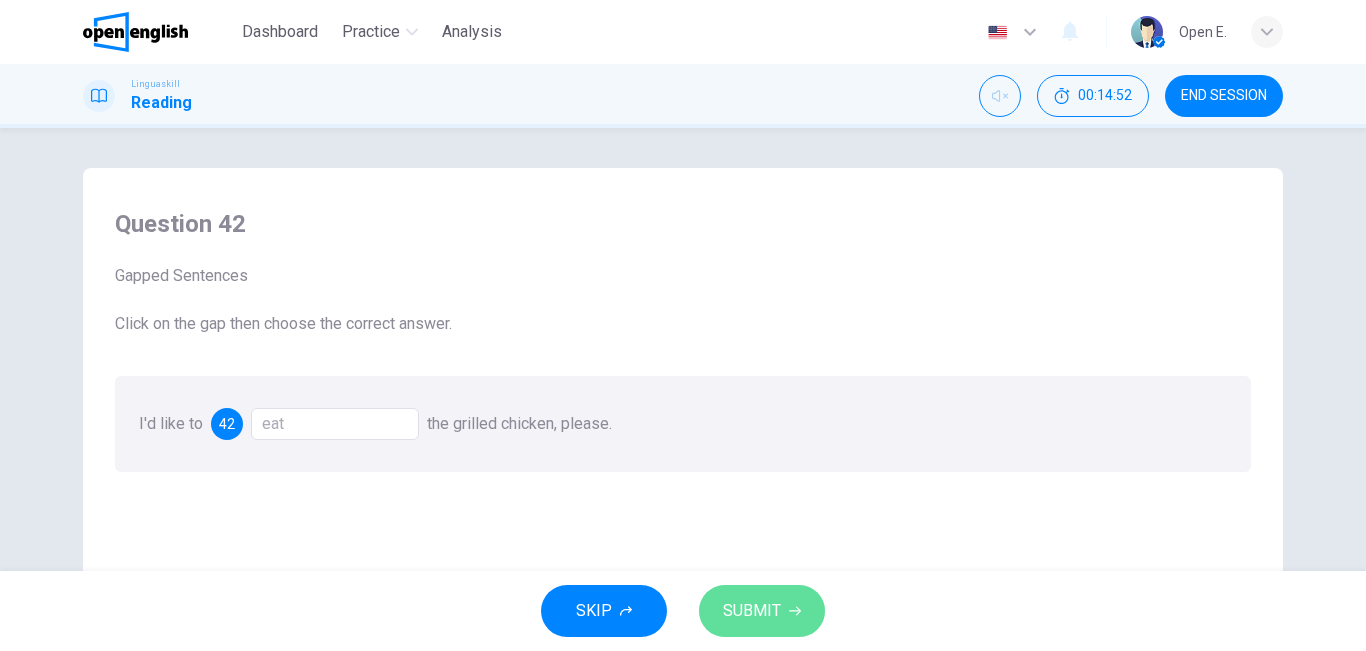 click 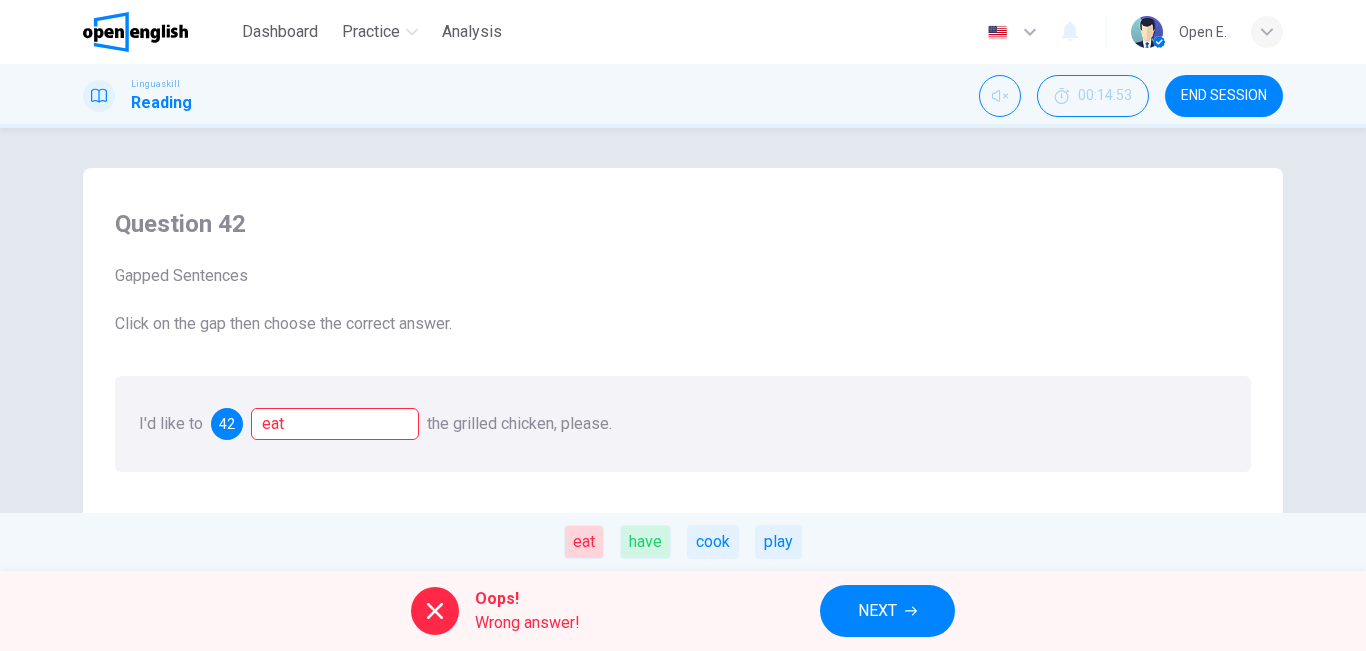 click 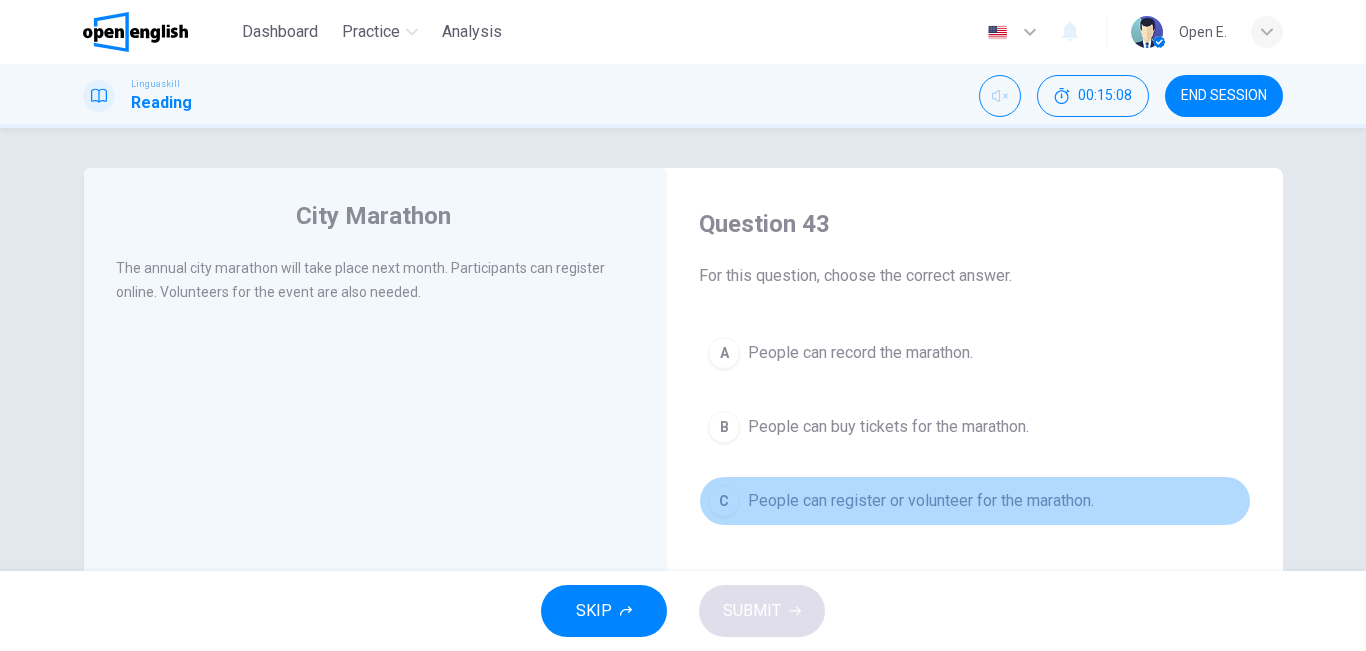 click on "People can register or volunteer for the marathon." at bounding box center (921, 501) 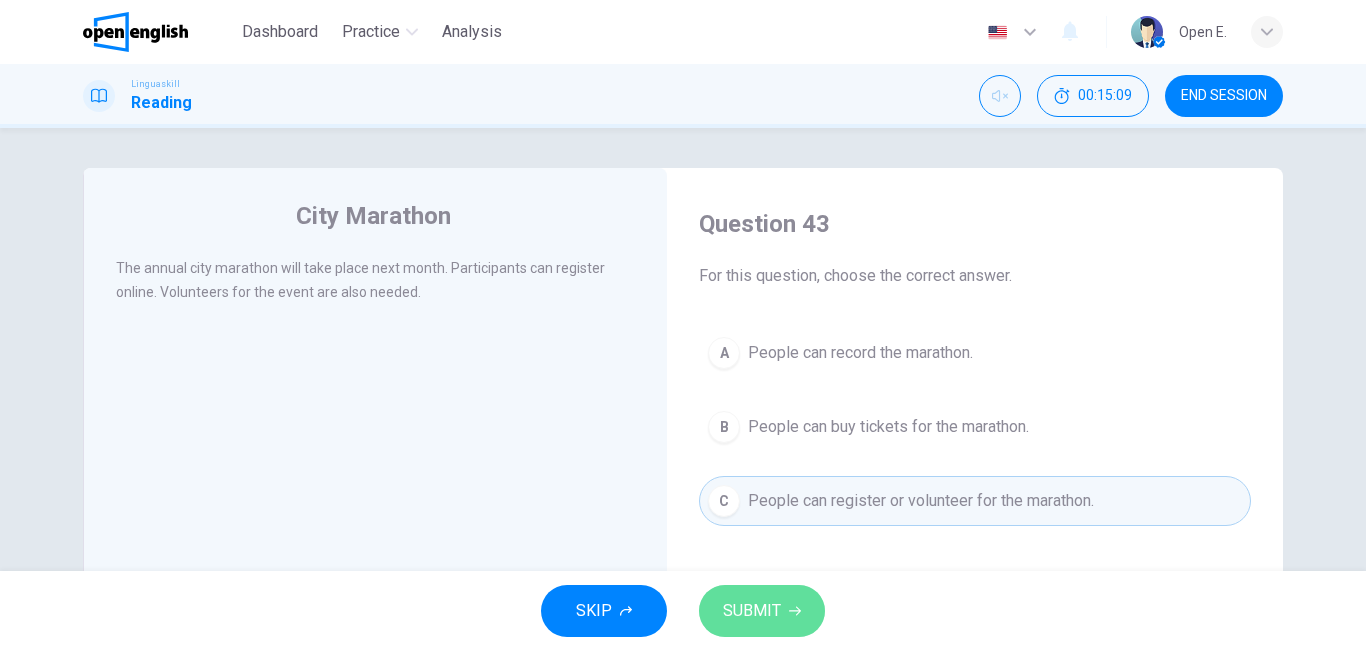 click on "SUBMIT" at bounding box center (762, 611) 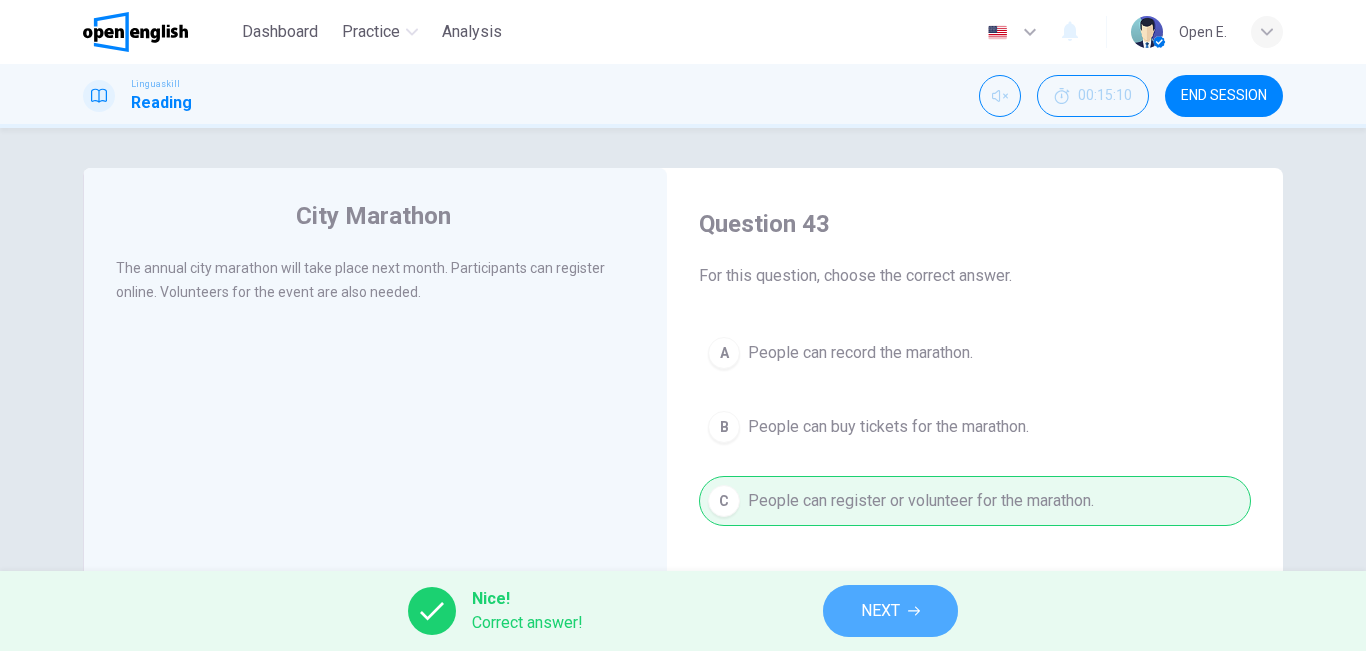 drag, startPoint x: 935, startPoint y: 634, endPoint x: 919, endPoint y: 622, distance: 20 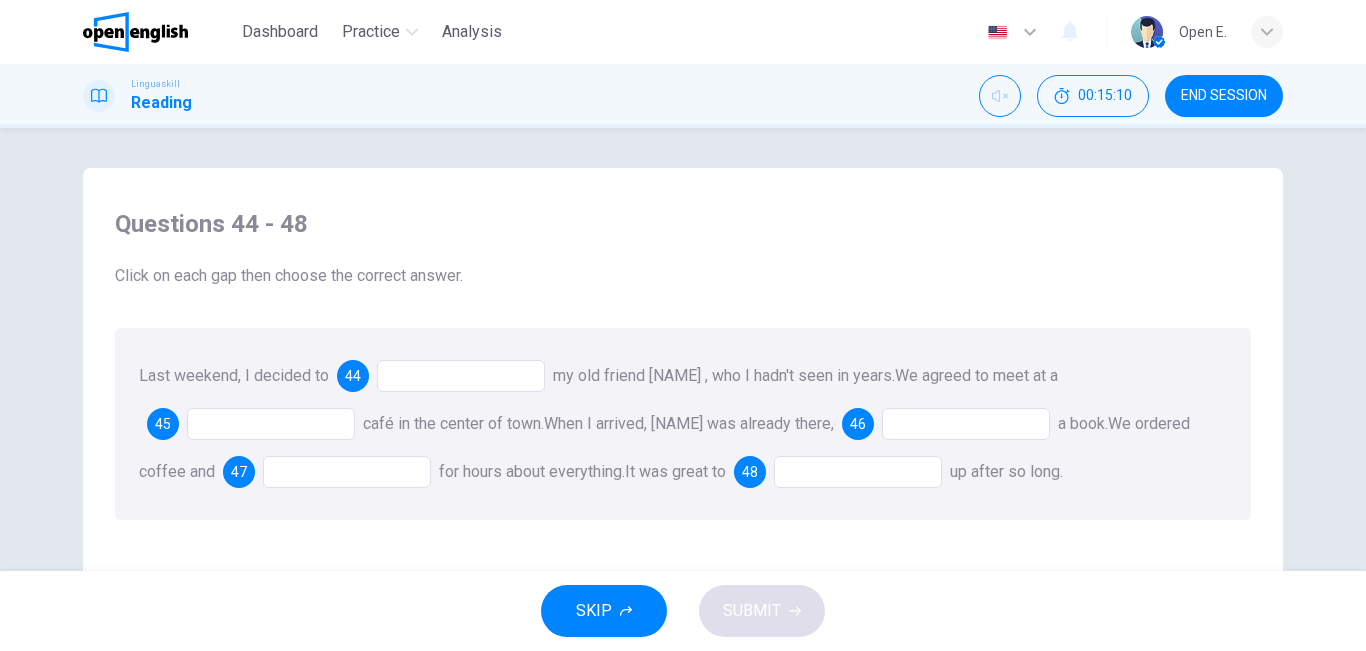 drag, startPoint x: 619, startPoint y: 372, endPoint x: 447, endPoint y: 382, distance: 172.29045 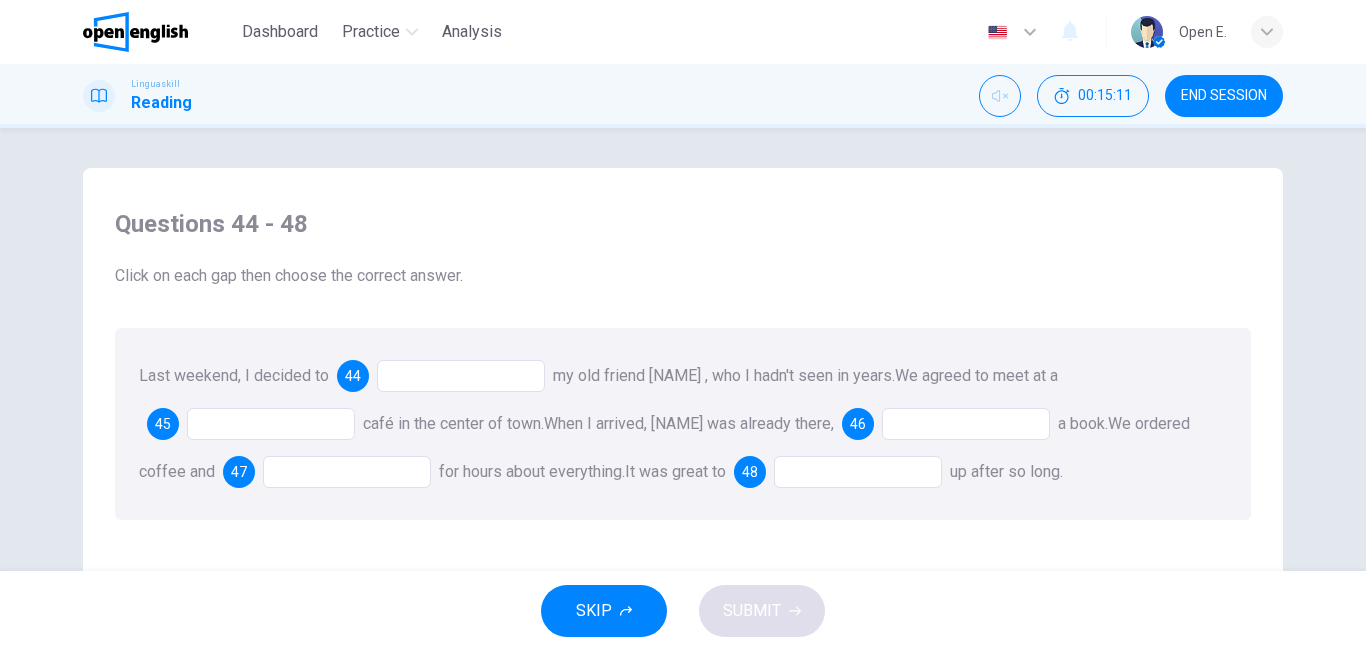 click at bounding box center [461, 376] 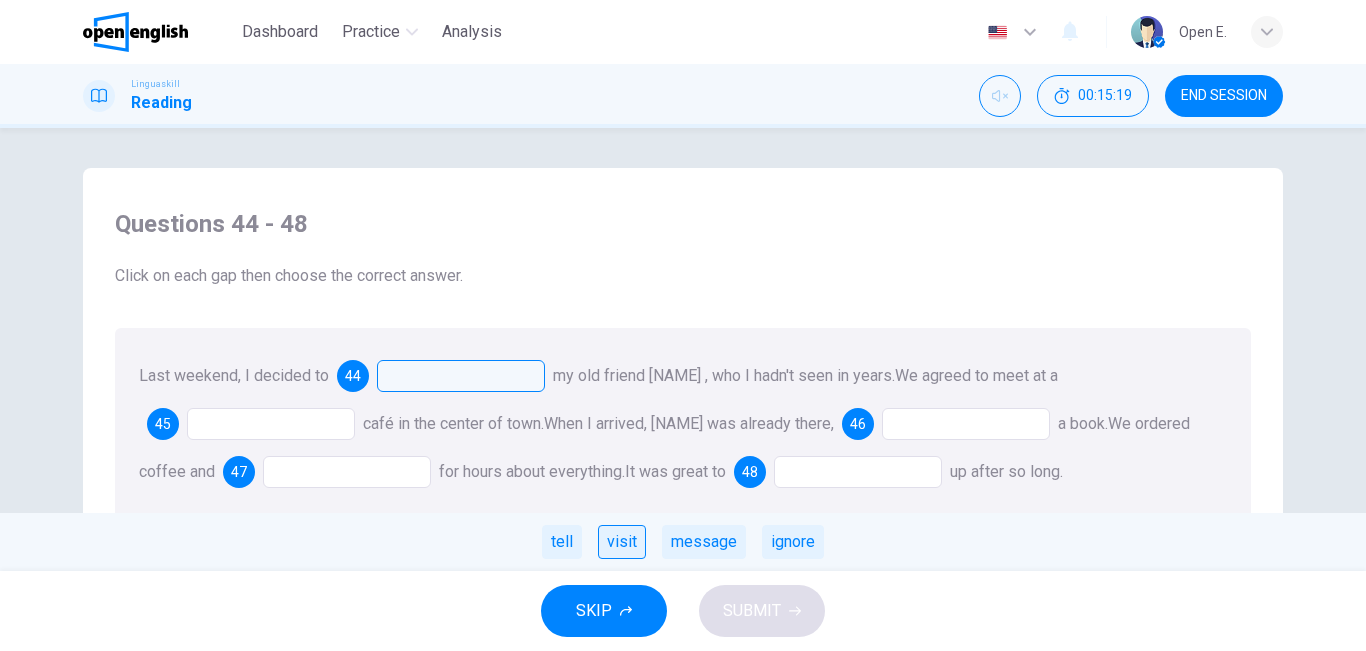 click on "visit" at bounding box center (622, 542) 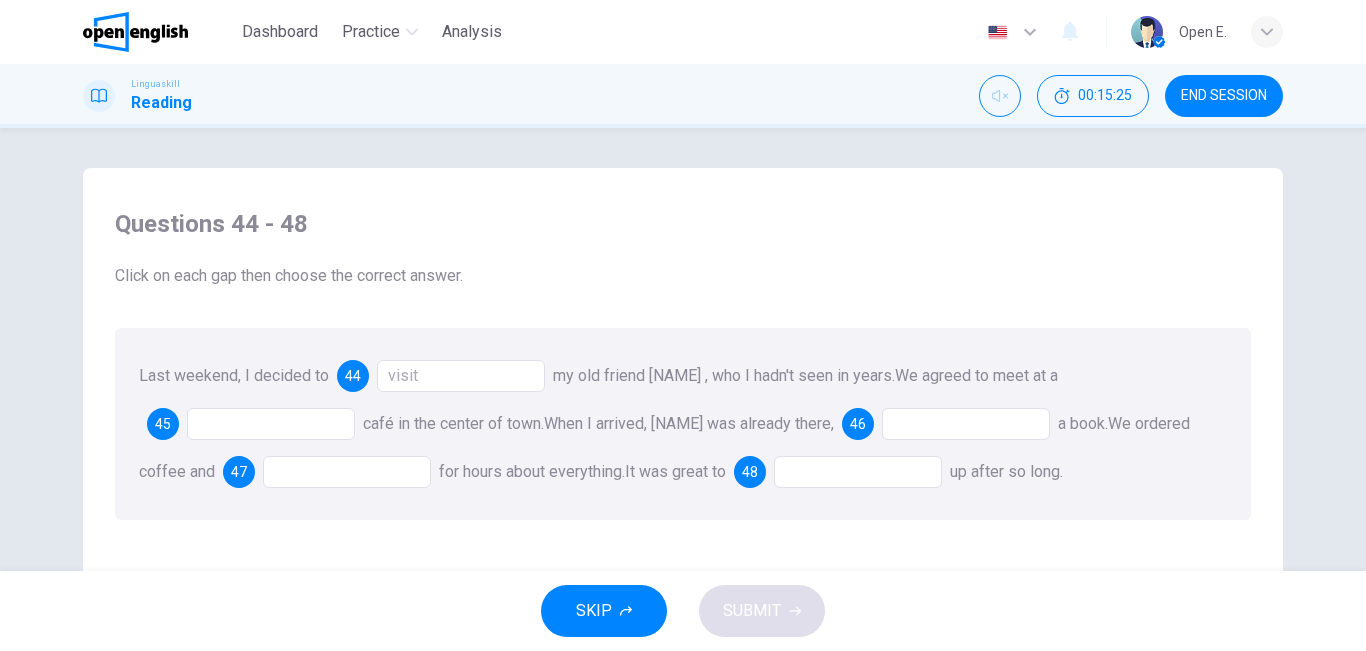click at bounding box center [271, 424] 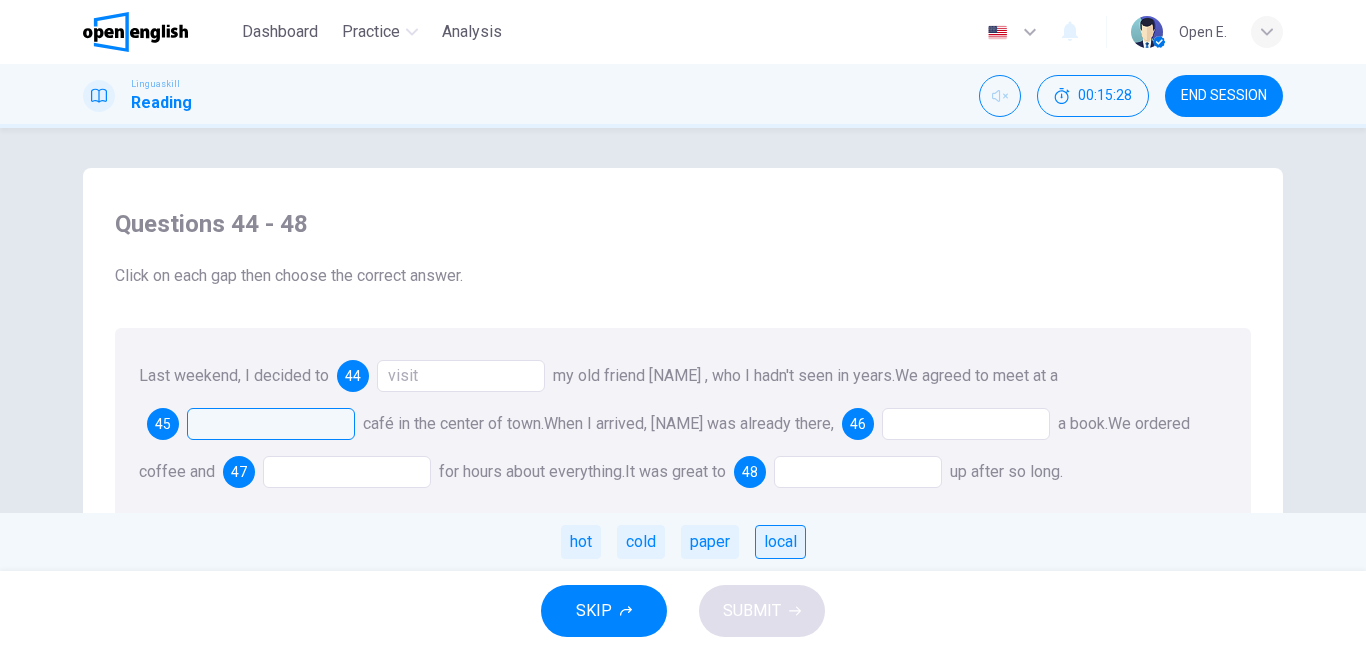 click on "local" at bounding box center (780, 542) 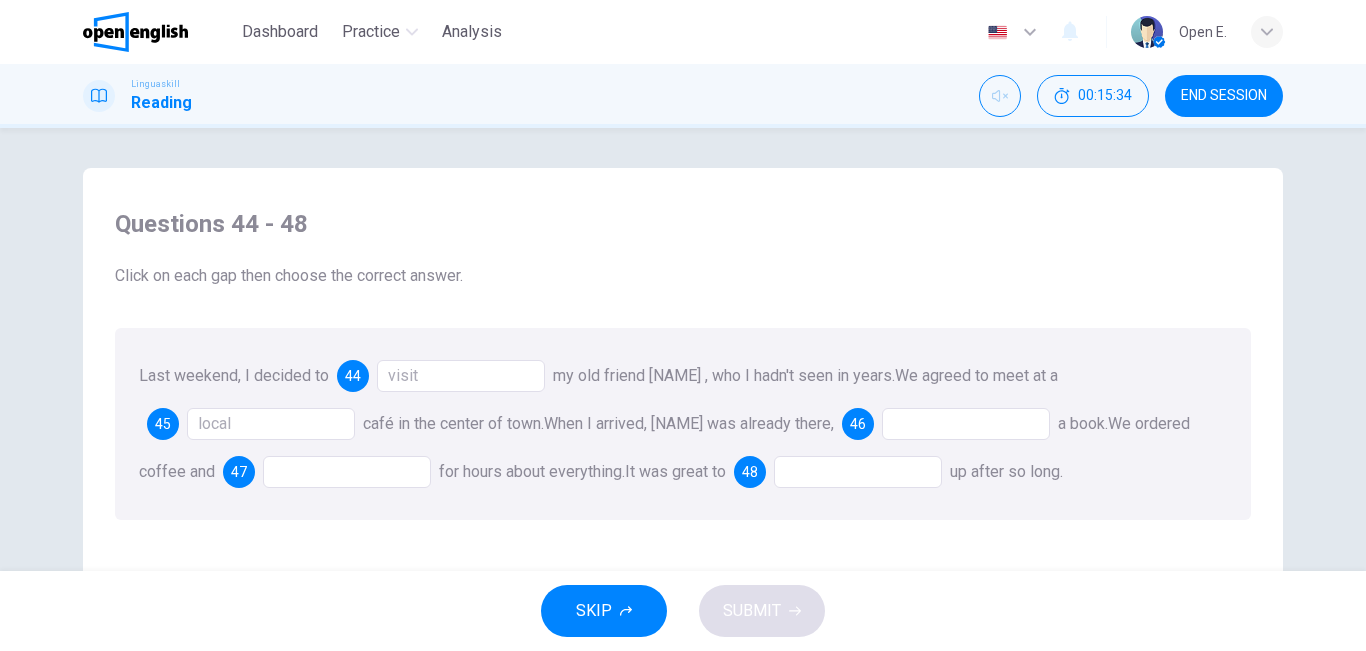 click at bounding box center (966, 424) 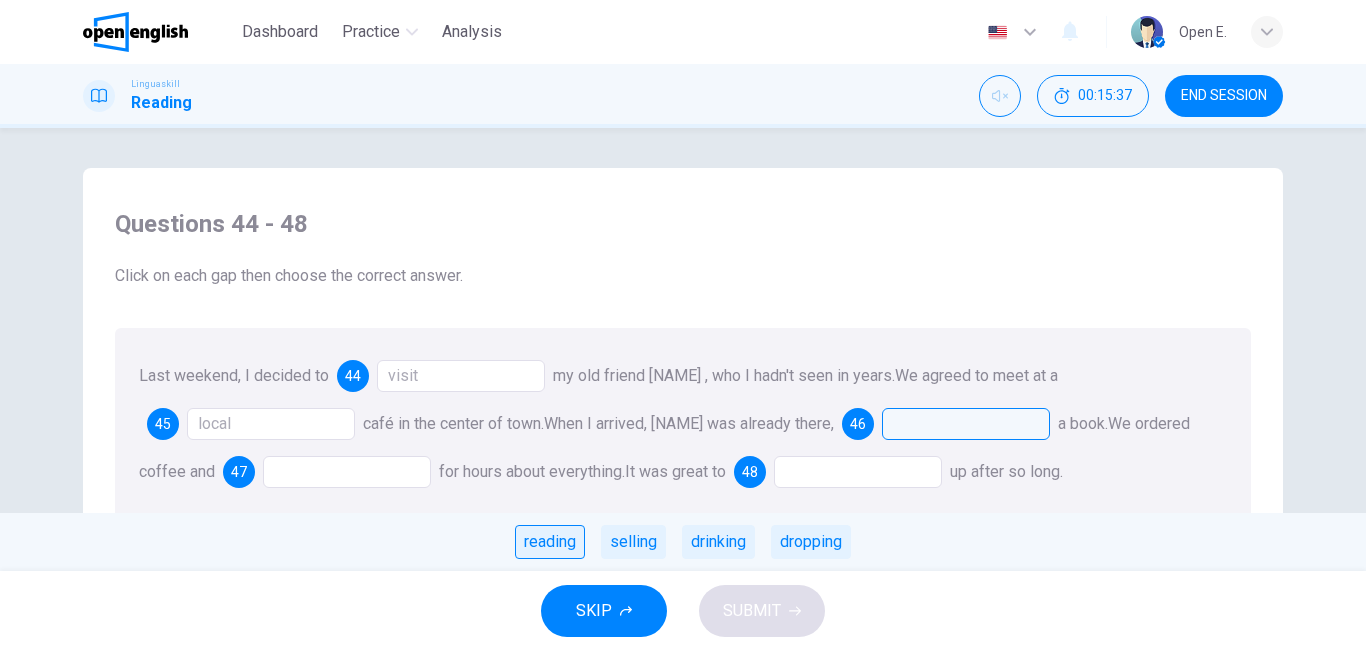 click on "reading" at bounding box center [550, 542] 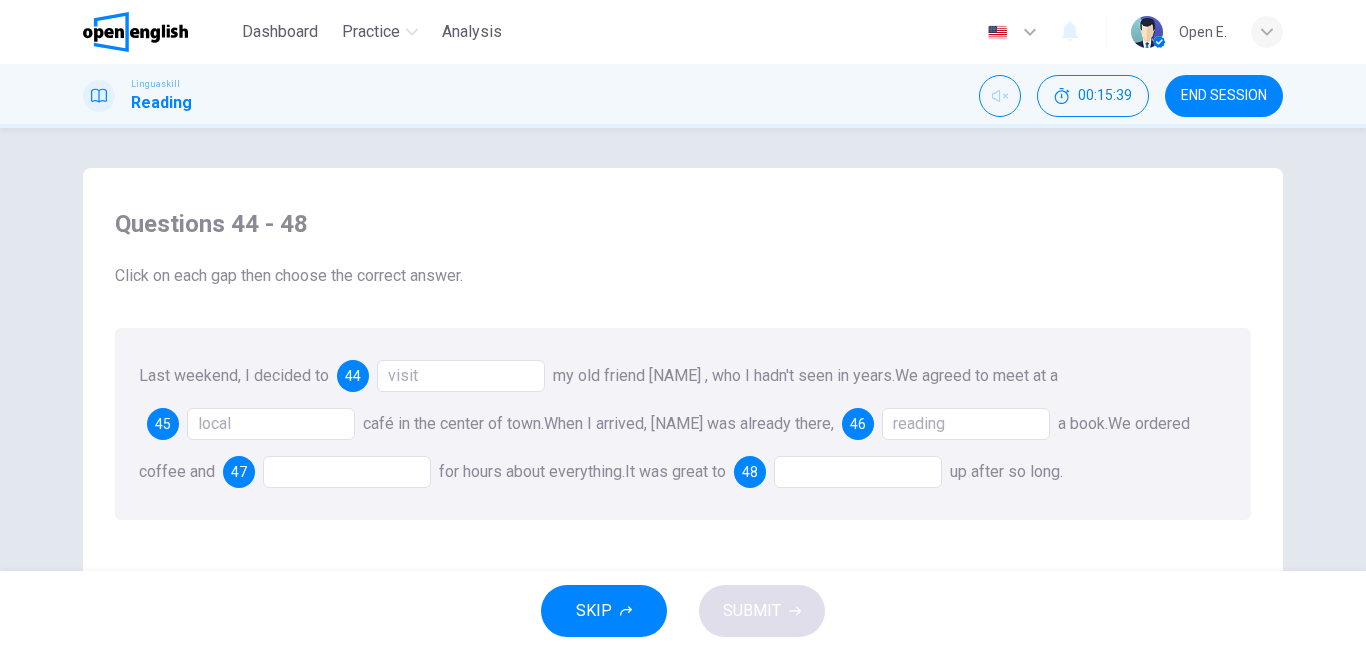 click at bounding box center (347, 472) 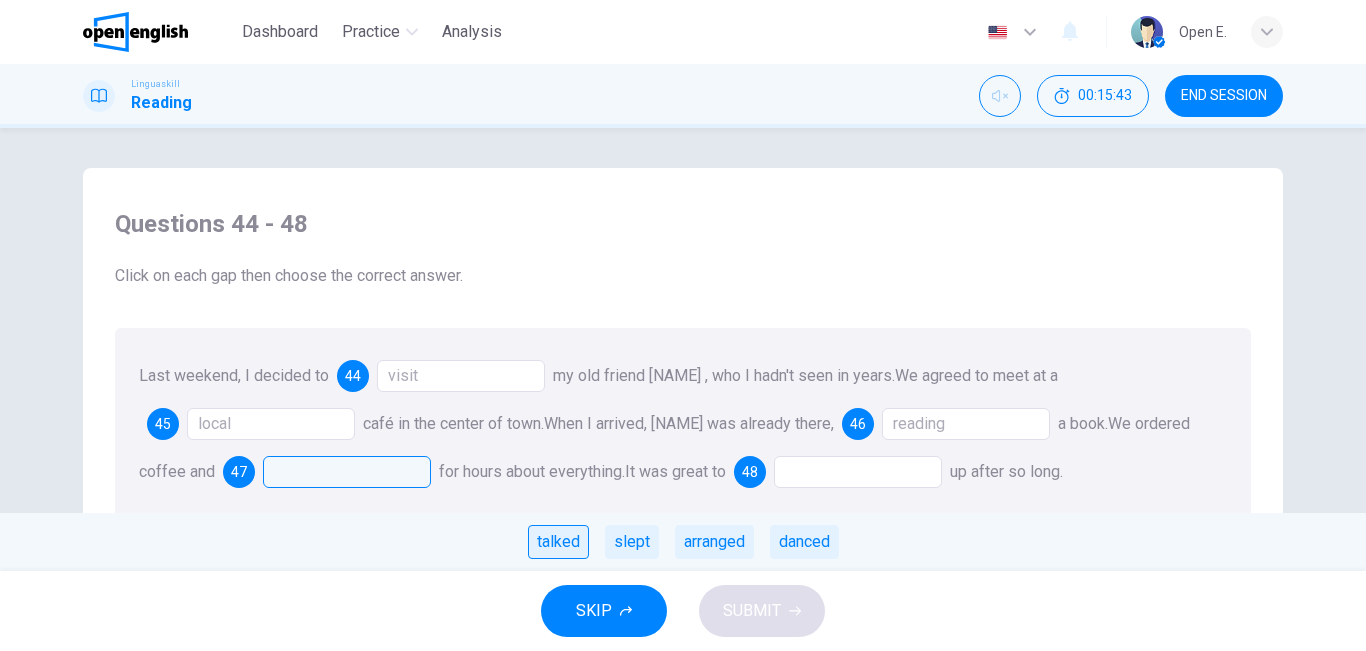 click on "talked" at bounding box center [558, 542] 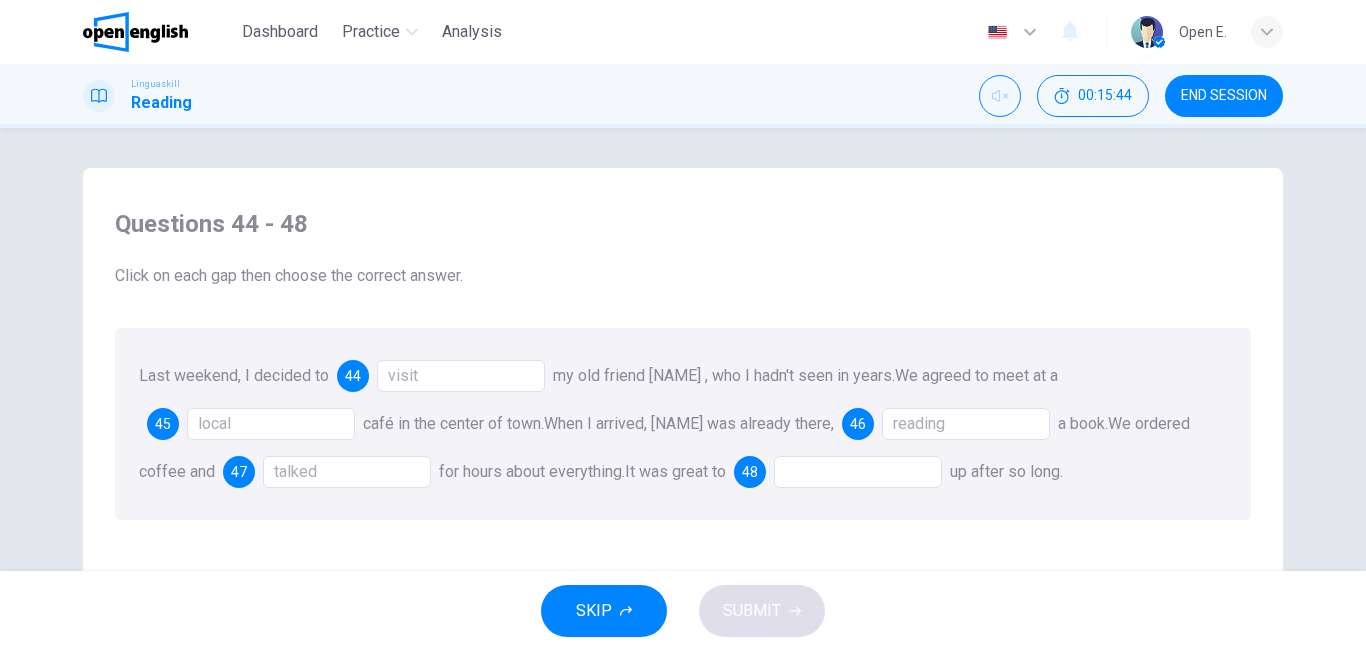 click at bounding box center [858, 472] 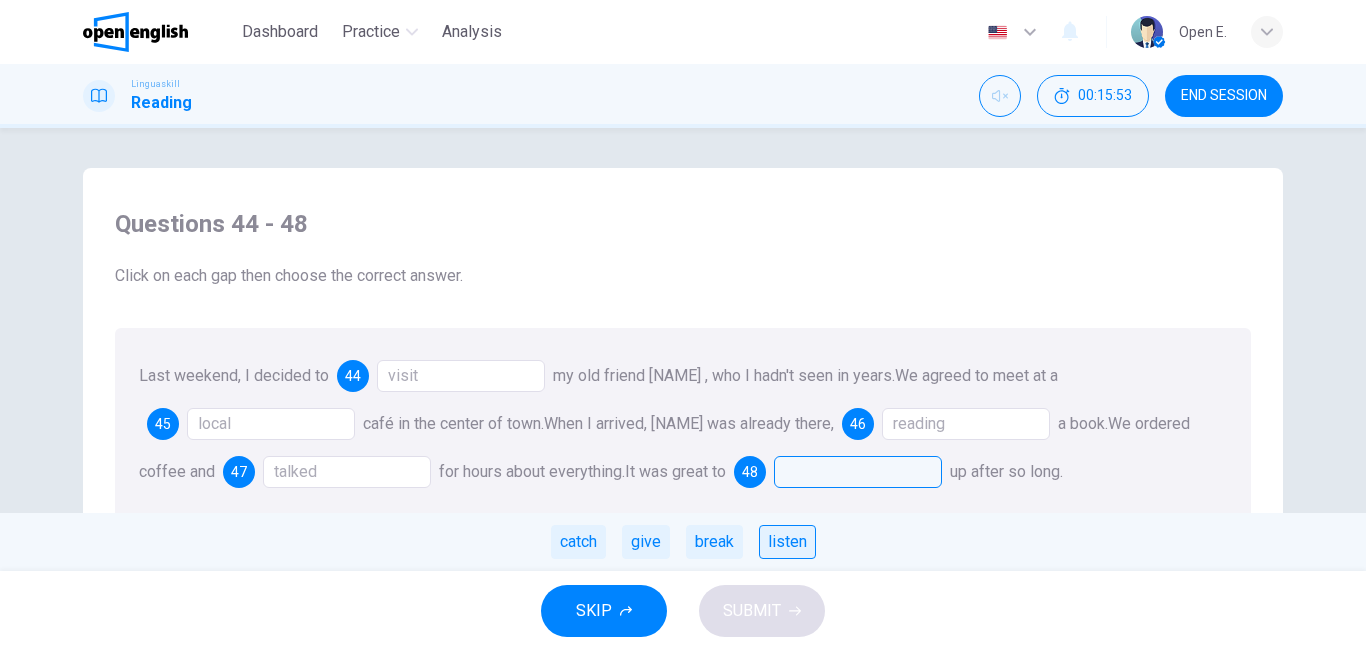 click on "listen" at bounding box center [787, 542] 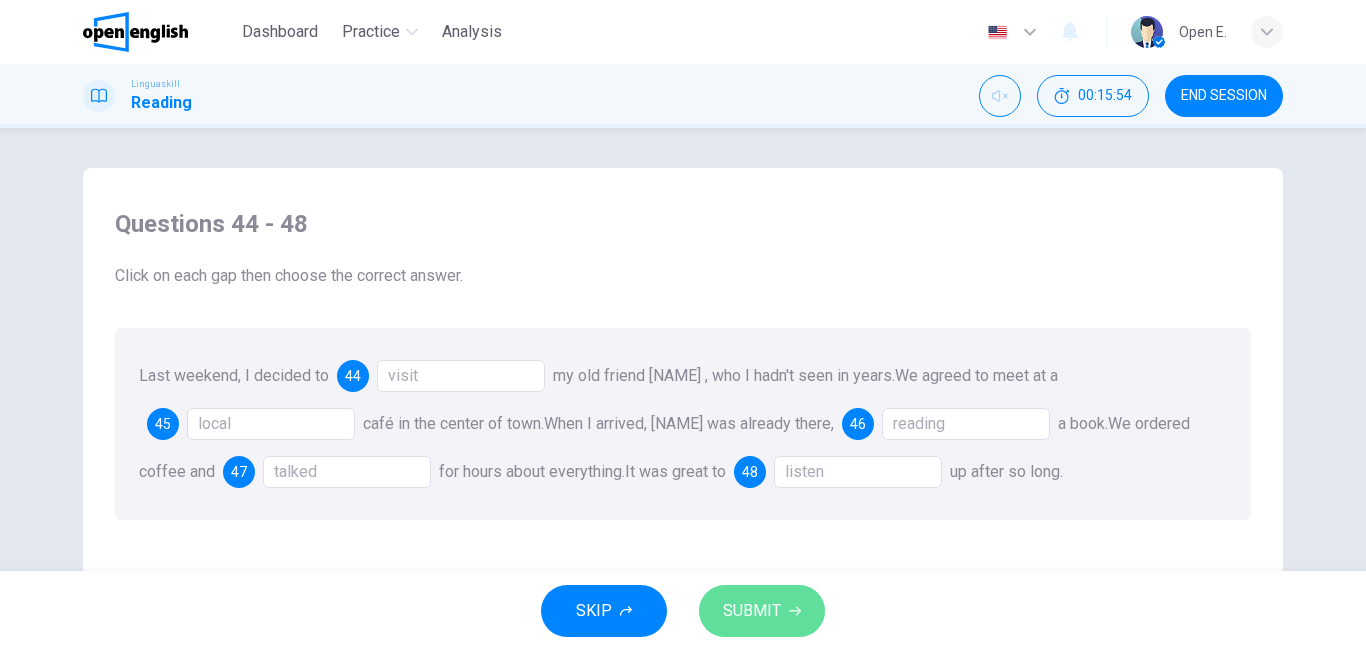 click on "SUBMIT" at bounding box center (752, 611) 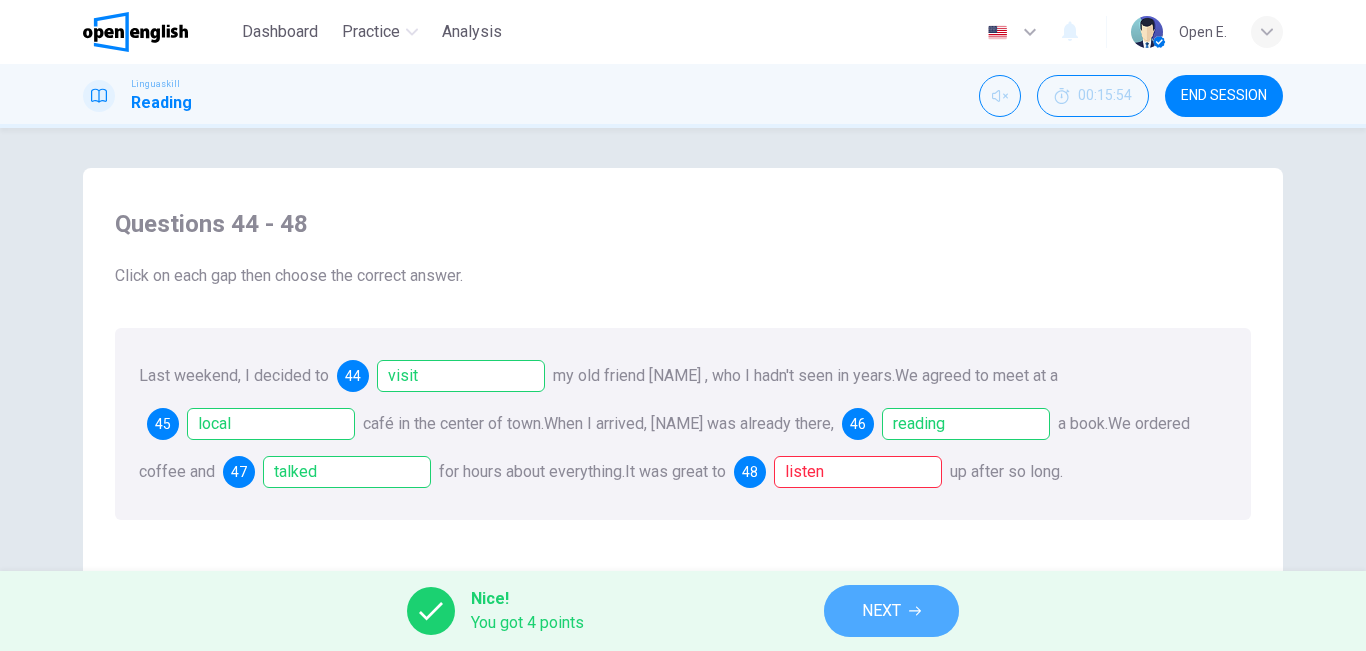 click on "NEXT" at bounding box center [881, 611] 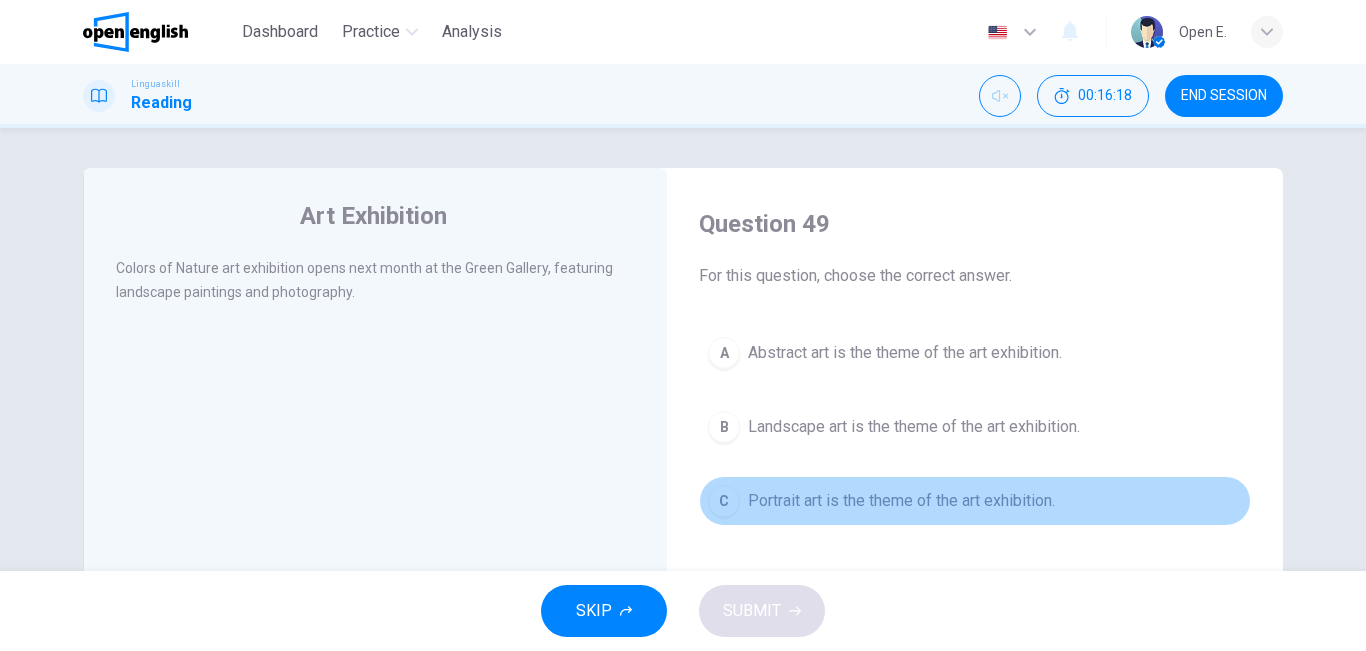 click on "Portrait art is the theme of the art exhibition." at bounding box center (901, 501) 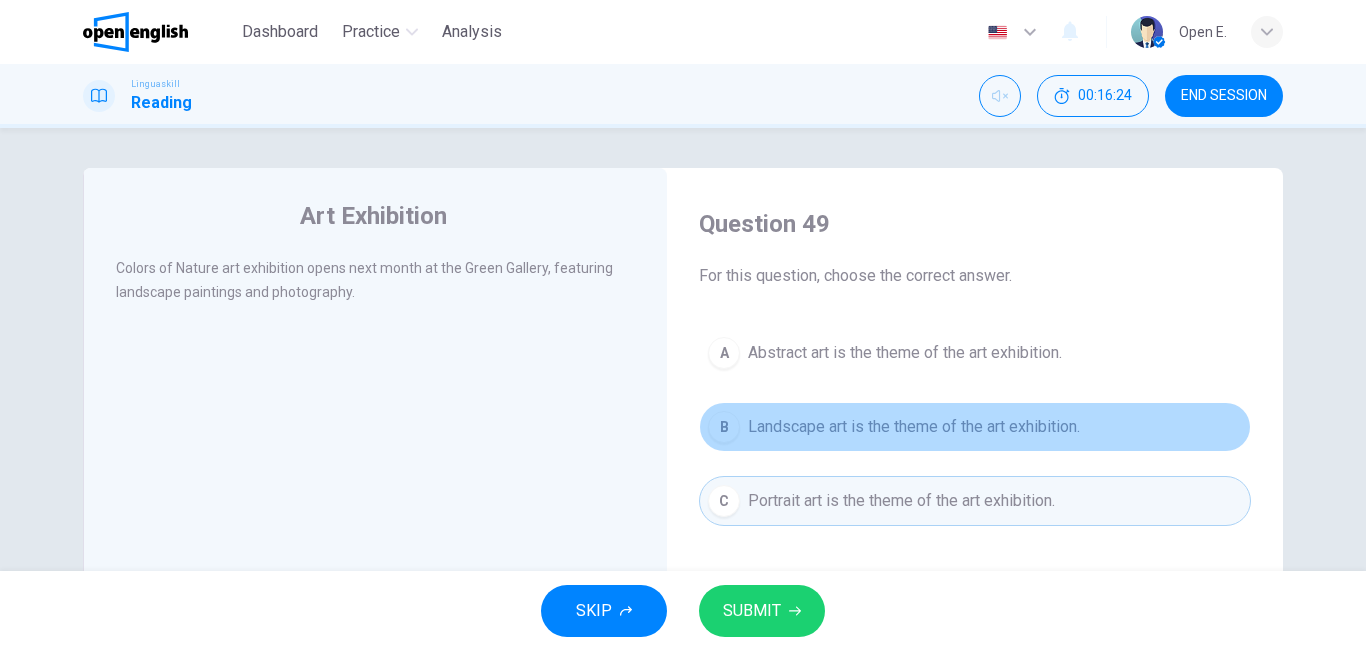 click on "Landscape art is the theme of the art exhibition." at bounding box center [914, 427] 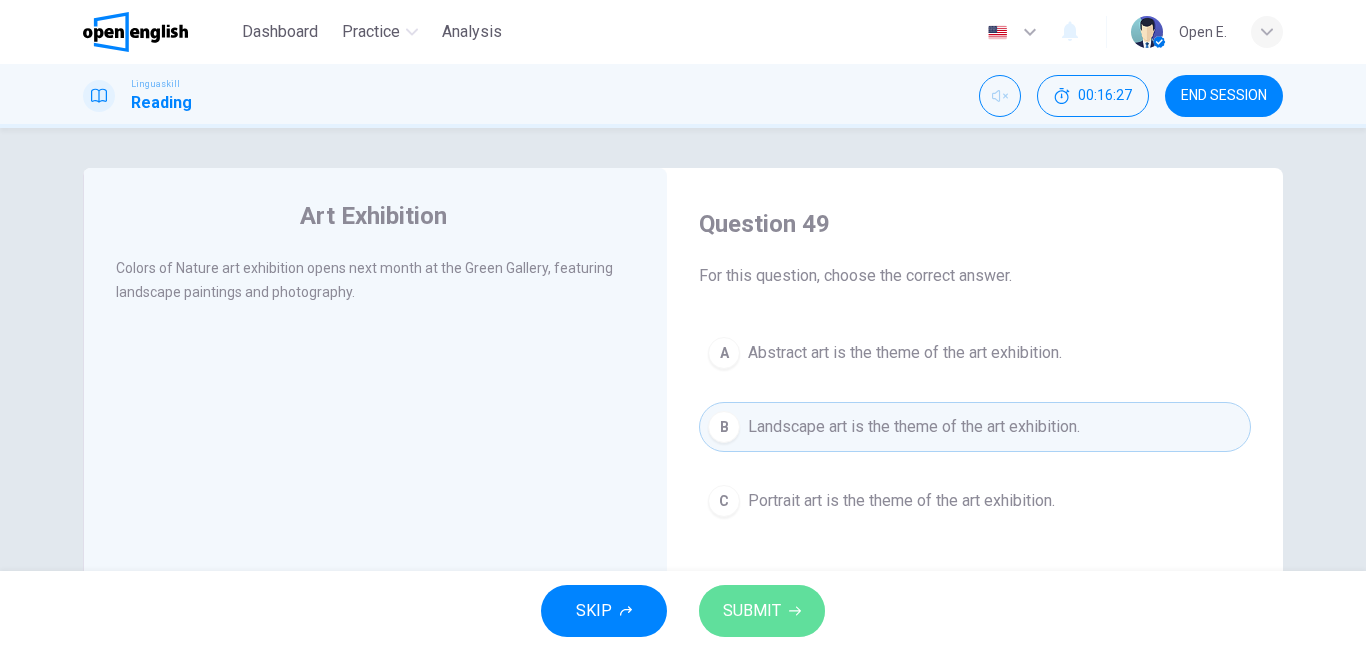 click on "SUBMIT" at bounding box center (752, 611) 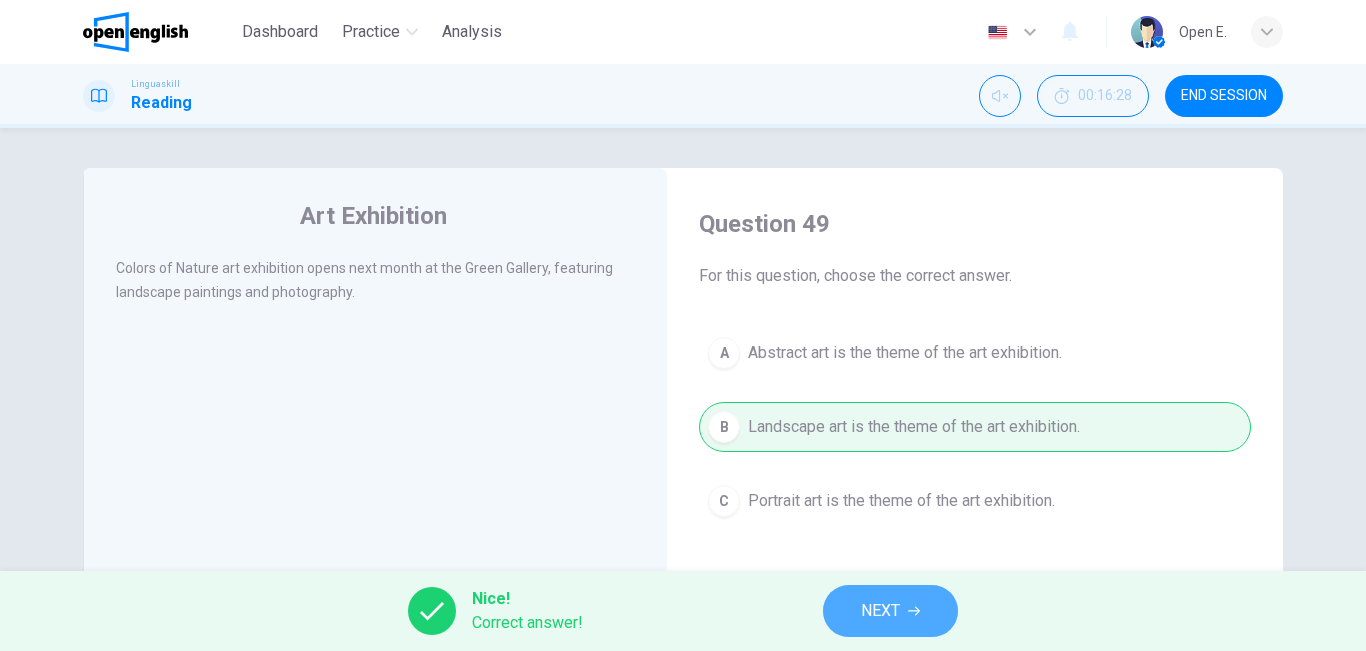 click on "NEXT" at bounding box center (890, 611) 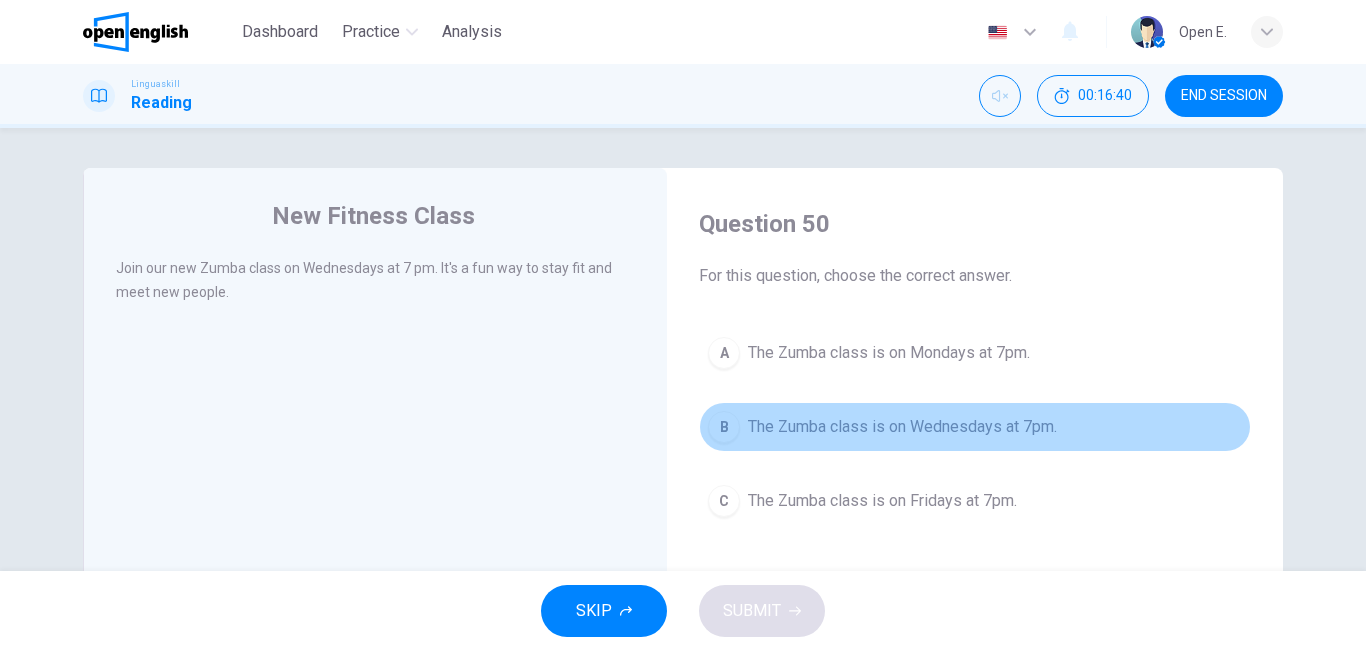 click on "The Zumba class is on Wednesdays at 7pm." at bounding box center [902, 427] 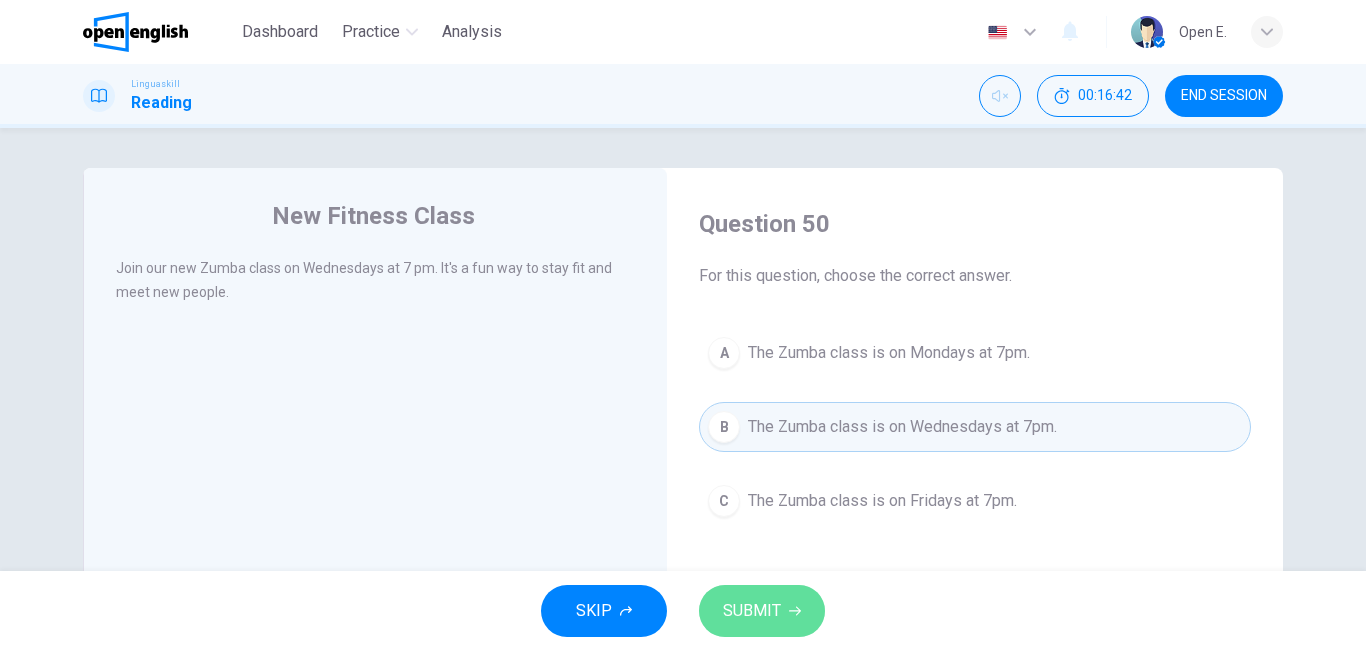 click on "SUBMIT" at bounding box center (762, 611) 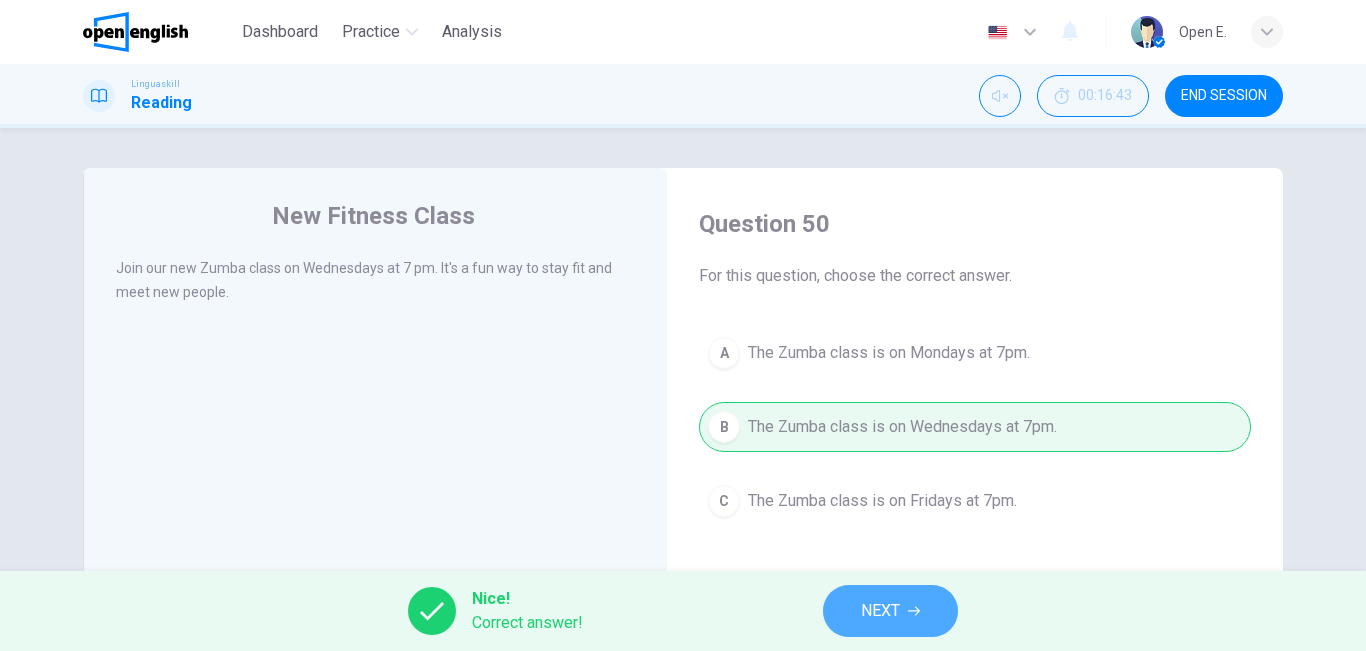 click on "NEXT" at bounding box center [890, 611] 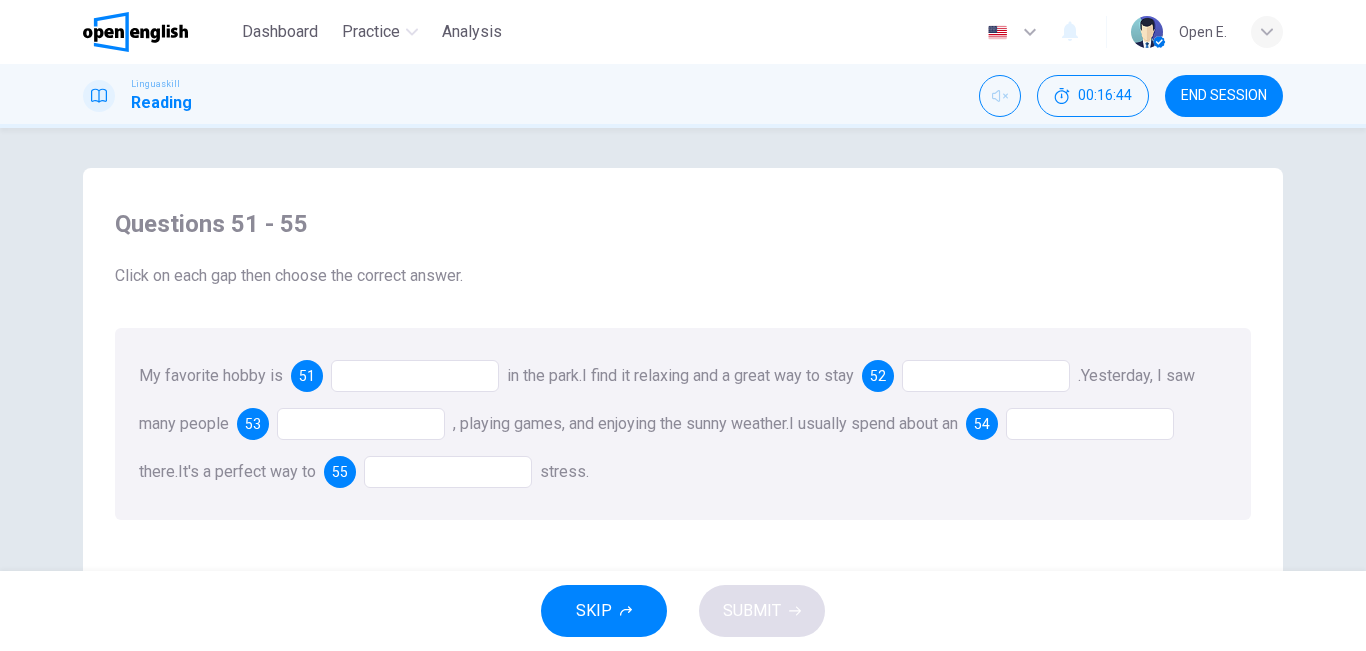 click at bounding box center [415, 376] 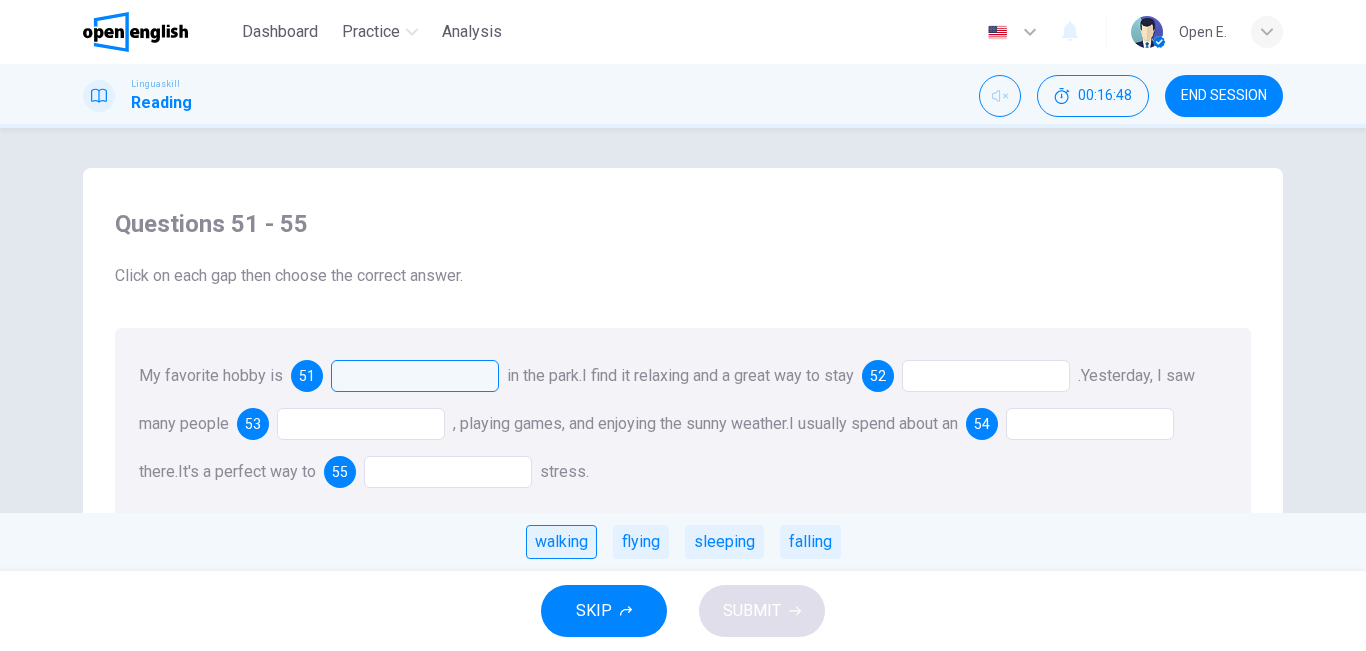 click on "walking" at bounding box center [561, 542] 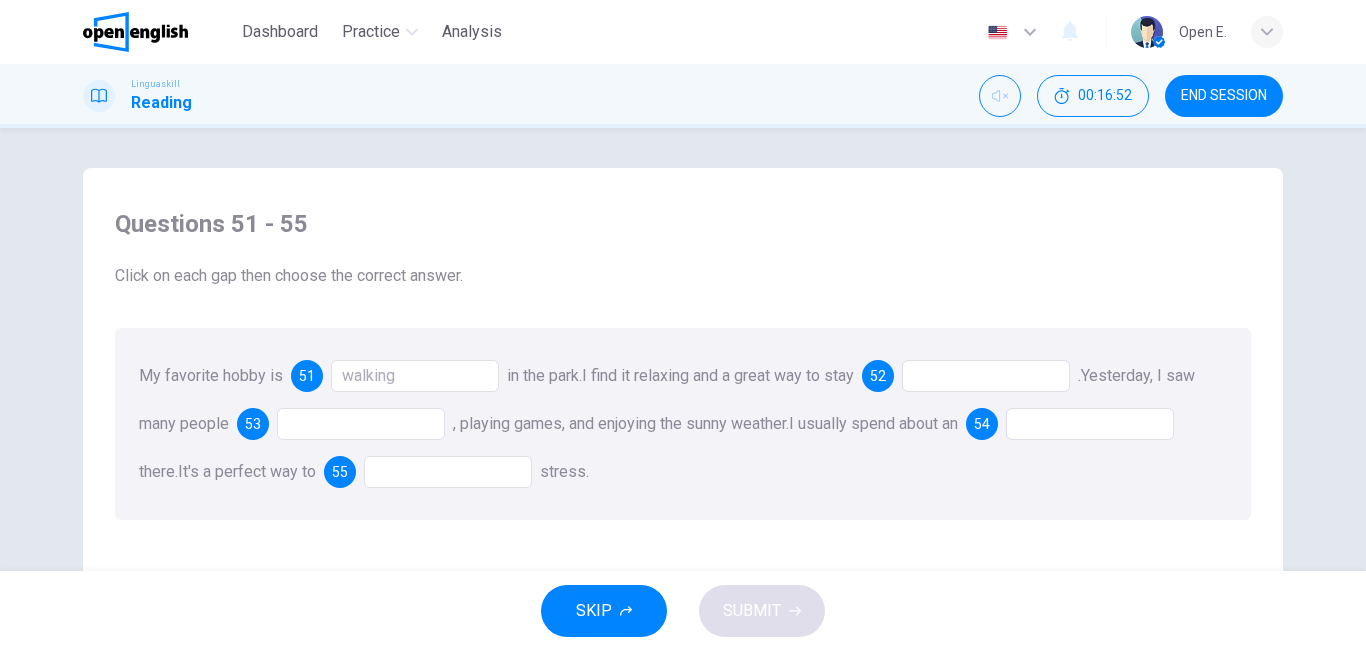 click at bounding box center [986, 376] 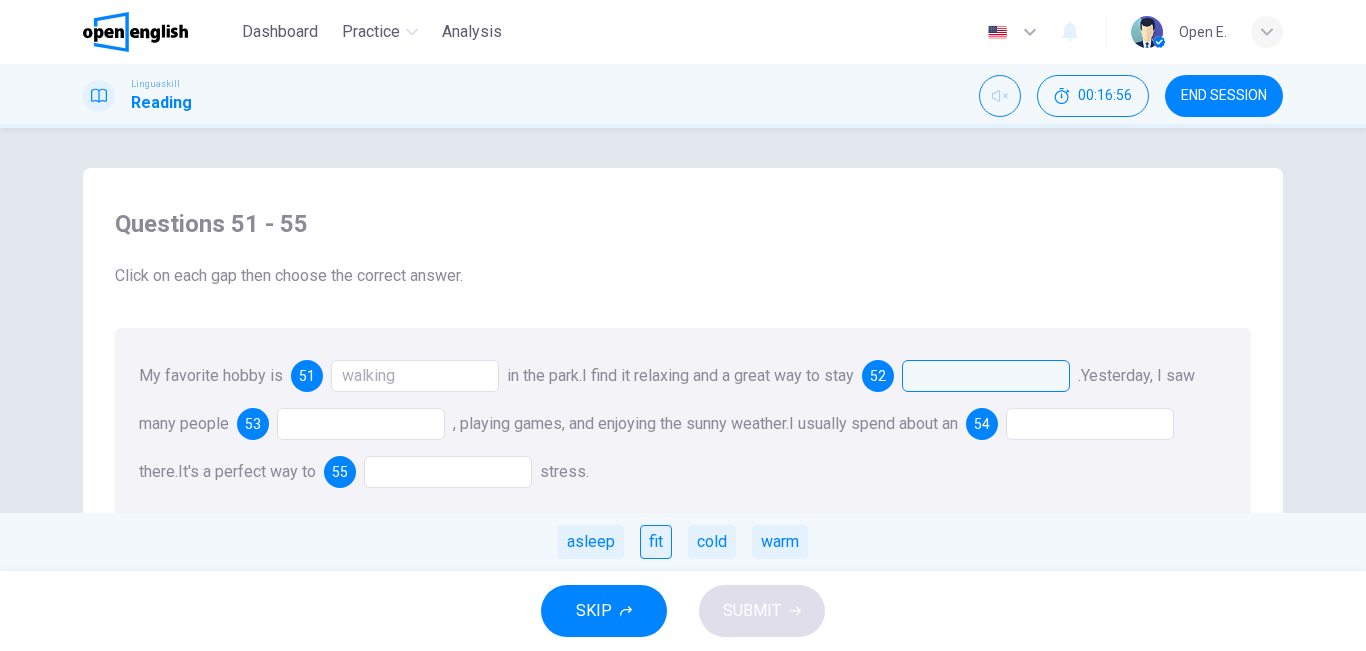 click on "fit" at bounding box center [656, 542] 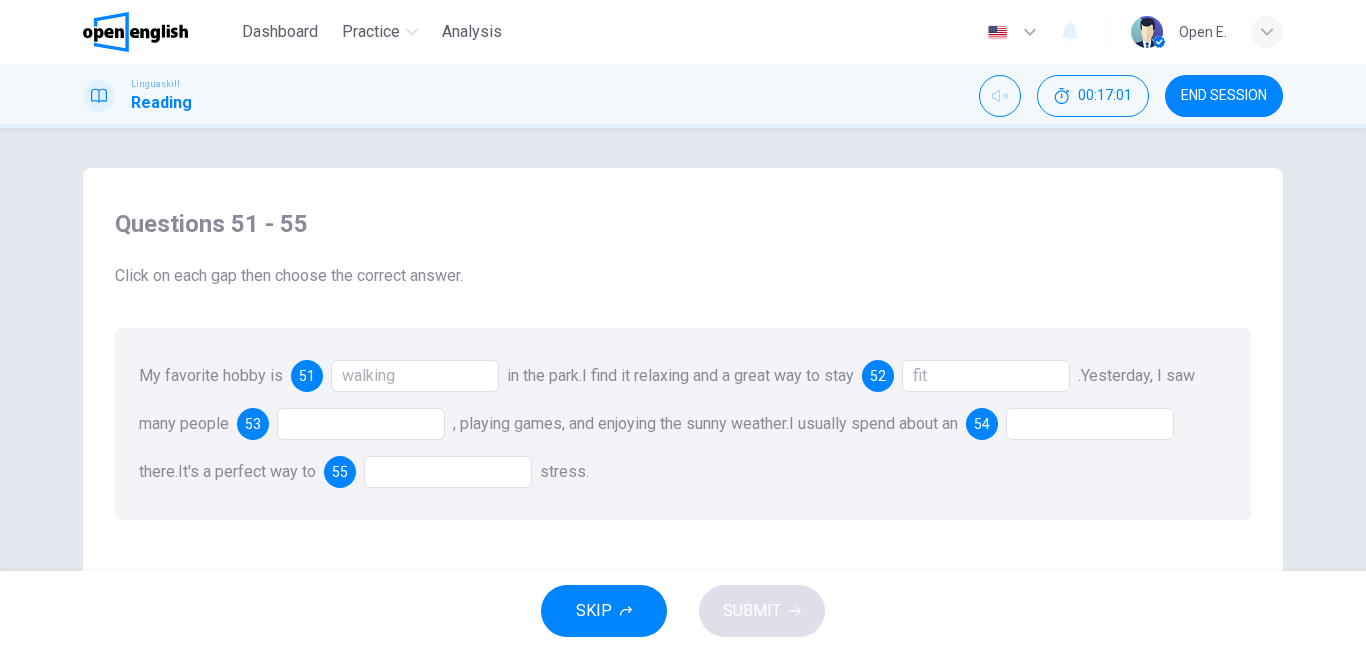 click at bounding box center (361, 424) 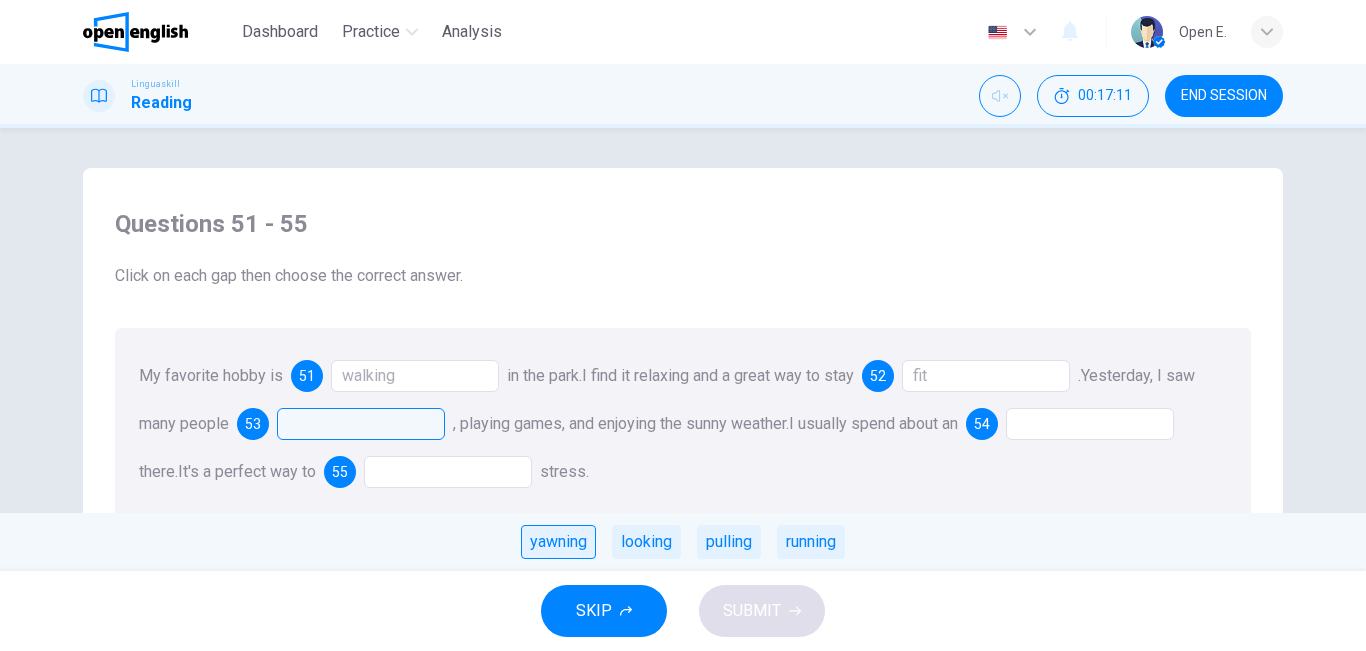 click on "yawning" at bounding box center [558, 542] 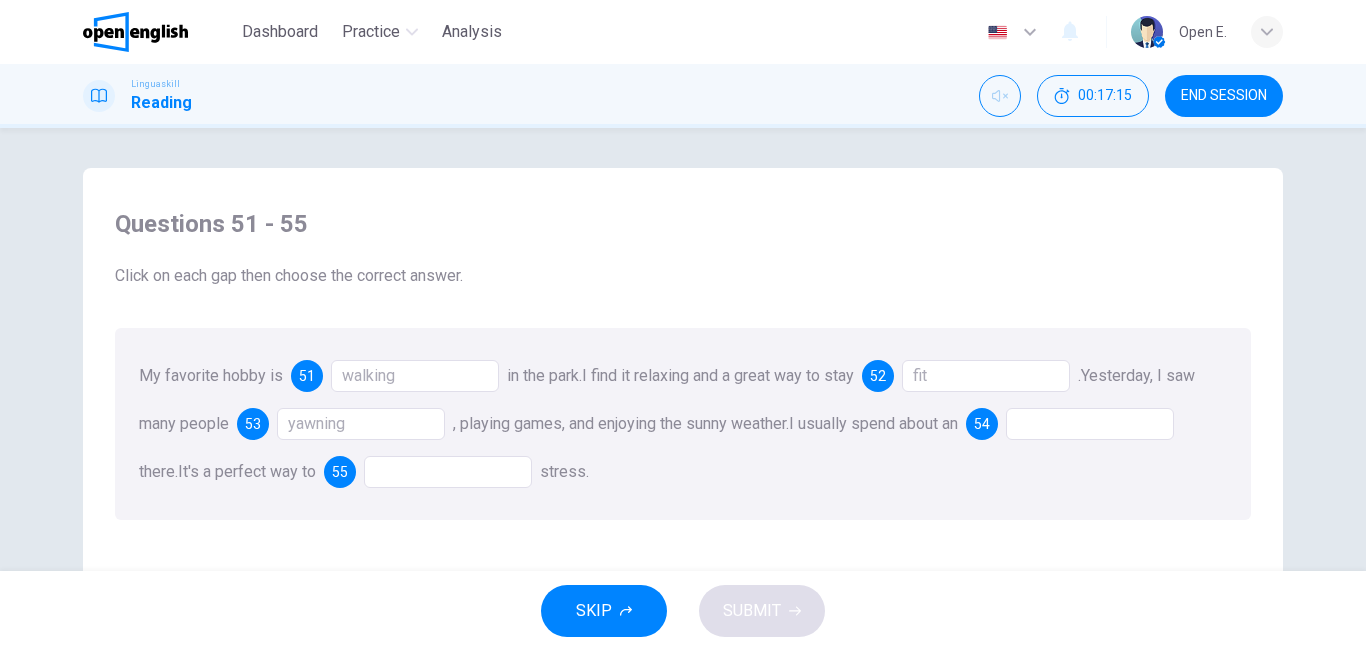 click at bounding box center (1090, 424) 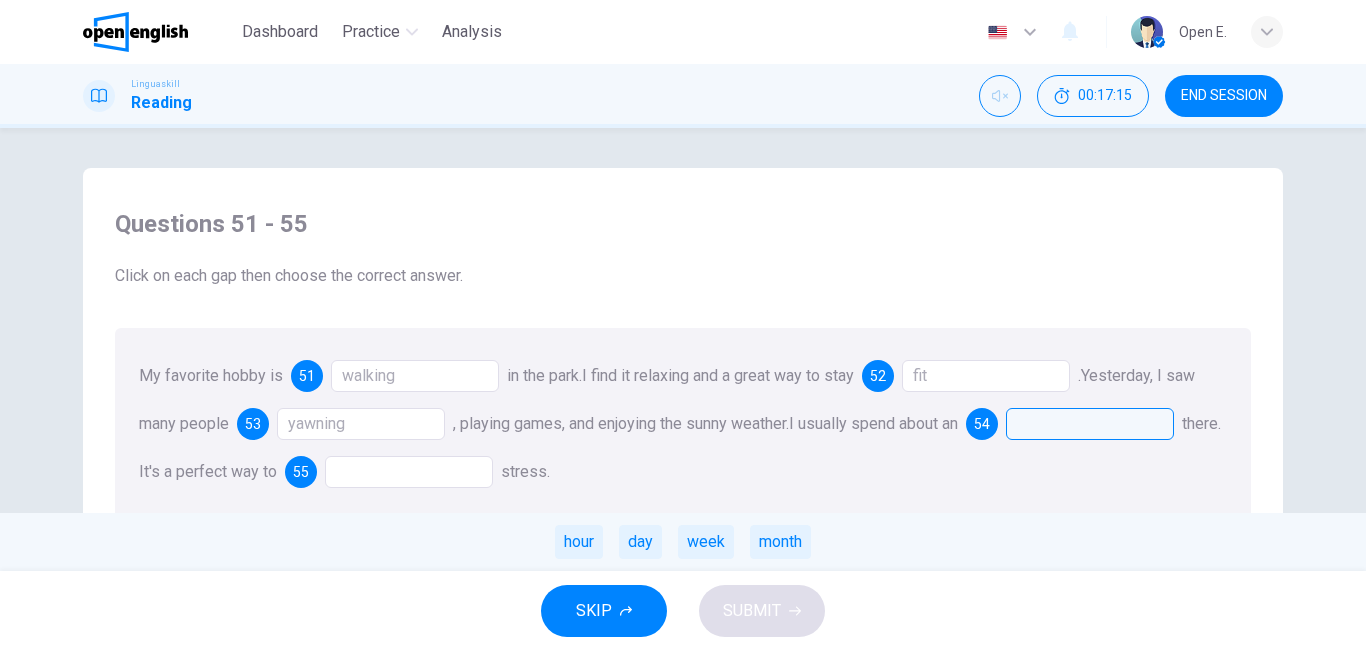 click at bounding box center (1090, 424) 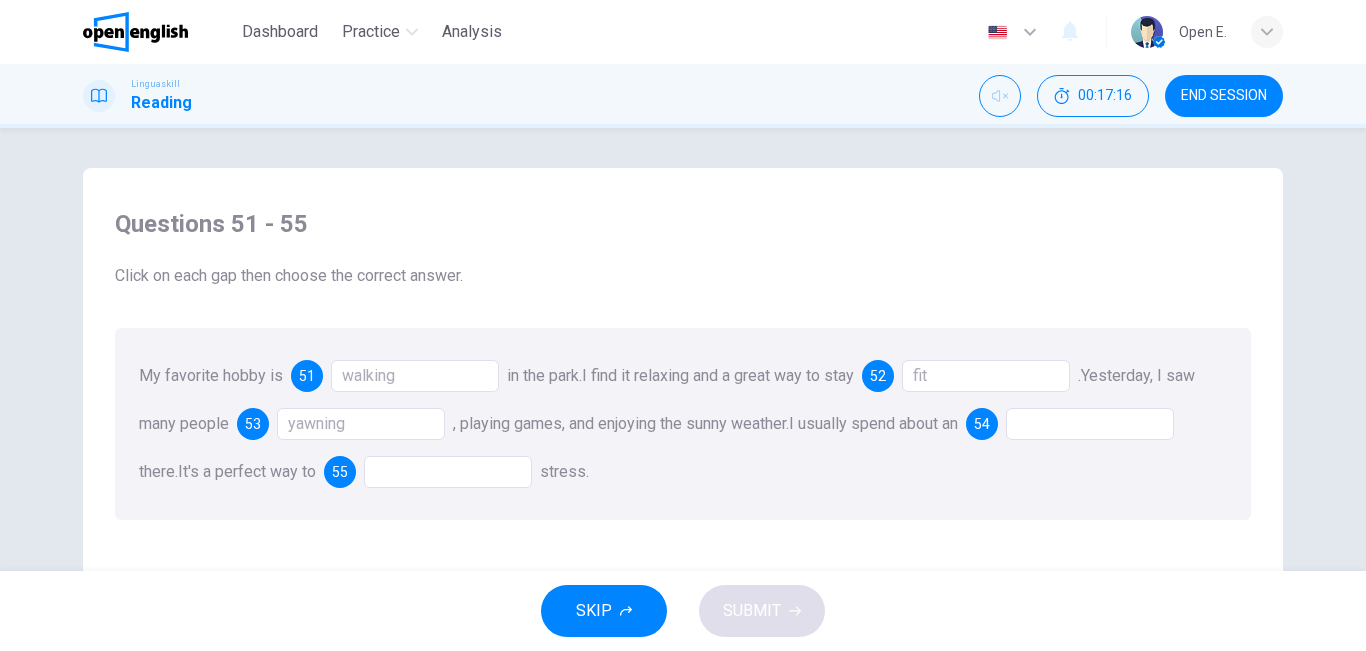 click at bounding box center (1090, 424) 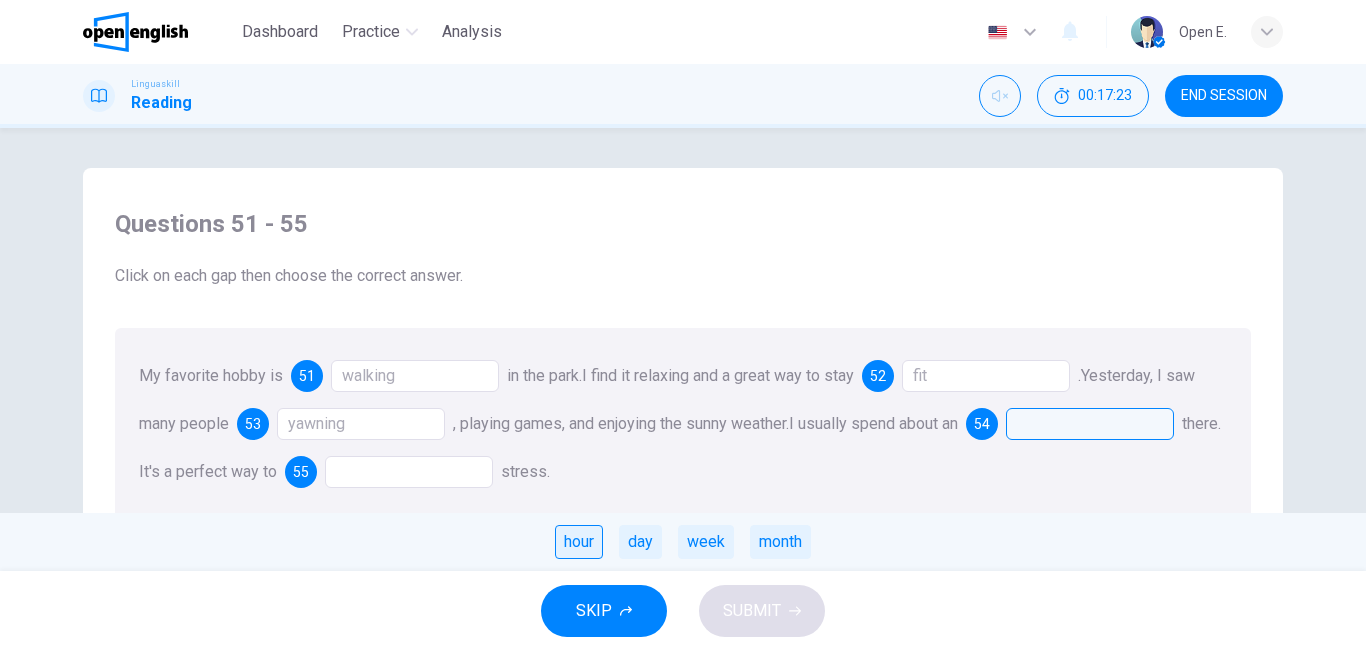 click on "hour" at bounding box center (579, 542) 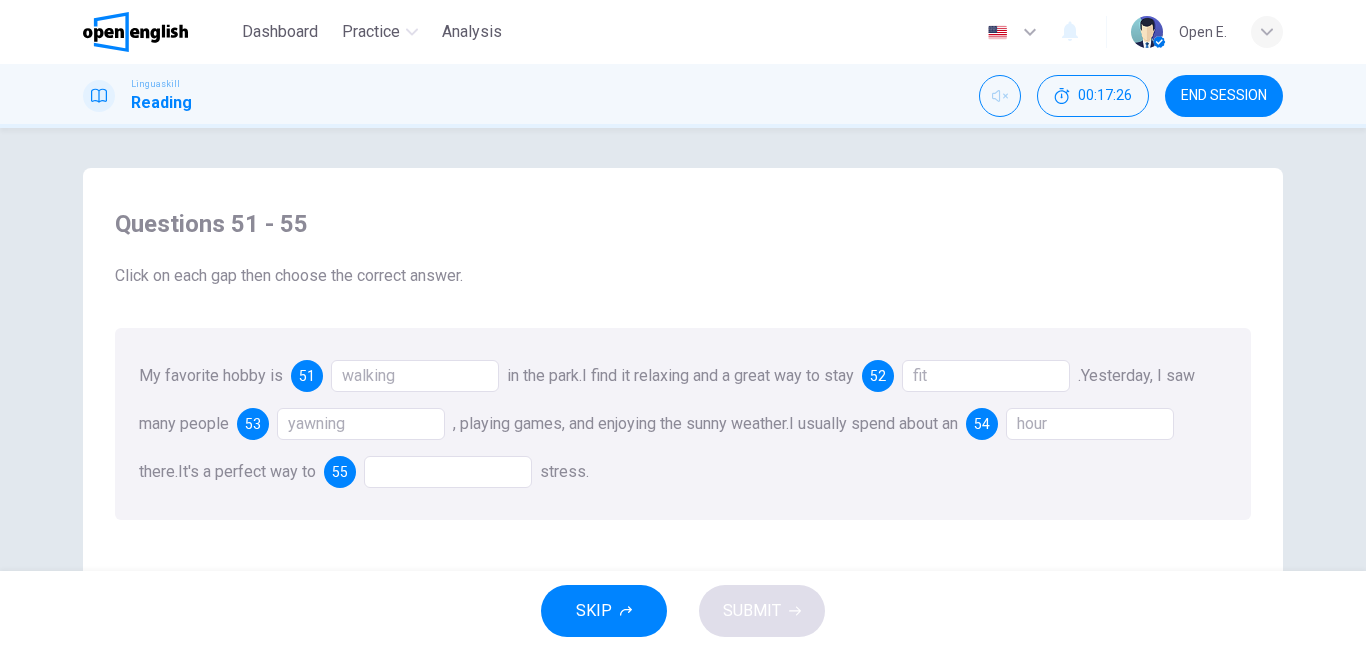 click at bounding box center (448, 472) 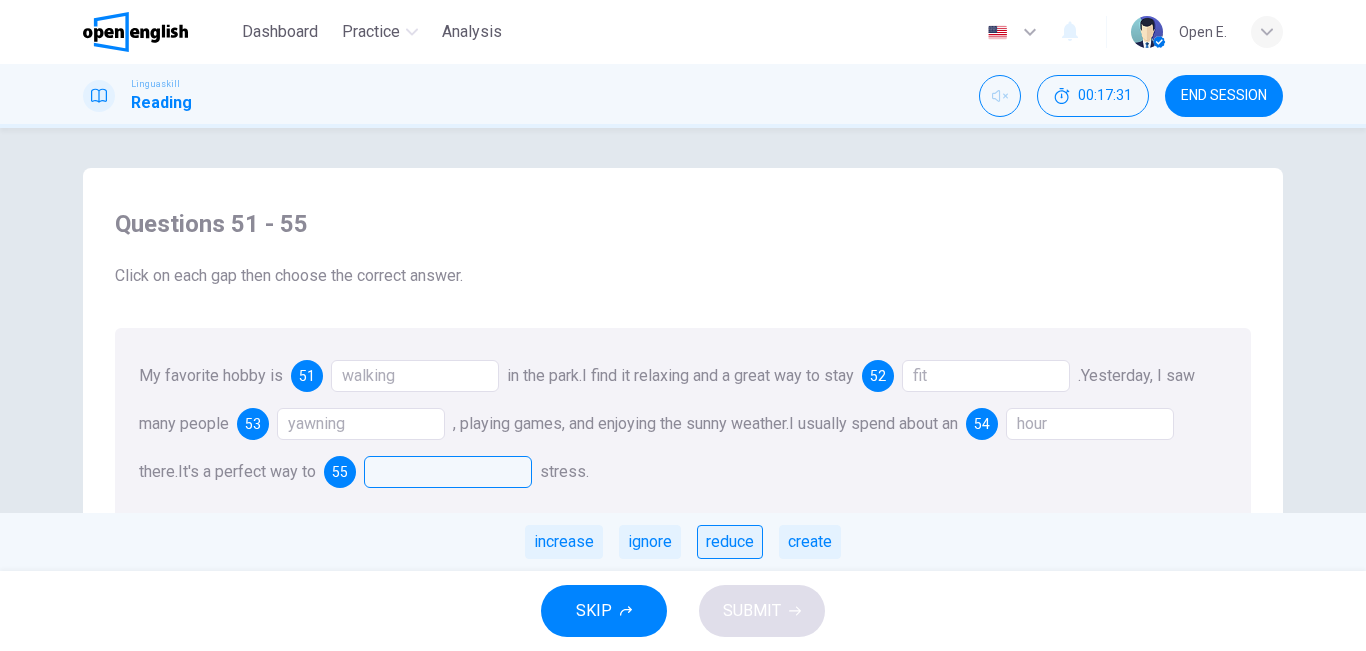 click on "reduce" at bounding box center [730, 542] 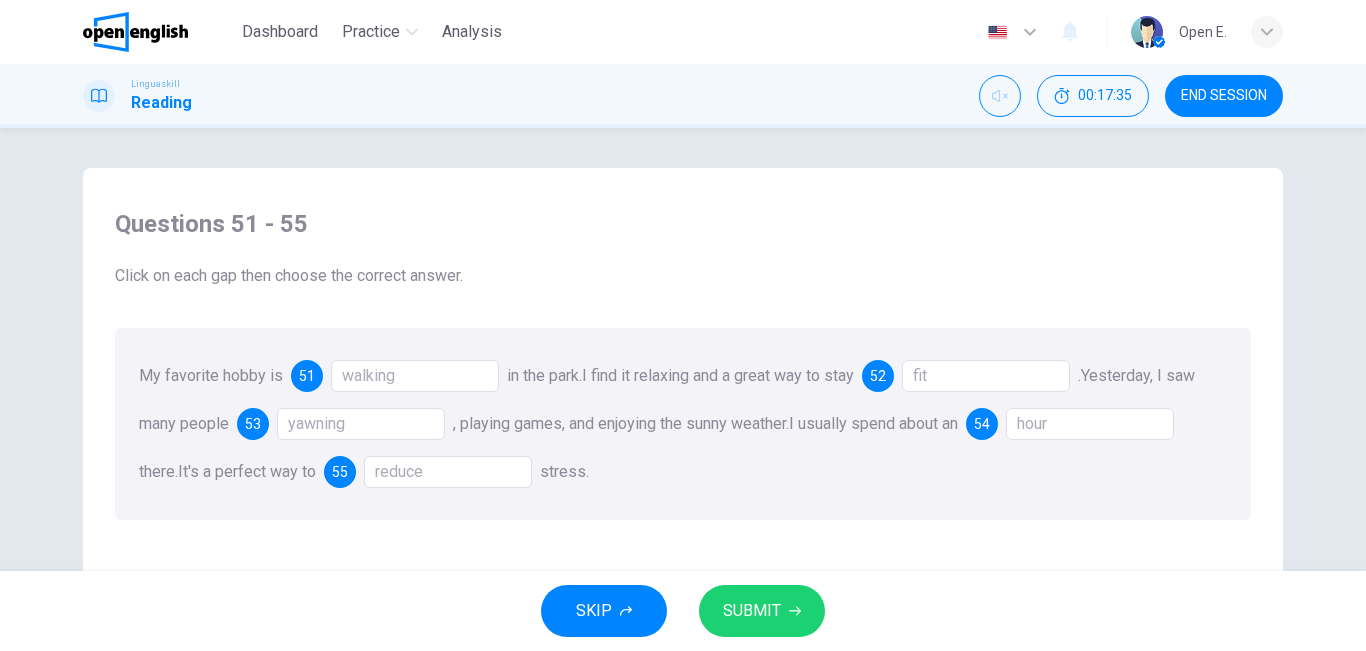 click on "yawning" at bounding box center (361, 424) 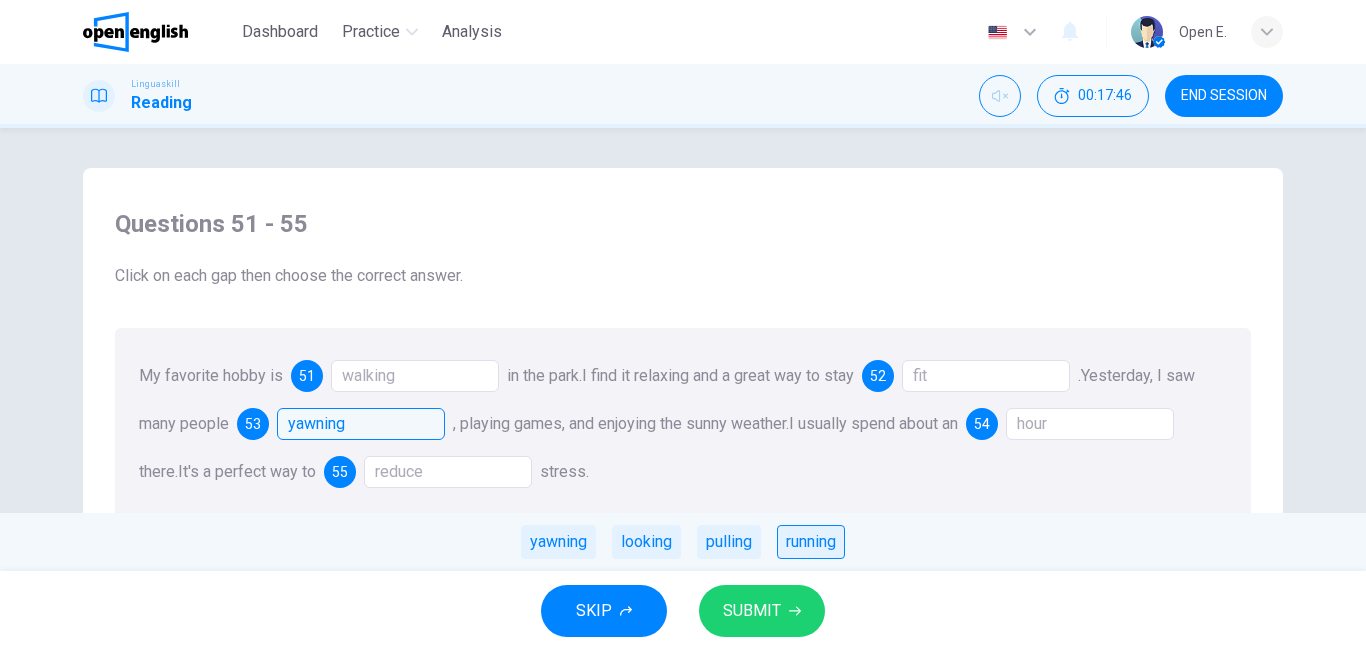 click on "running" at bounding box center [811, 542] 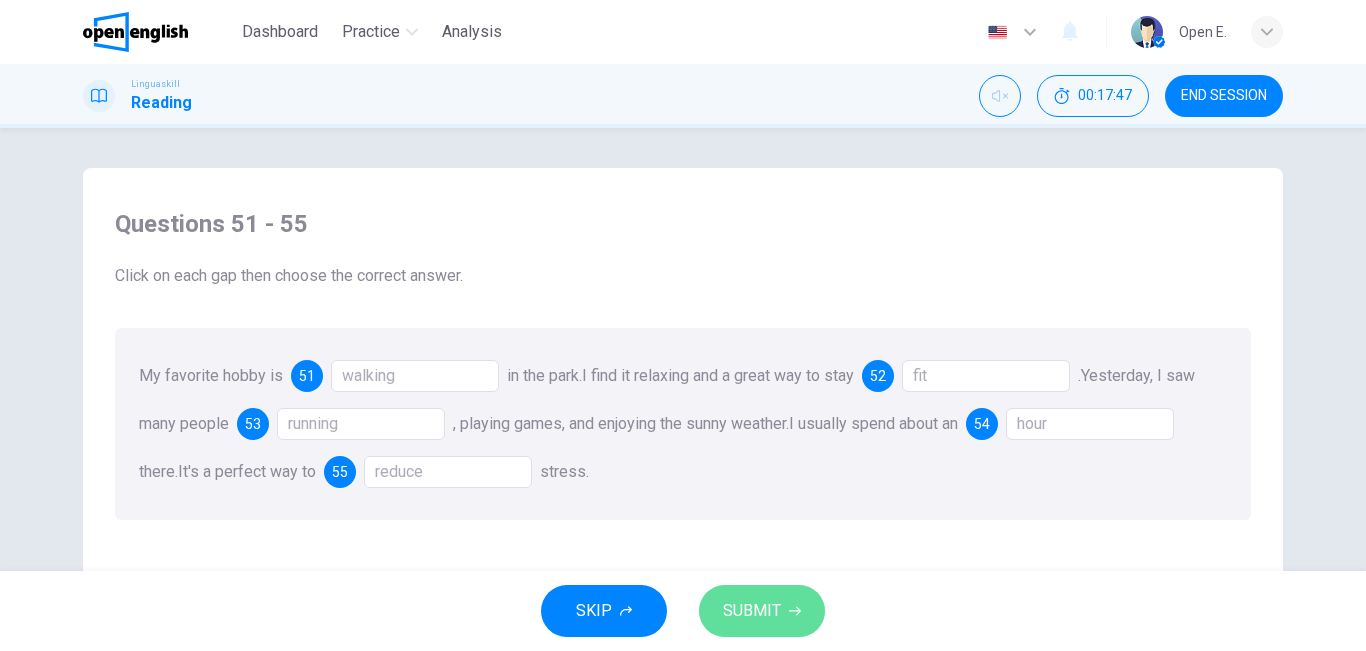 click on "SUBMIT" at bounding box center [752, 611] 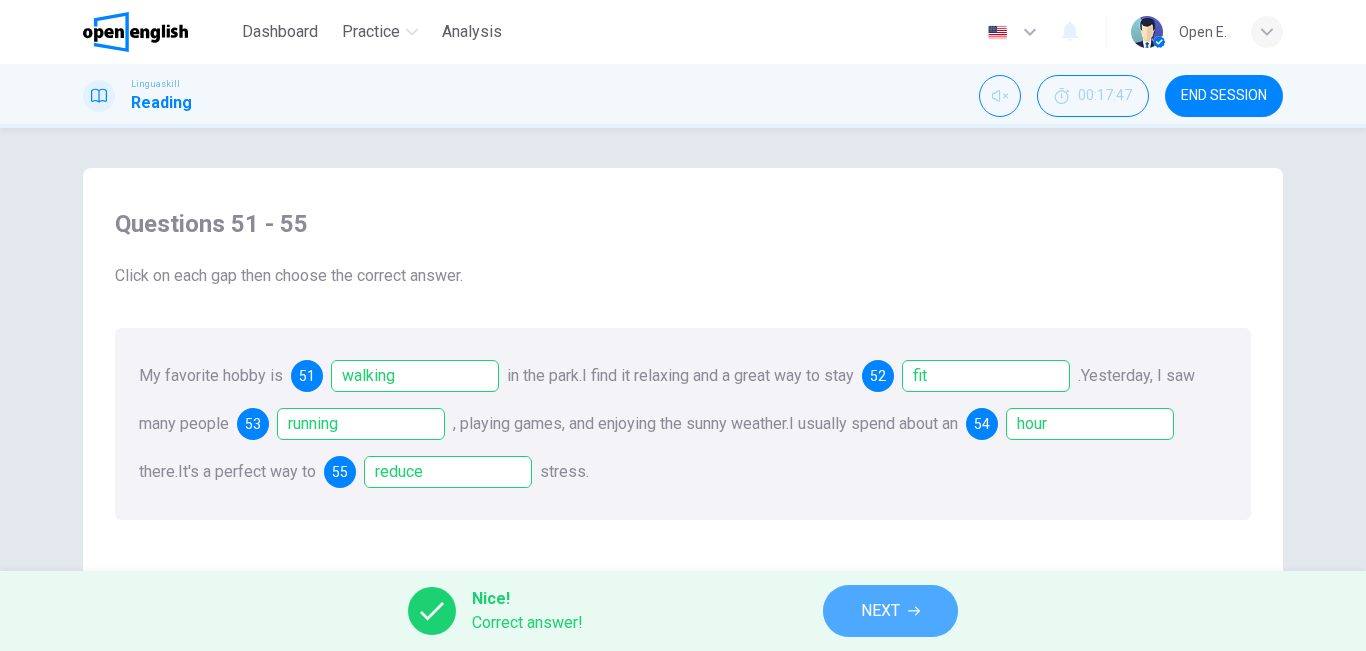 click on "NEXT" at bounding box center [880, 611] 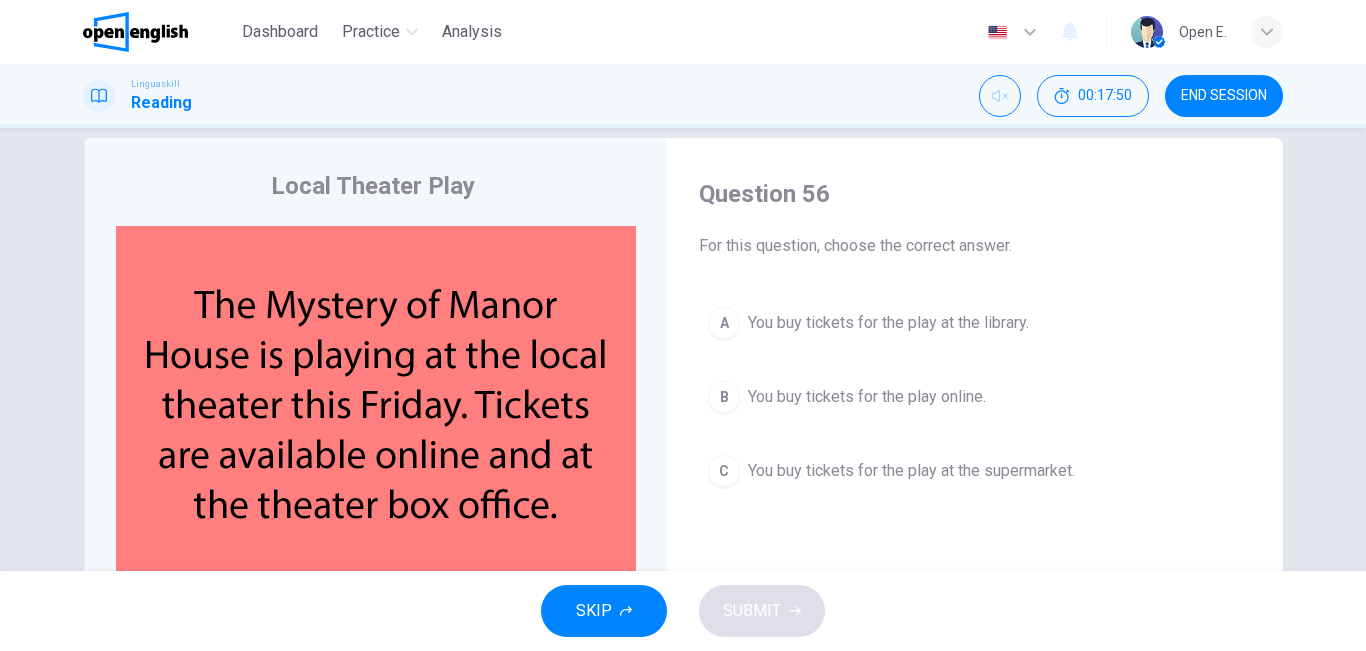scroll, scrollTop: 45, scrollLeft: 0, axis: vertical 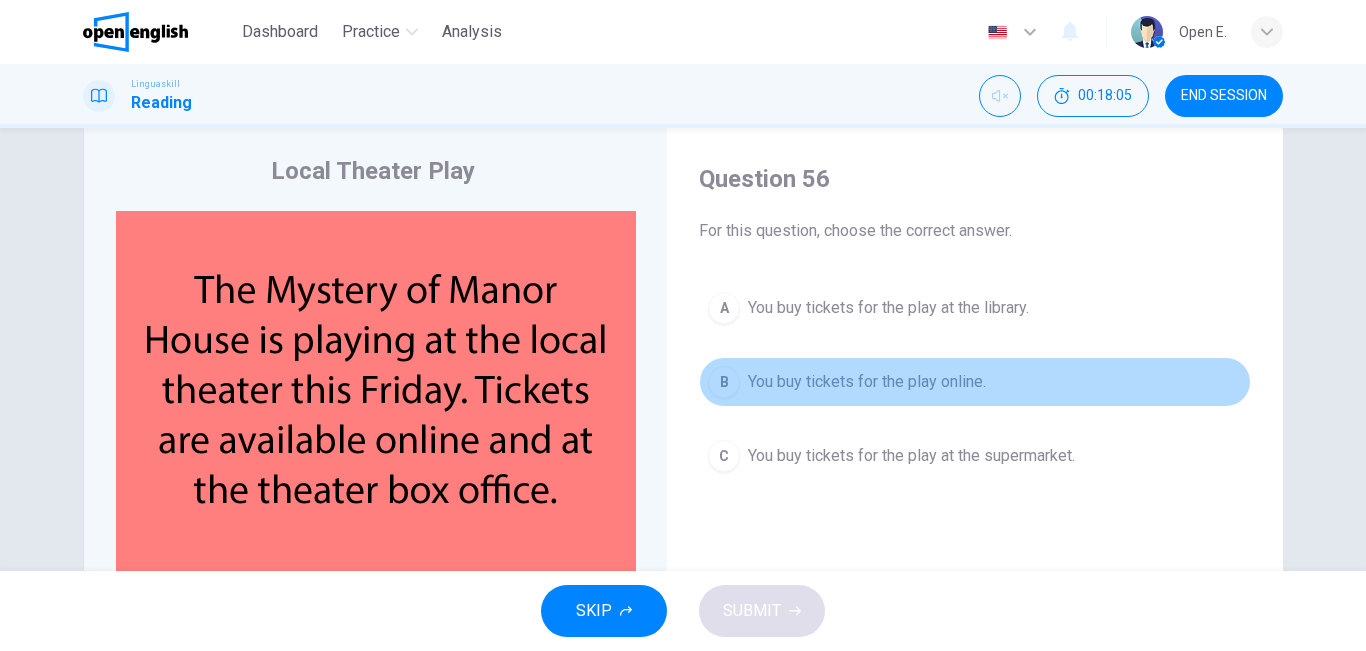click on "You buy tickets for the play online." at bounding box center [867, 382] 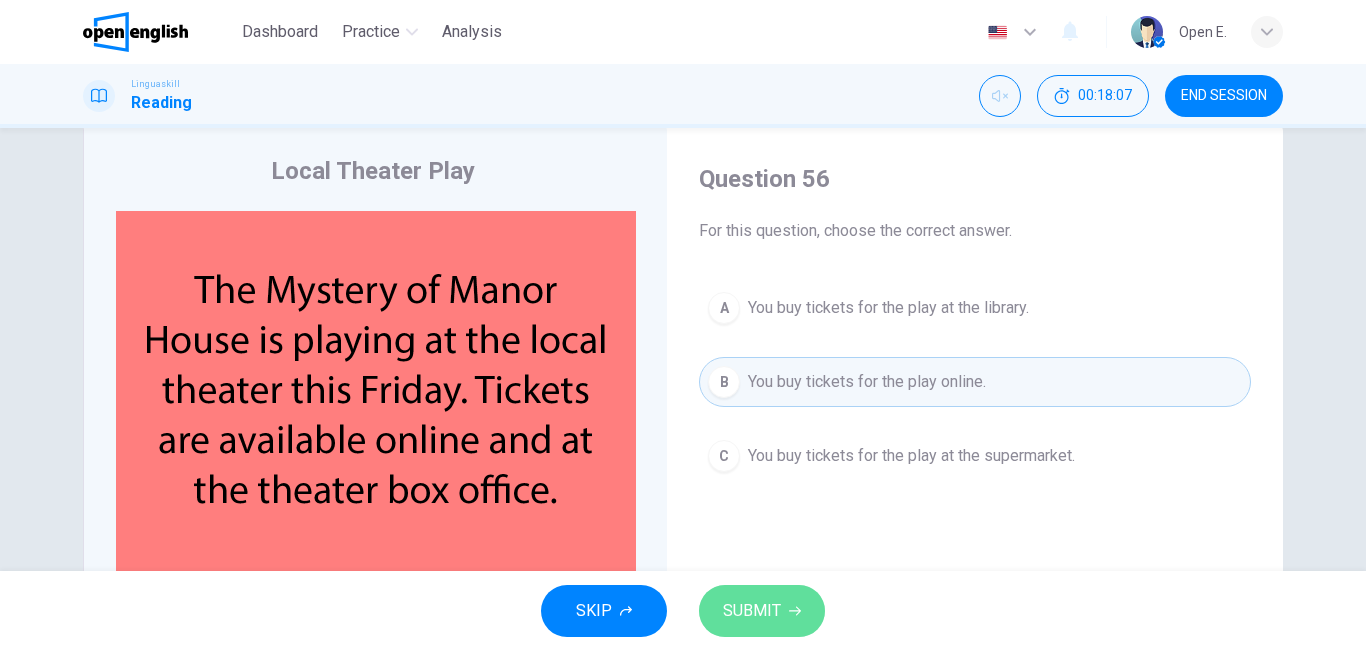 click on "SUBMIT" at bounding box center [762, 611] 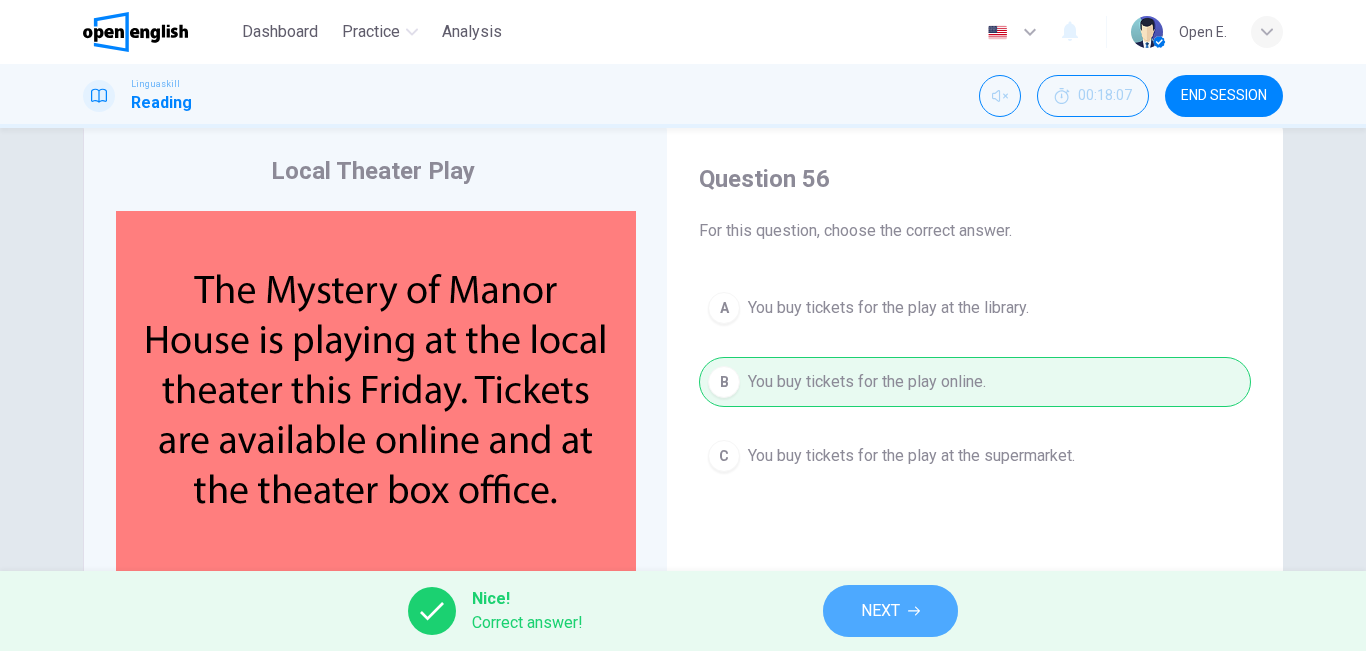 click on "NEXT" at bounding box center [890, 611] 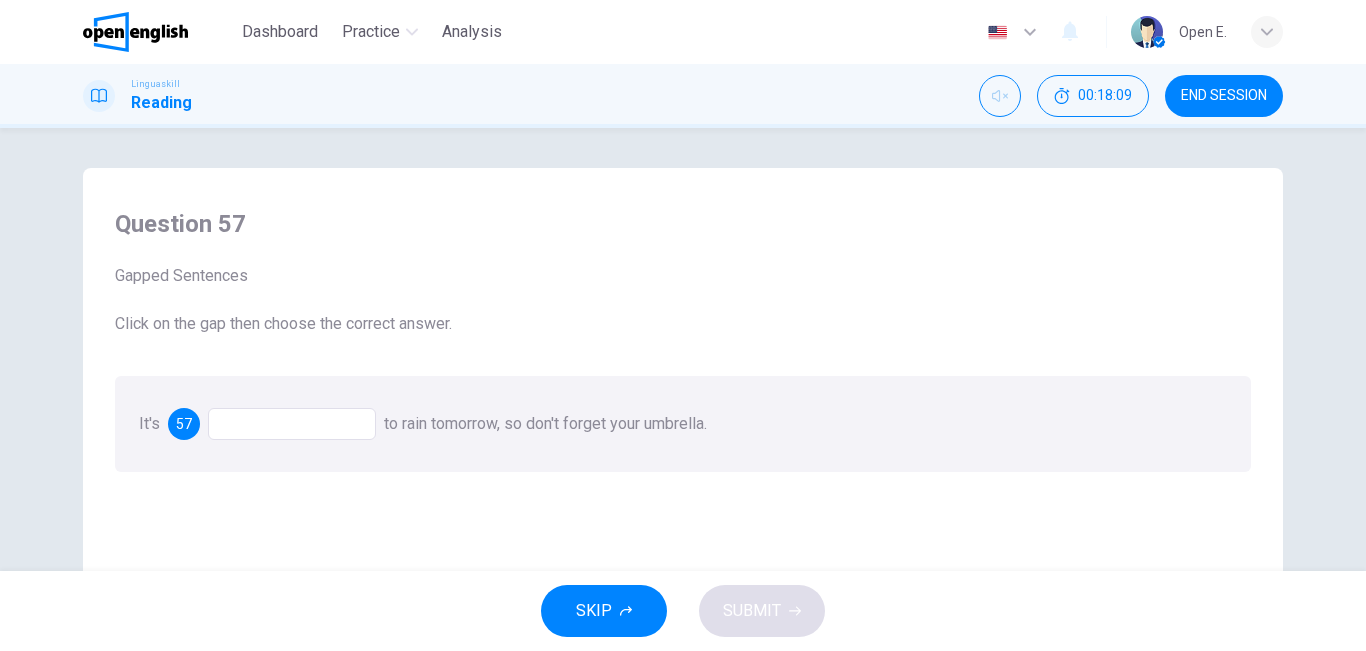 click at bounding box center [292, 424] 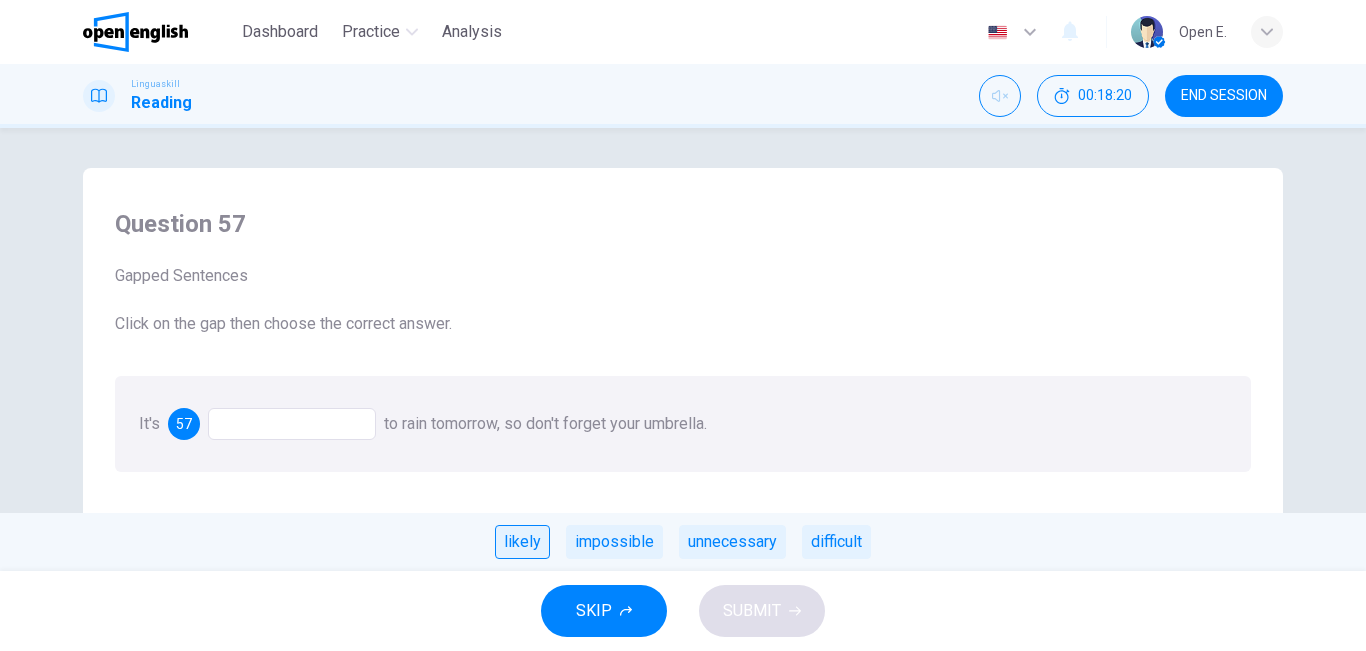 click on "likely" at bounding box center [522, 542] 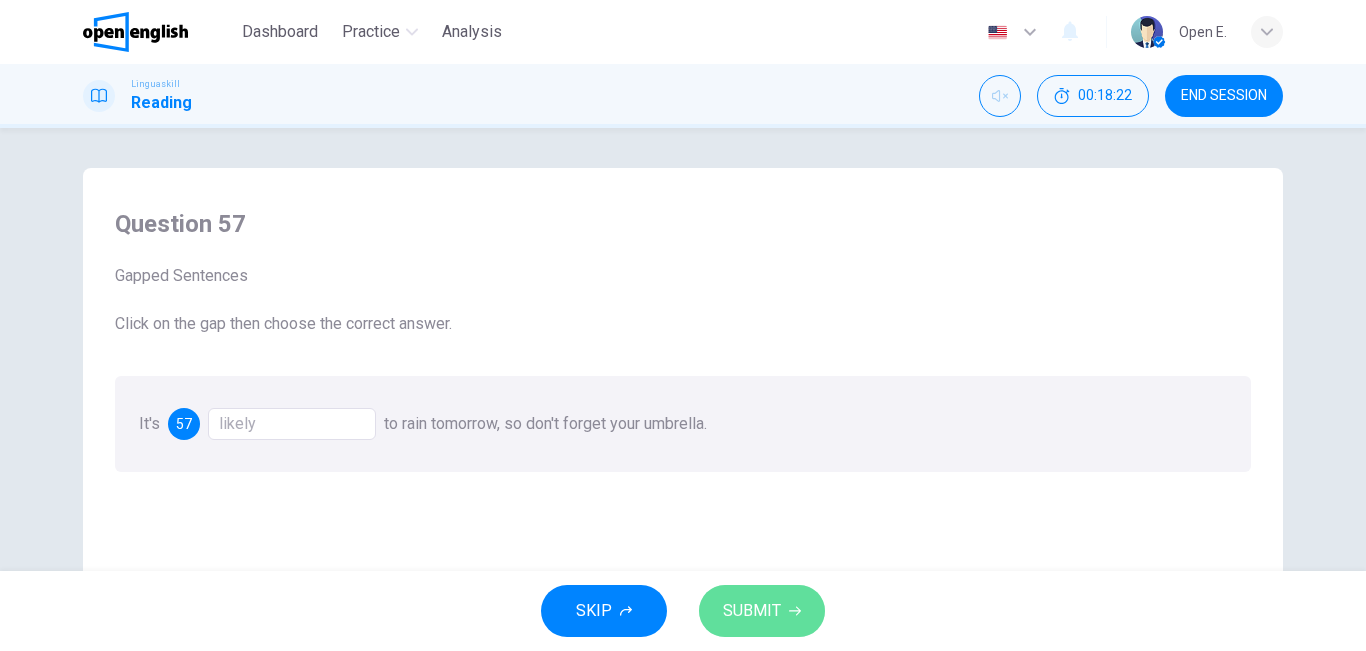 click on "SUBMIT" at bounding box center (752, 611) 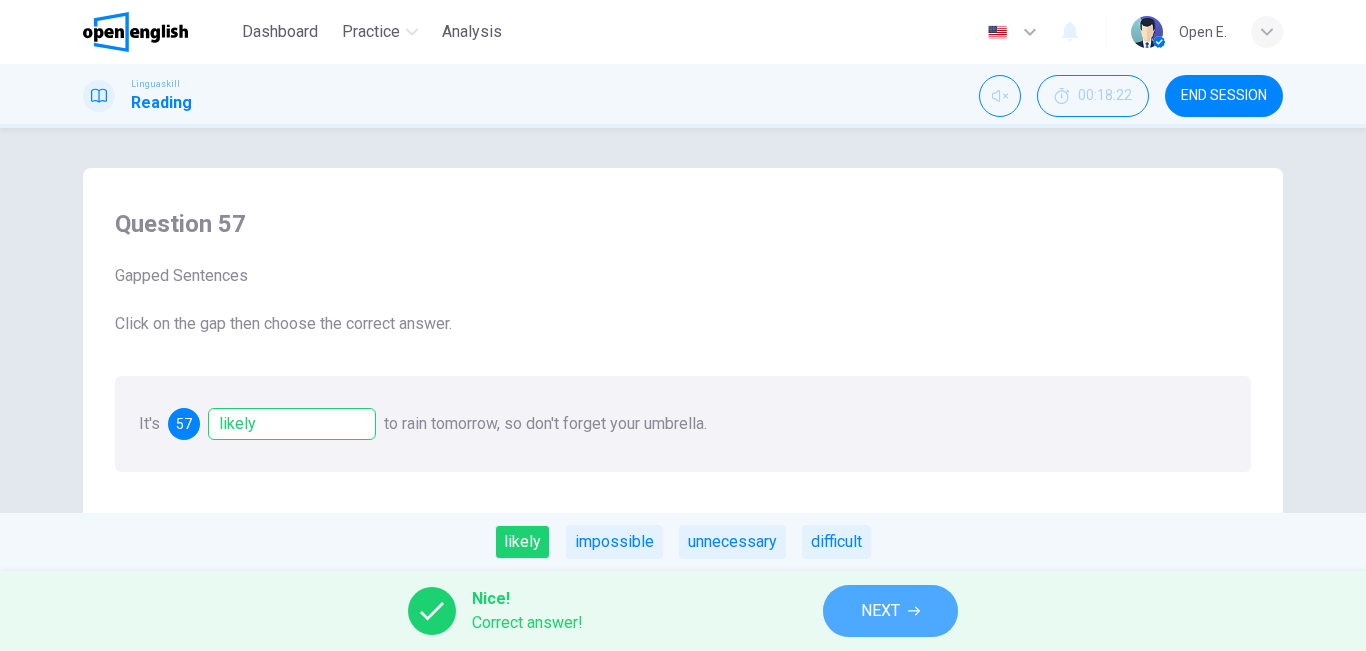 click on "NEXT" at bounding box center (880, 611) 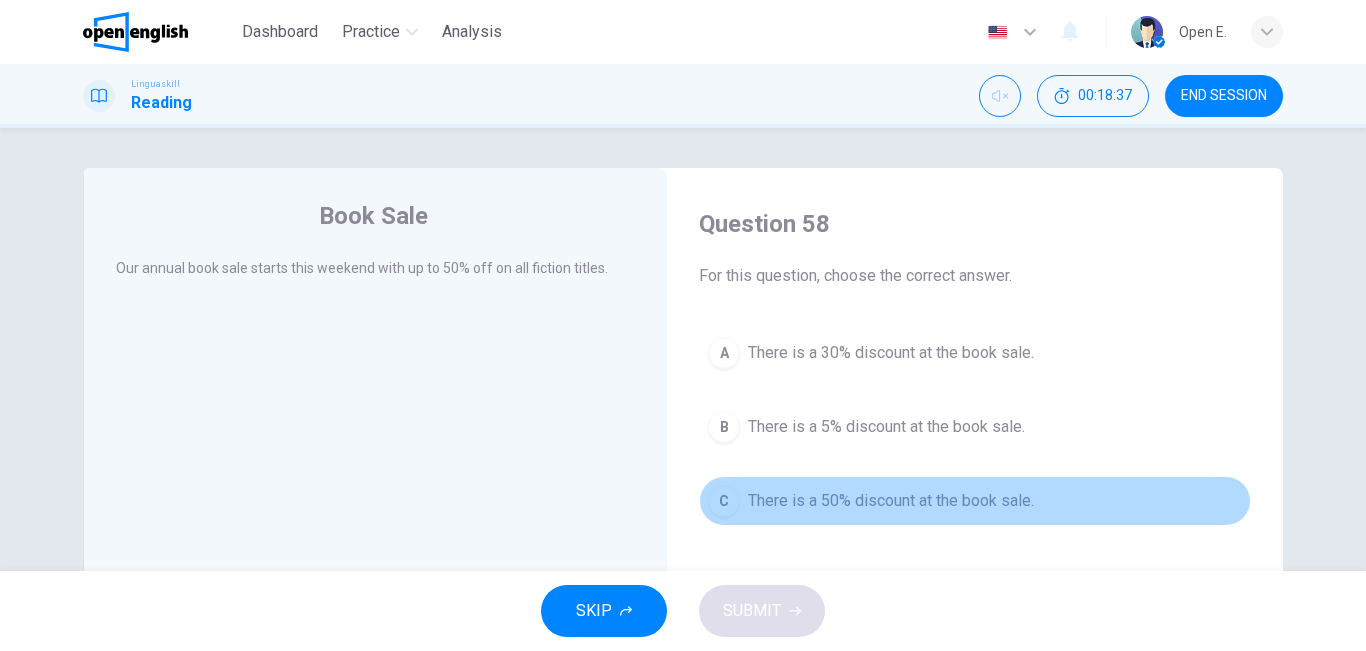 click on "C There is a 50% discount at the book sale." at bounding box center [975, 501] 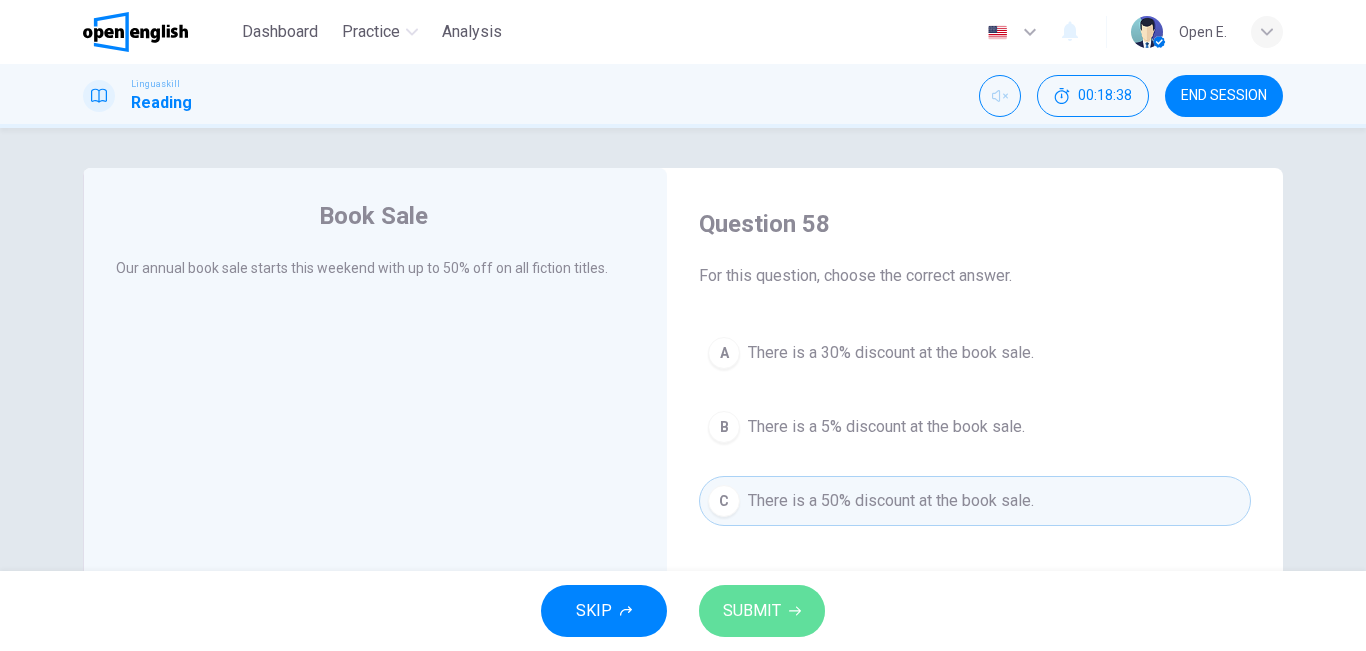 click on "SUBMIT" at bounding box center (752, 611) 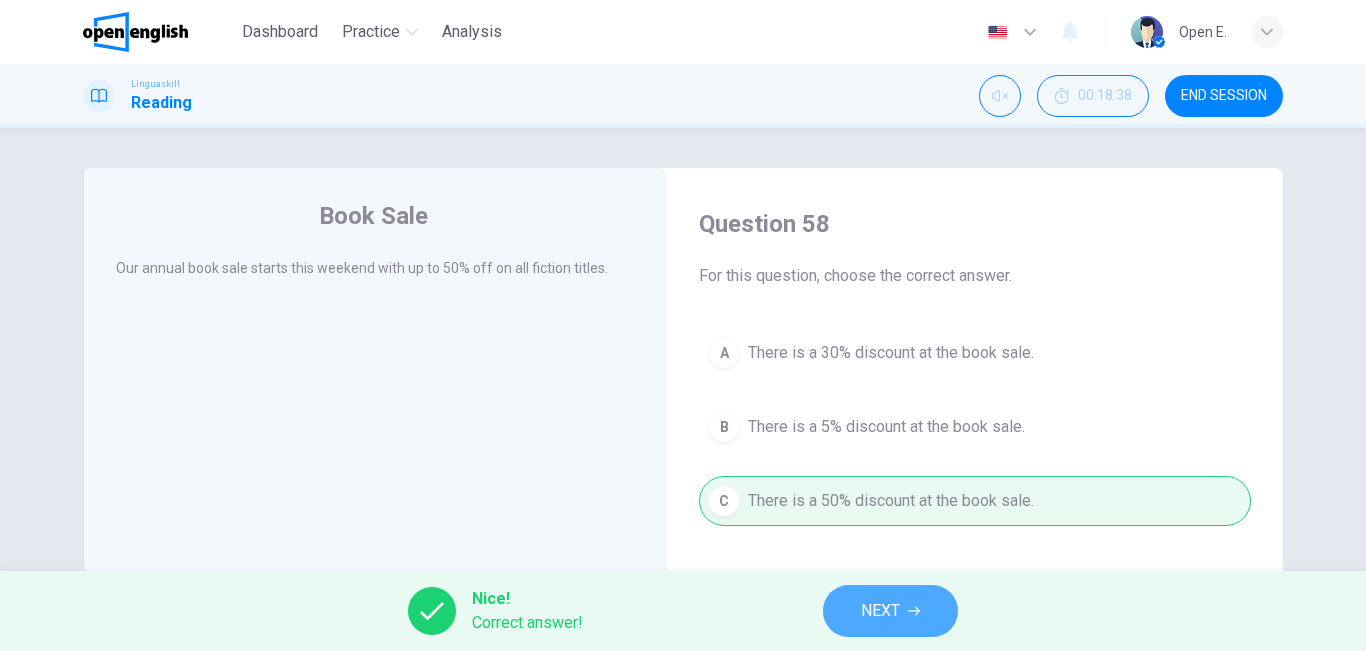 click on "NEXT" at bounding box center [880, 611] 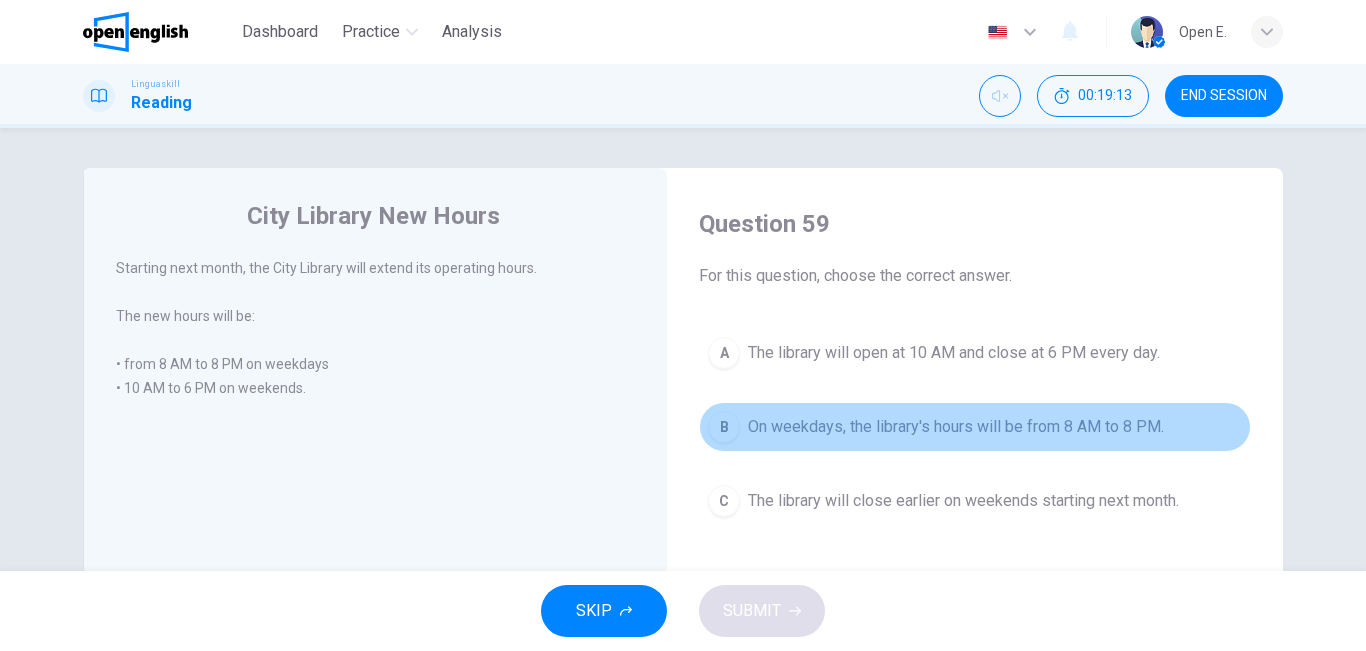 click on "On weekdays, the library's hours will be from 8 AM to 8 PM." at bounding box center [956, 427] 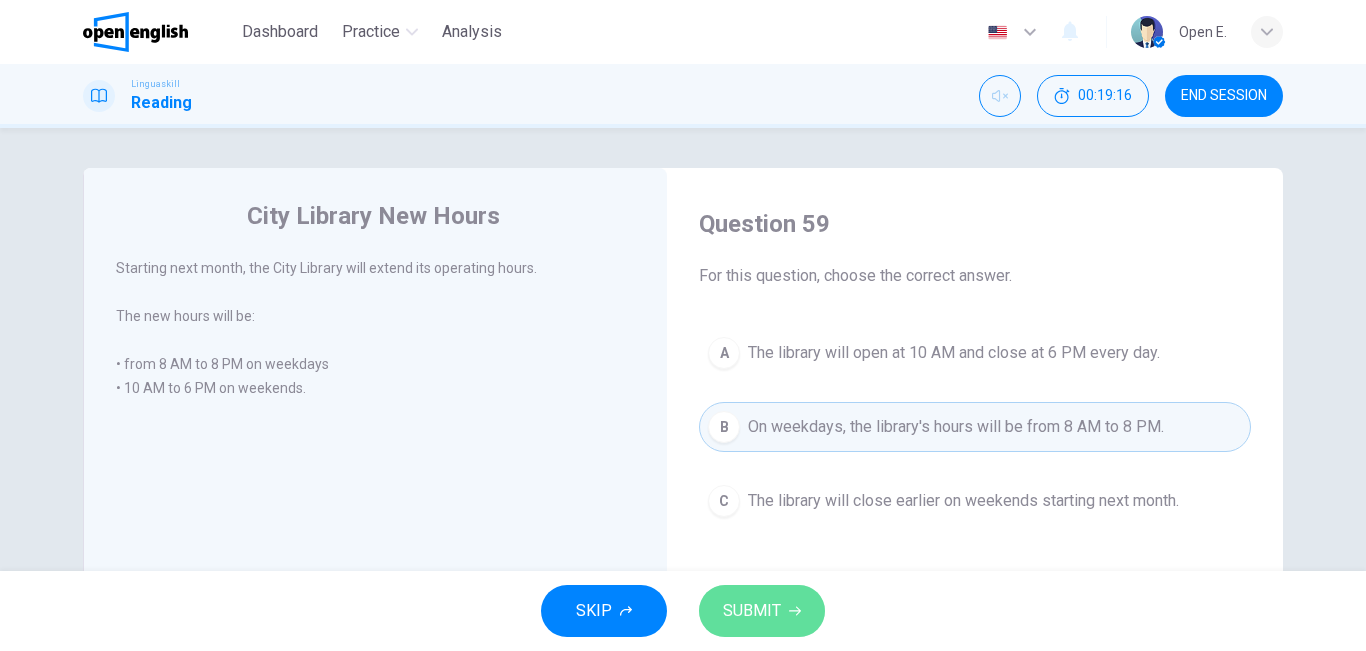 click on "SUBMIT" at bounding box center [752, 611] 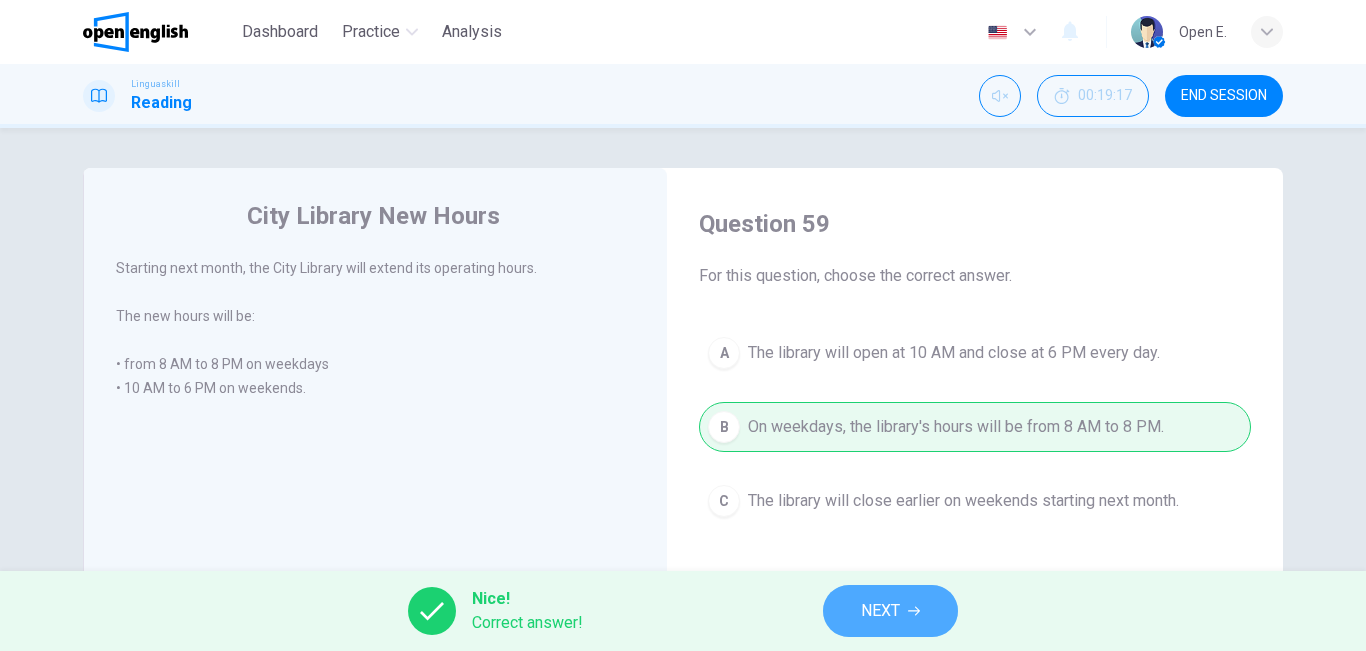 click on "NEXT" at bounding box center (880, 611) 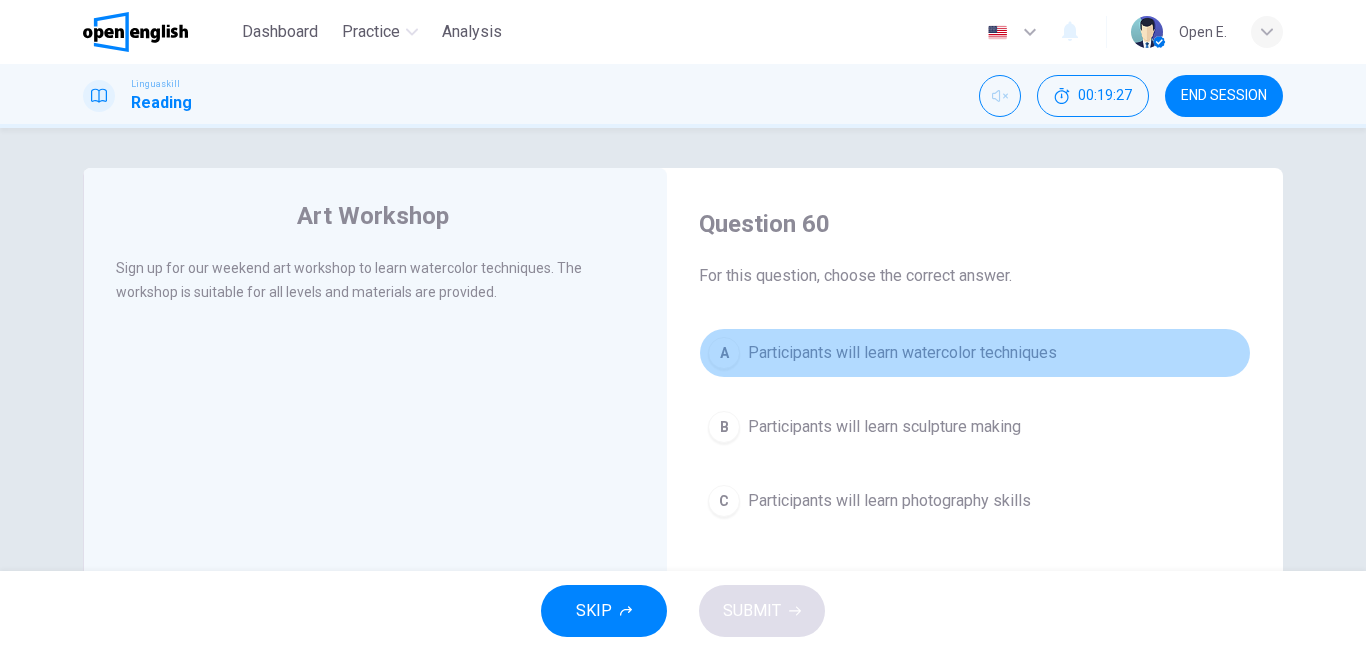 click on "Participants will learn watercolor techniques" at bounding box center (902, 353) 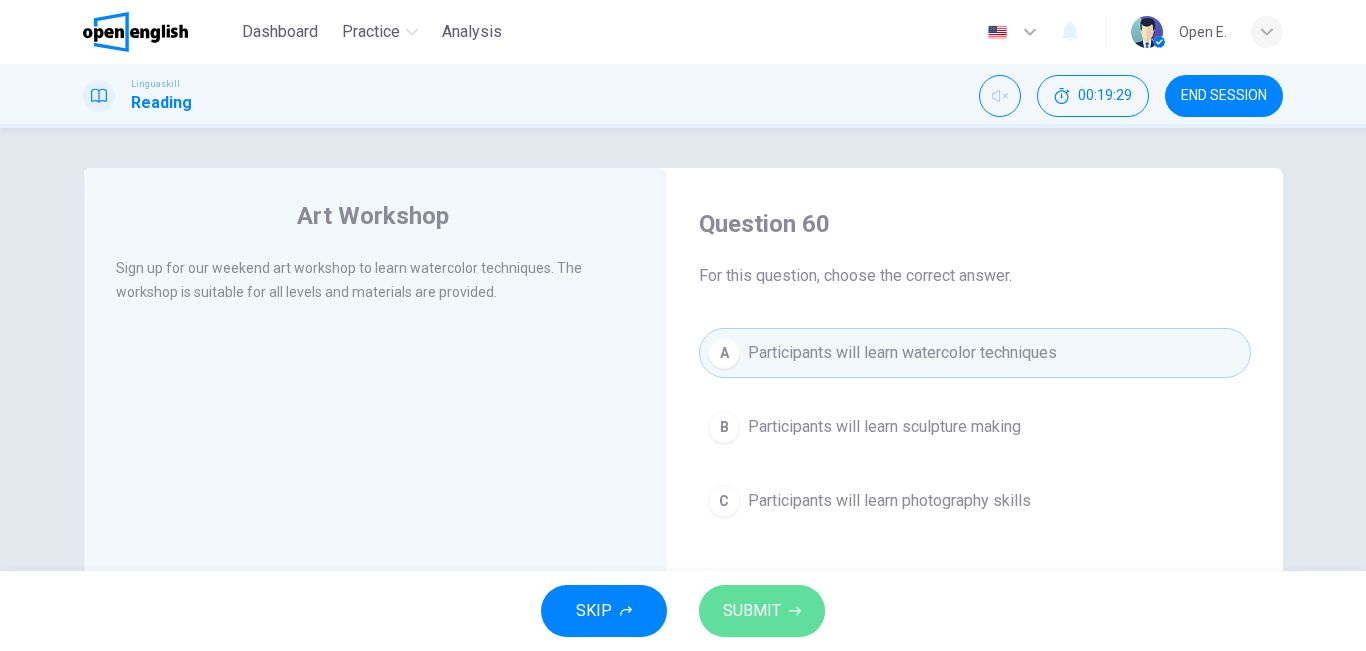 click on "SUBMIT" at bounding box center (752, 611) 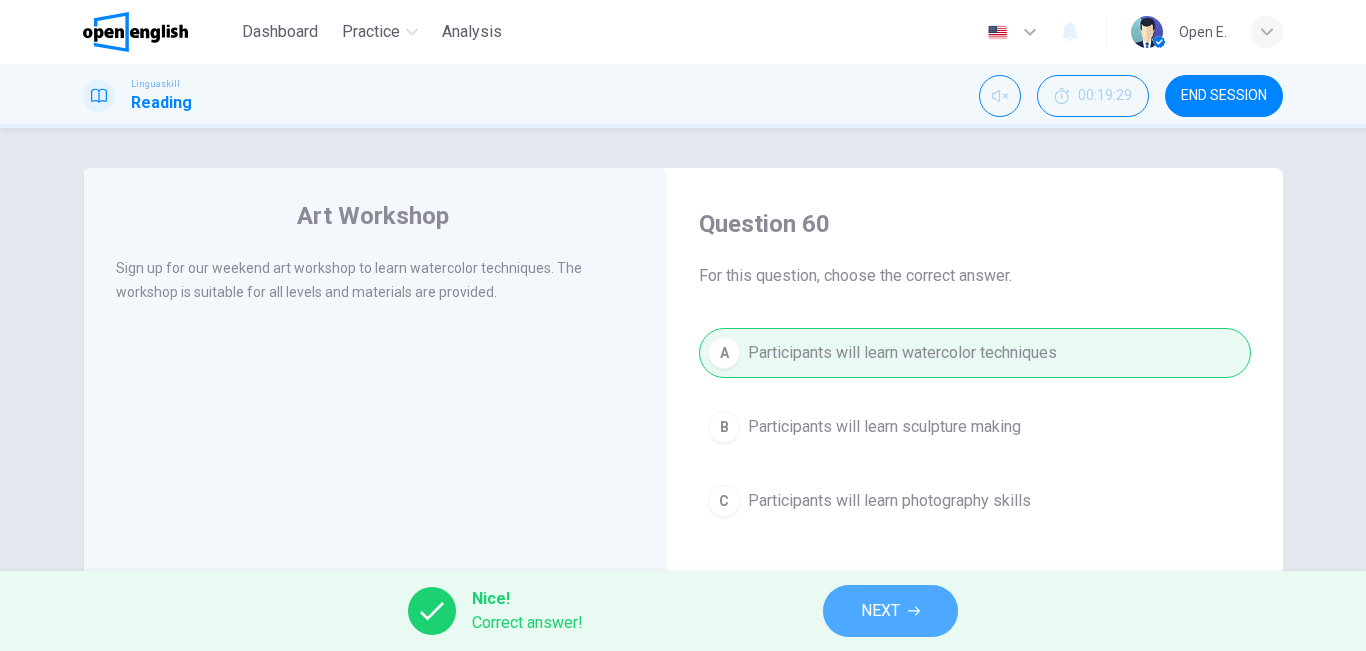 click on "NEXT" at bounding box center [880, 611] 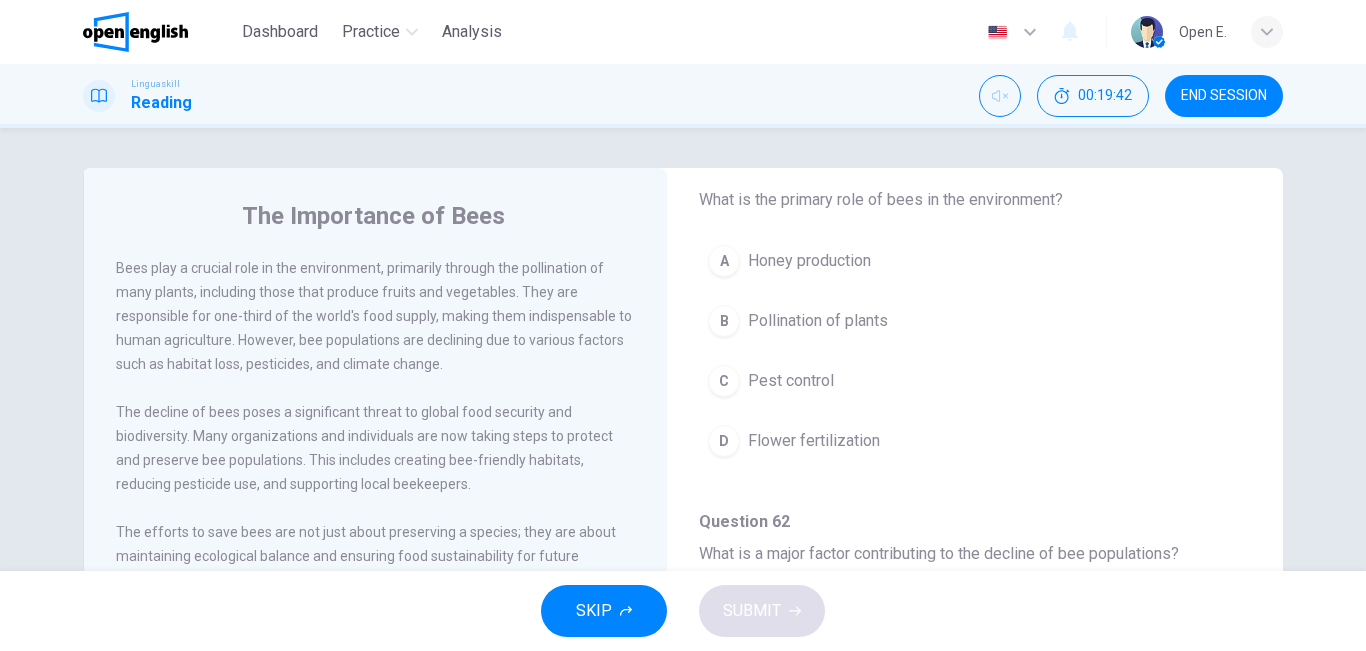 scroll, scrollTop: 177, scrollLeft: 0, axis: vertical 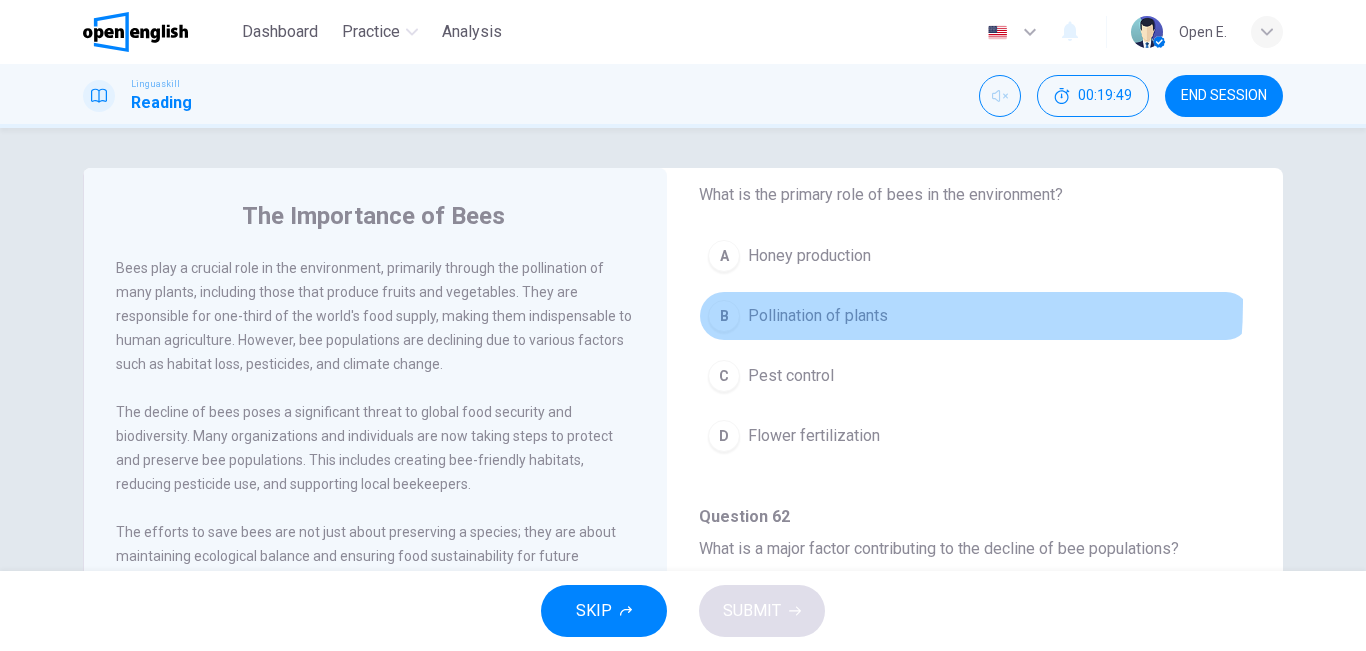 click on "B Pollination of plants" at bounding box center (975, 316) 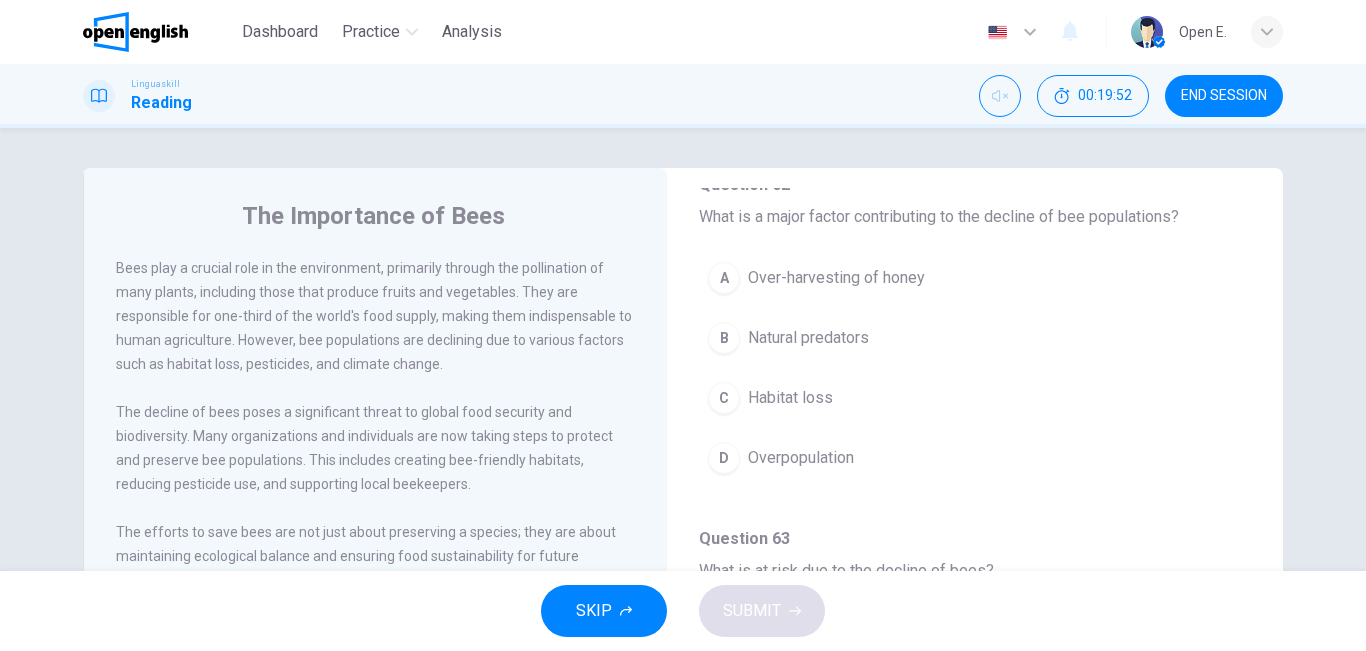 scroll, scrollTop: 503, scrollLeft: 0, axis: vertical 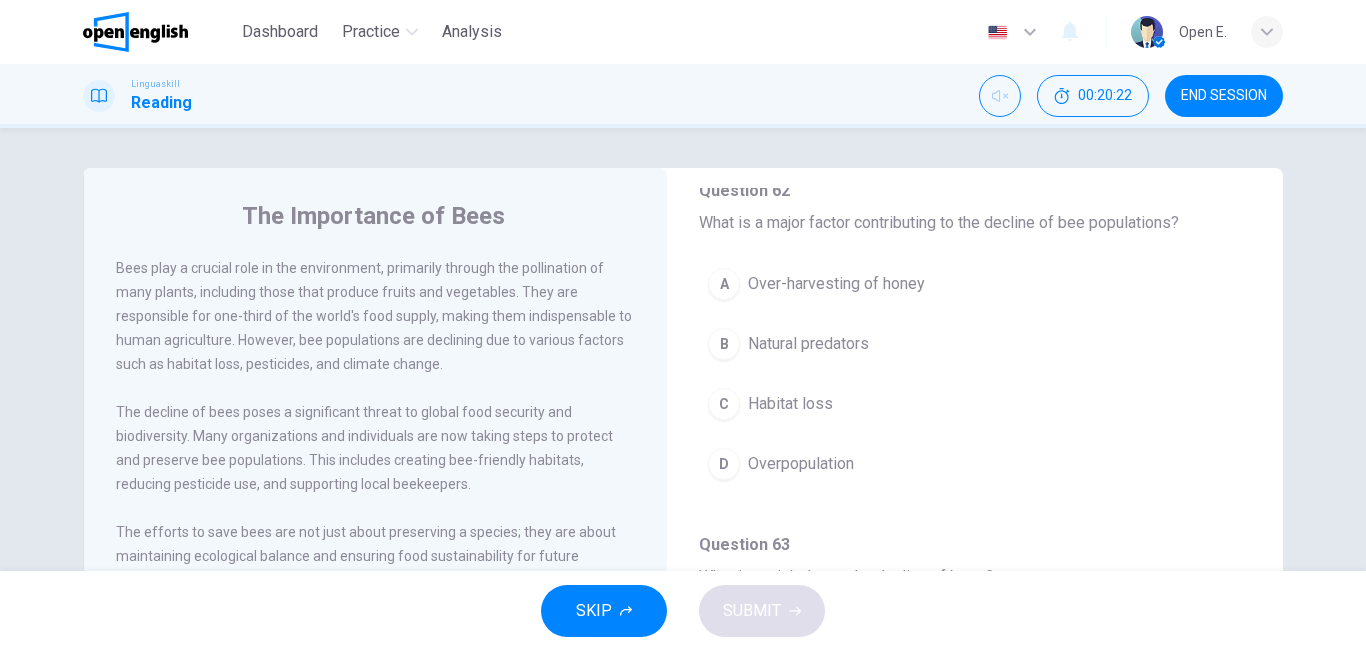 drag, startPoint x: 932, startPoint y: 255, endPoint x: 902, endPoint y: 287, distance: 43.863426 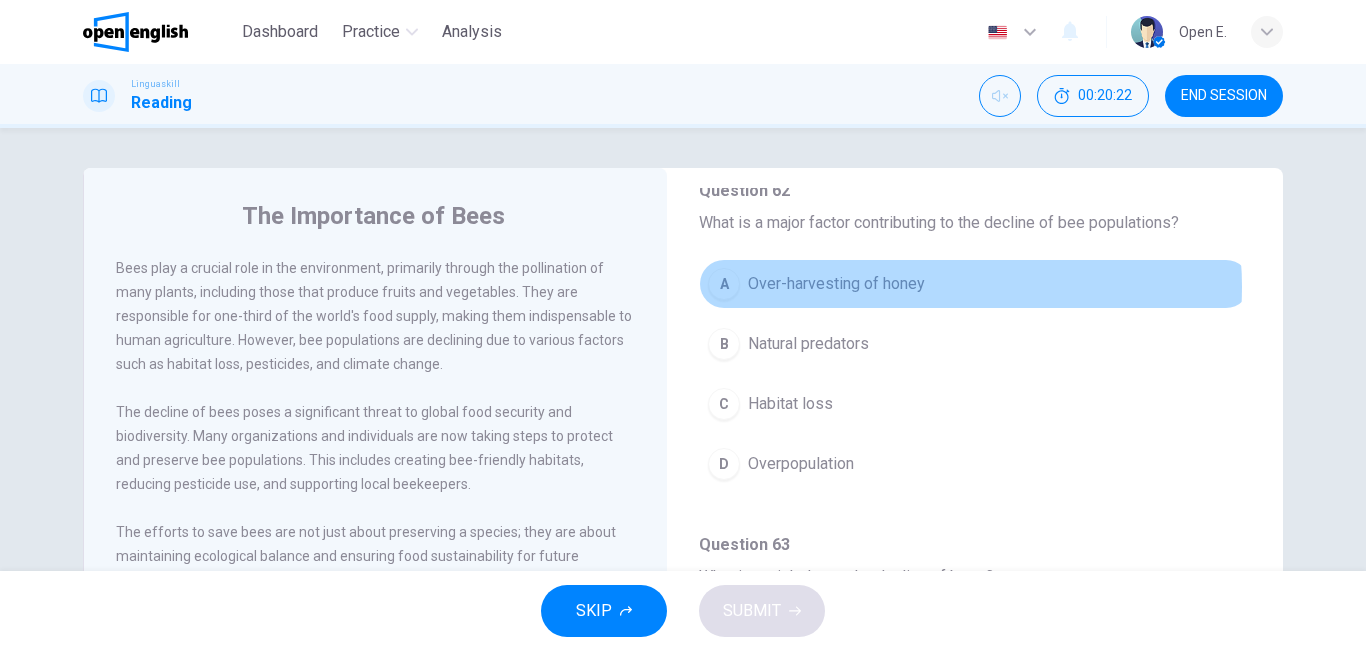 click on "Over-harvesting of honey" at bounding box center (836, 284) 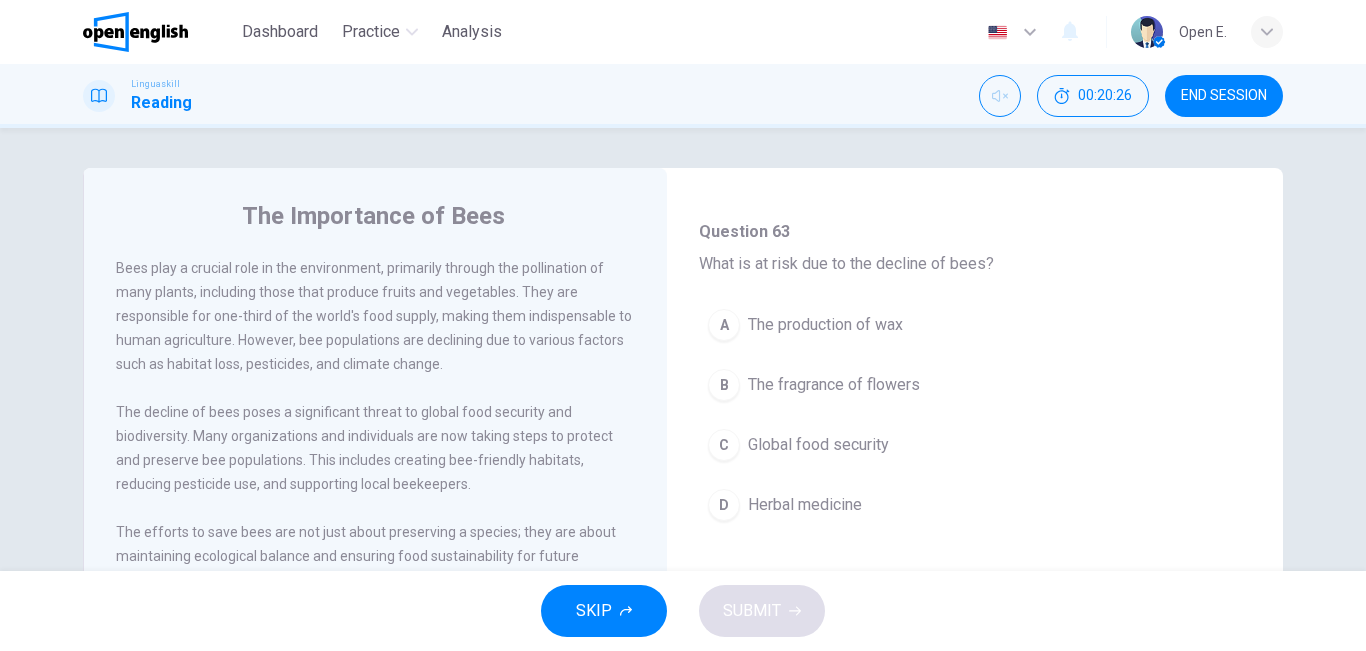 scroll, scrollTop: 822, scrollLeft: 0, axis: vertical 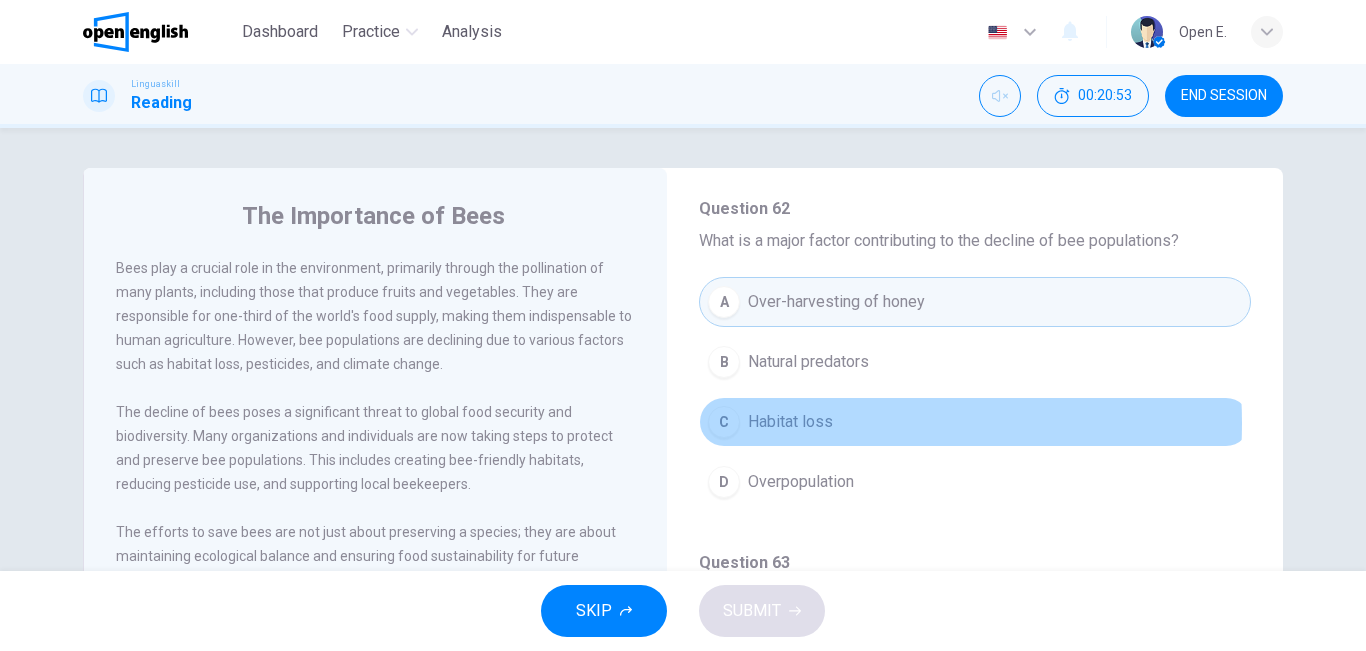 click on "Habitat loss" at bounding box center (790, 422) 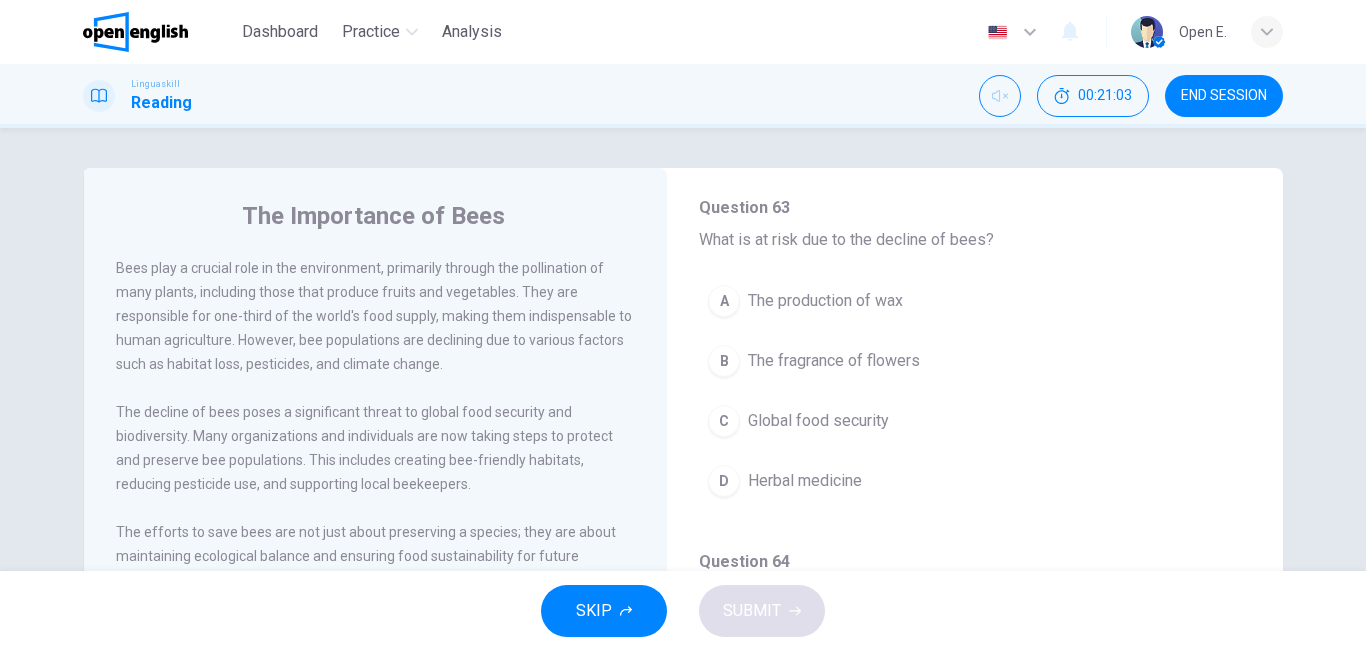 scroll, scrollTop: 834, scrollLeft: 0, axis: vertical 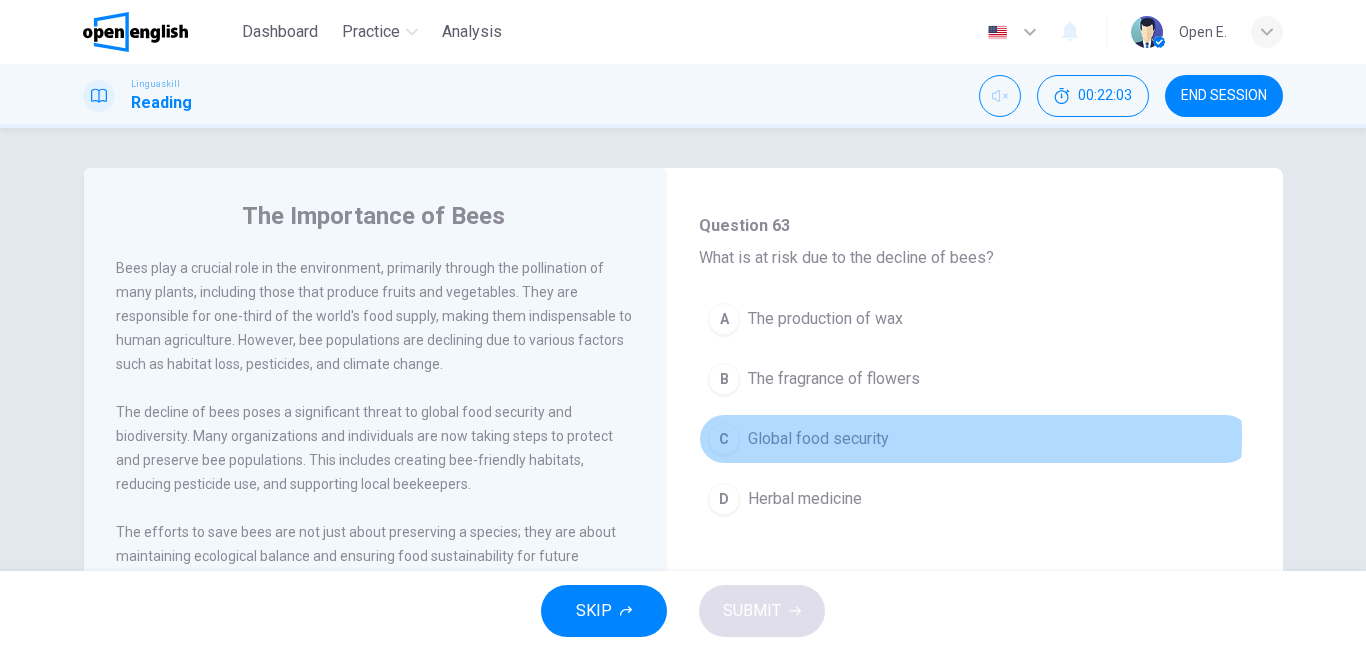 click on "Global food security" at bounding box center (818, 439) 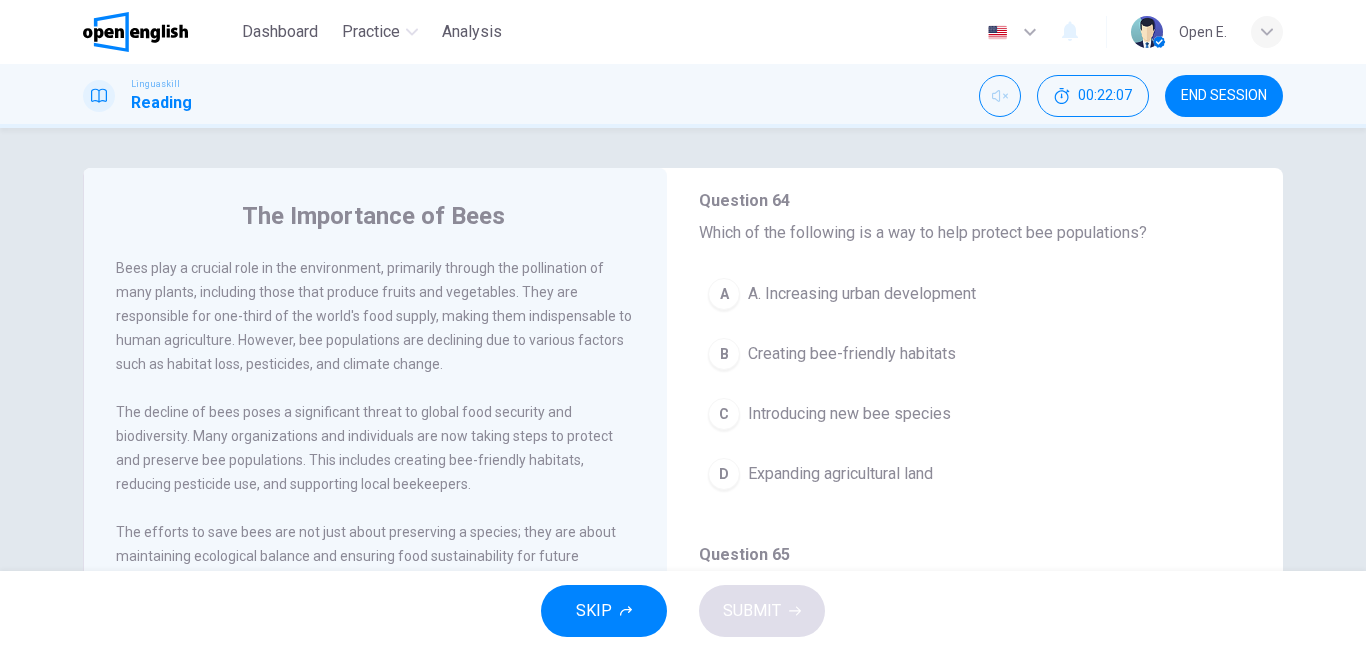 scroll, scrollTop: 1207, scrollLeft: 0, axis: vertical 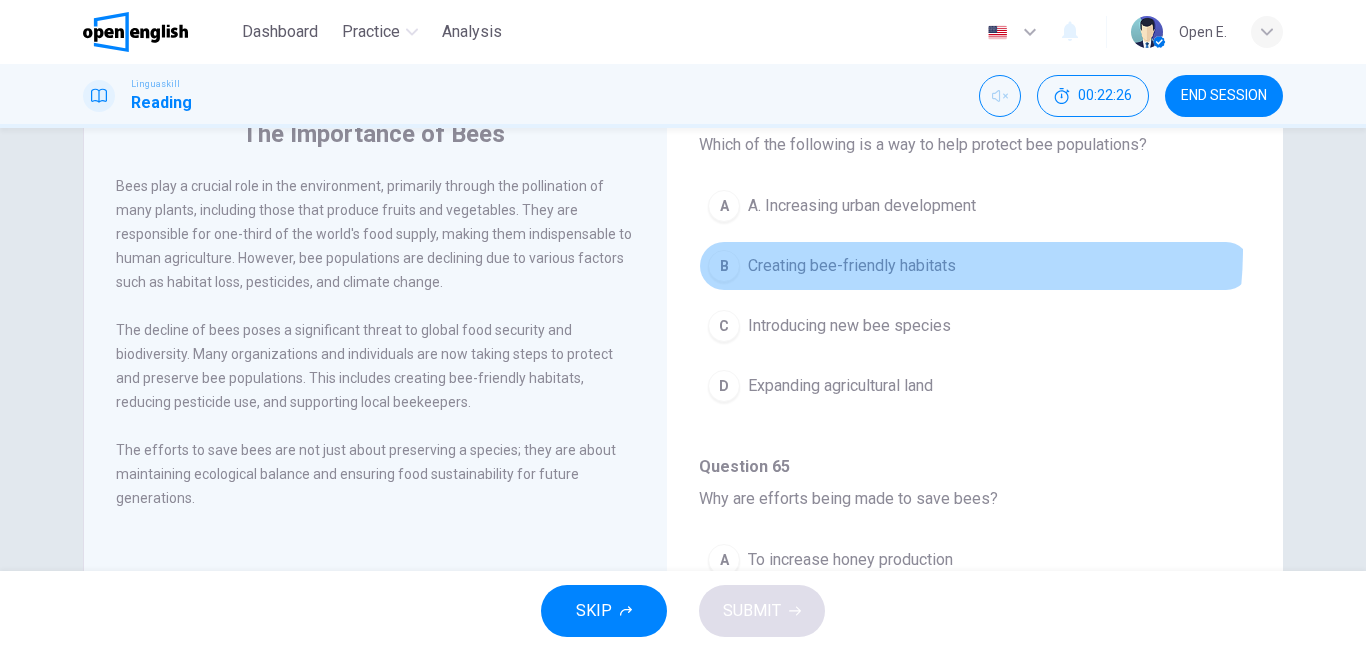 click on "B Creating bee-friendly habitats" at bounding box center [975, 266] 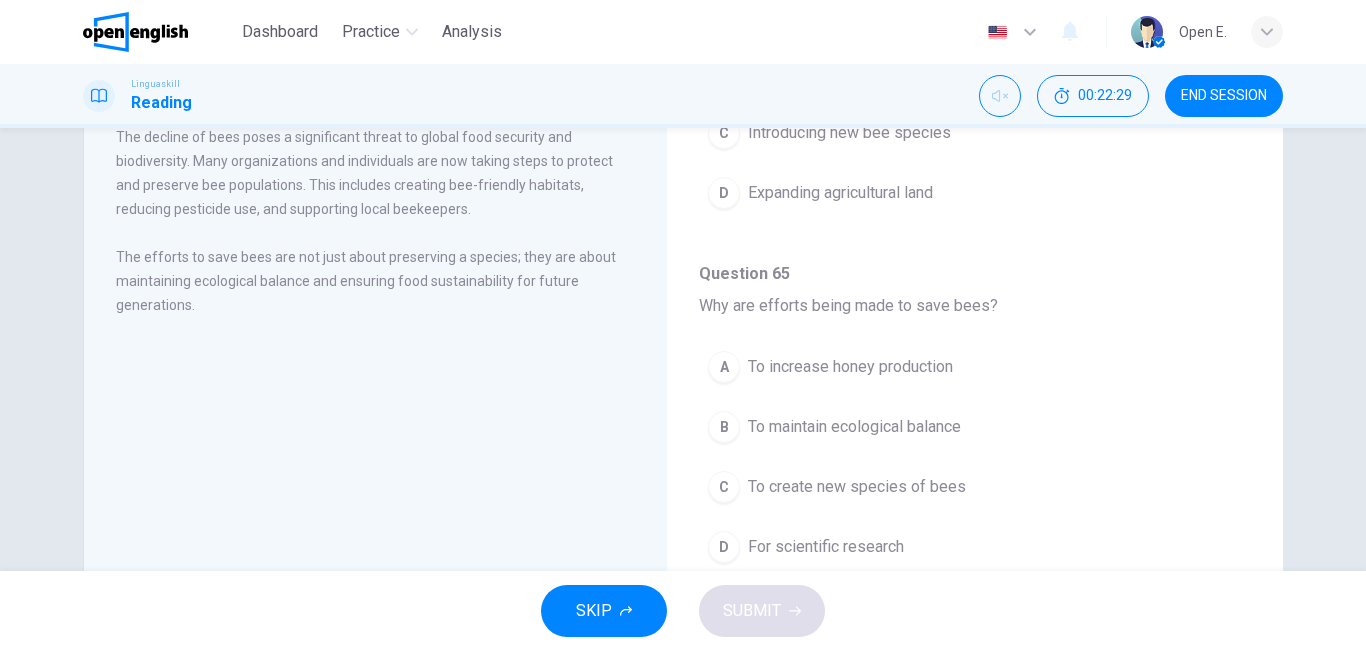 scroll, scrollTop: 267, scrollLeft: 0, axis: vertical 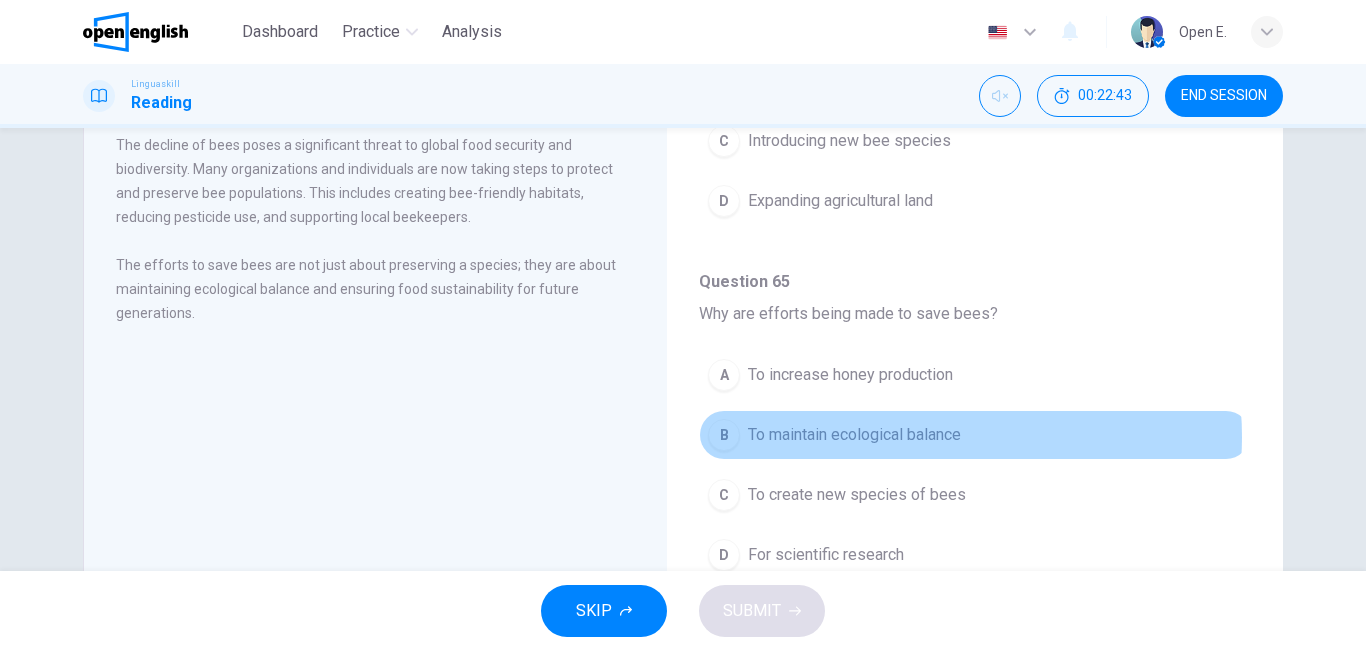 click on "To maintain ecological balance" at bounding box center (854, 435) 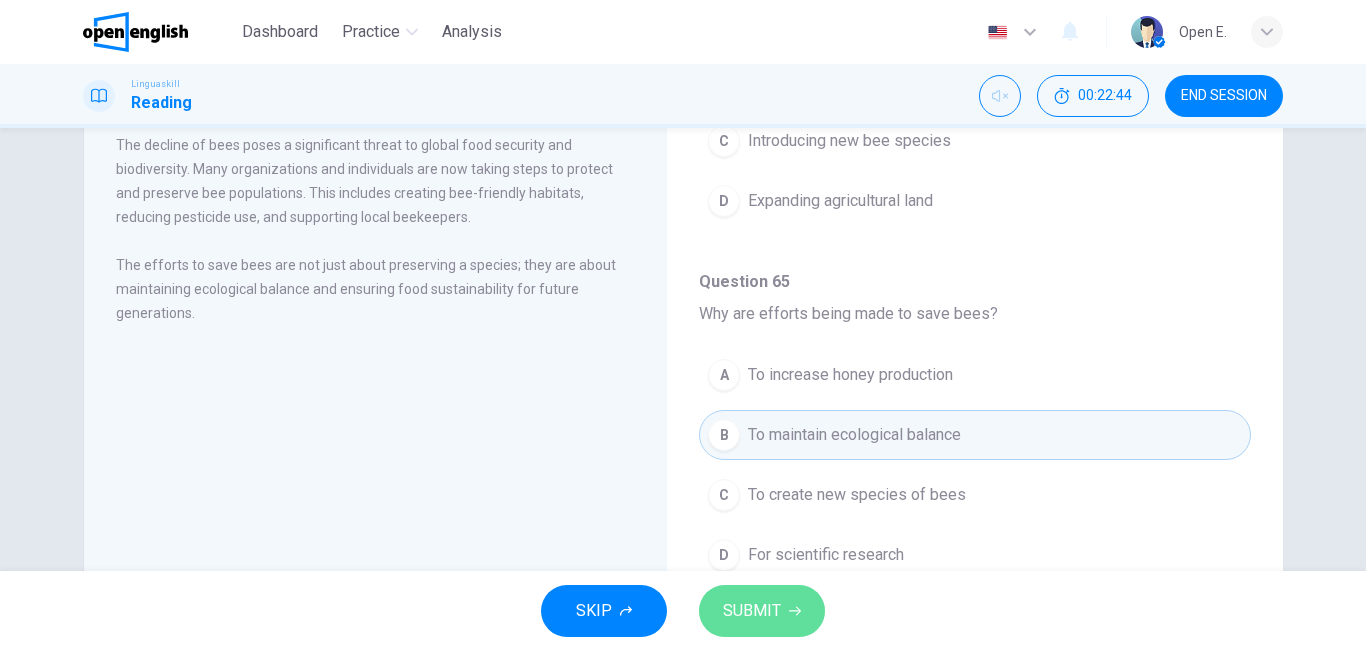 click on "SUBMIT" at bounding box center (762, 611) 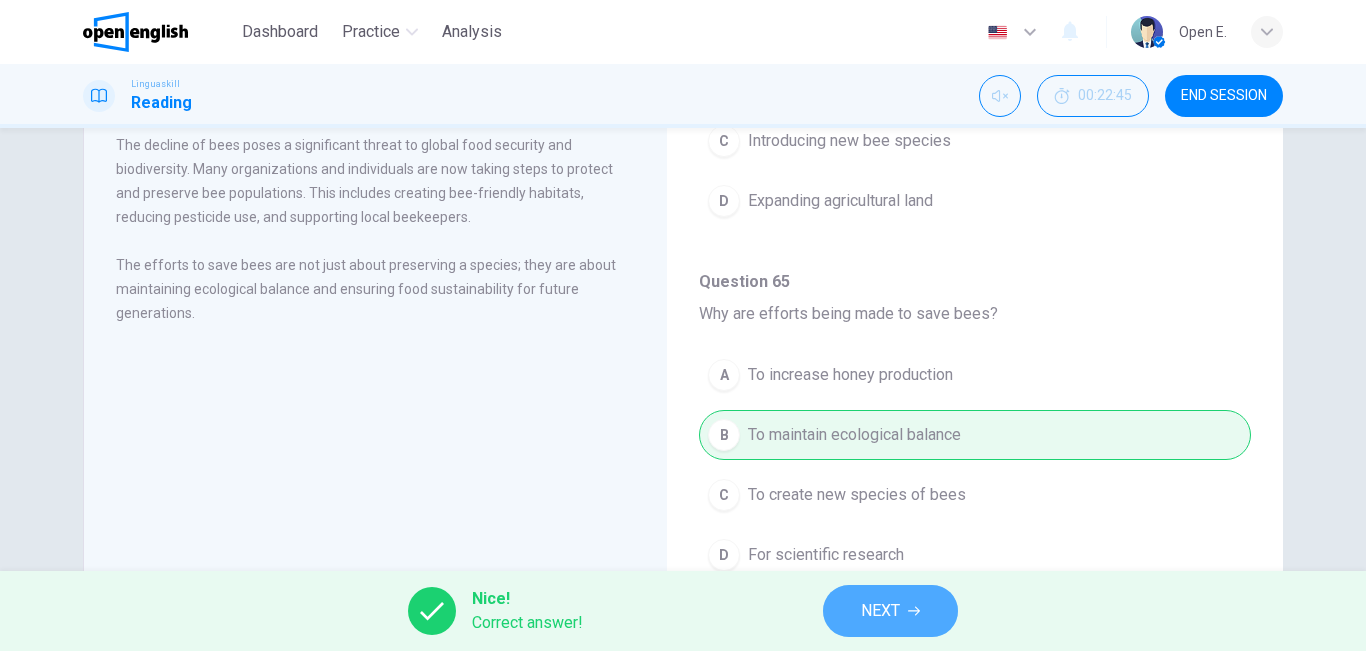 click on "NEXT" at bounding box center [880, 611] 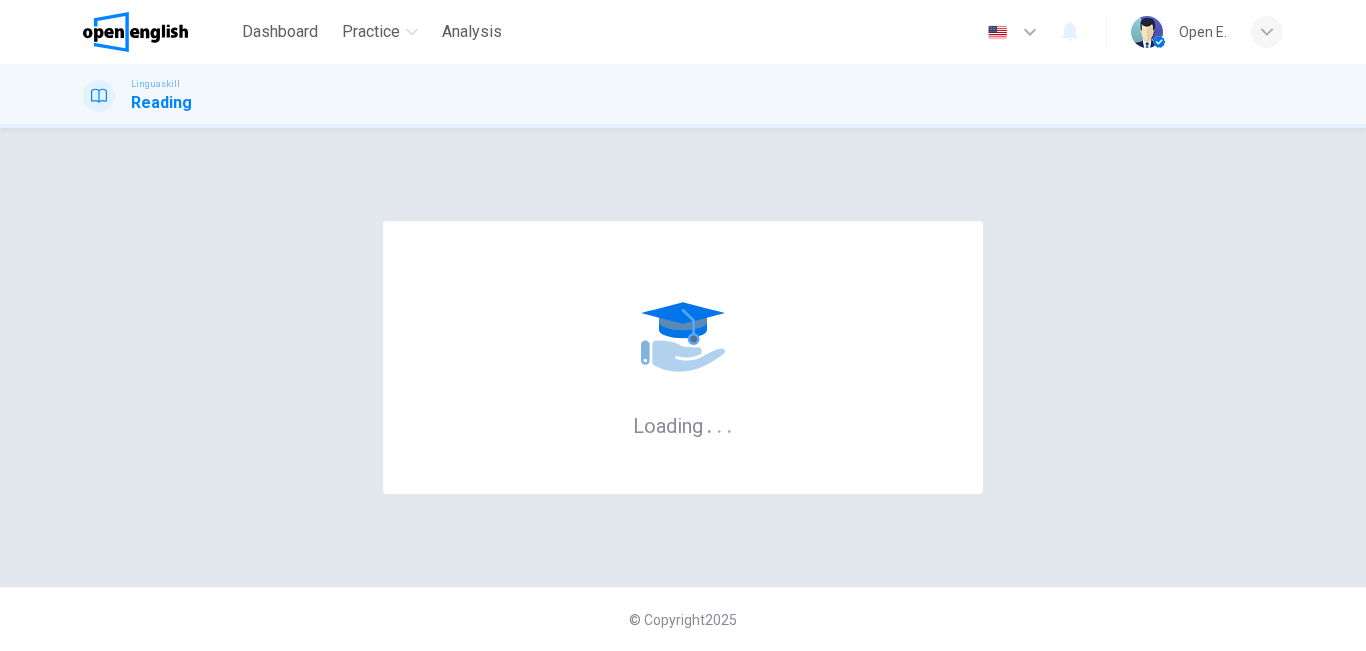 scroll, scrollTop: 0, scrollLeft: 0, axis: both 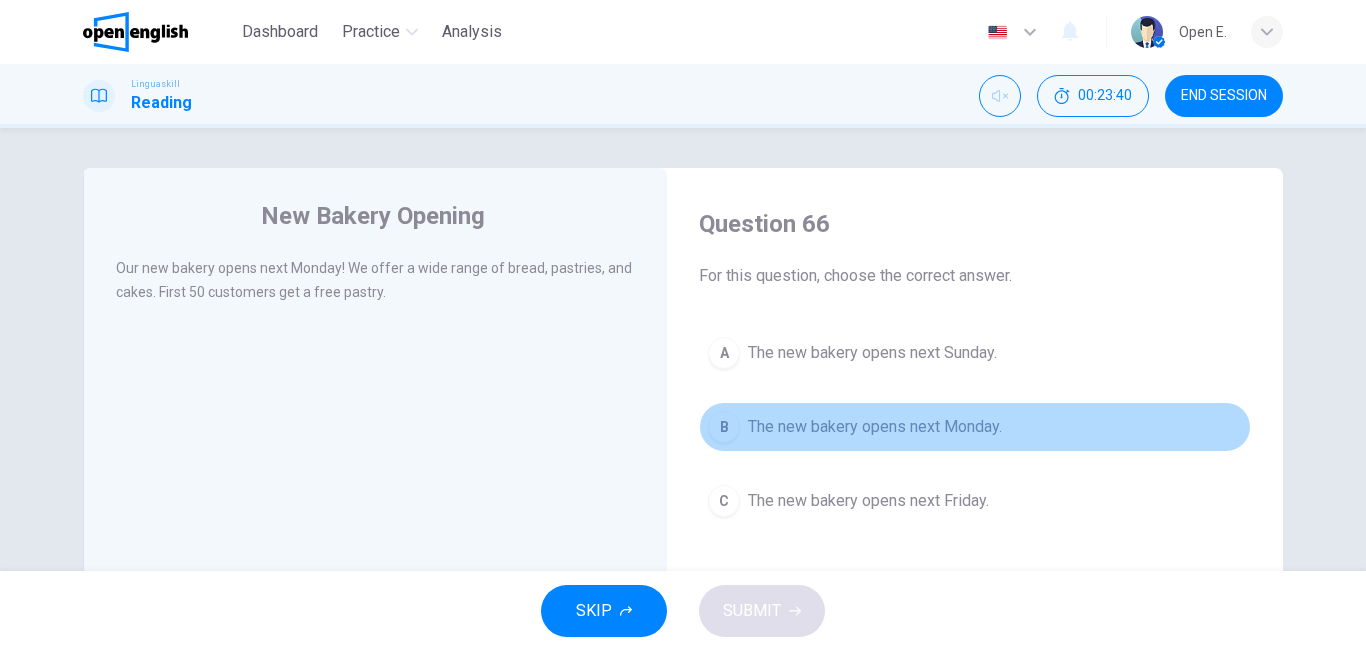 click on "B The new bakery opens next Monday." at bounding box center [975, 427] 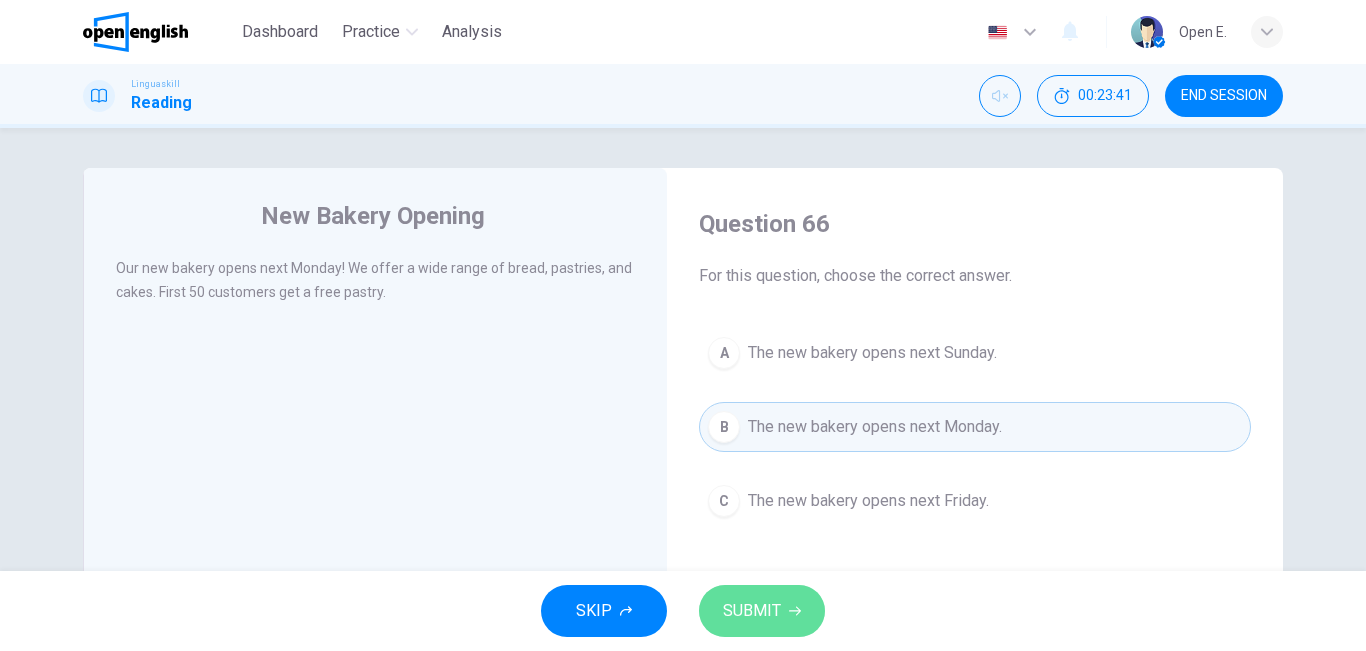 click on "SUBMIT" at bounding box center (752, 611) 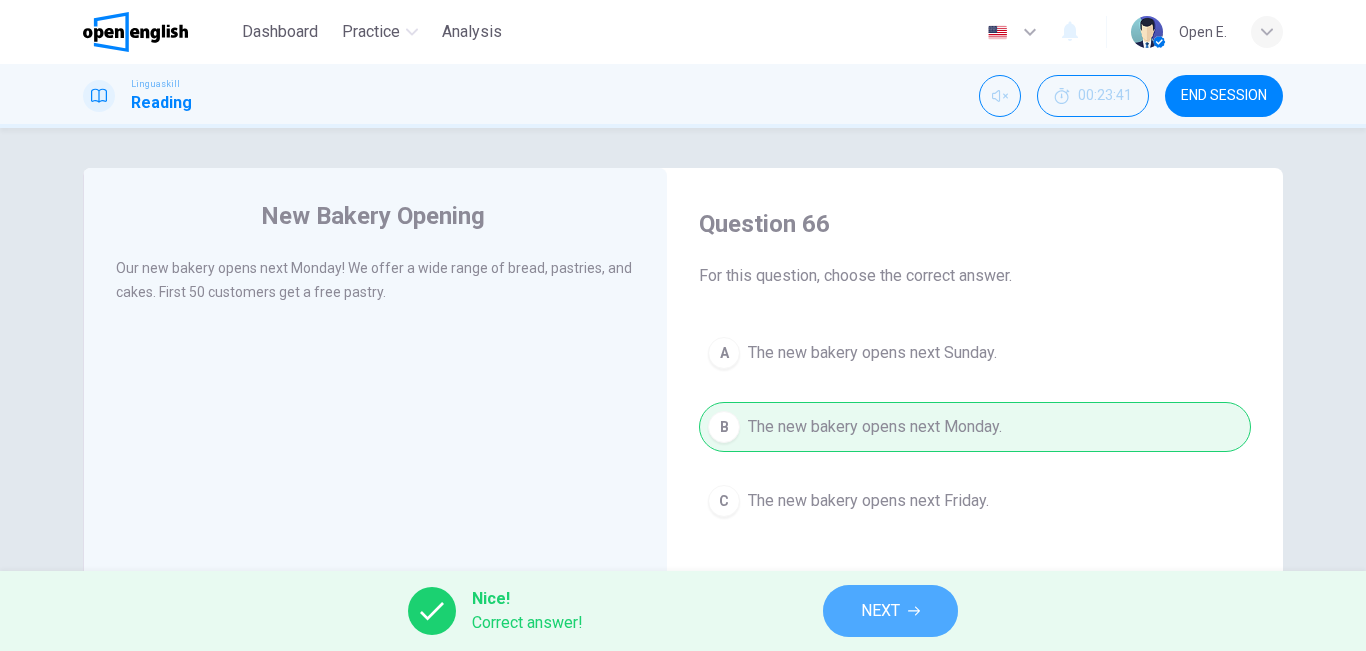 click on "NEXT" at bounding box center [890, 611] 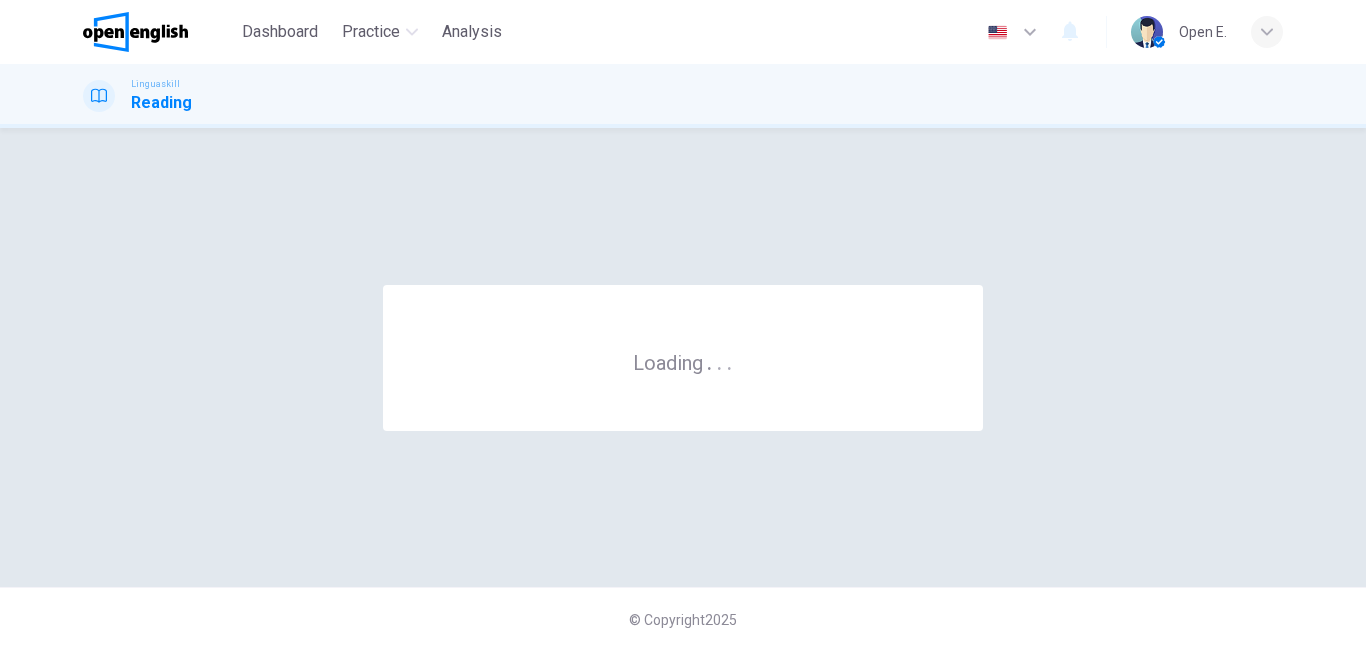 click on "© Copyright  2025" at bounding box center (683, 619) 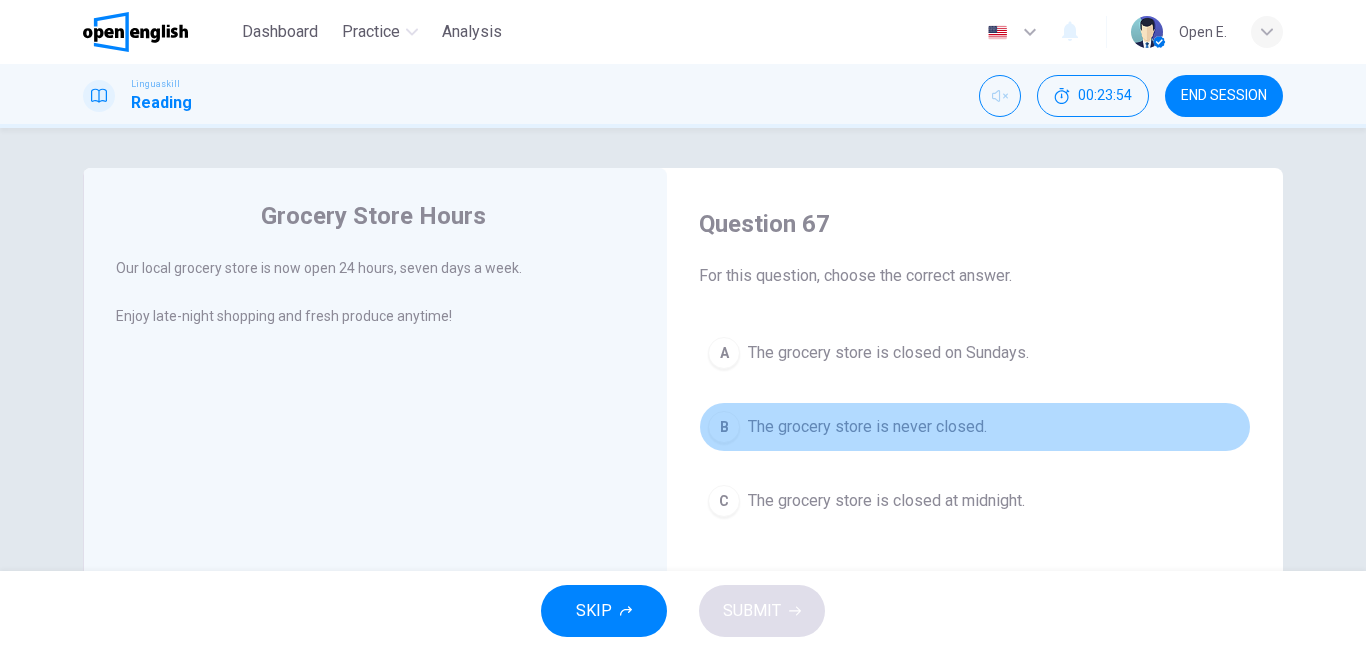click on "The grocery store is never closed." at bounding box center (867, 427) 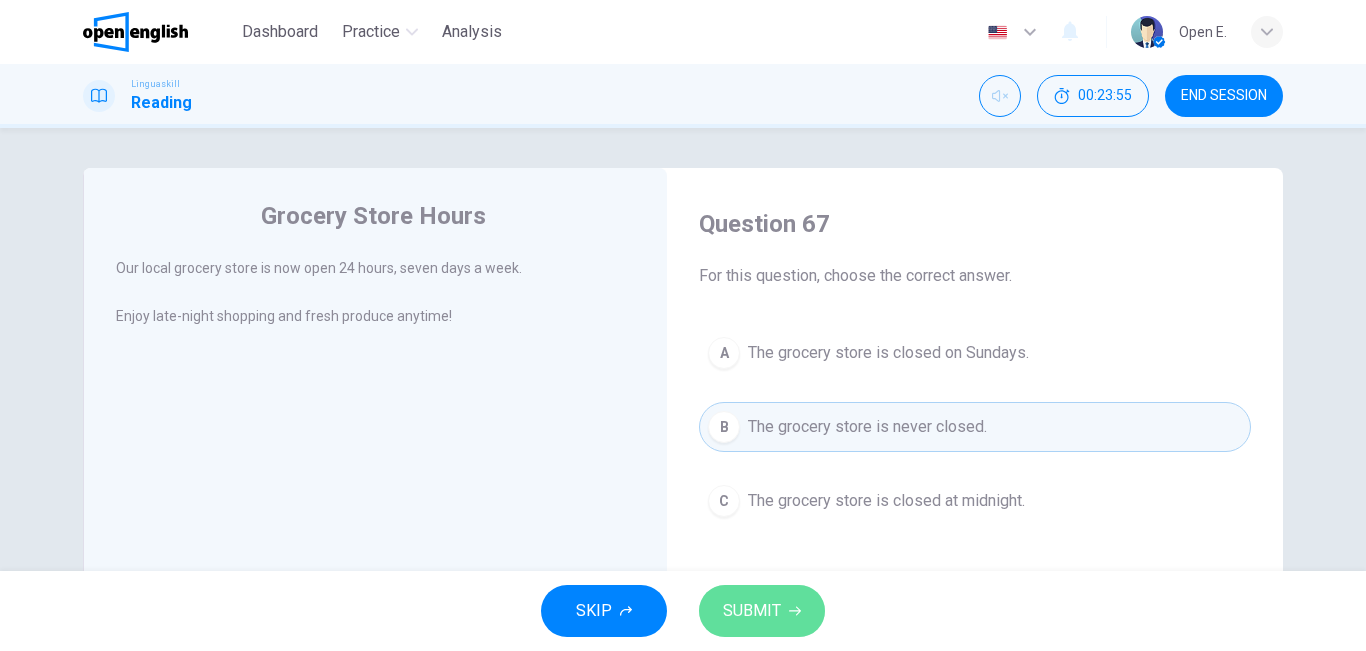 click on "SUBMIT" at bounding box center (752, 611) 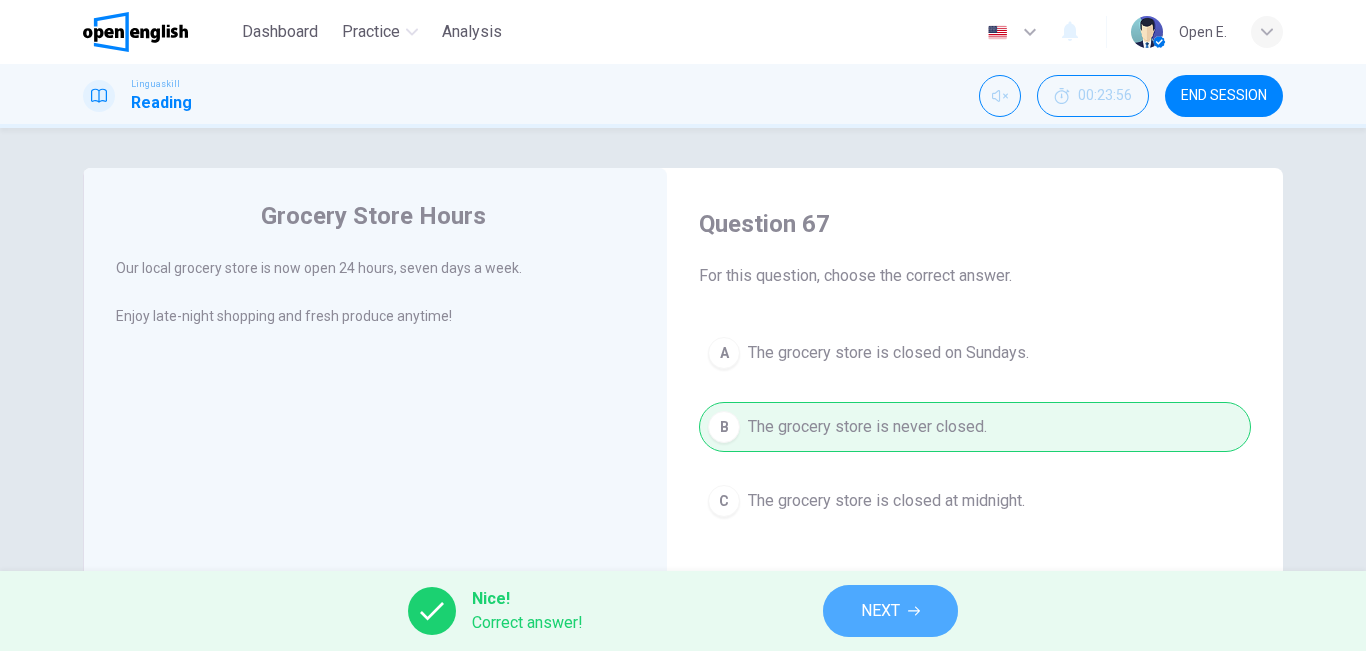 click on "NEXT" at bounding box center [880, 611] 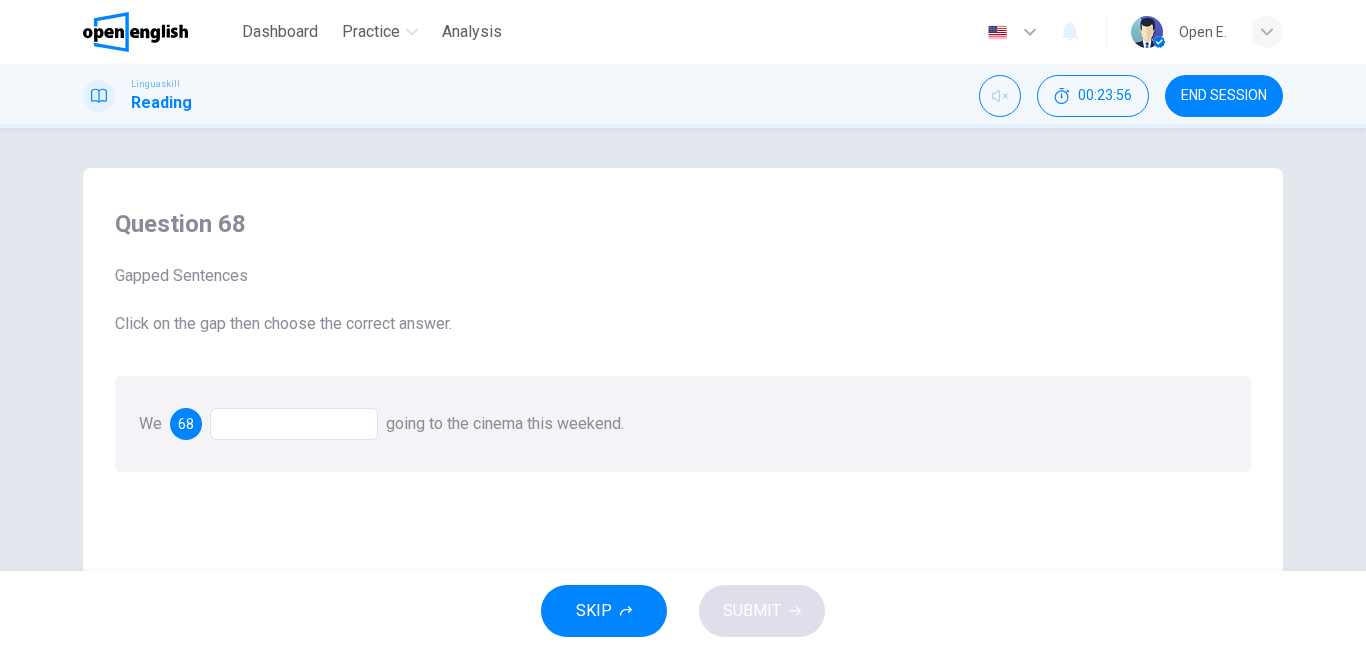 click at bounding box center [294, 424] 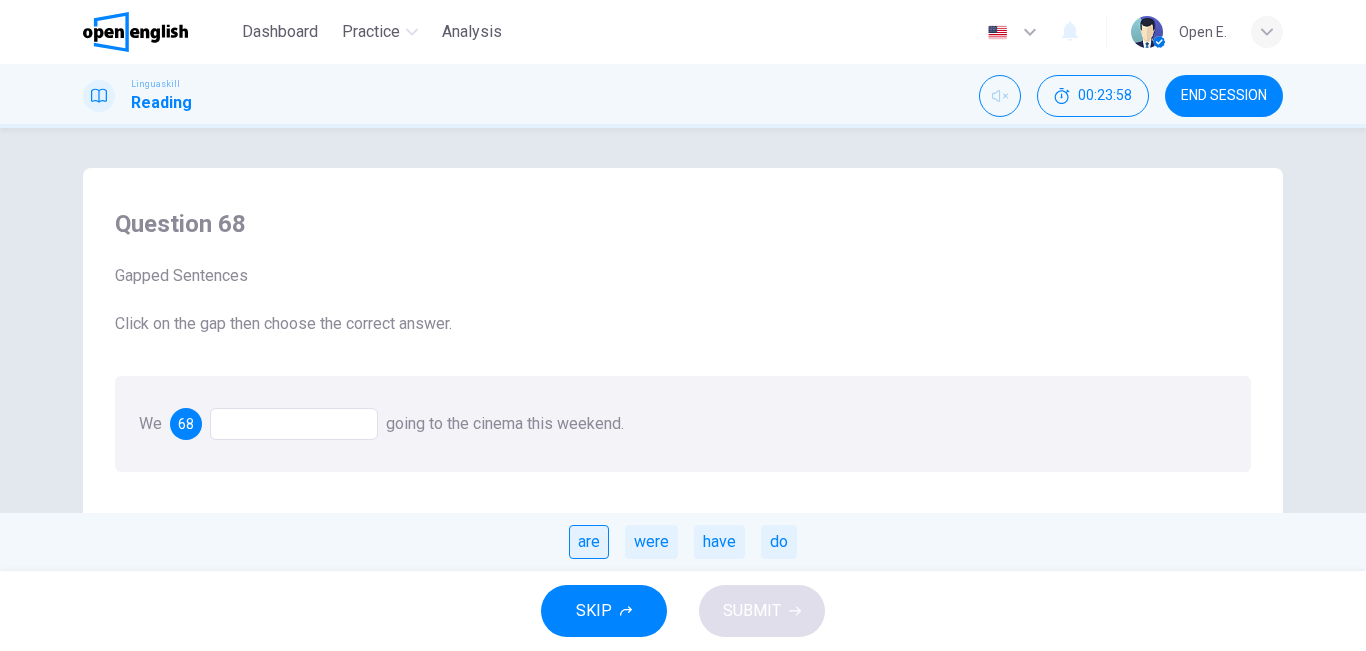 click on "are" at bounding box center (589, 542) 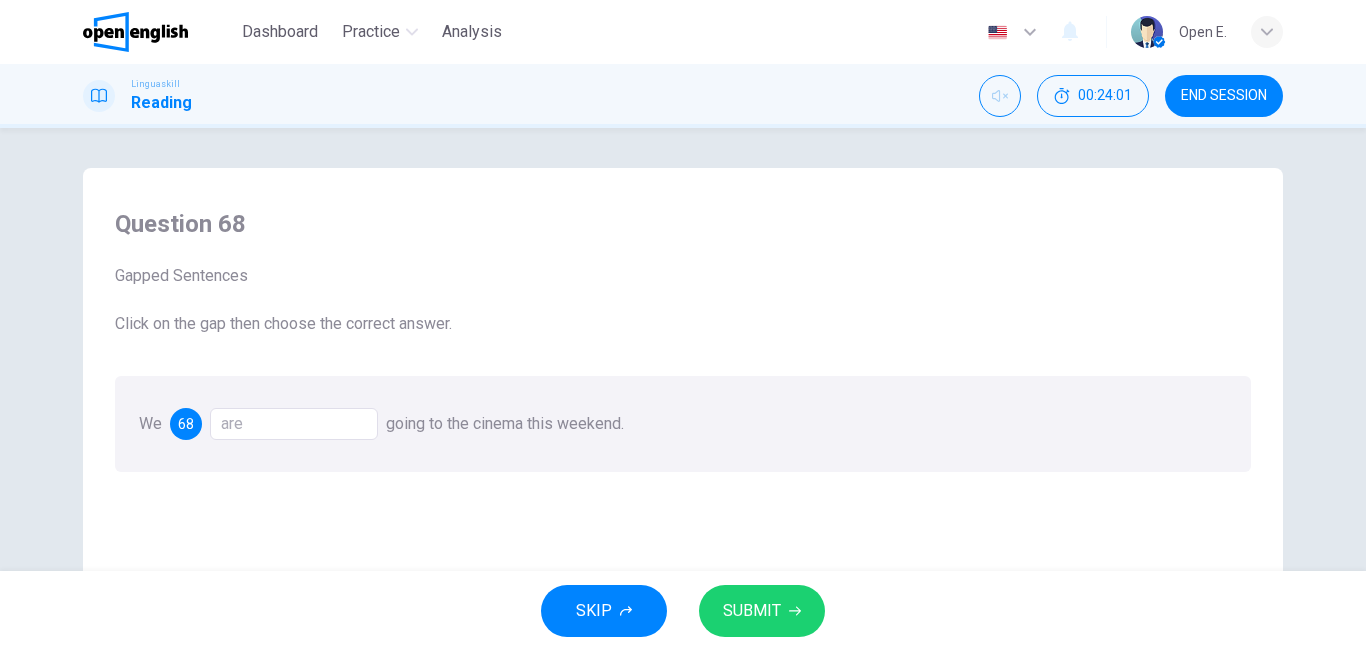 click on "are" at bounding box center [294, 424] 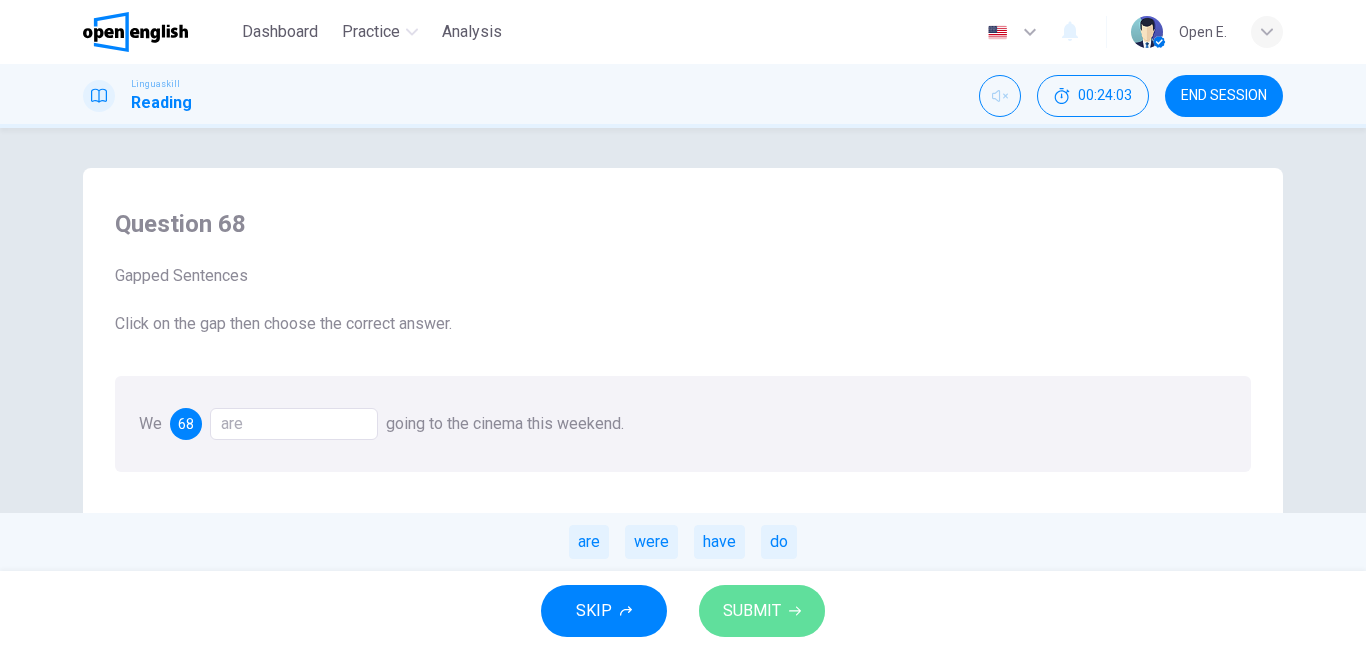 click on "SUBMIT" at bounding box center [762, 611] 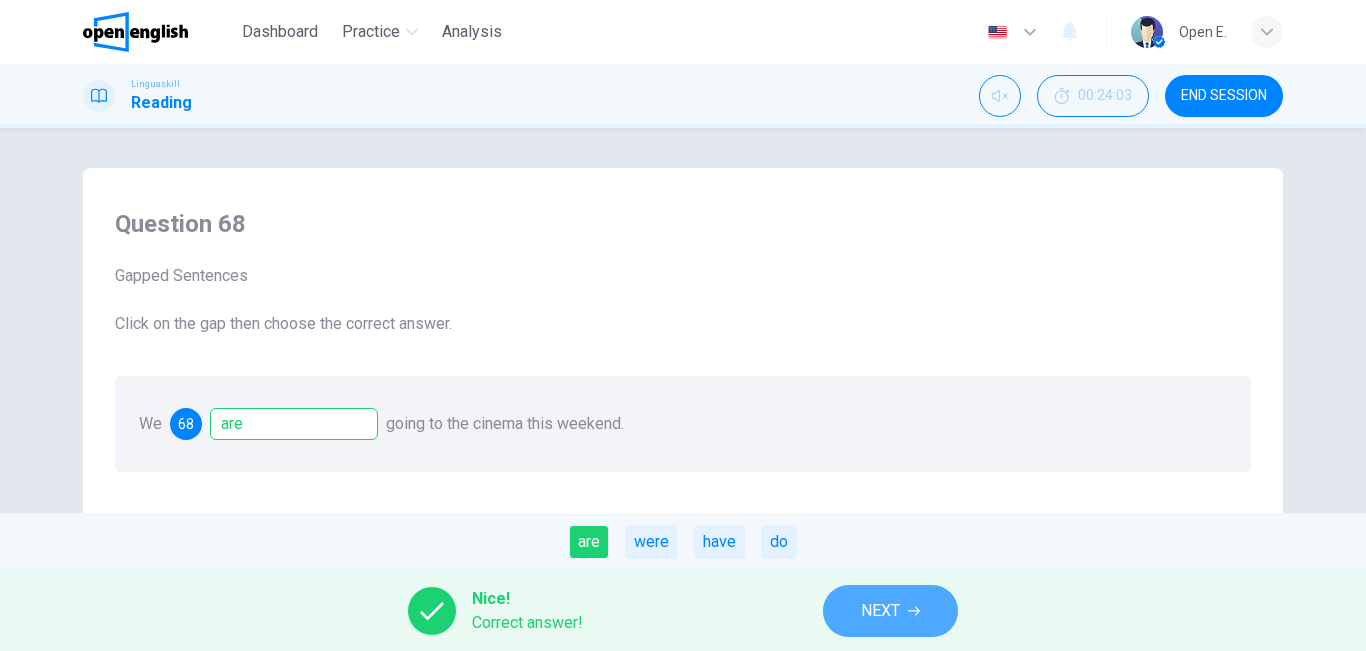 click on "NEXT" at bounding box center (890, 611) 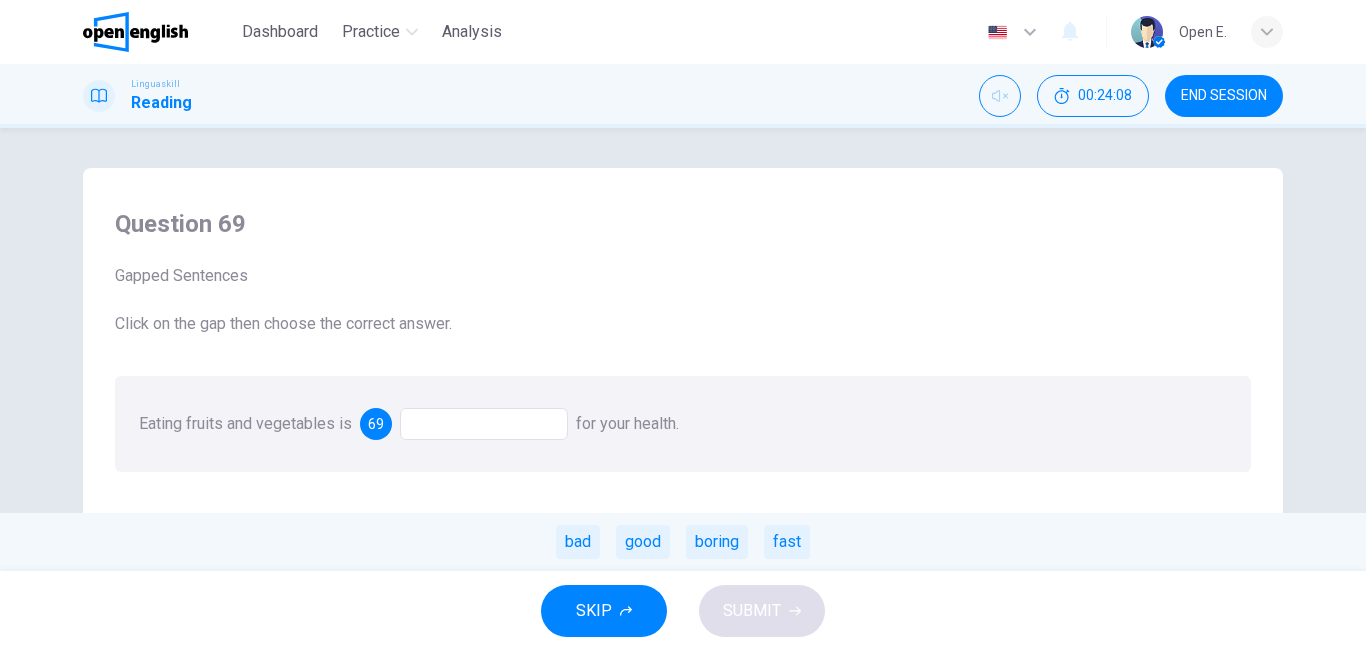 drag, startPoint x: 645, startPoint y: 543, endPoint x: 491, endPoint y: 425, distance: 194.01031 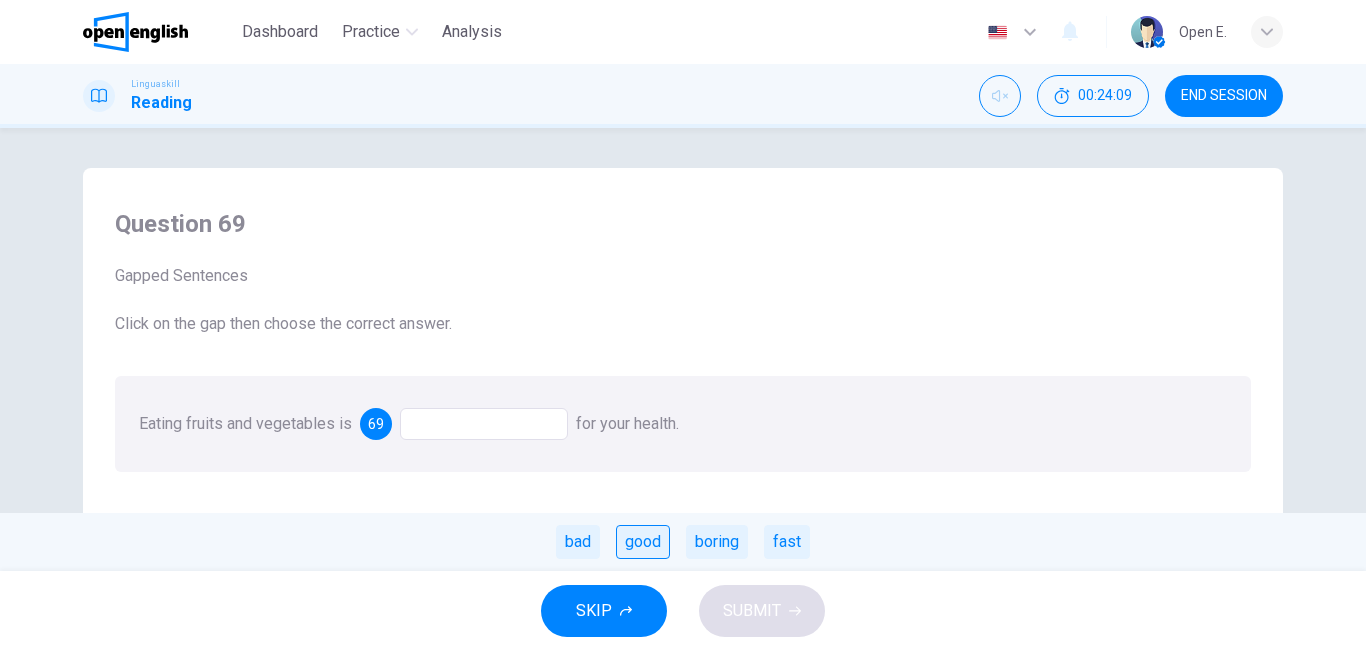 click on "good" at bounding box center (643, 542) 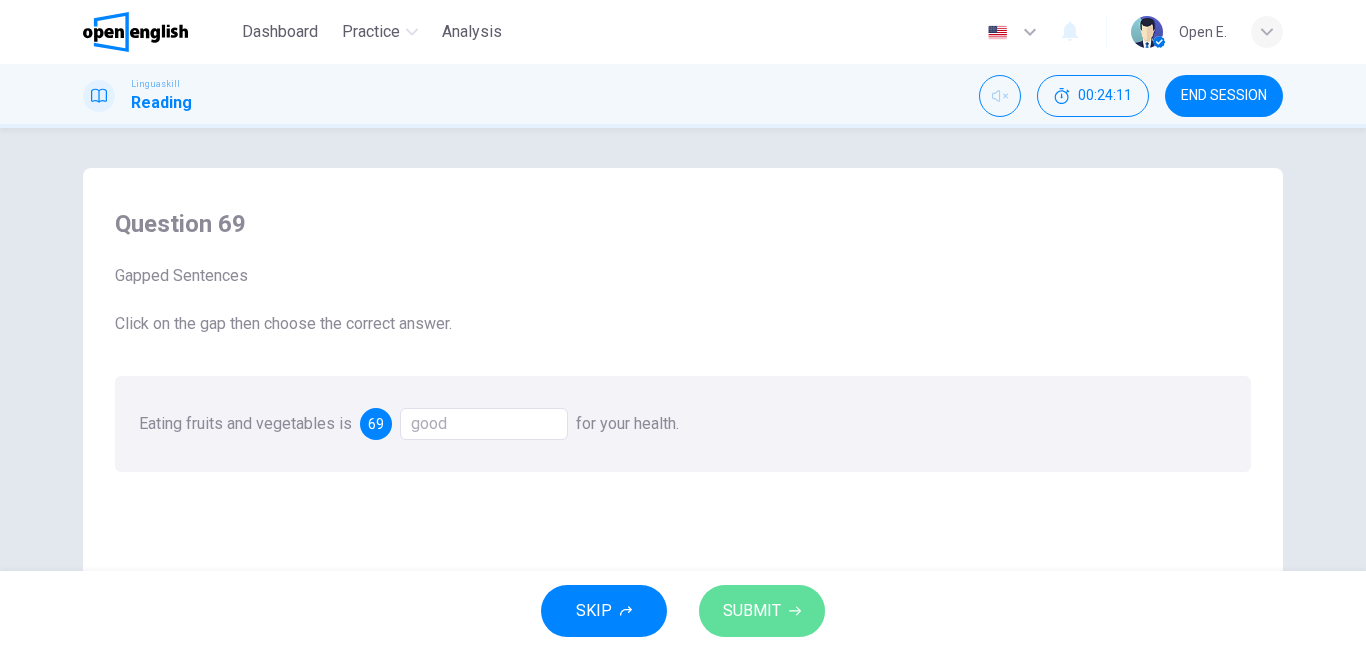 click on "SUBMIT" at bounding box center (762, 611) 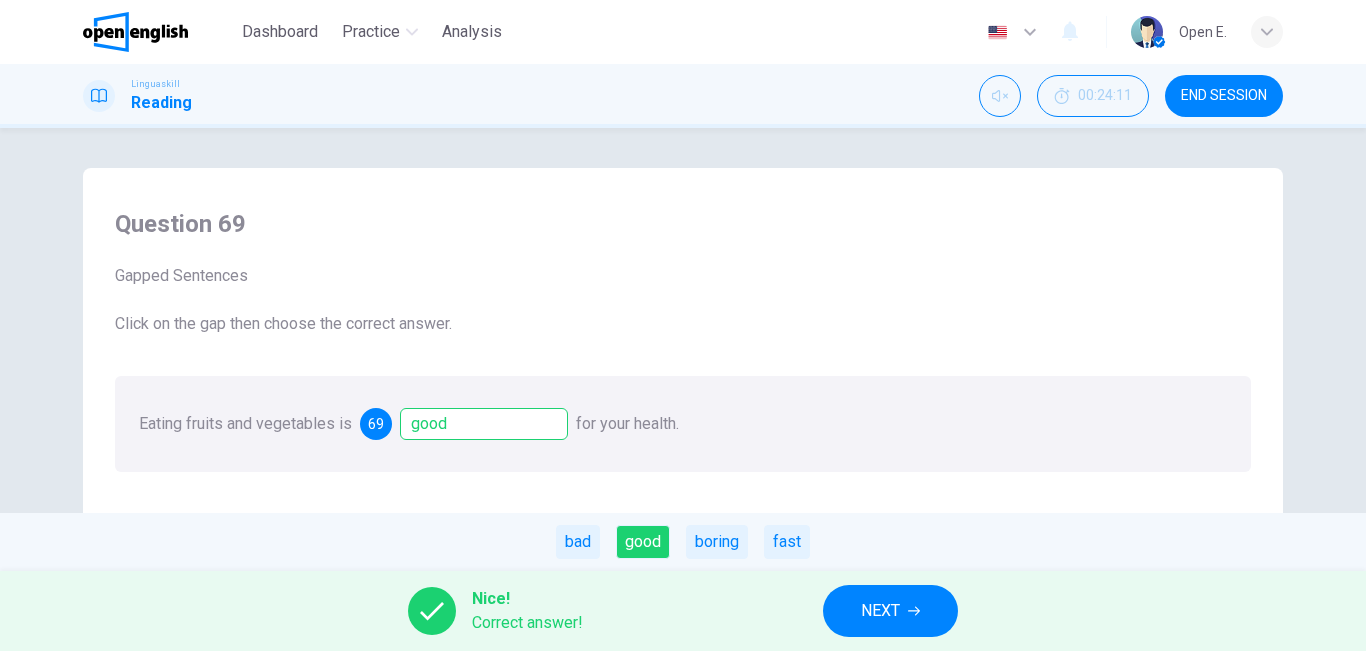 click on "NEXT" at bounding box center (890, 611) 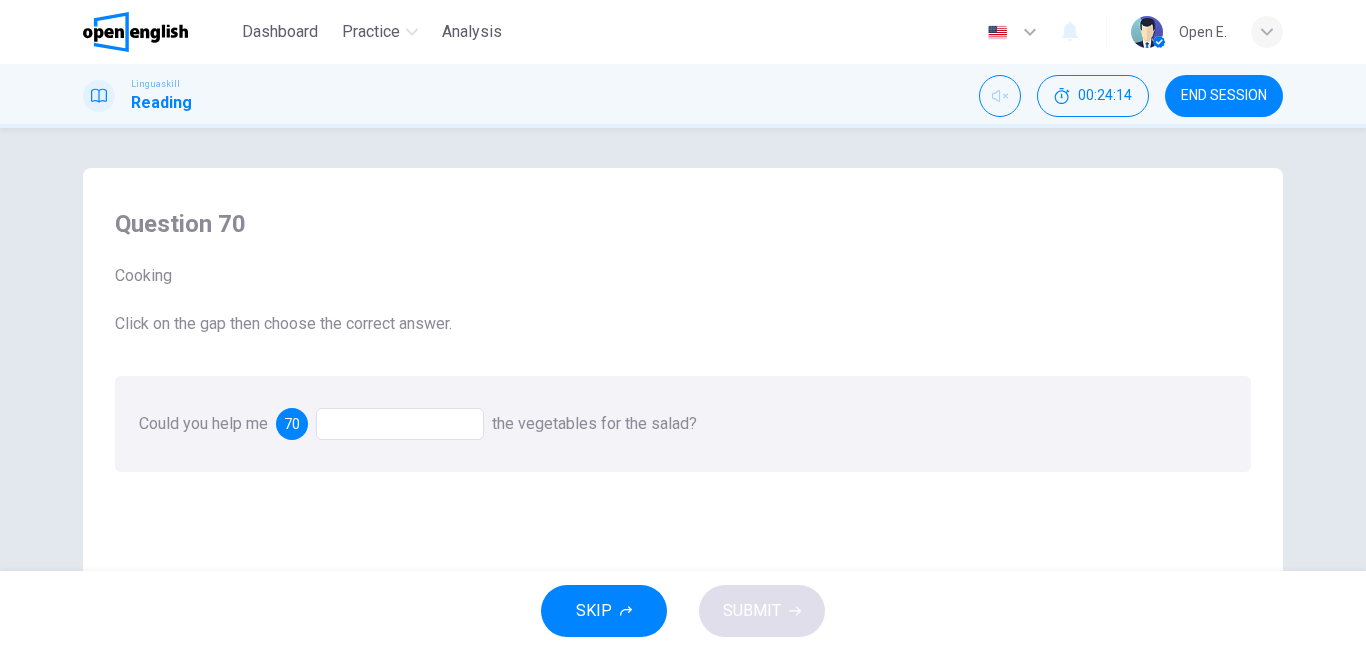 click at bounding box center [400, 424] 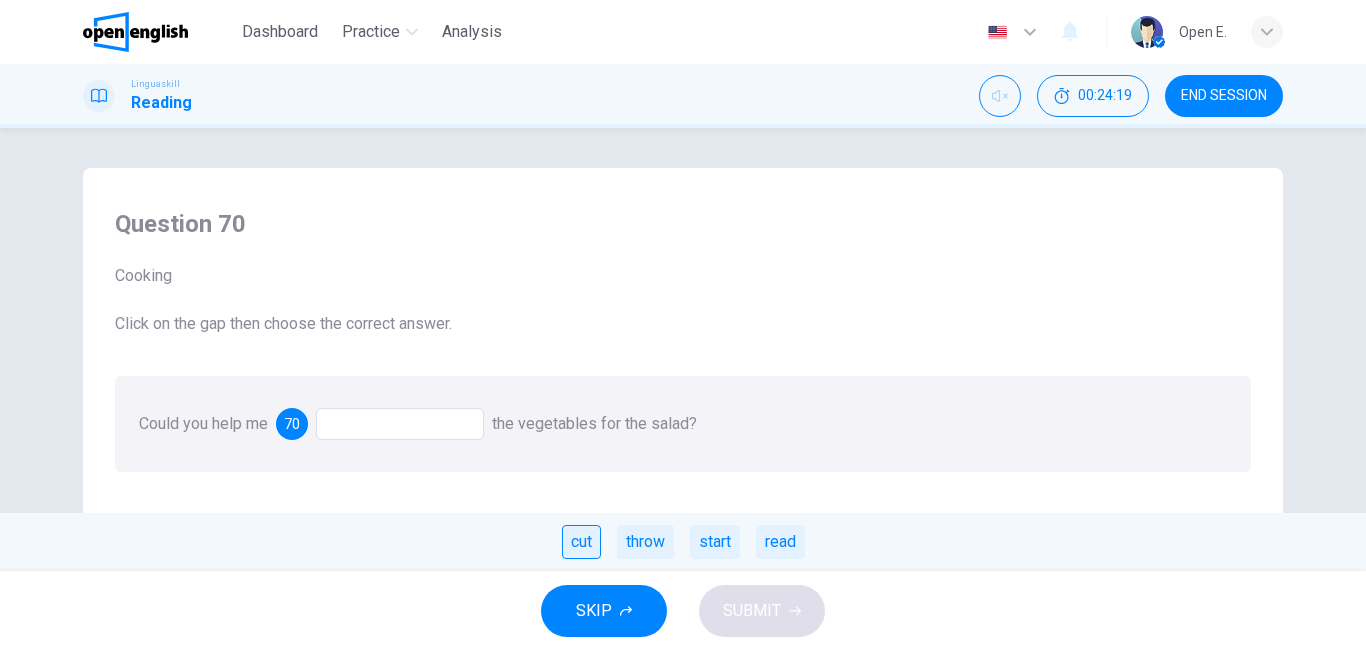 click on "cut" at bounding box center [581, 542] 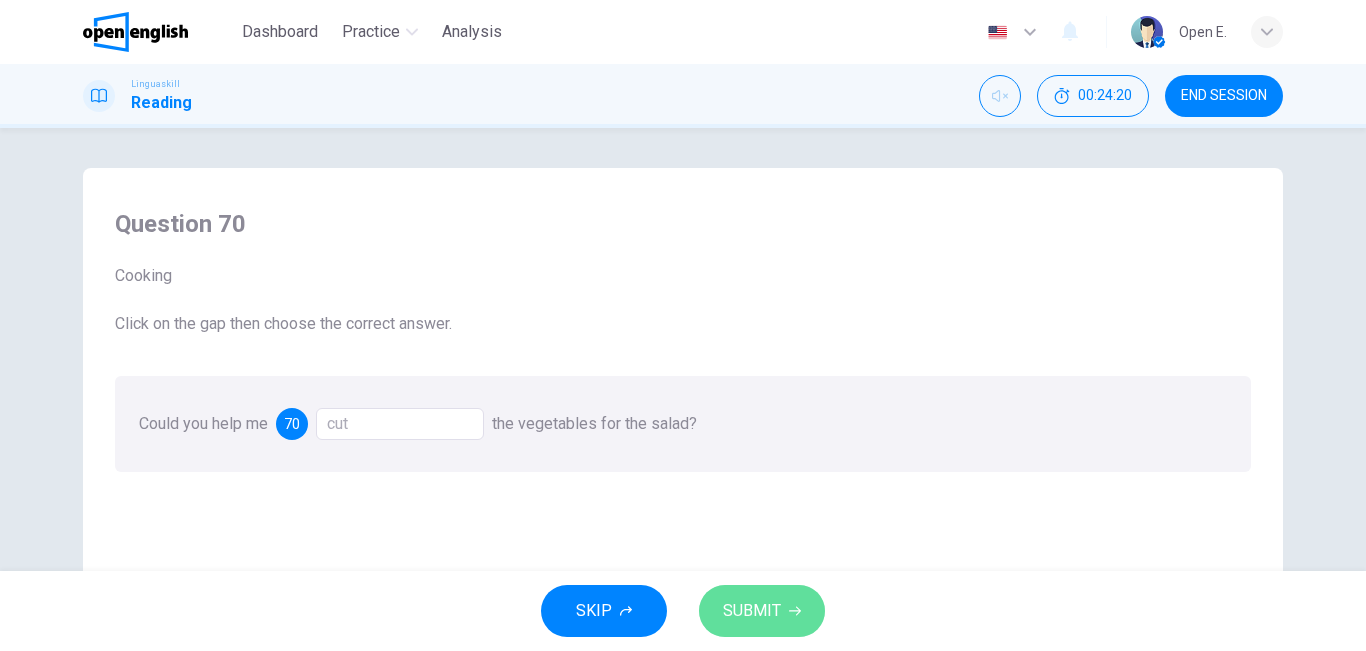 click on "SUBMIT" at bounding box center (752, 611) 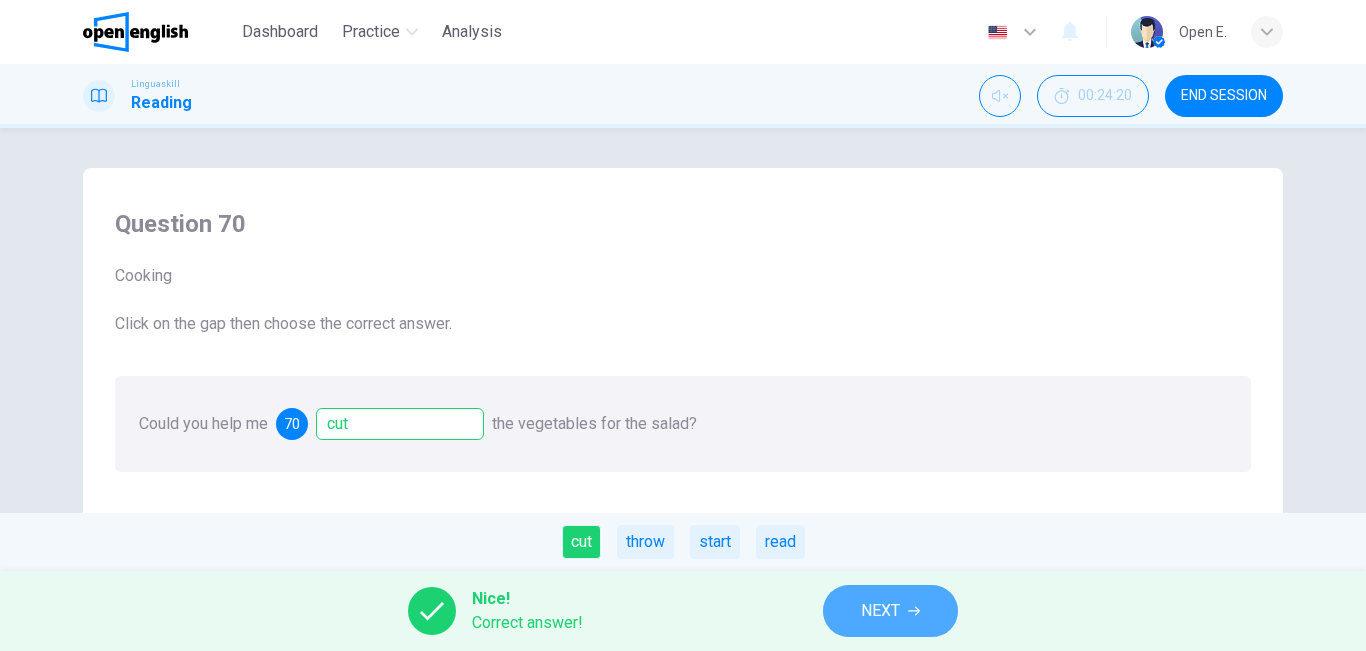 click on "NEXT" at bounding box center (880, 611) 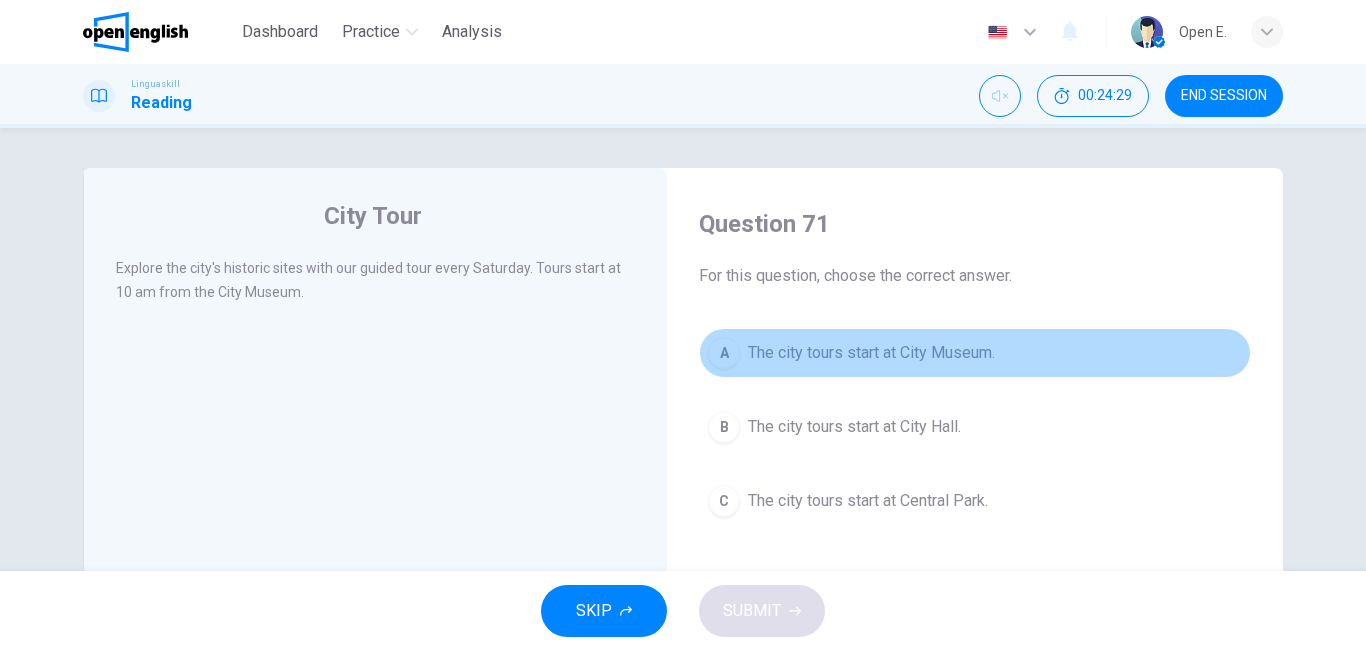 click on "The city tours start at City Museum." at bounding box center (871, 353) 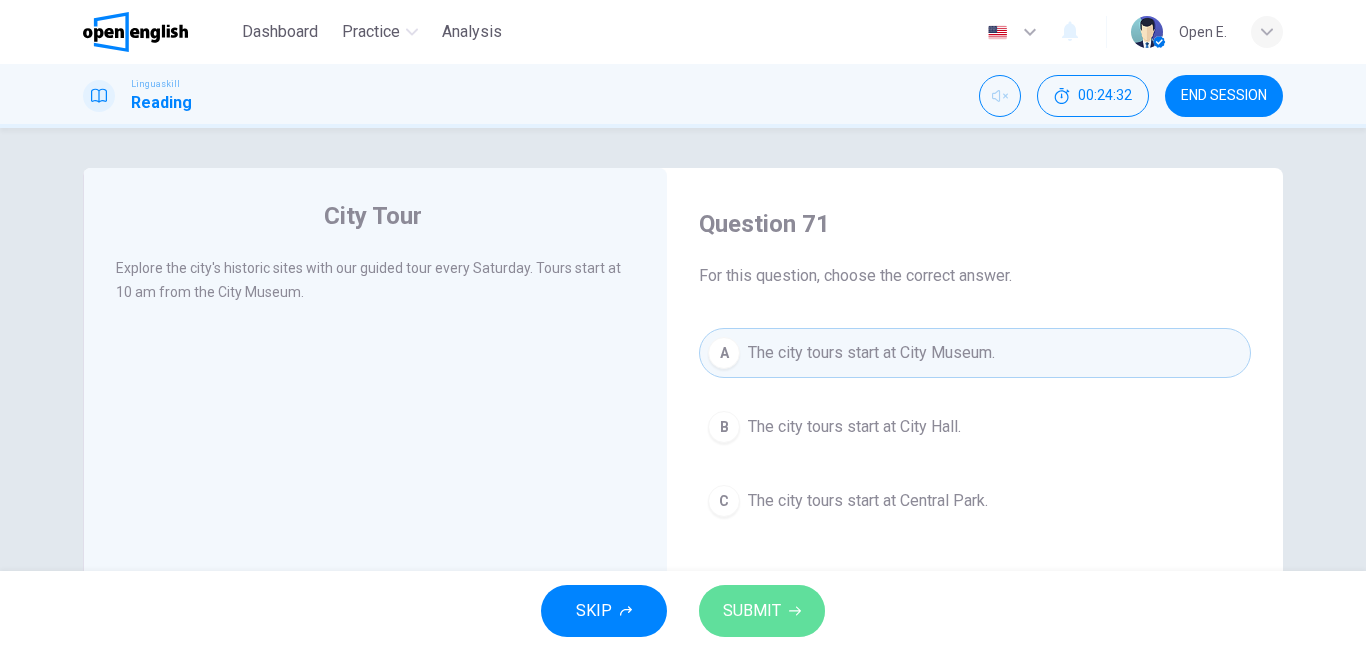 click on "SUBMIT" at bounding box center [762, 611] 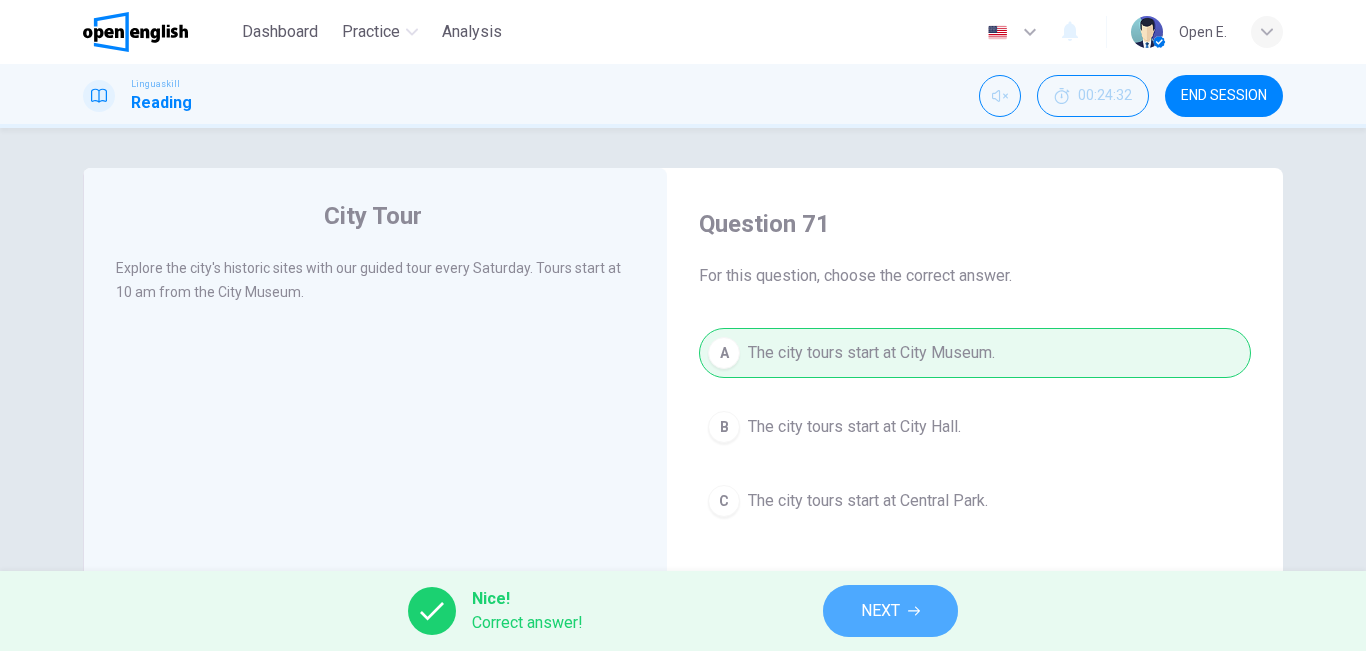 click on "NEXT" at bounding box center (880, 611) 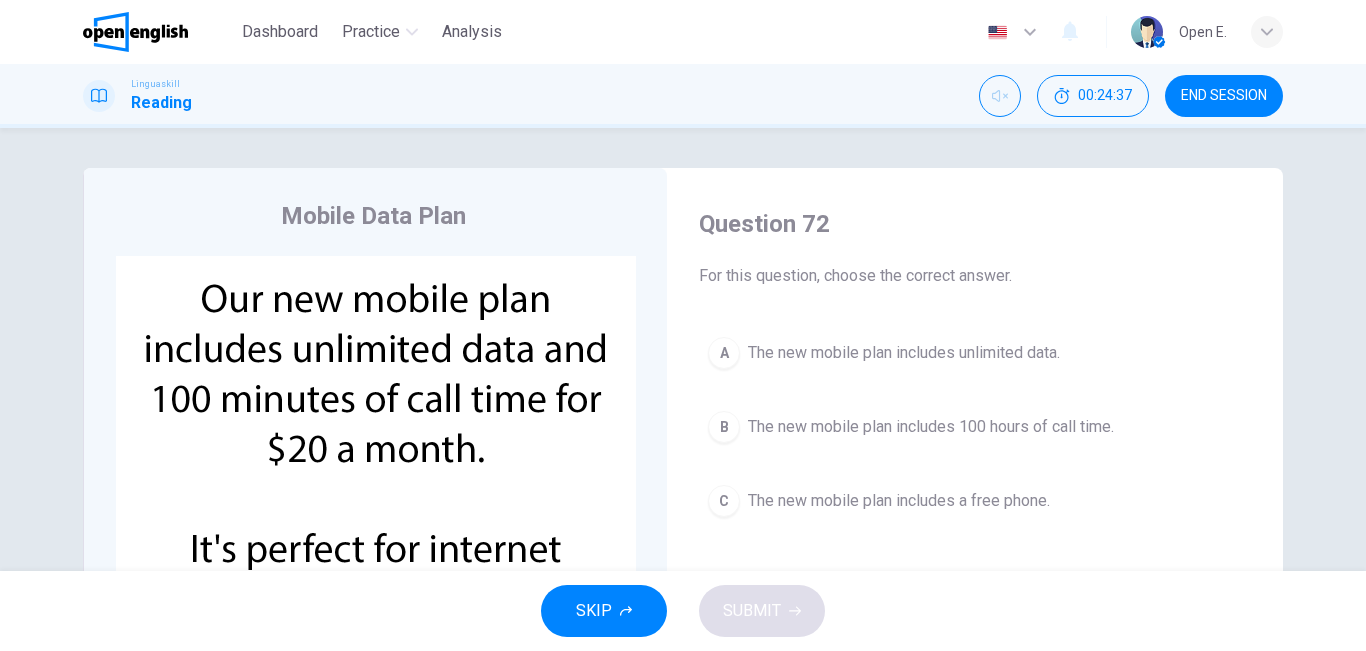 drag, startPoint x: 1335, startPoint y: 245, endPoint x: 1363, endPoint y: 237, distance: 29.12044 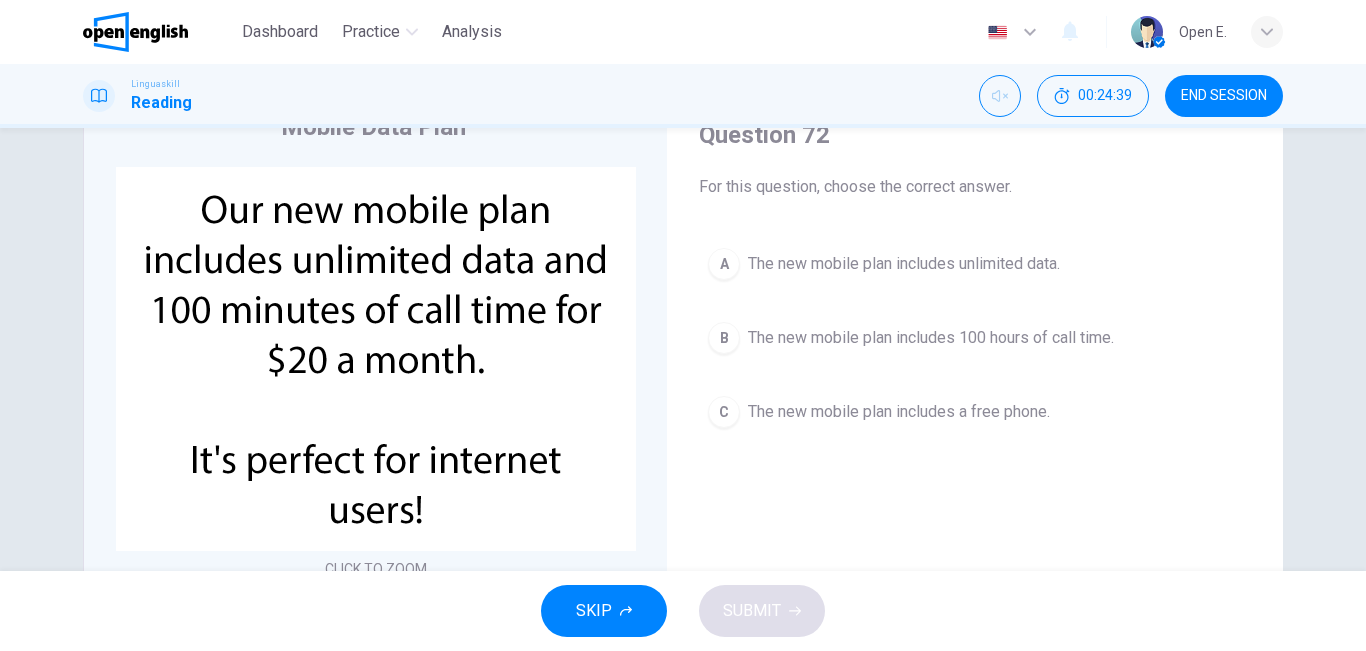 scroll, scrollTop: 78, scrollLeft: 0, axis: vertical 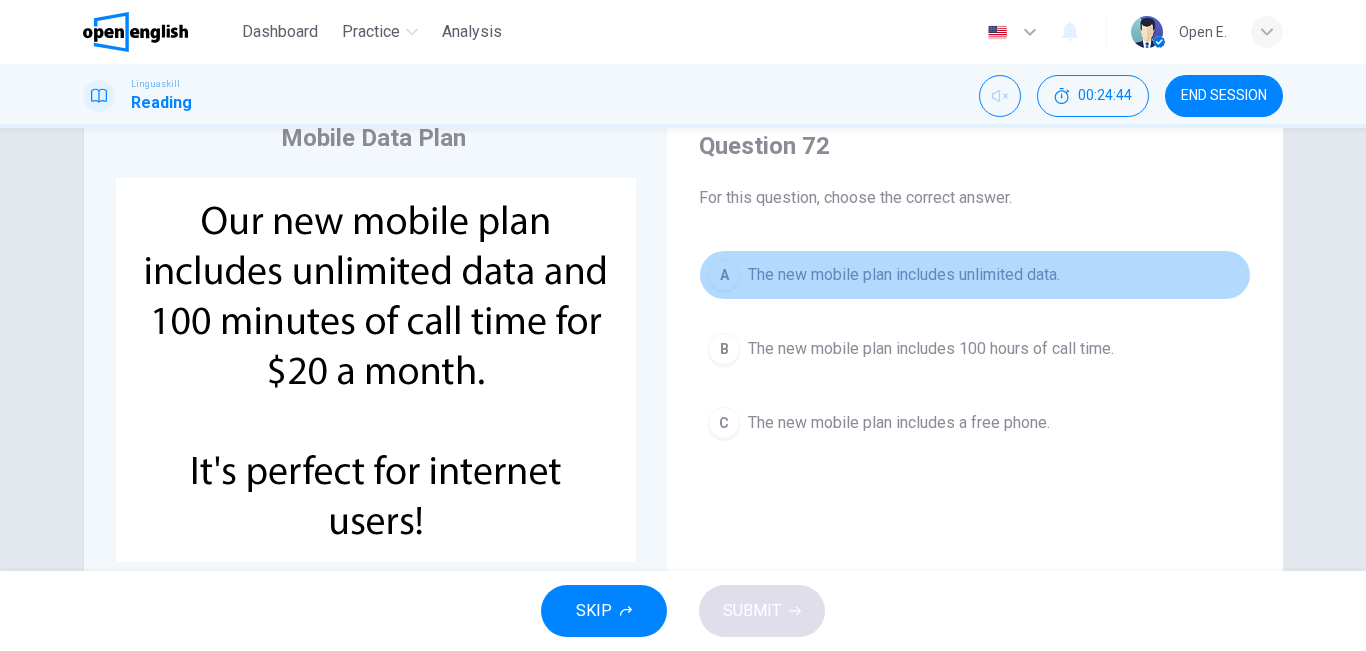 click on "The new mobile plan includes unlimited data." at bounding box center (904, 275) 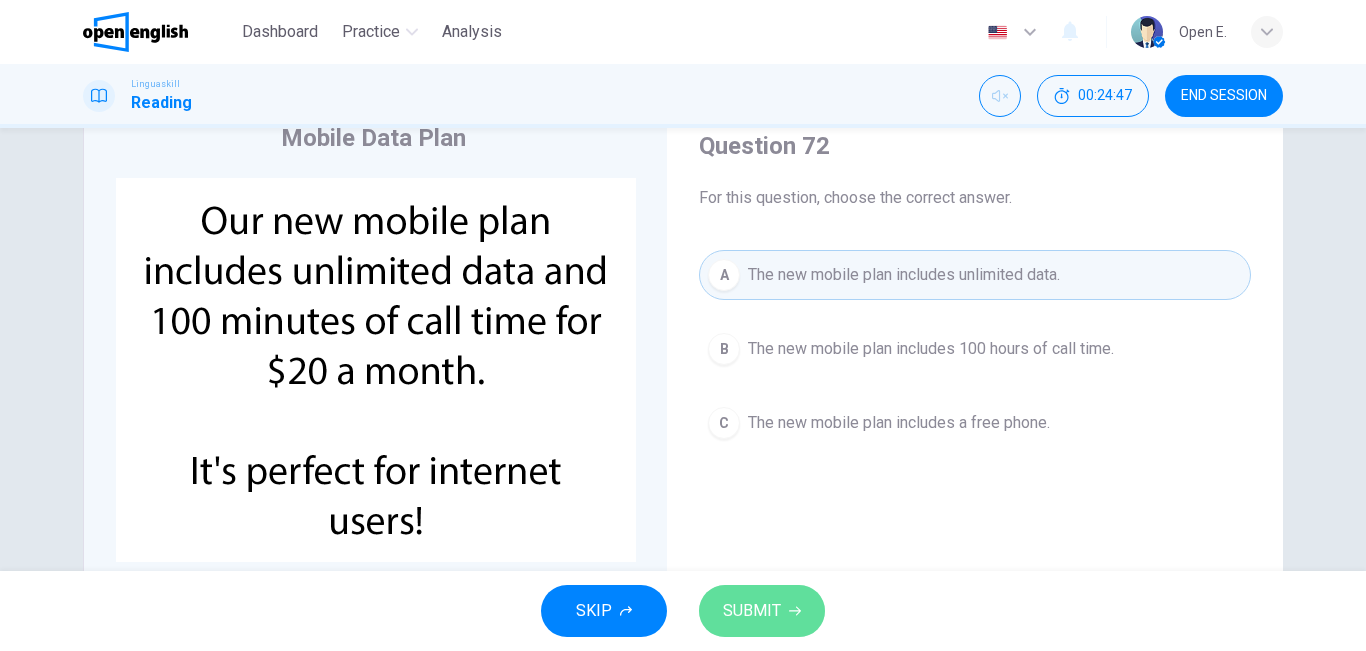 click on "SUBMIT" at bounding box center (752, 611) 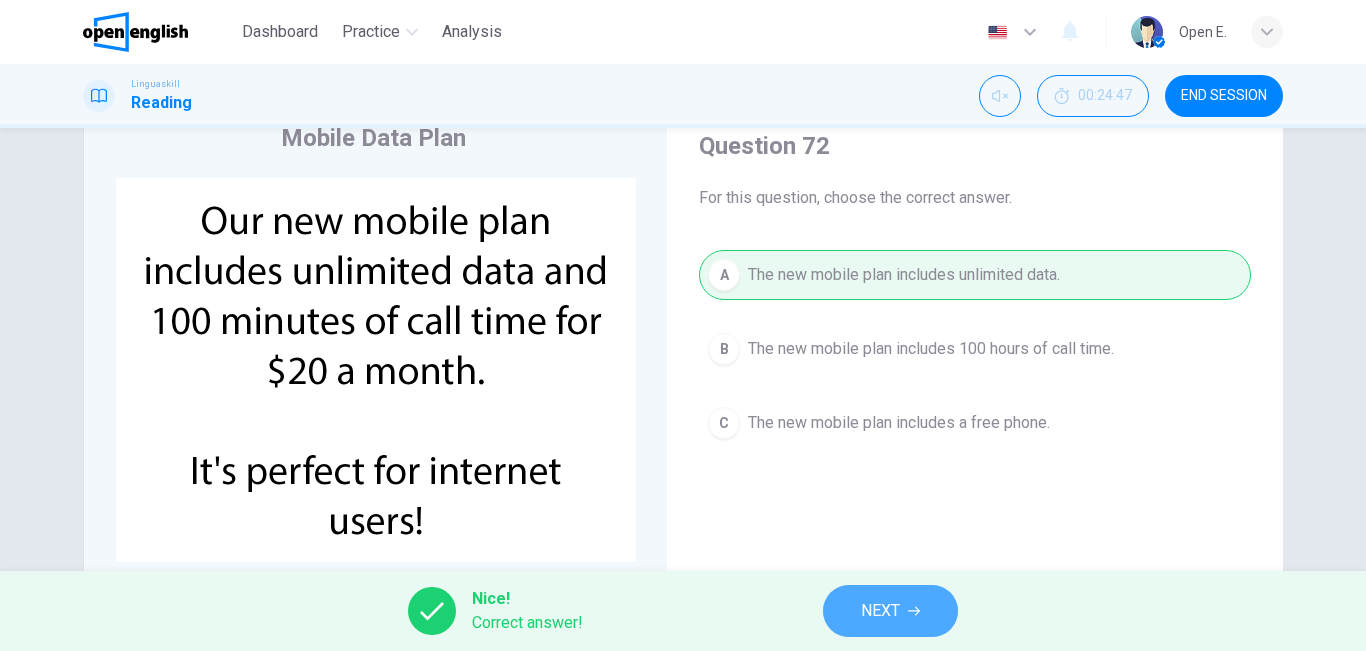 click on "NEXT" at bounding box center [890, 611] 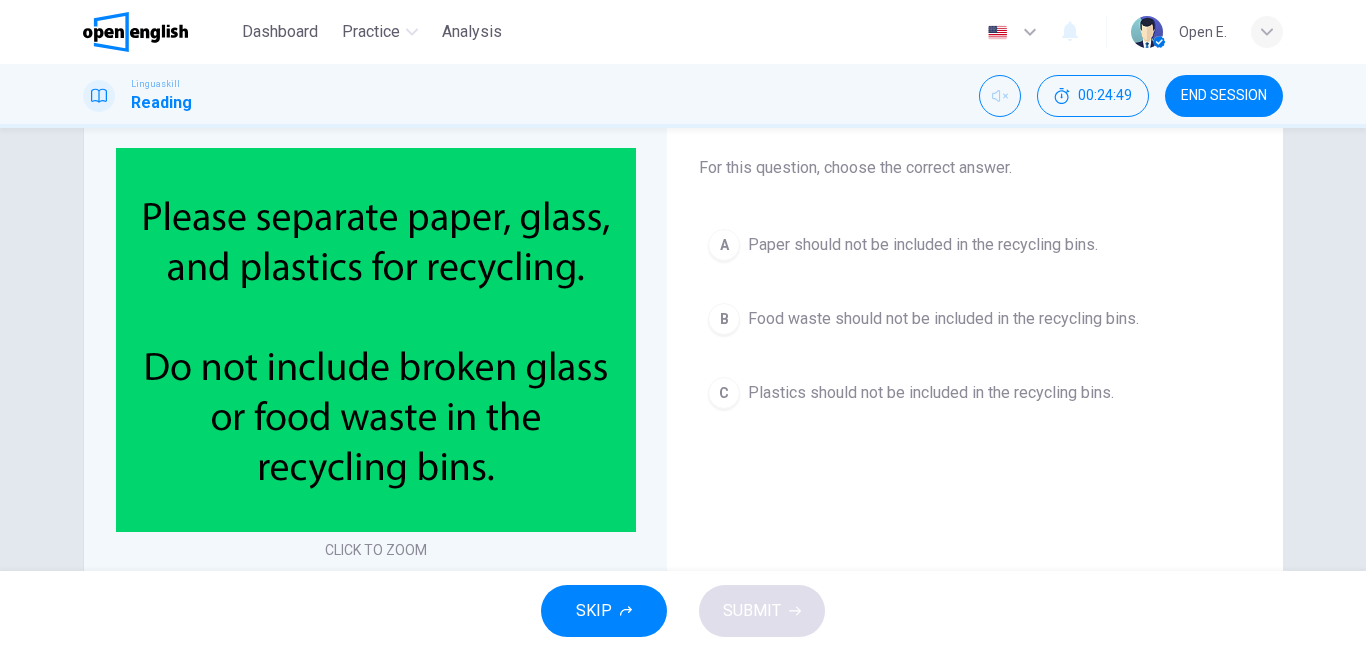 scroll, scrollTop: 104, scrollLeft: 0, axis: vertical 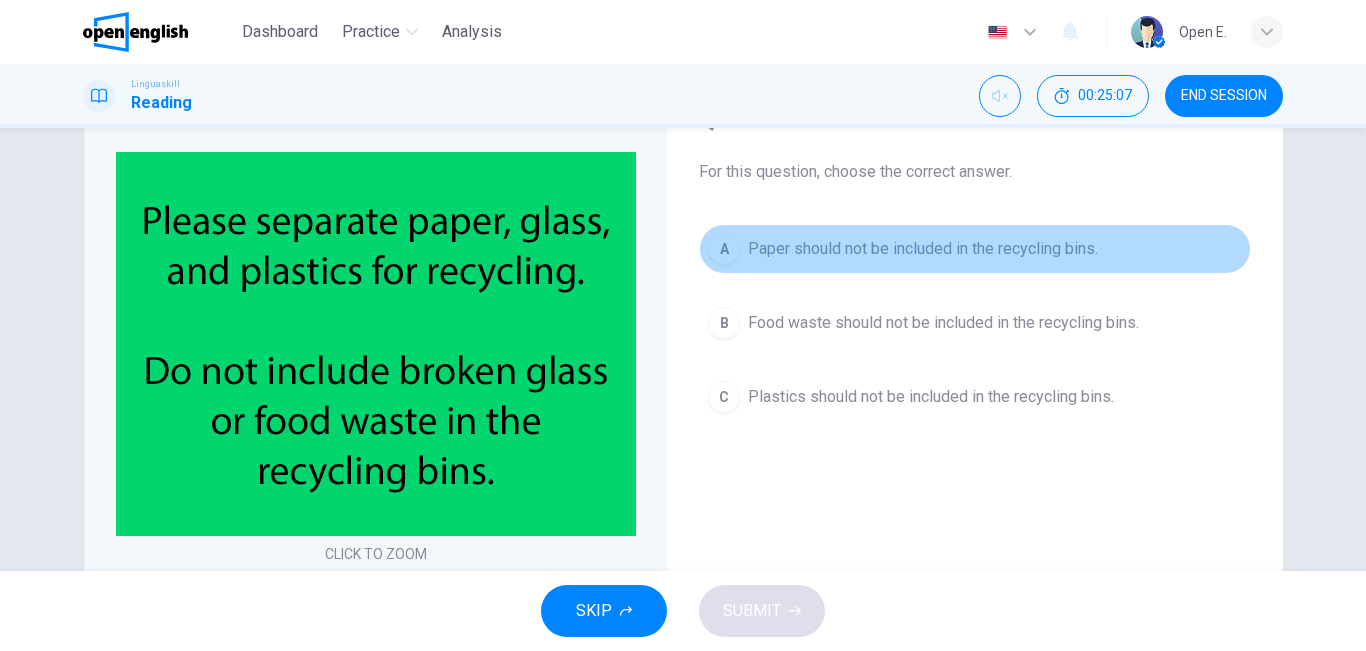 click on "Paper should not be included in the recycling bins." at bounding box center [923, 249] 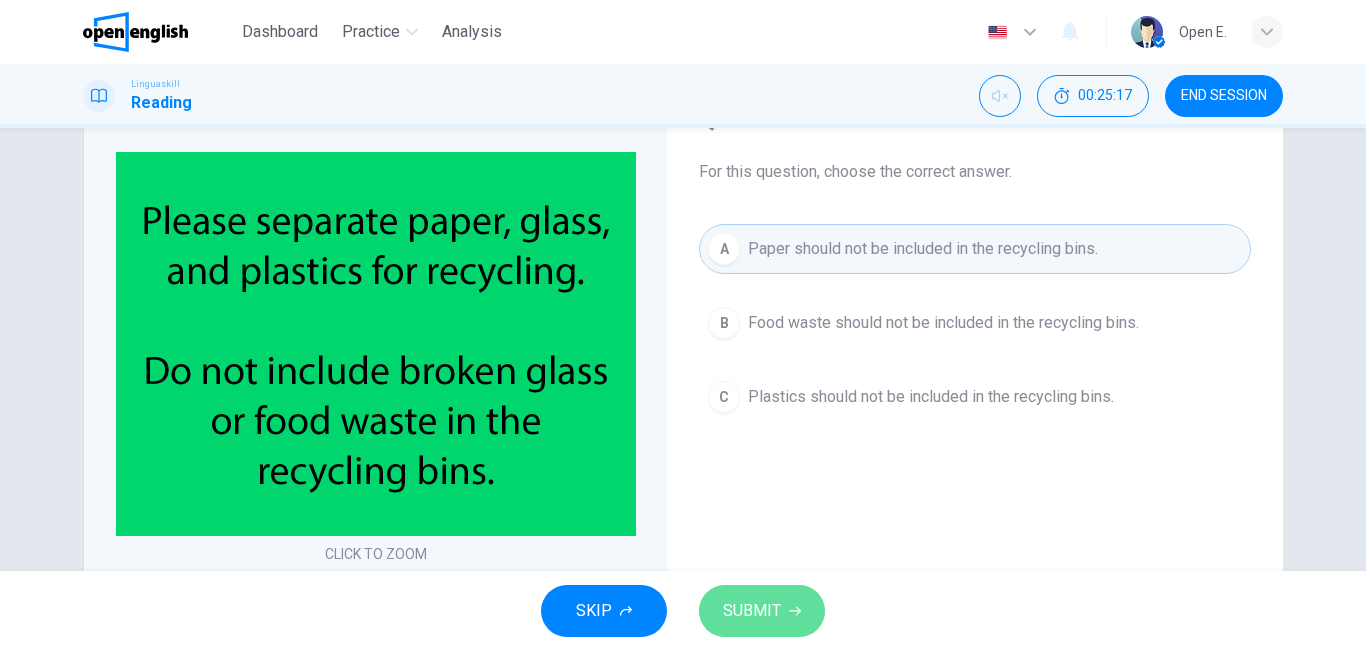 click on "SUBMIT" at bounding box center (762, 611) 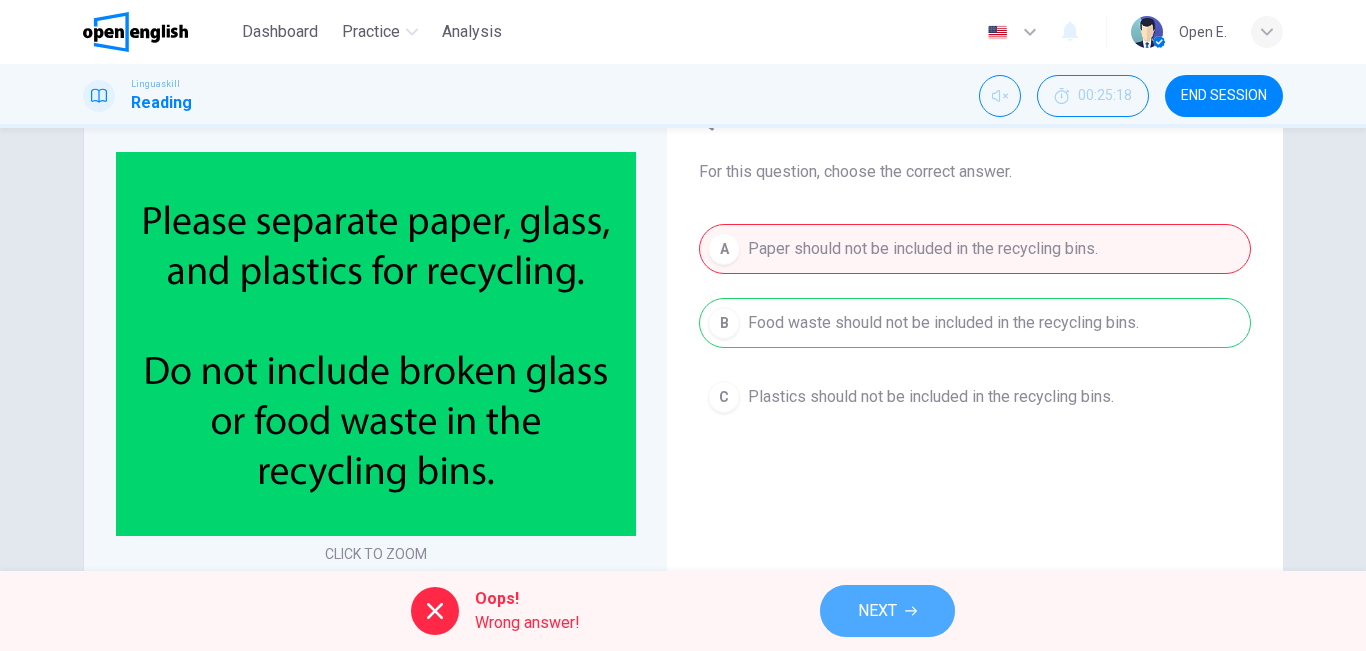 click on "NEXT" at bounding box center [887, 611] 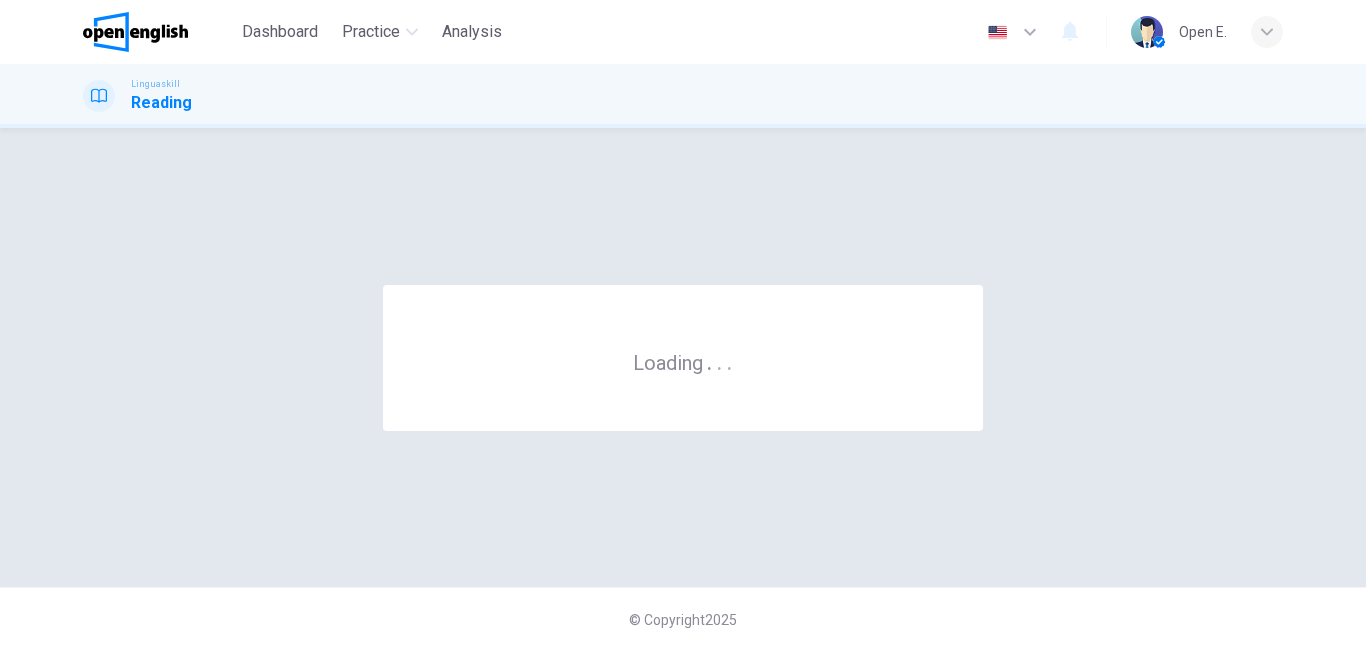 scroll, scrollTop: 0, scrollLeft: 0, axis: both 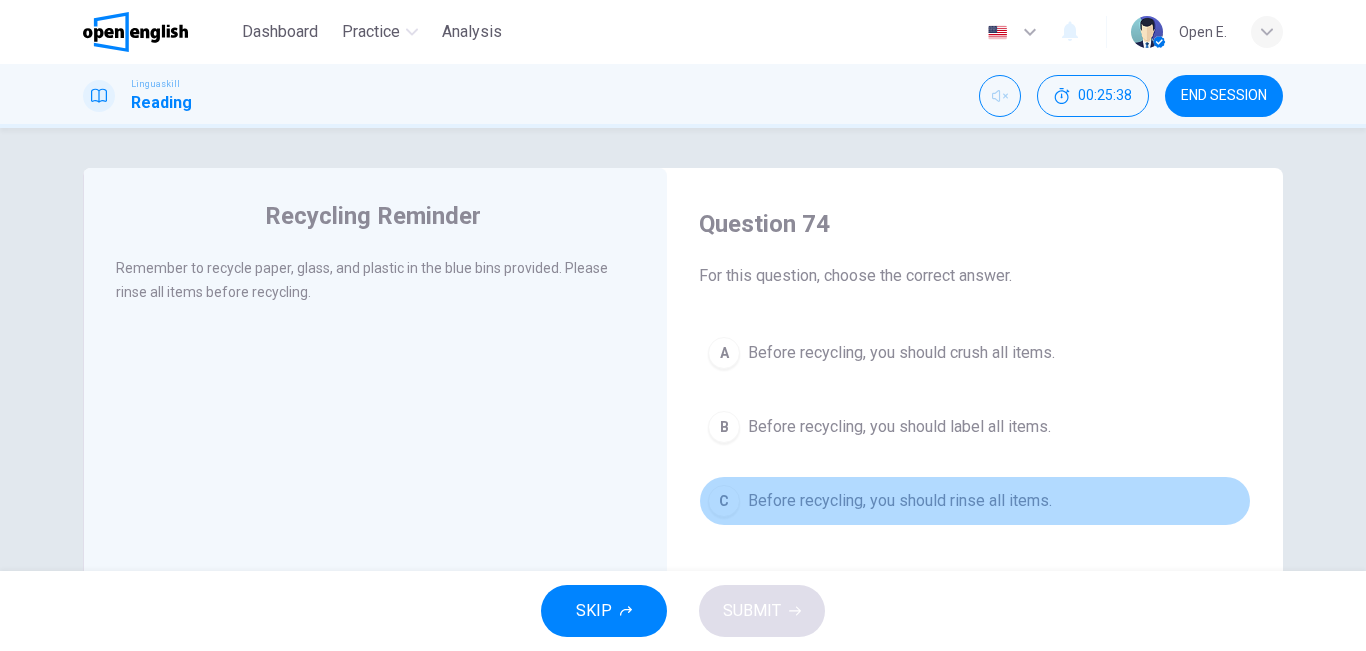 click on "Before recycling, you should rinse all items." at bounding box center [900, 501] 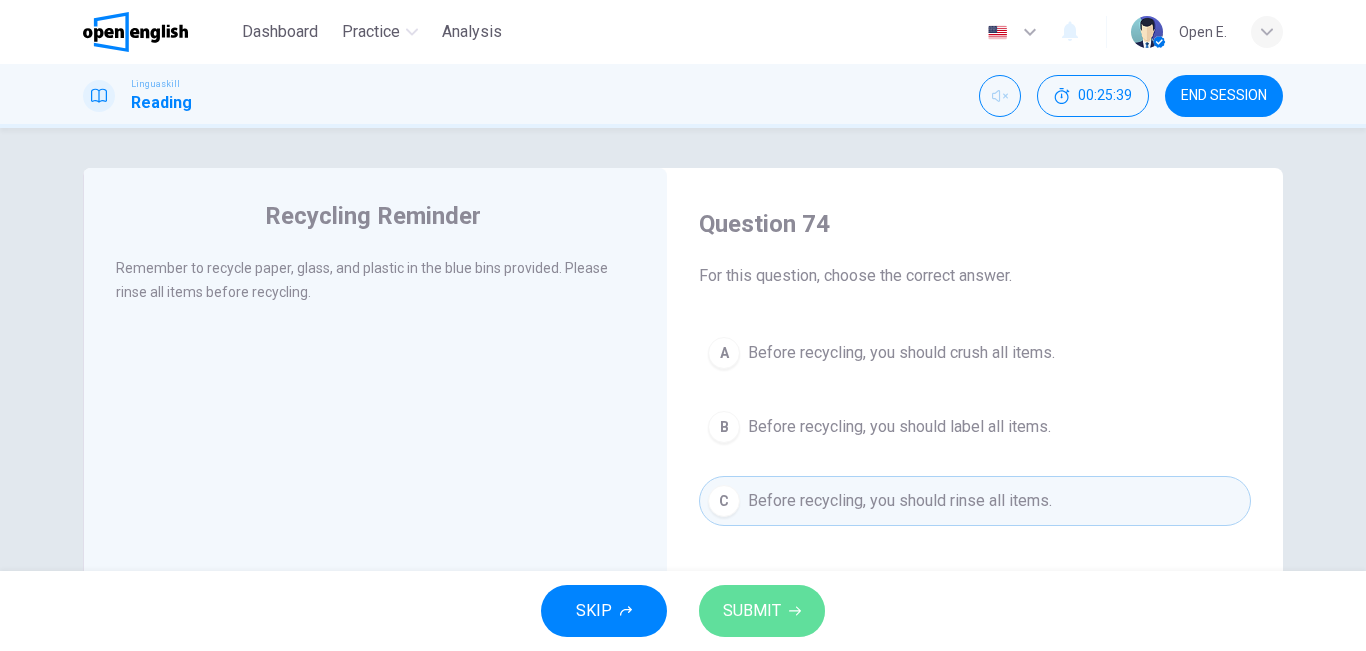 click on "SUBMIT" at bounding box center (752, 611) 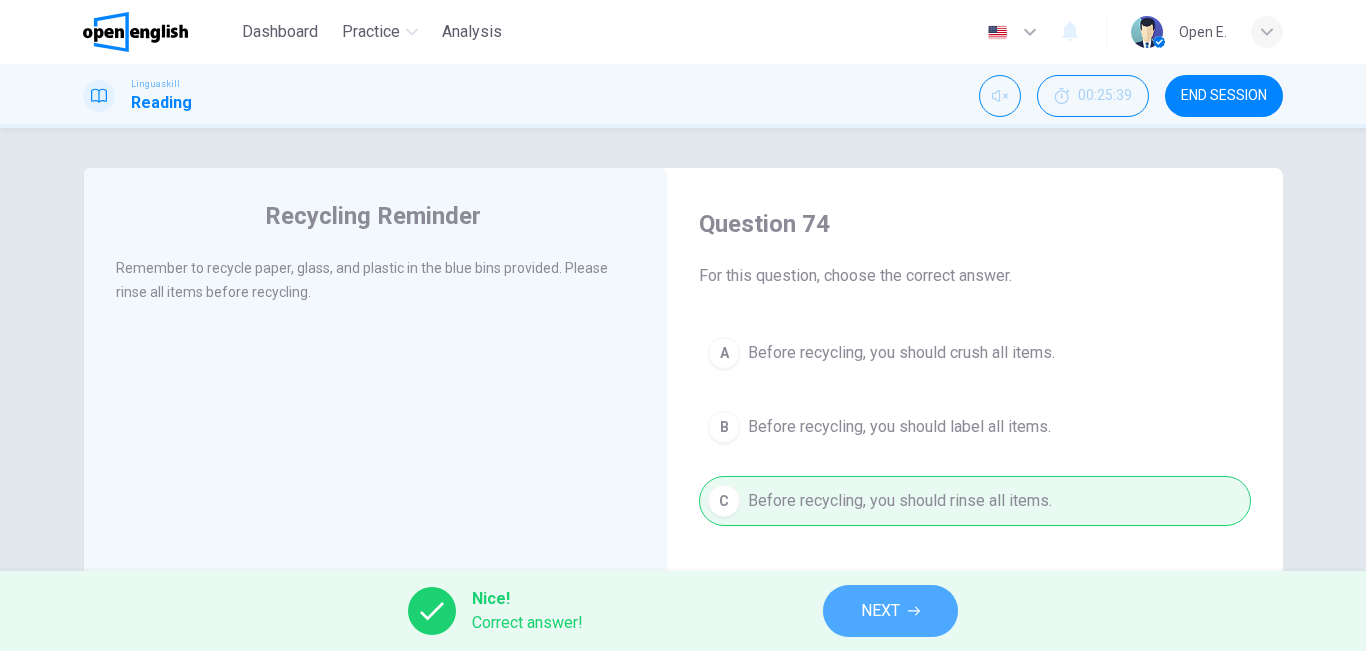 click on "NEXT" at bounding box center (880, 611) 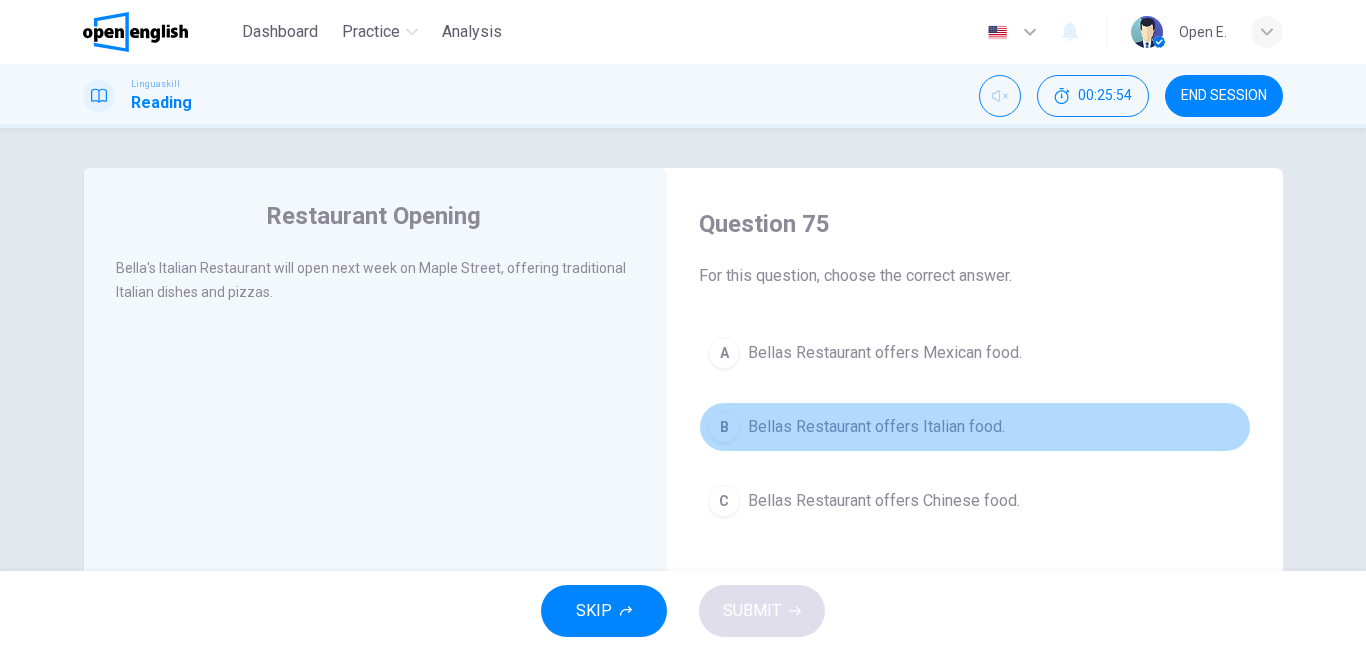 click on "B Bellas Restaurant offers Italian food." at bounding box center (975, 427) 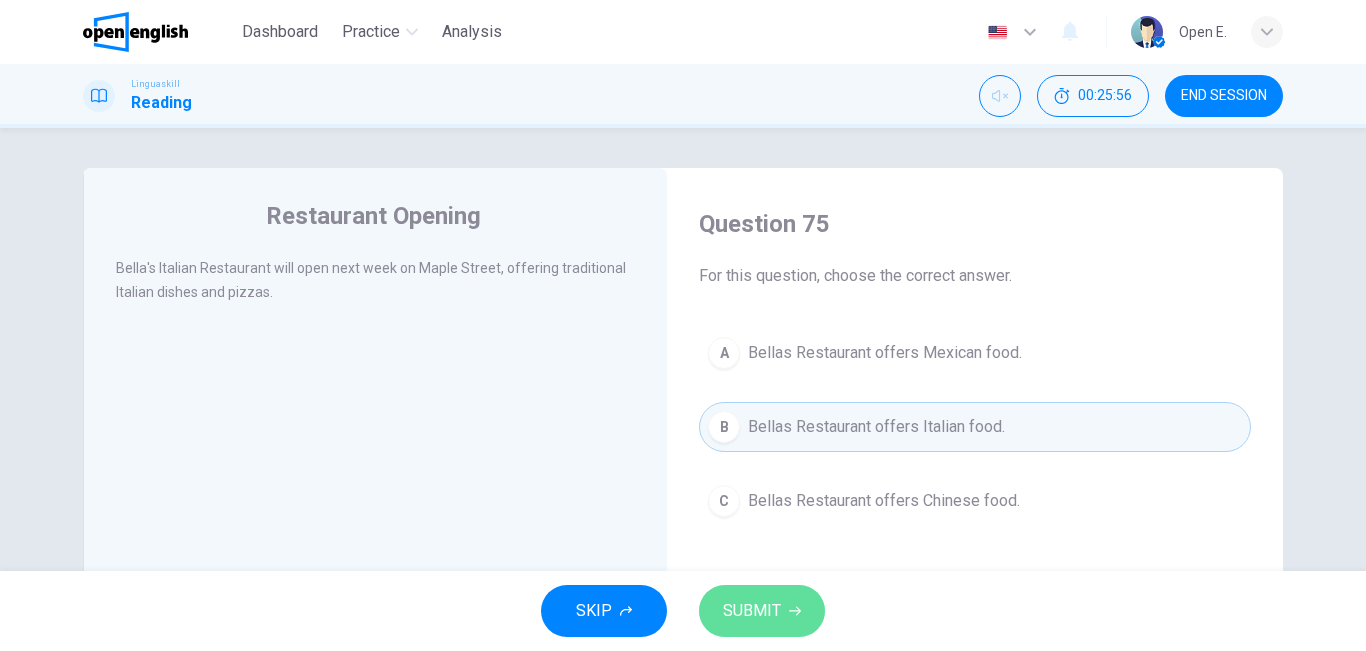 click on "SUBMIT" at bounding box center (762, 611) 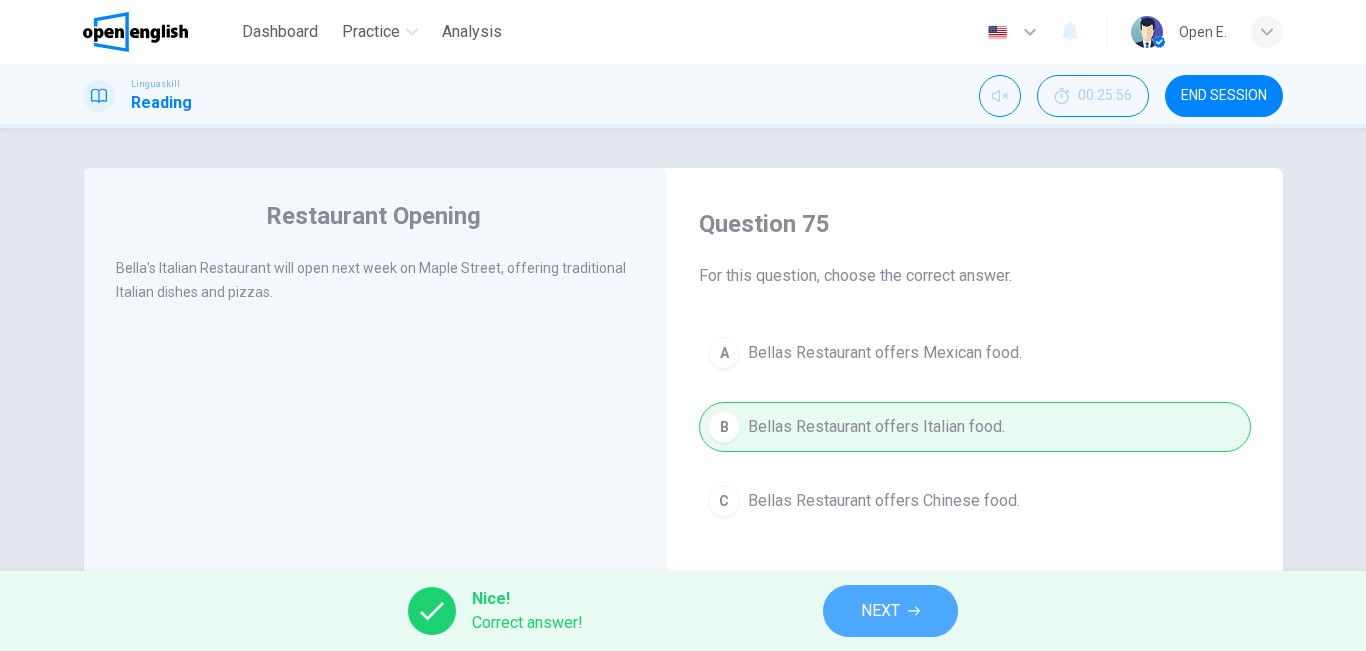 click on "NEXT" at bounding box center [880, 611] 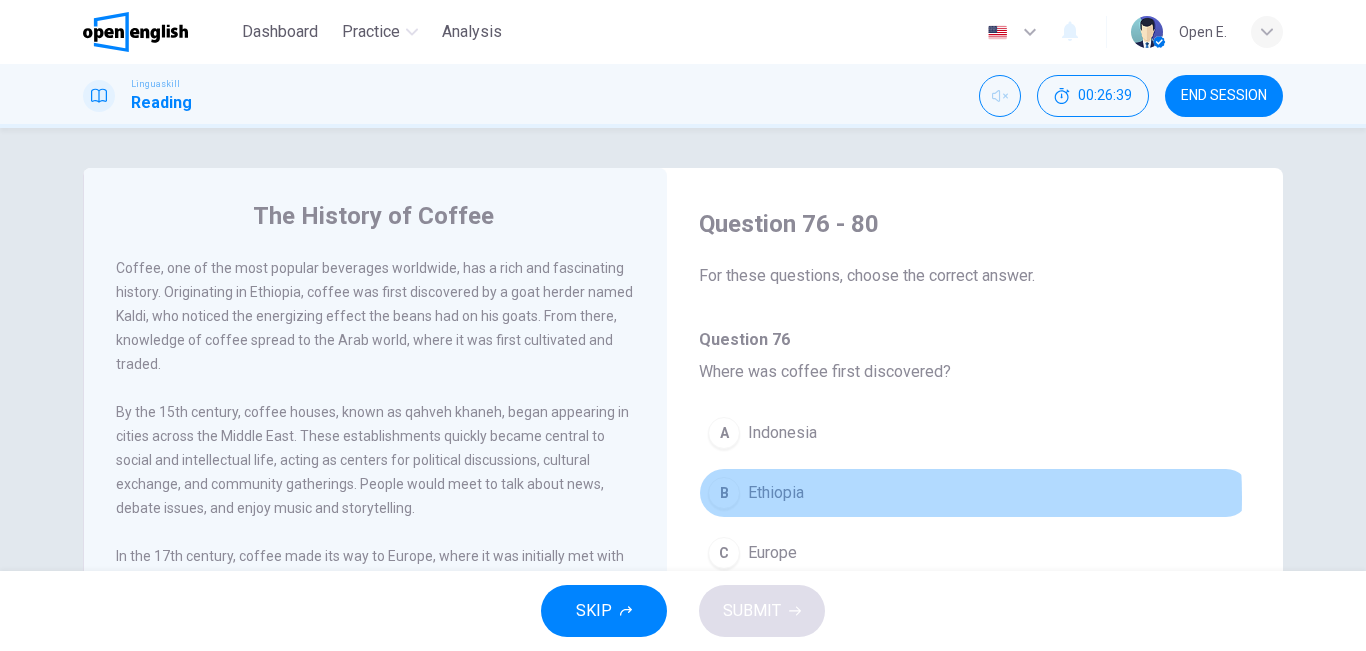 click on "Ethiopia" at bounding box center (776, 493) 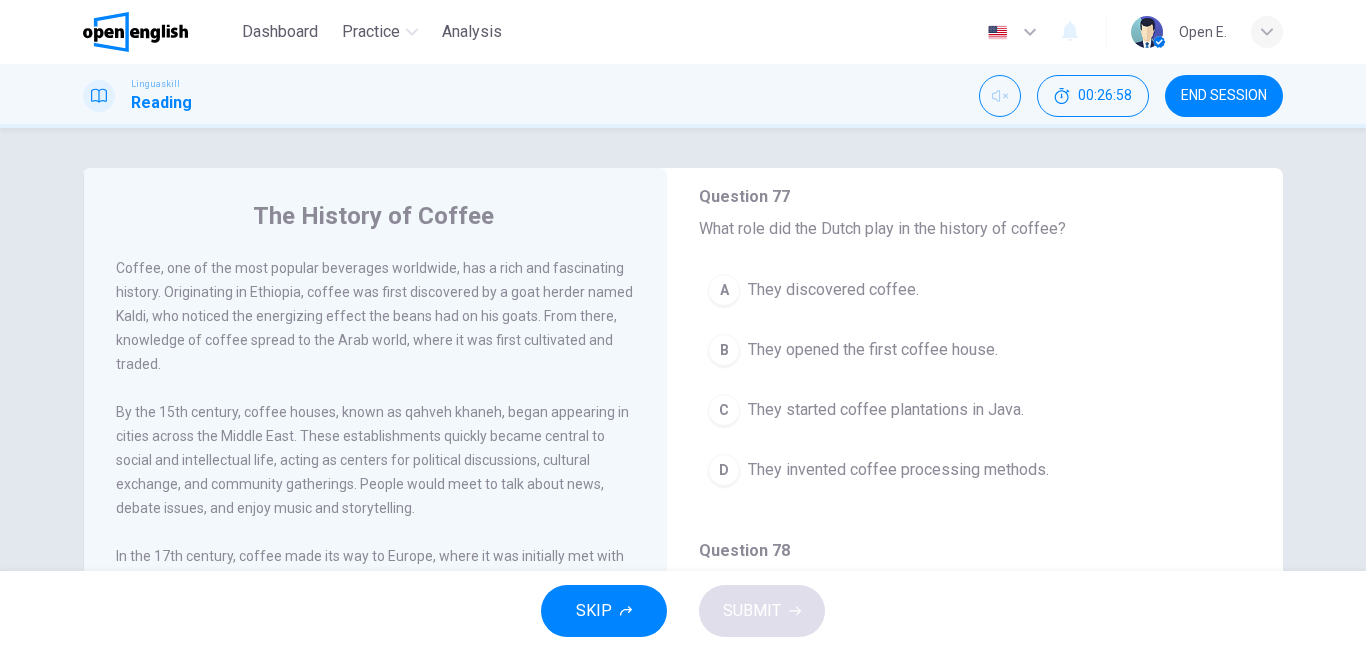 scroll, scrollTop: 491, scrollLeft: 0, axis: vertical 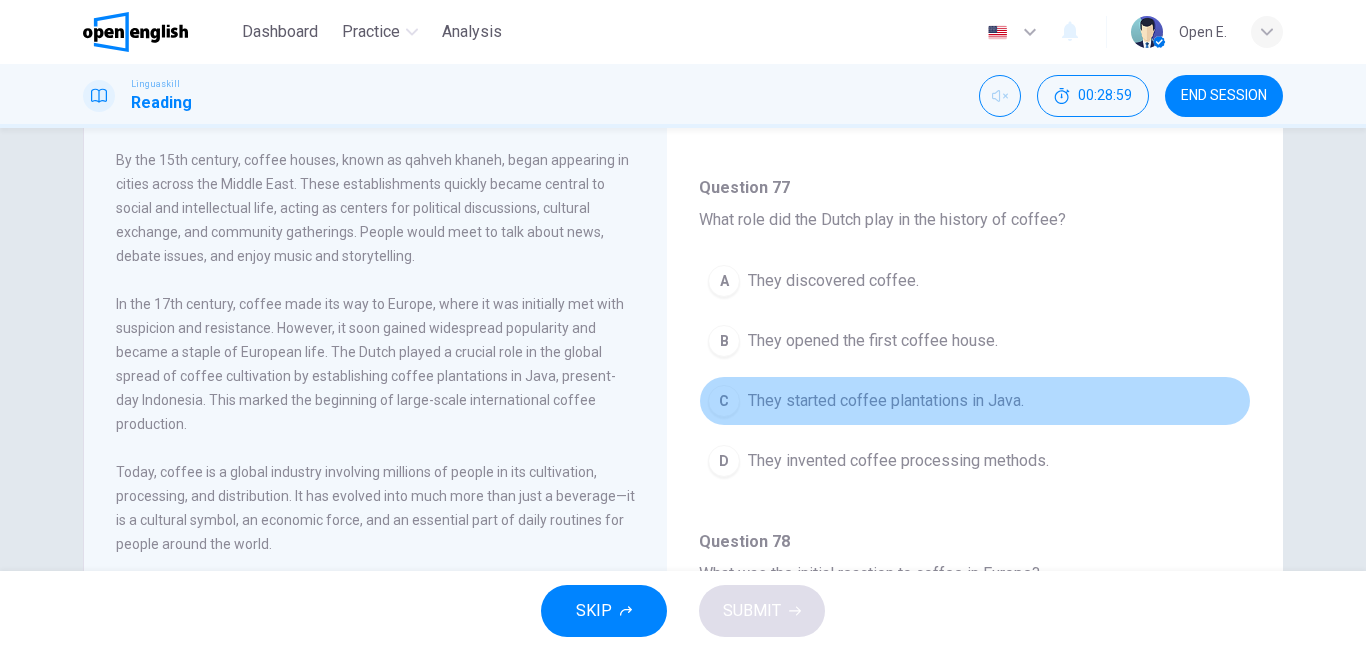 click on "They started coffee plantations in Java." at bounding box center (886, 401) 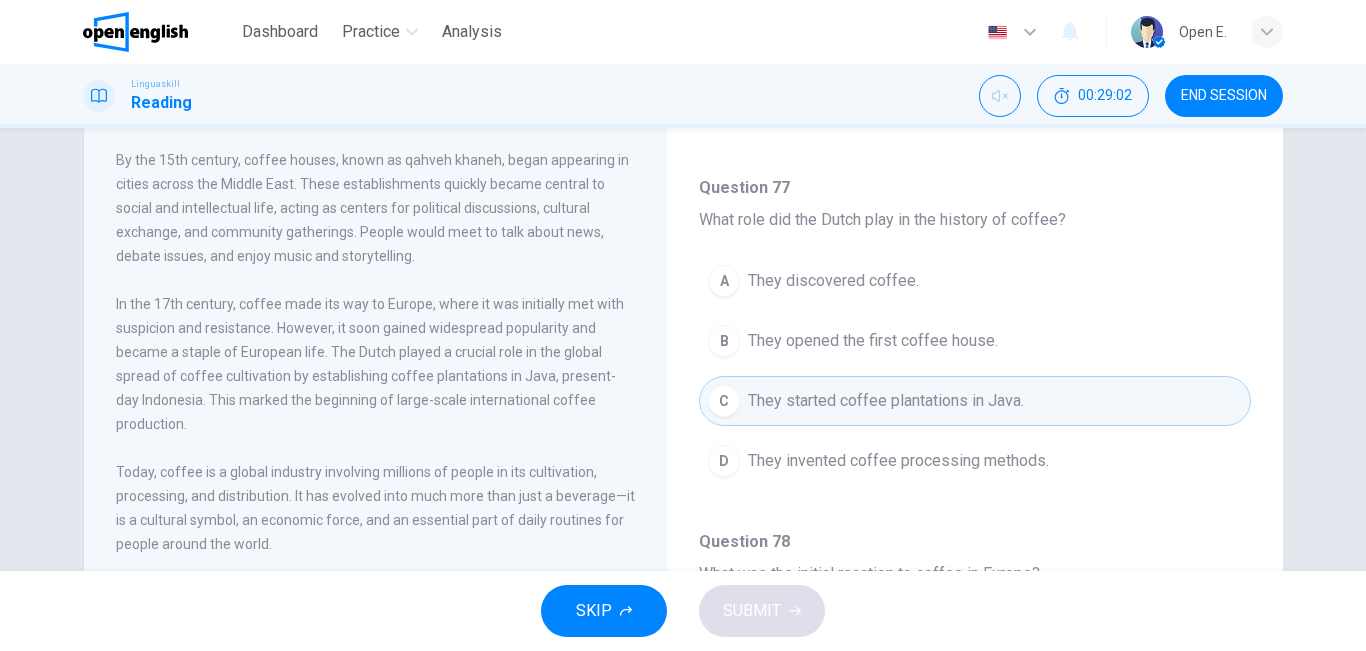 drag, startPoint x: 1251, startPoint y: 169, endPoint x: 1259, endPoint y: 229, distance: 60.530983 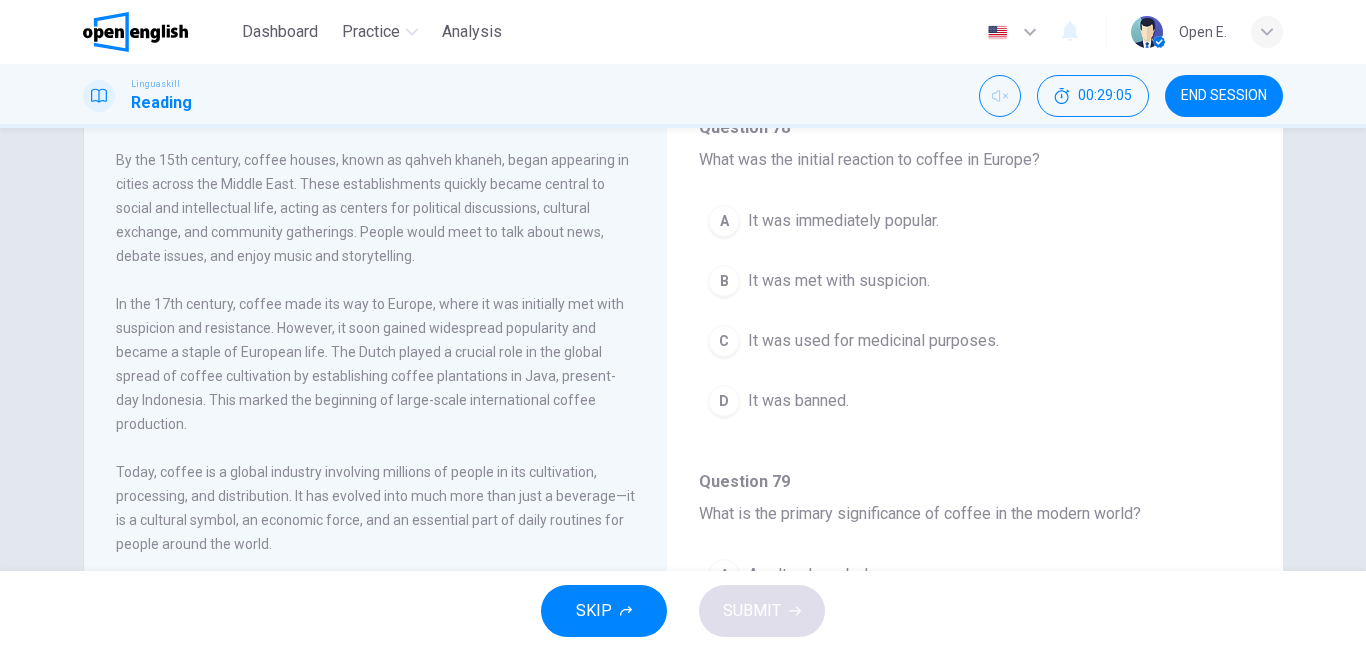 scroll, scrollTop: 662, scrollLeft: 0, axis: vertical 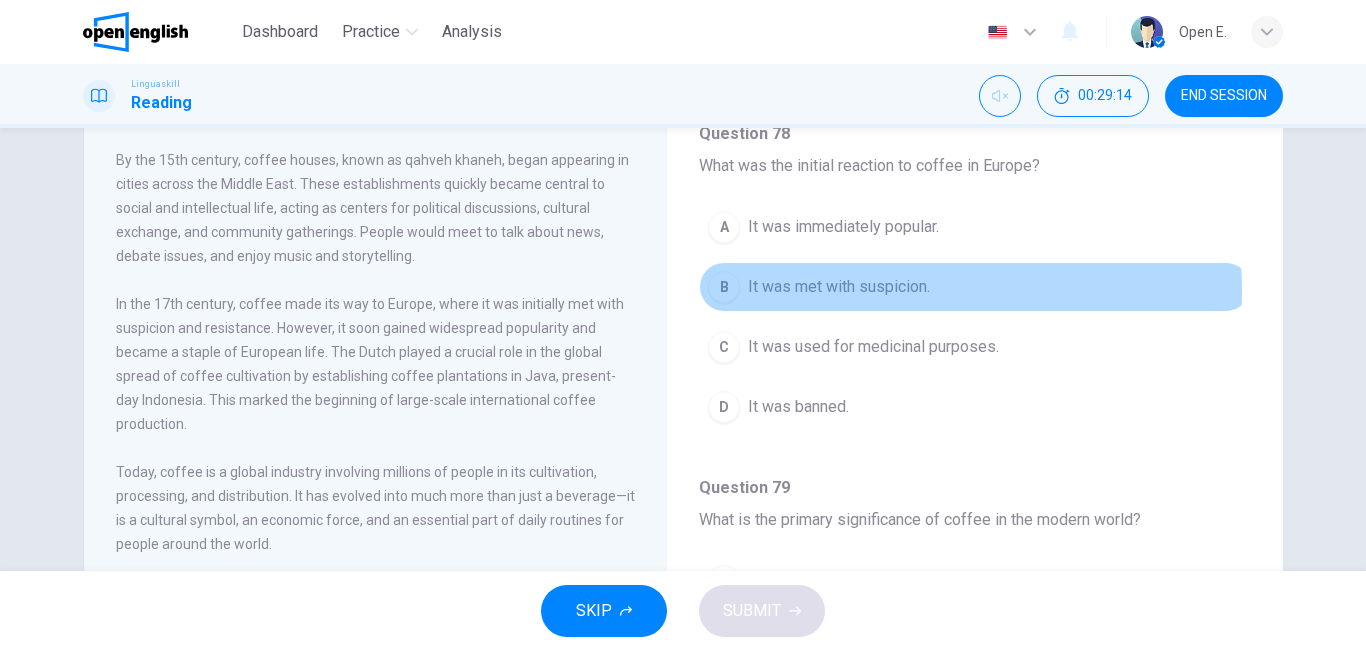 click on "It was met with suspicion." at bounding box center (839, 287) 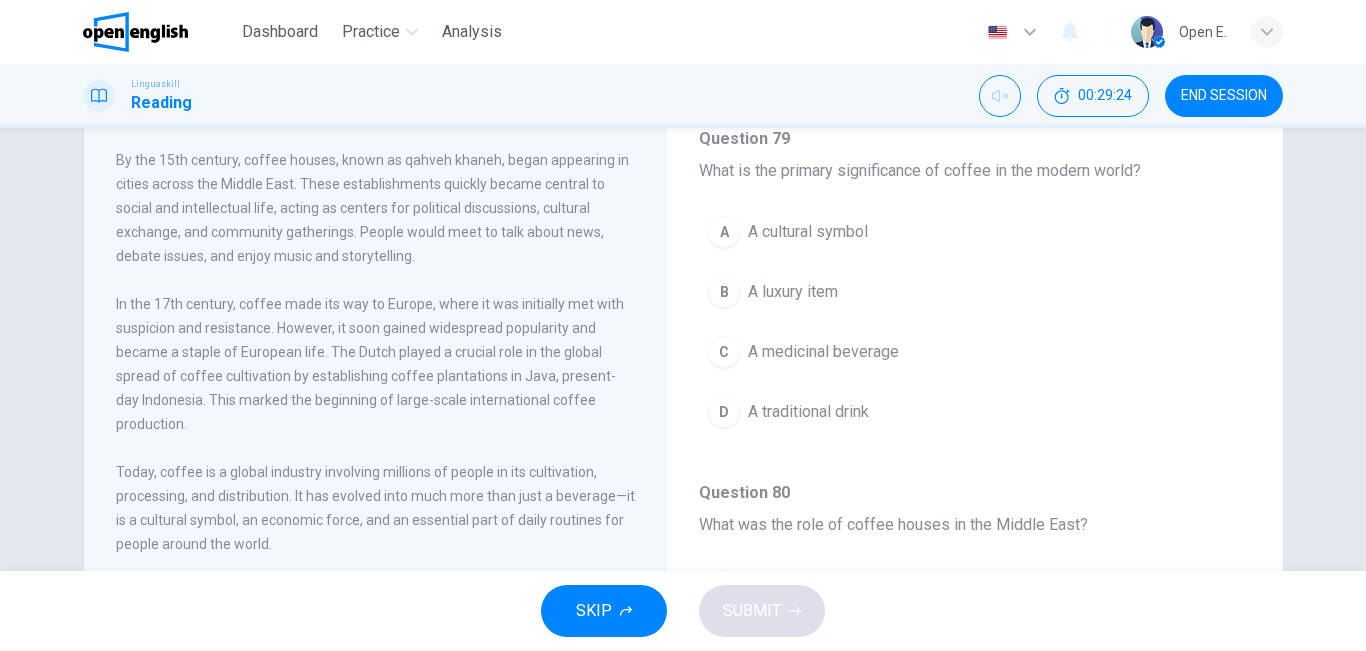 scroll, scrollTop: 1006, scrollLeft: 0, axis: vertical 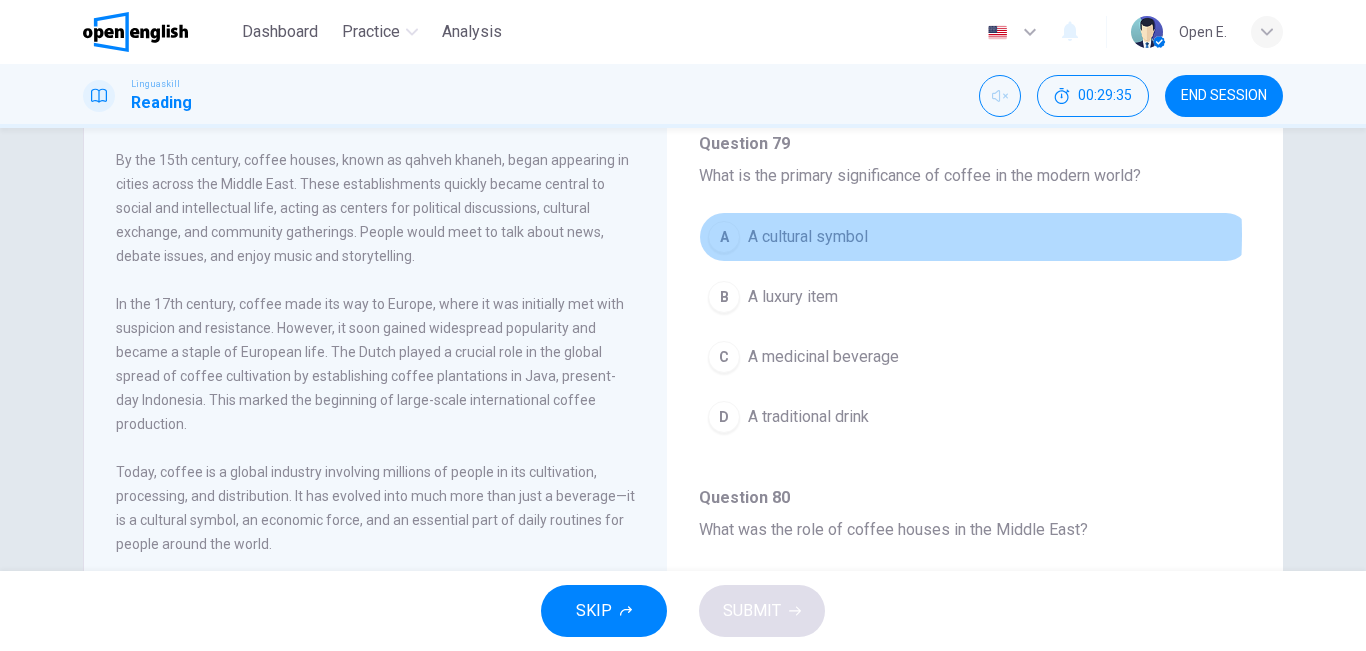 click on "A cultural symbol" at bounding box center [808, 237] 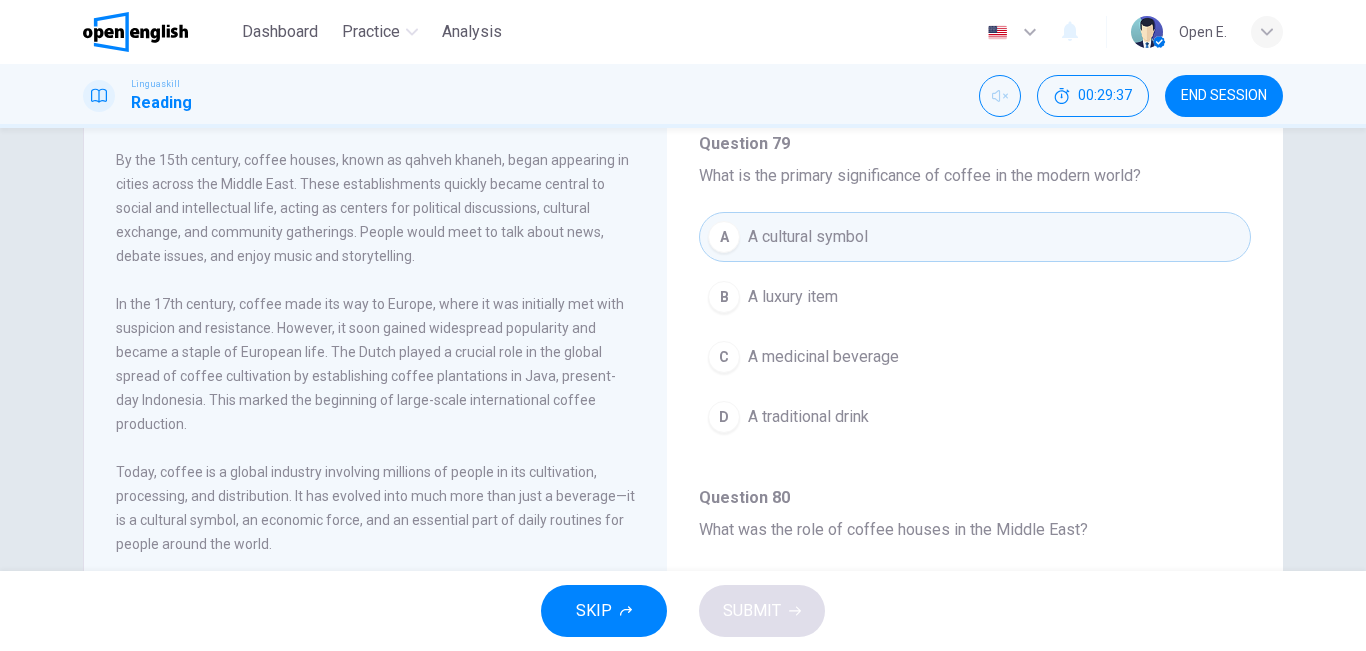 click on "Question 76 - 80 For these questions, choose the correct answer. Question   76 Where was coffee first discovered? A Indonesia B Ethiopia C Europe D Middle East Question   77 What role did the Dutch play in the history of coffee? A They discovered coffee. B They opened the first coffee house. C They started coffee plantations in Java. D They invented coffee processing methods. Question   78 What was the initial reaction to coffee in Europe? A It was immediately popular. B It was met with suspicion. C It was used for medicinal purposes. D It was banned. Question   79 What is the primary significance of coffee in the modern world? A A cultural symbol B A luxury item C A medicinal beverage D A traditional drink Question   80 What was the role of coffee houses in the Middle East? A They were centers for political discussions. B They were exclusive to the elite. C They were primarily for coffee tasting. D They were used for religious ceremonies." at bounding box center [975, -117] 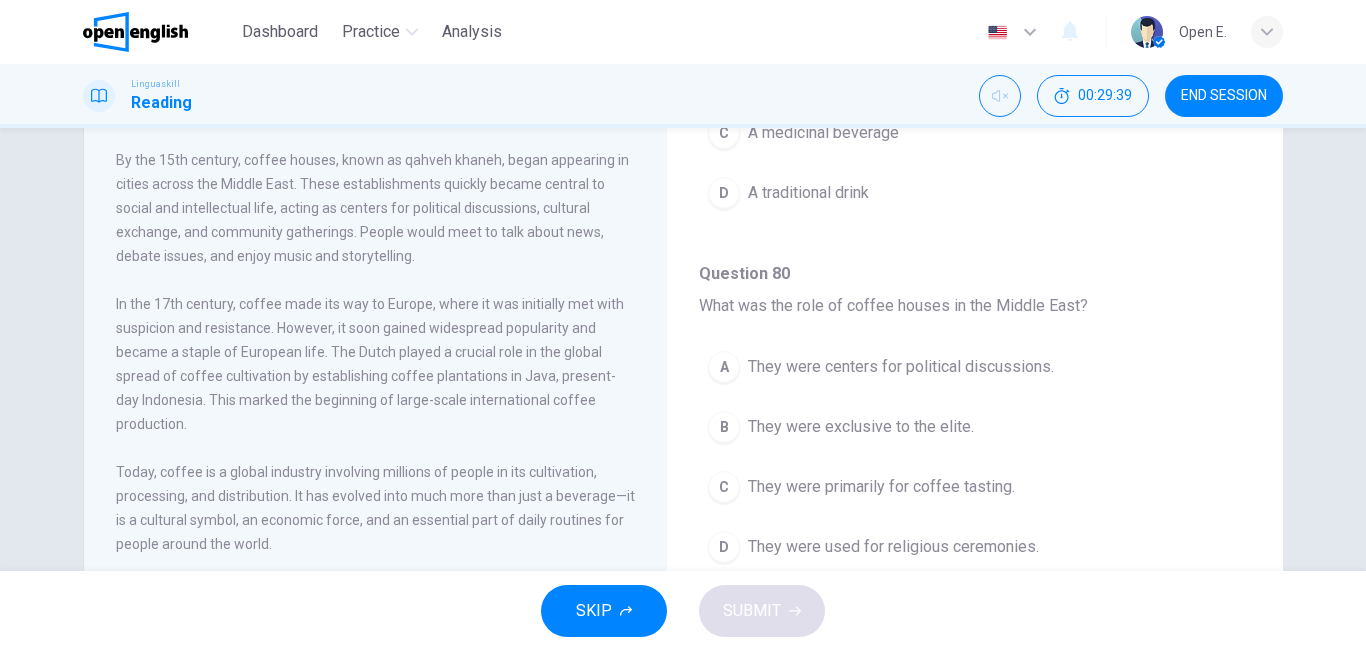 scroll, scrollTop: 1251, scrollLeft: 0, axis: vertical 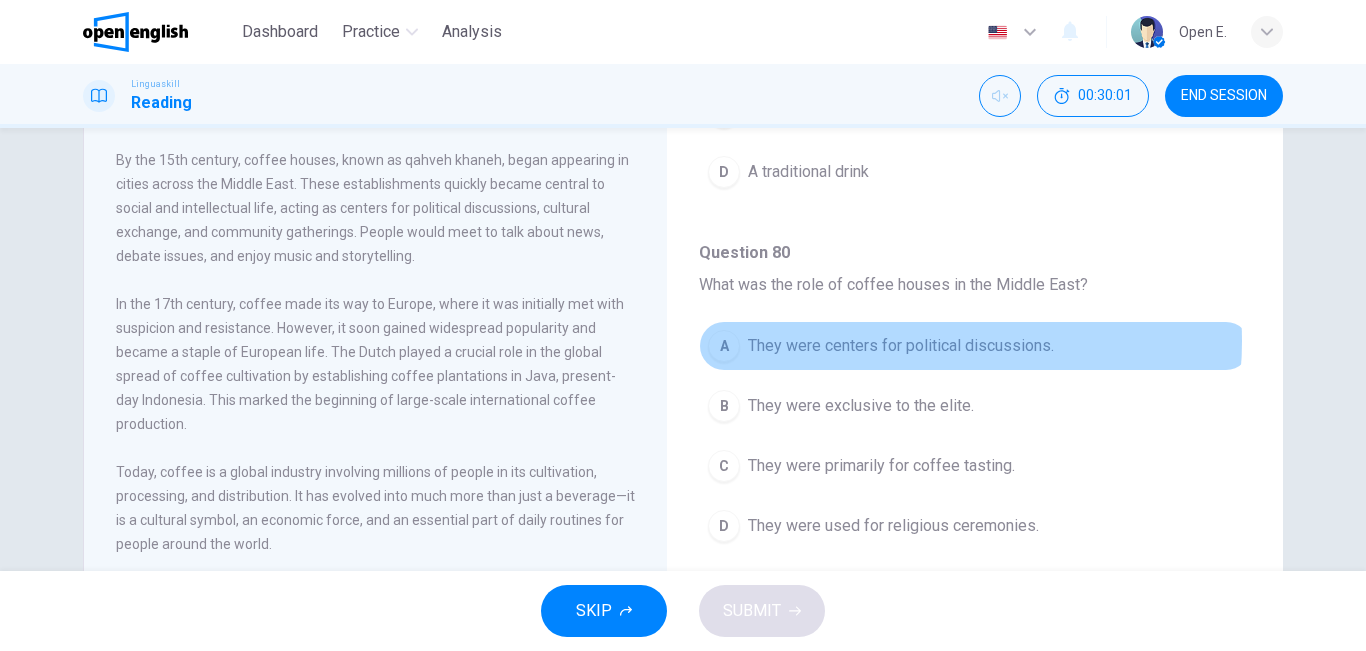 click on "They were centers for political discussions." at bounding box center [901, 346] 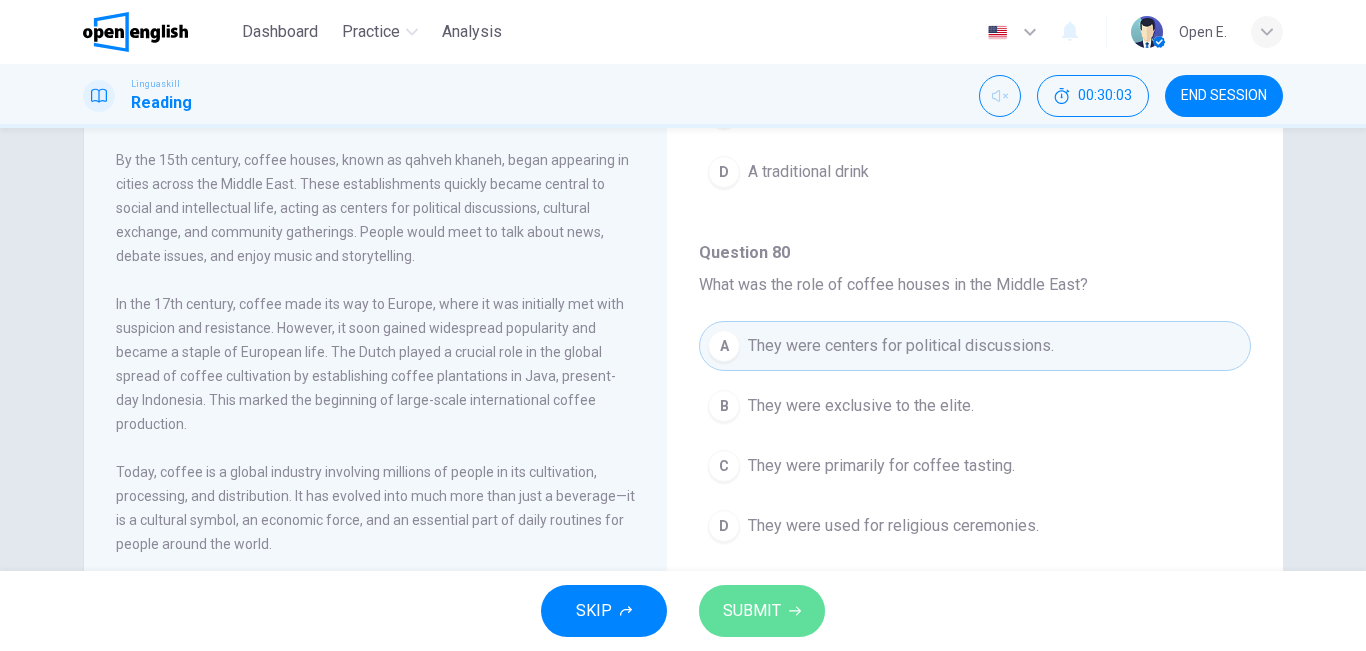 click on "SUBMIT" at bounding box center [762, 611] 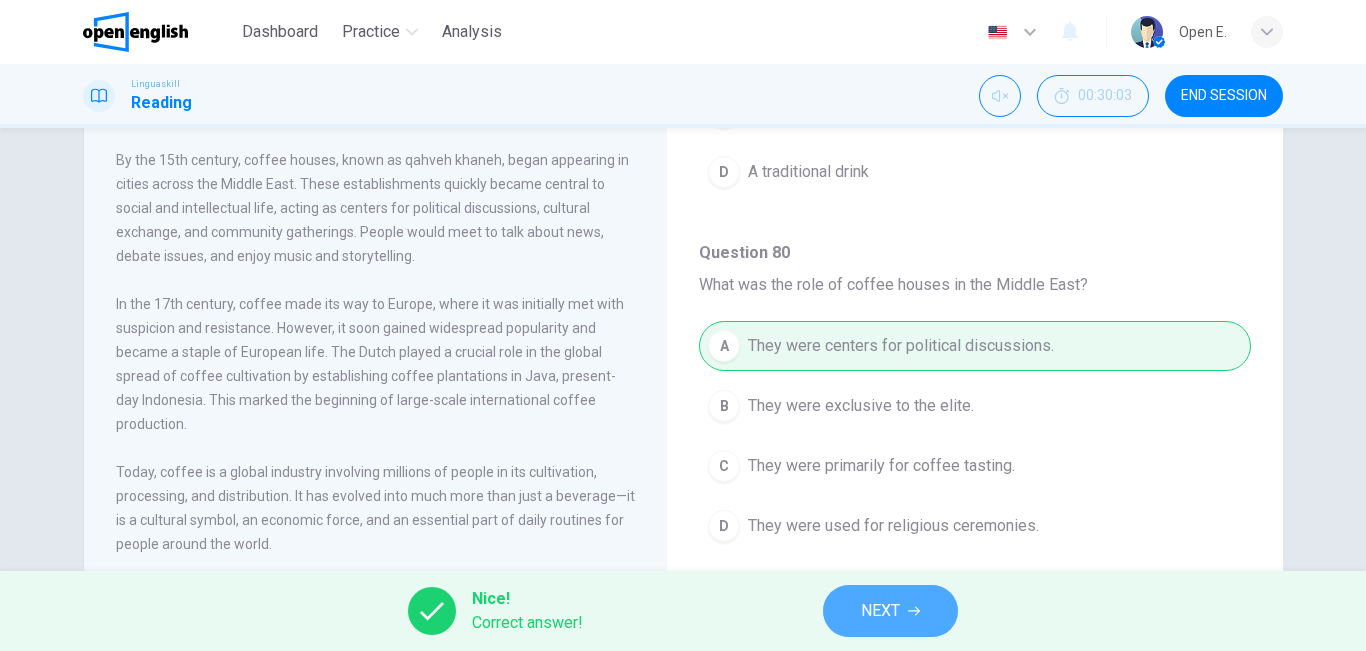 click on "NEXT" at bounding box center (890, 611) 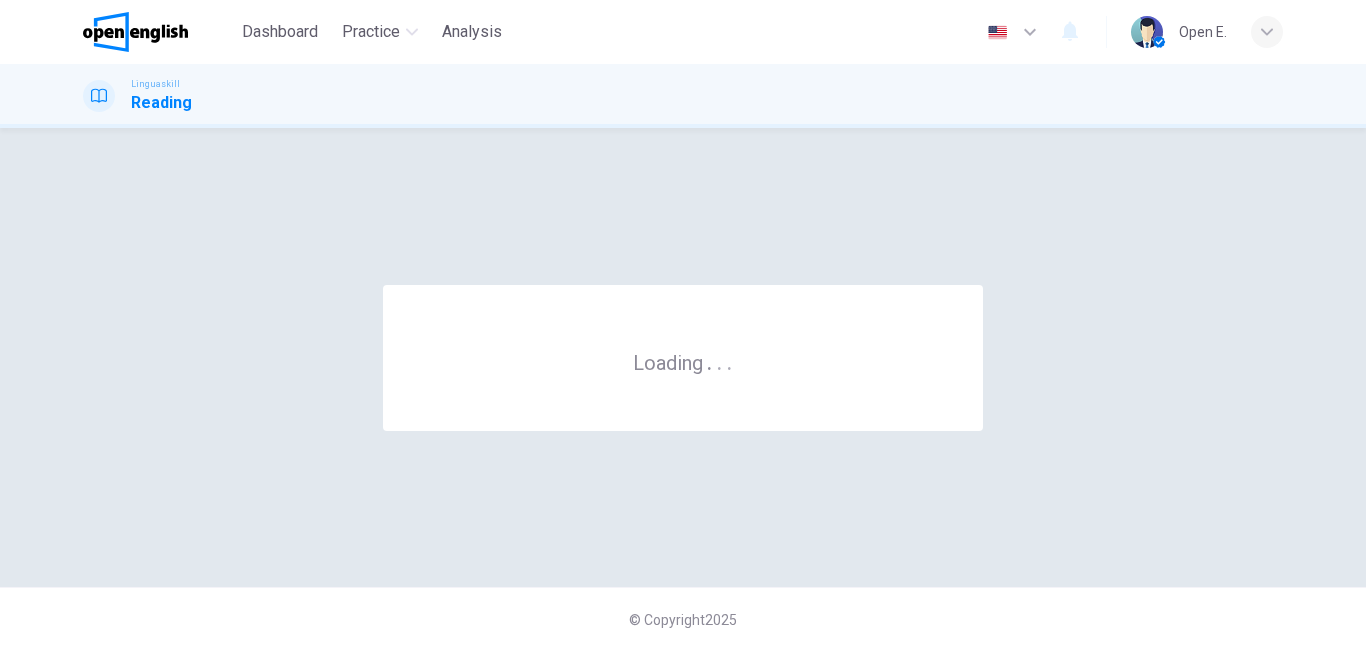 scroll, scrollTop: 0, scrollLeft: 0, axis: both 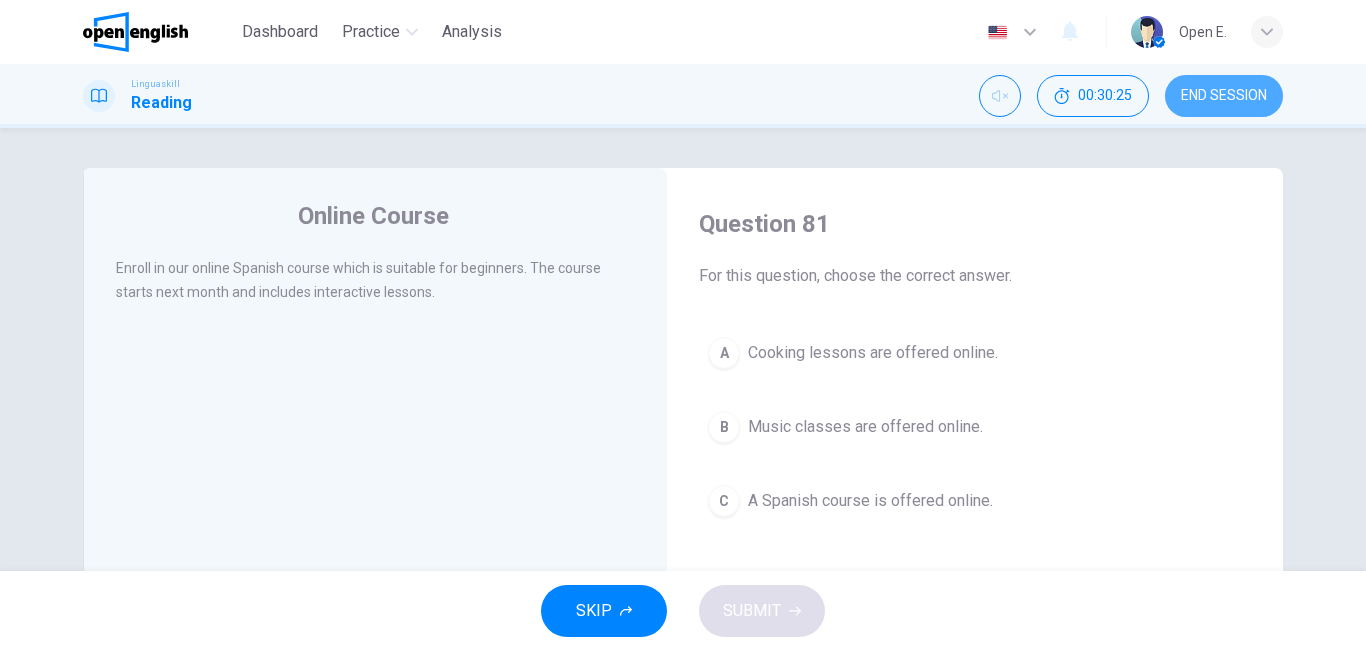 click on "END SESSION" at bounding box center [1224, 96] 